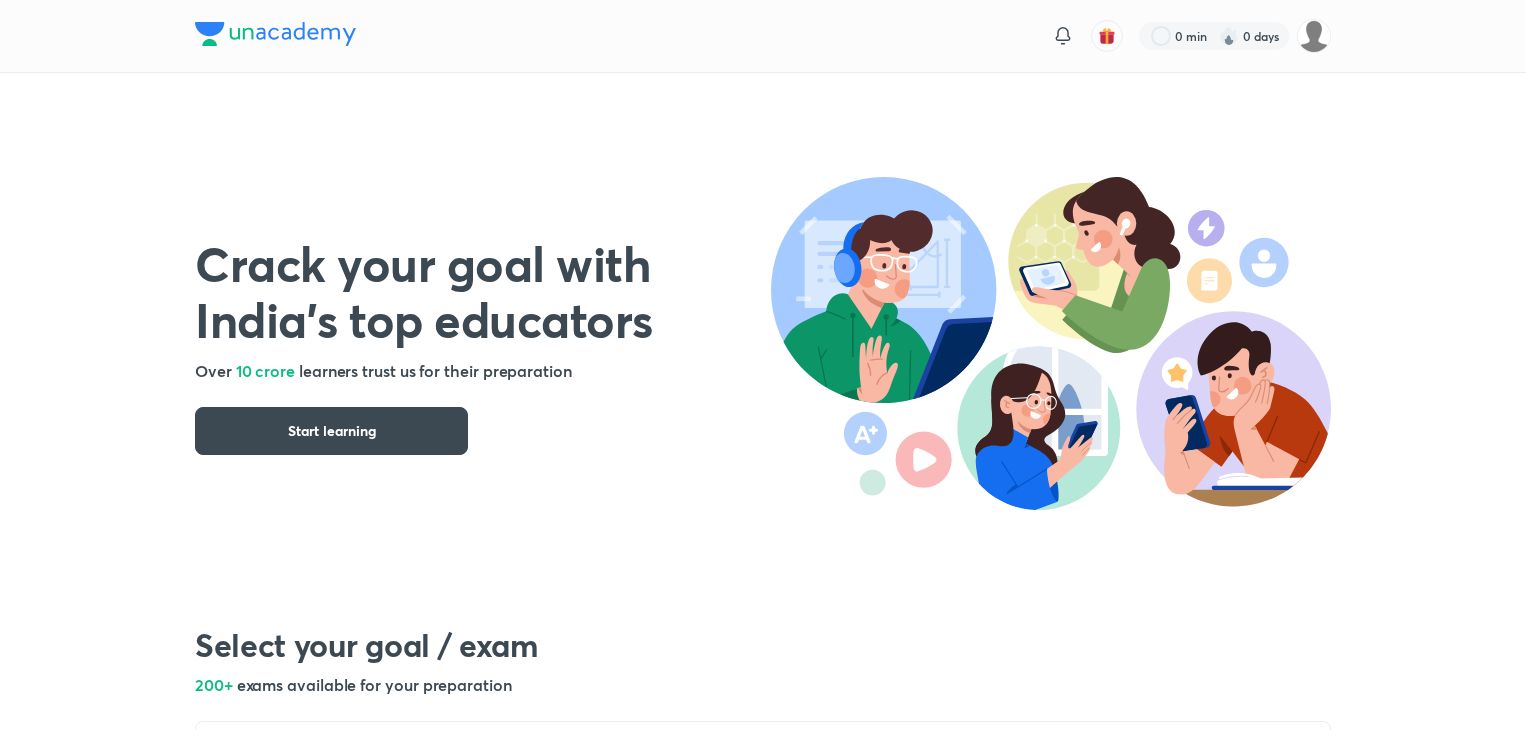 scroll, scrollTop: 0, scrollLeft: 0, axis: both 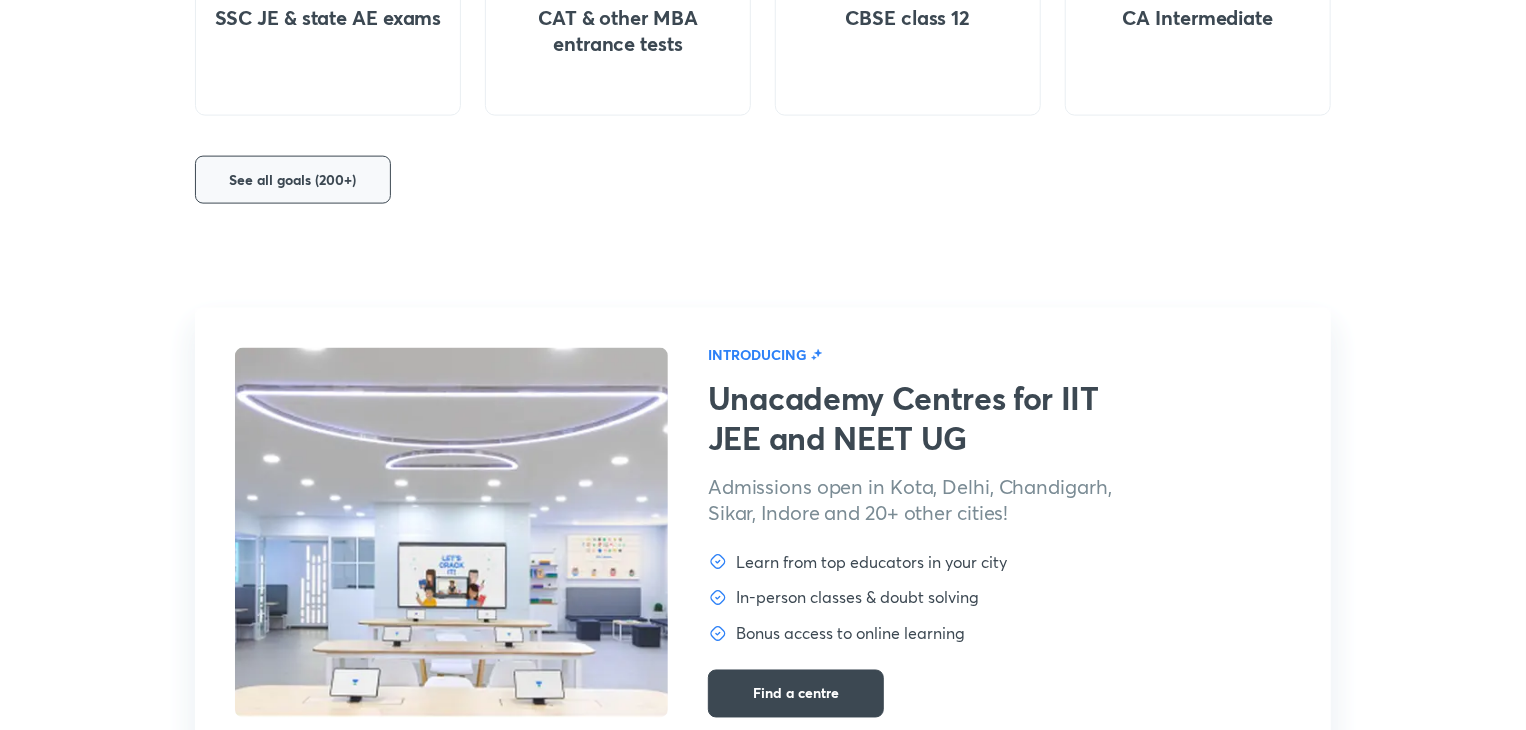 click on "See all goals (200+)" at bounding box center (293, 180) 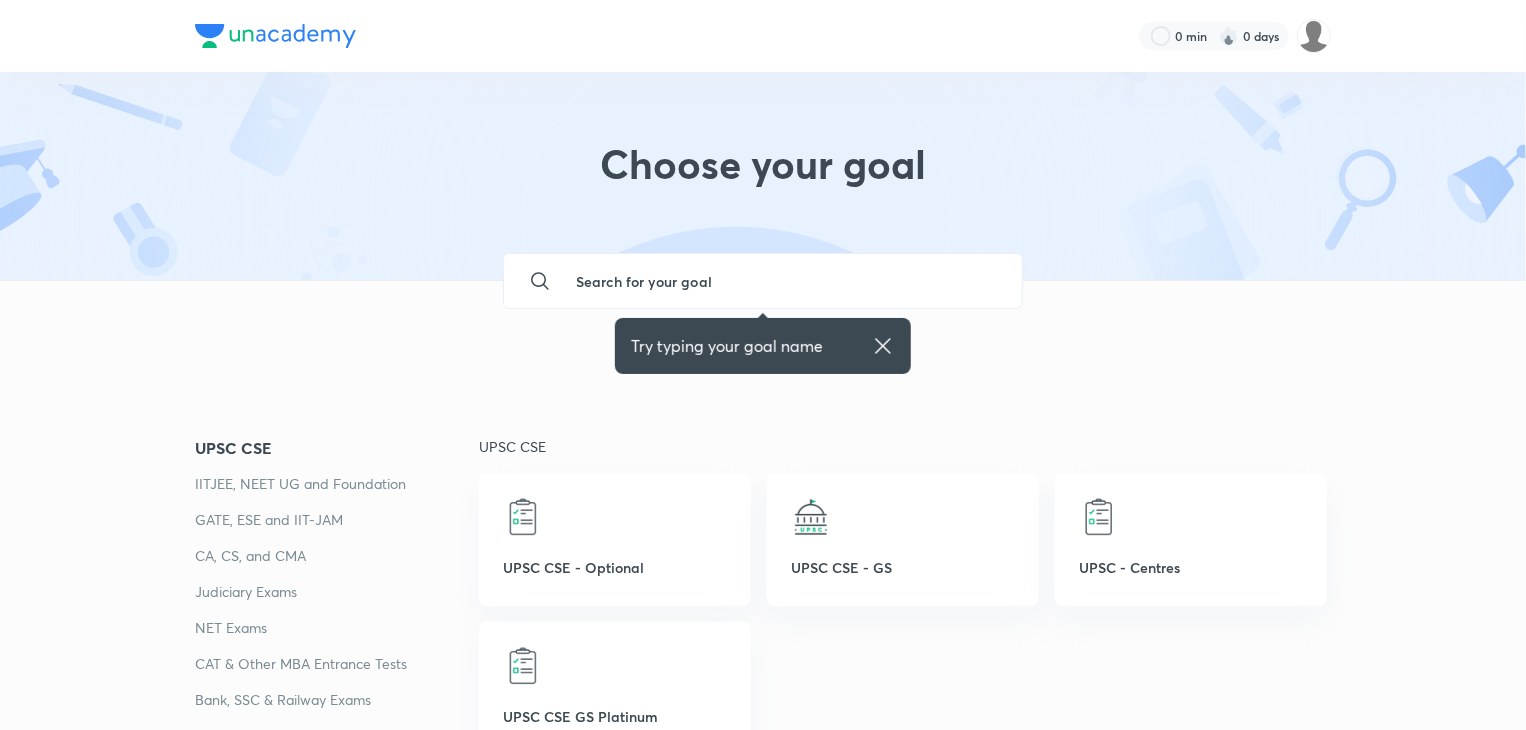 scroll, scrollTop: 333, scrollLeft: 0, axis: vertical 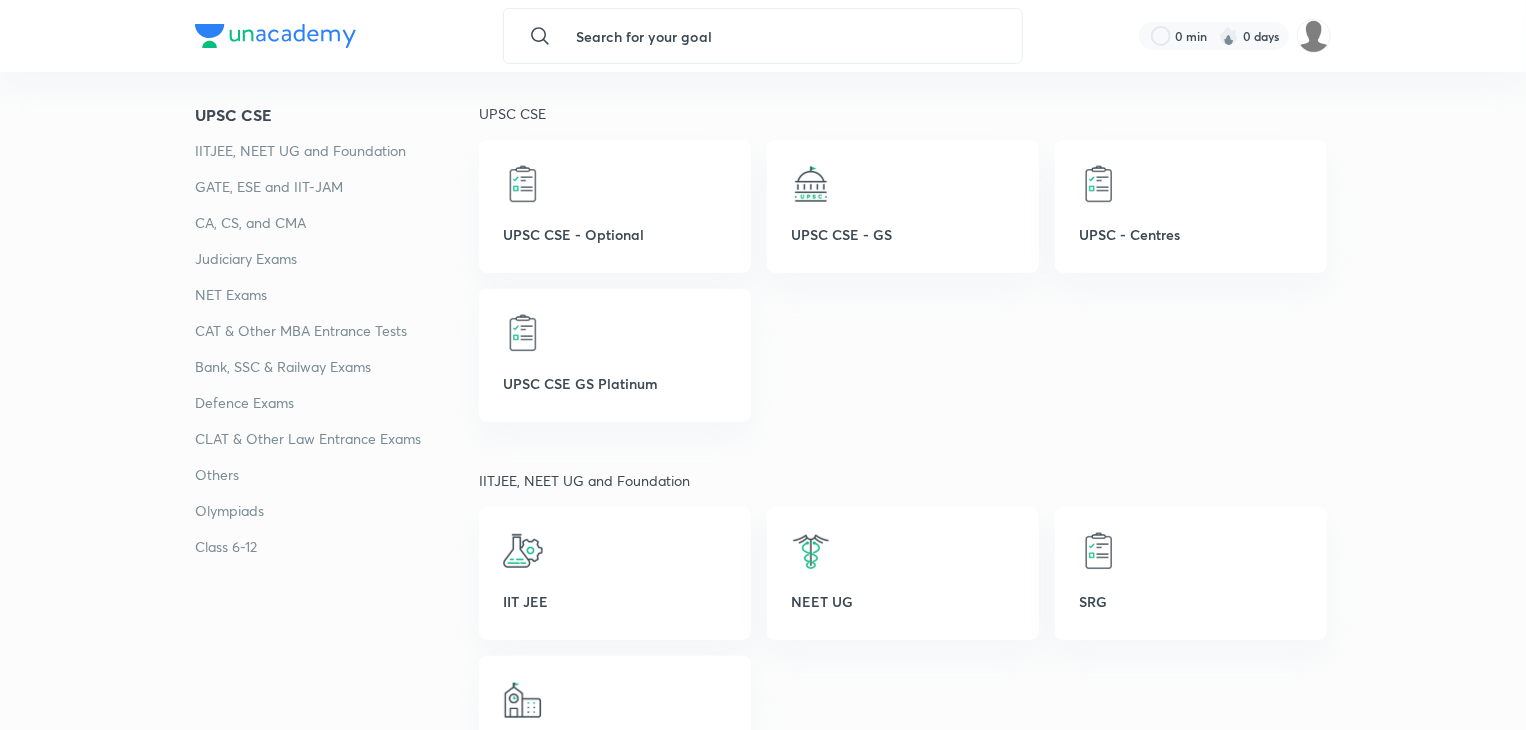 click on "GATE, ESE and IIT-JAM" at bounding box center [337, 187] 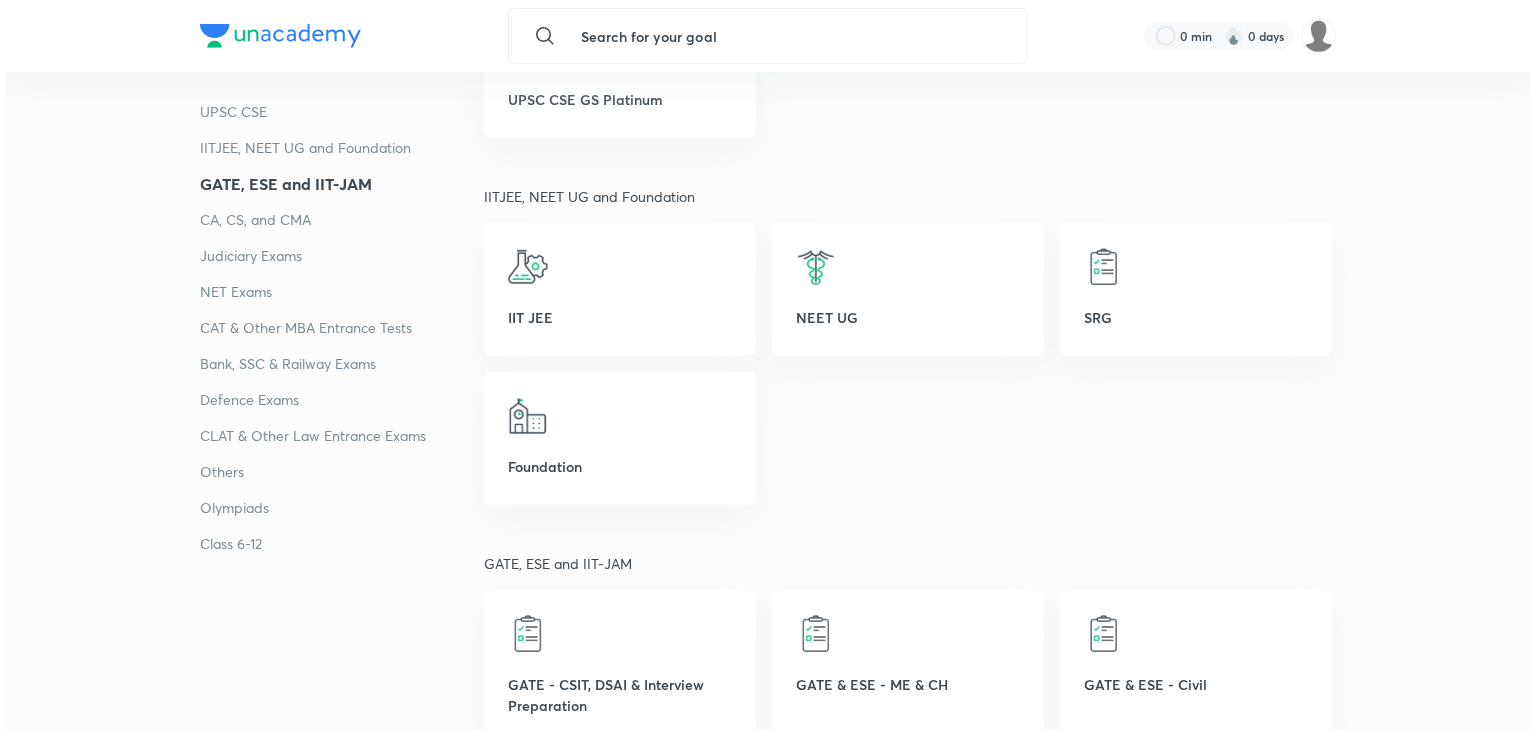 scroll, scrollTop: 734, scrollLeft: 0, axis: vertical 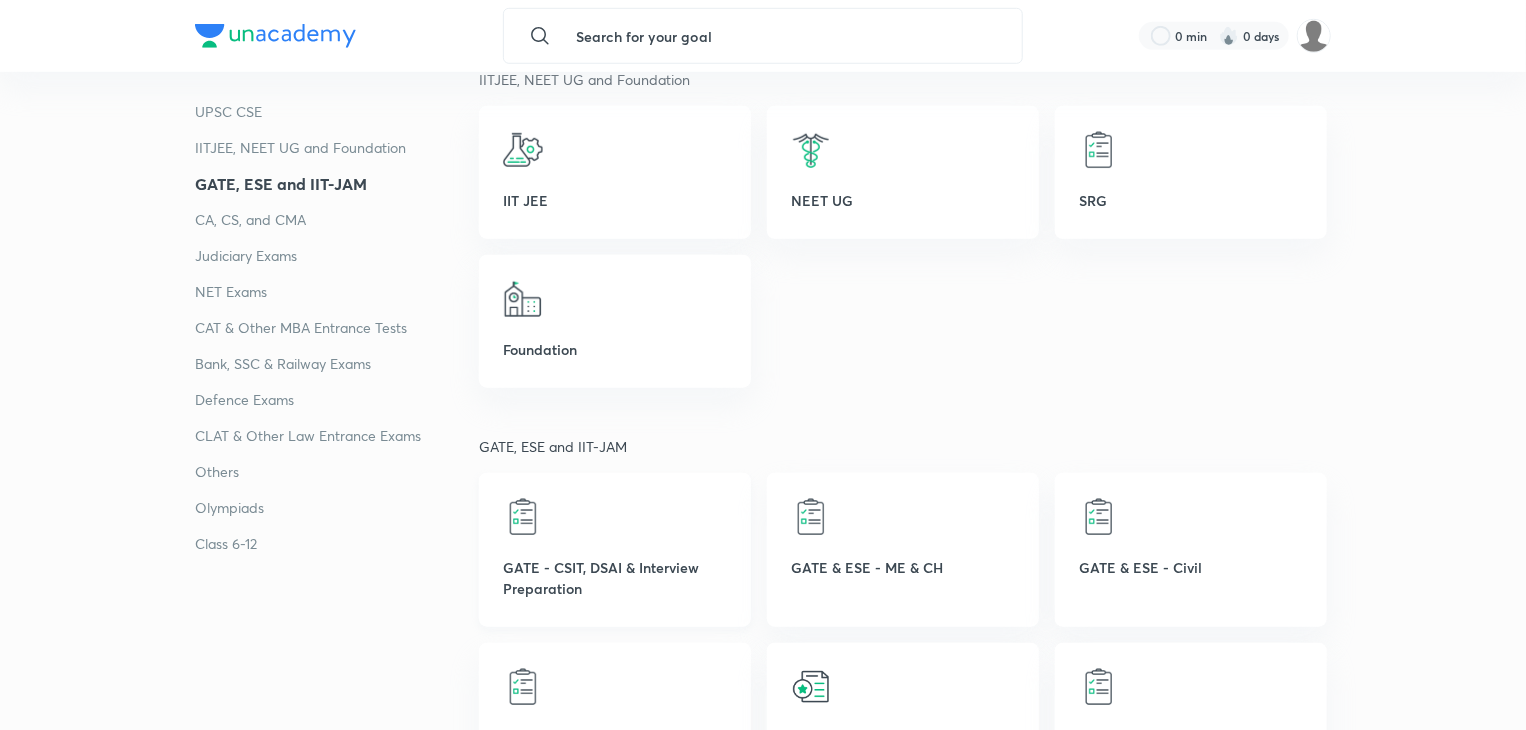 click on "GATE - CSIT, DSAI & Interview Preparation" at bounding box center (615, 578) 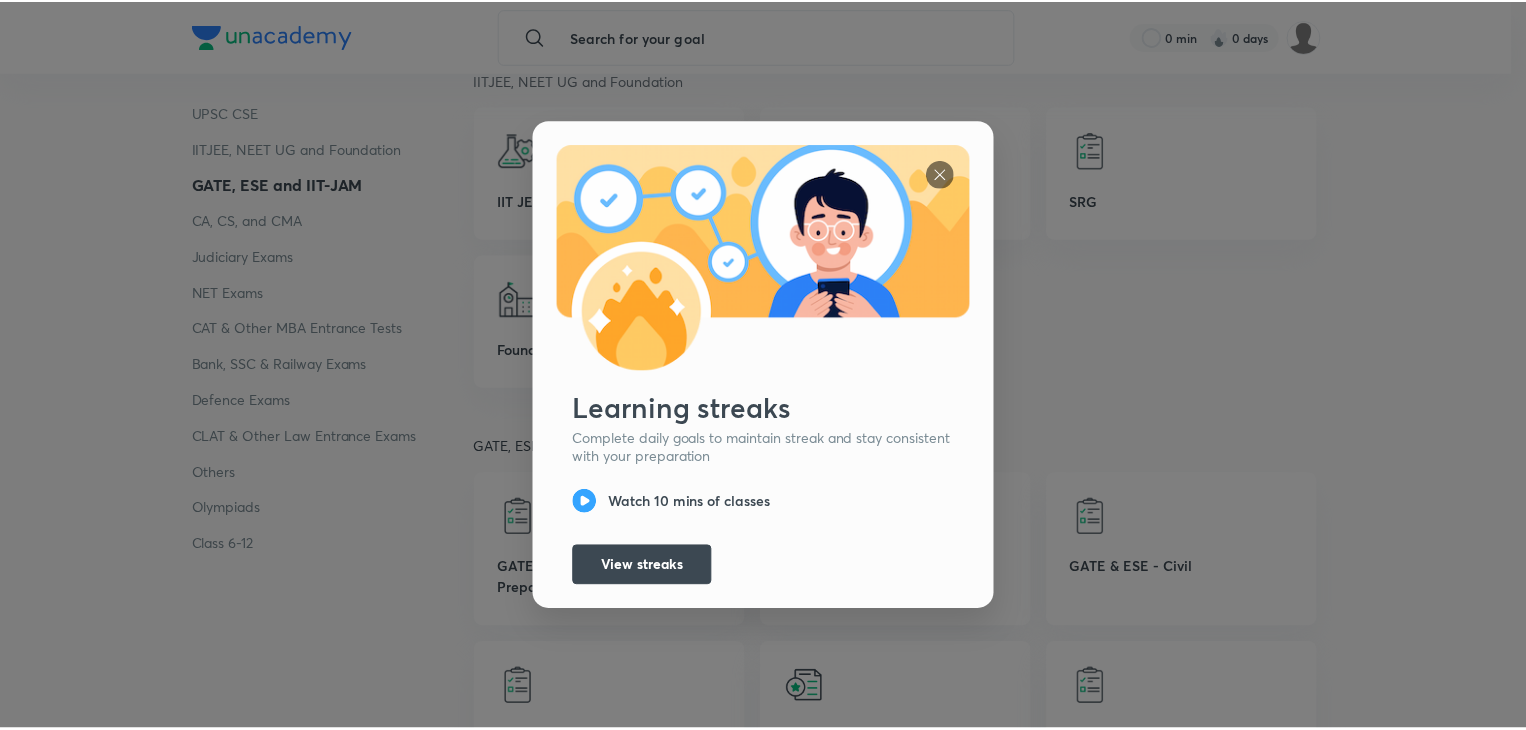 scroll, scrollTop: 0, scrollLeft: 0, axis: both 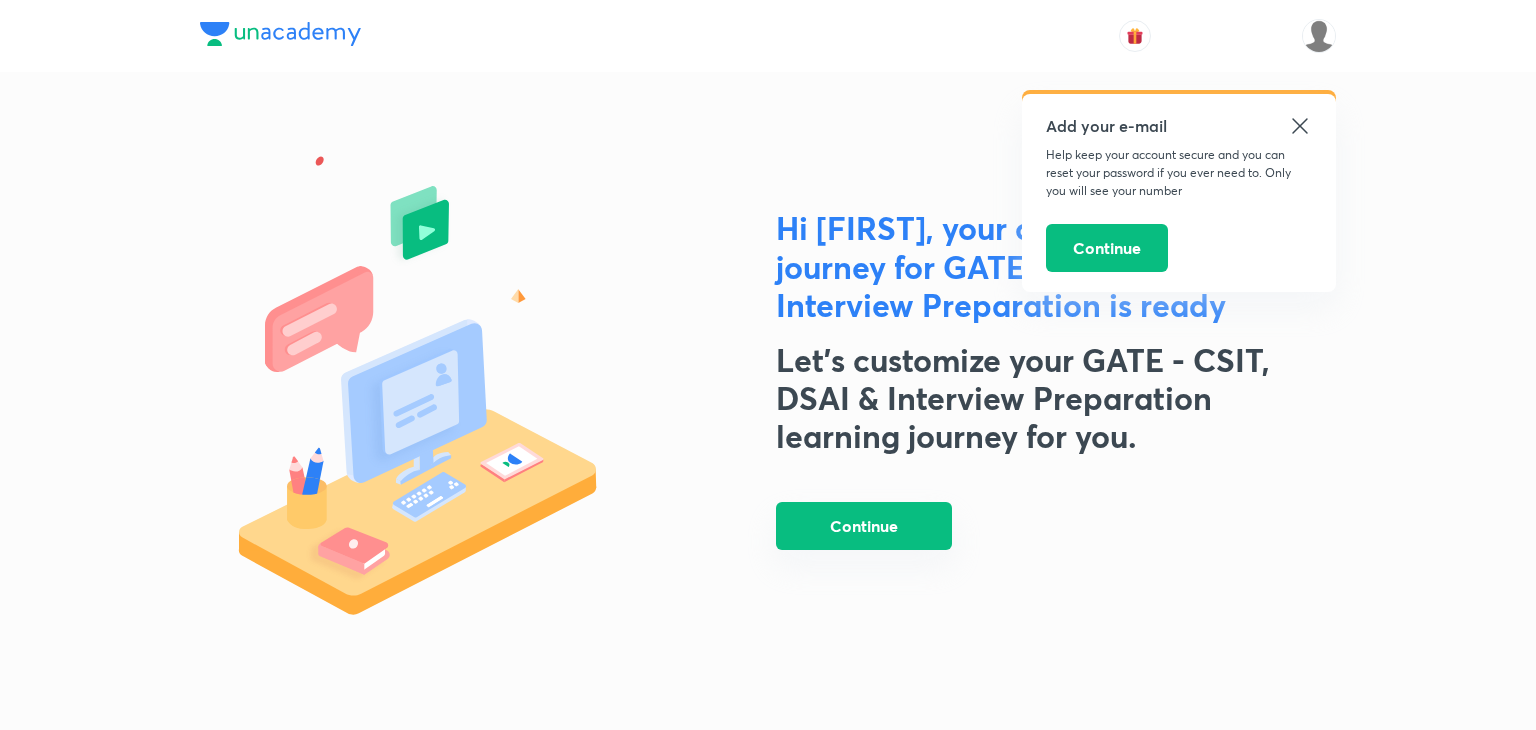 click on "Continue" at bounding box center (864, 526) 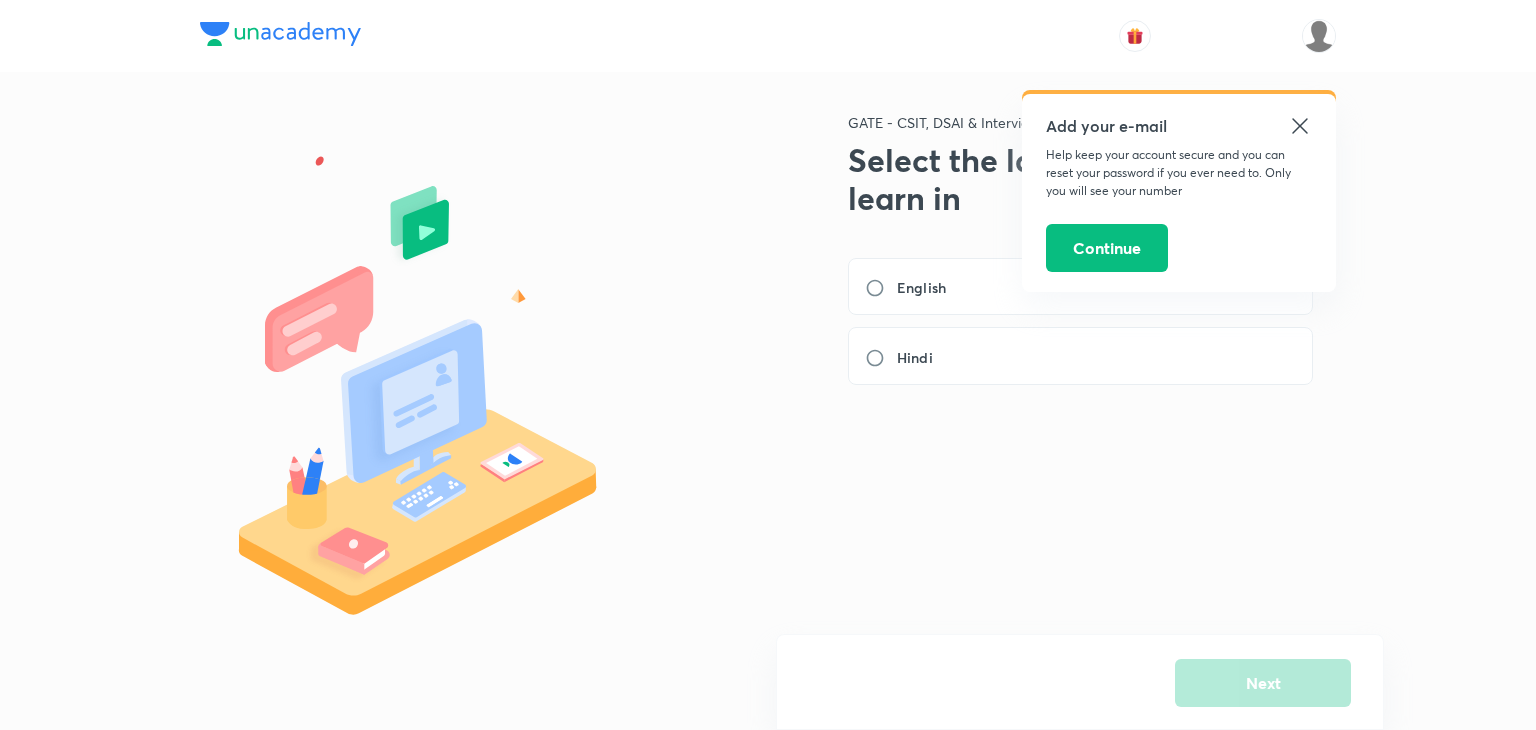 click 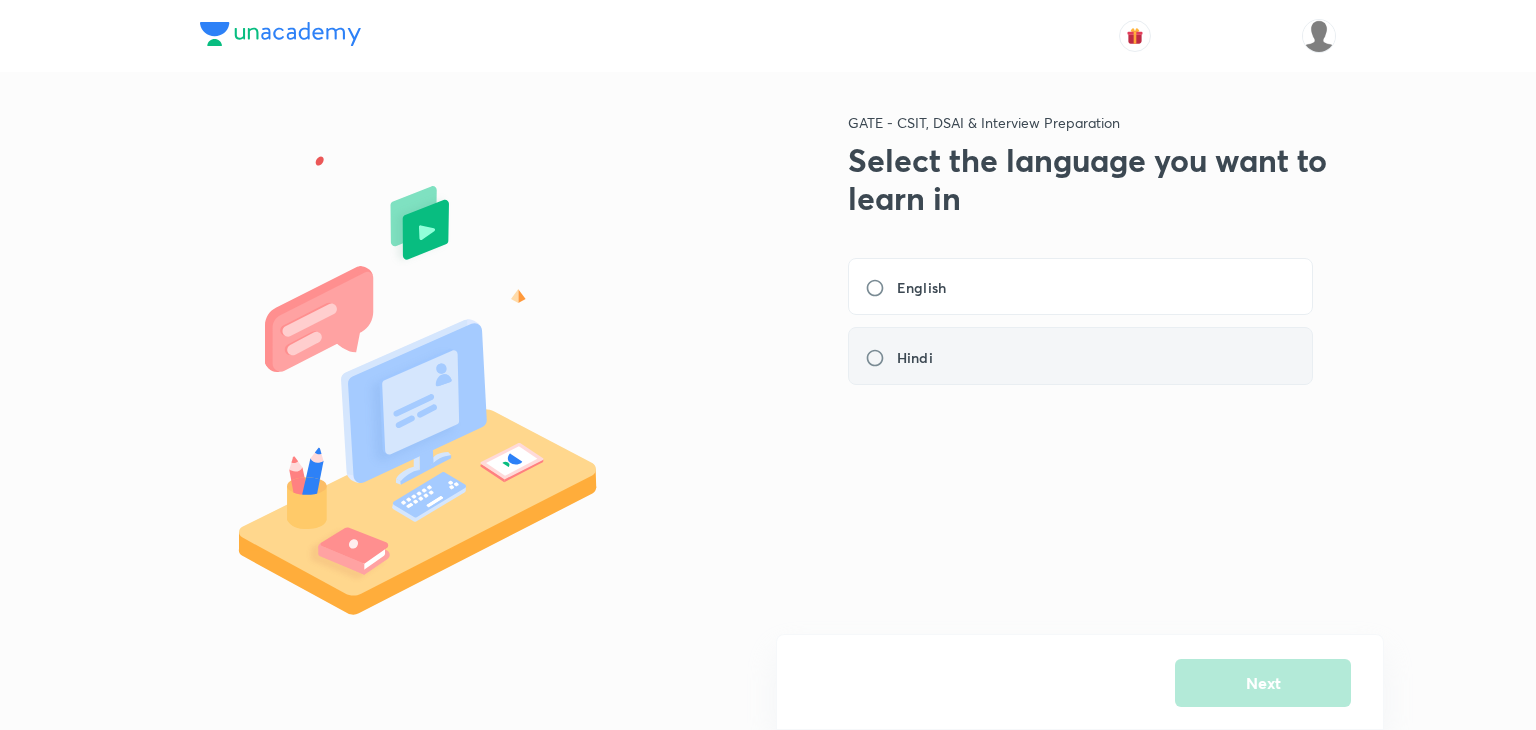 click on "Hindi" at bounding box center [905, 357] 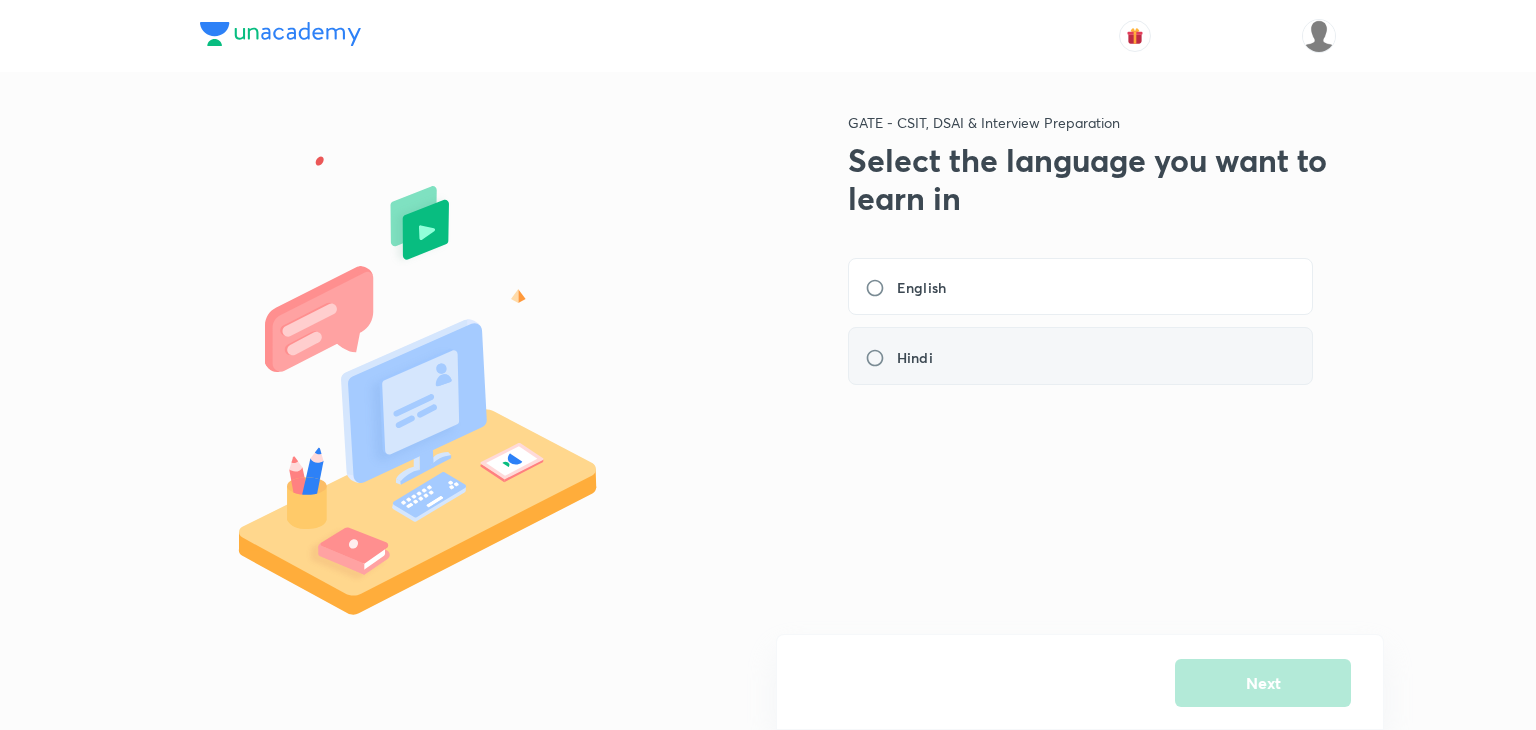 radio on "true" 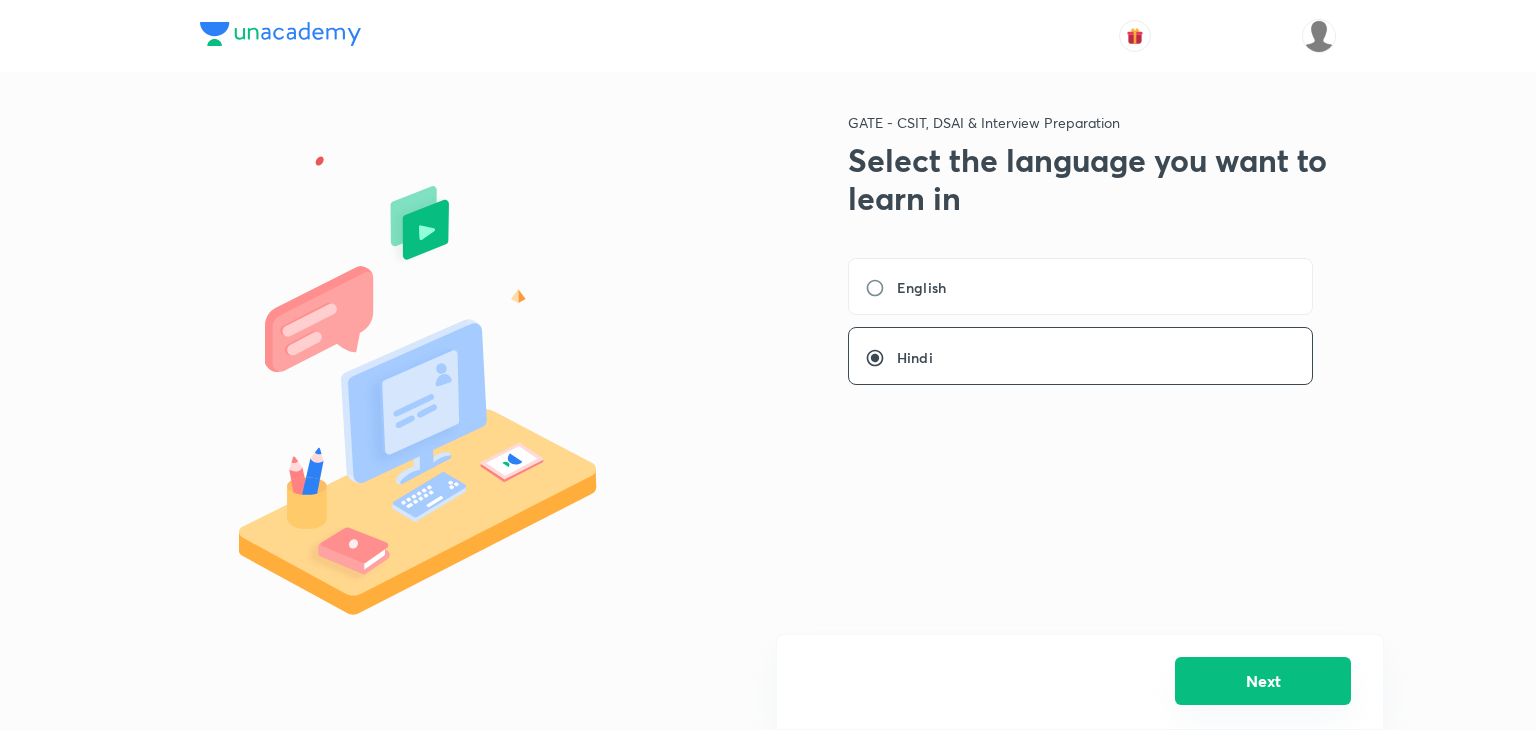 click on "Next" at bounding box center [1263, 681] 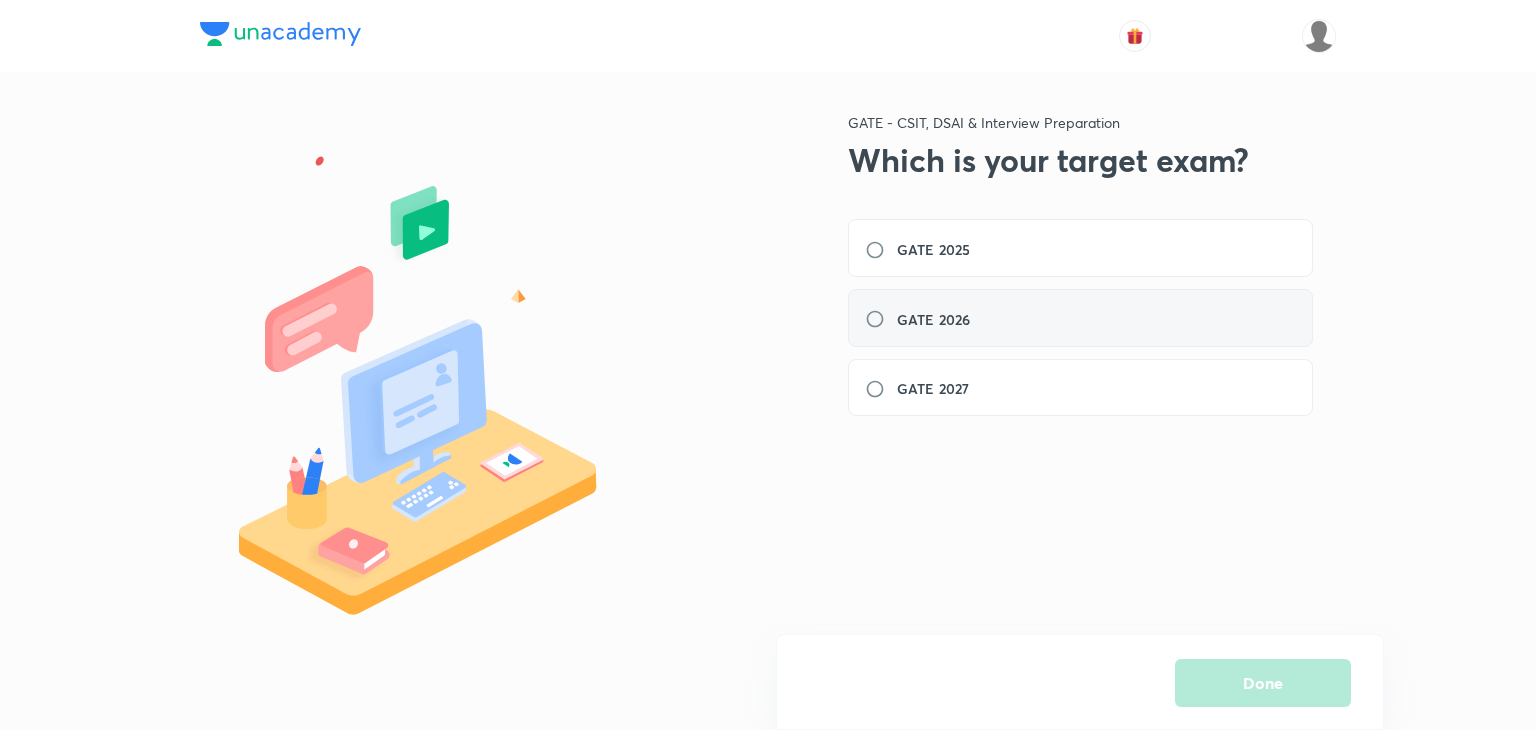 click on "GATE 2026" at bounding box center [923, 319] 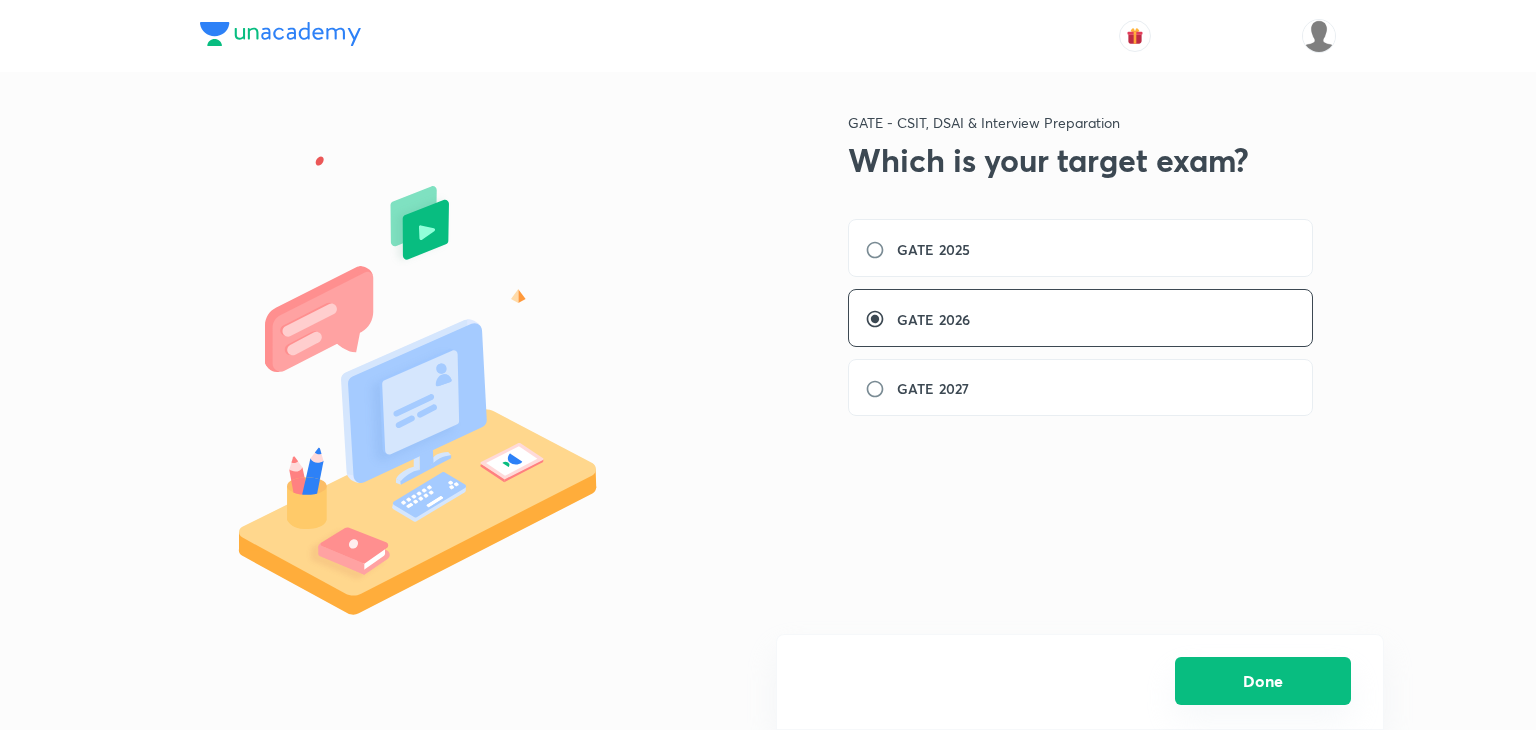 click on "Done" at bounding box center [1263, 681] 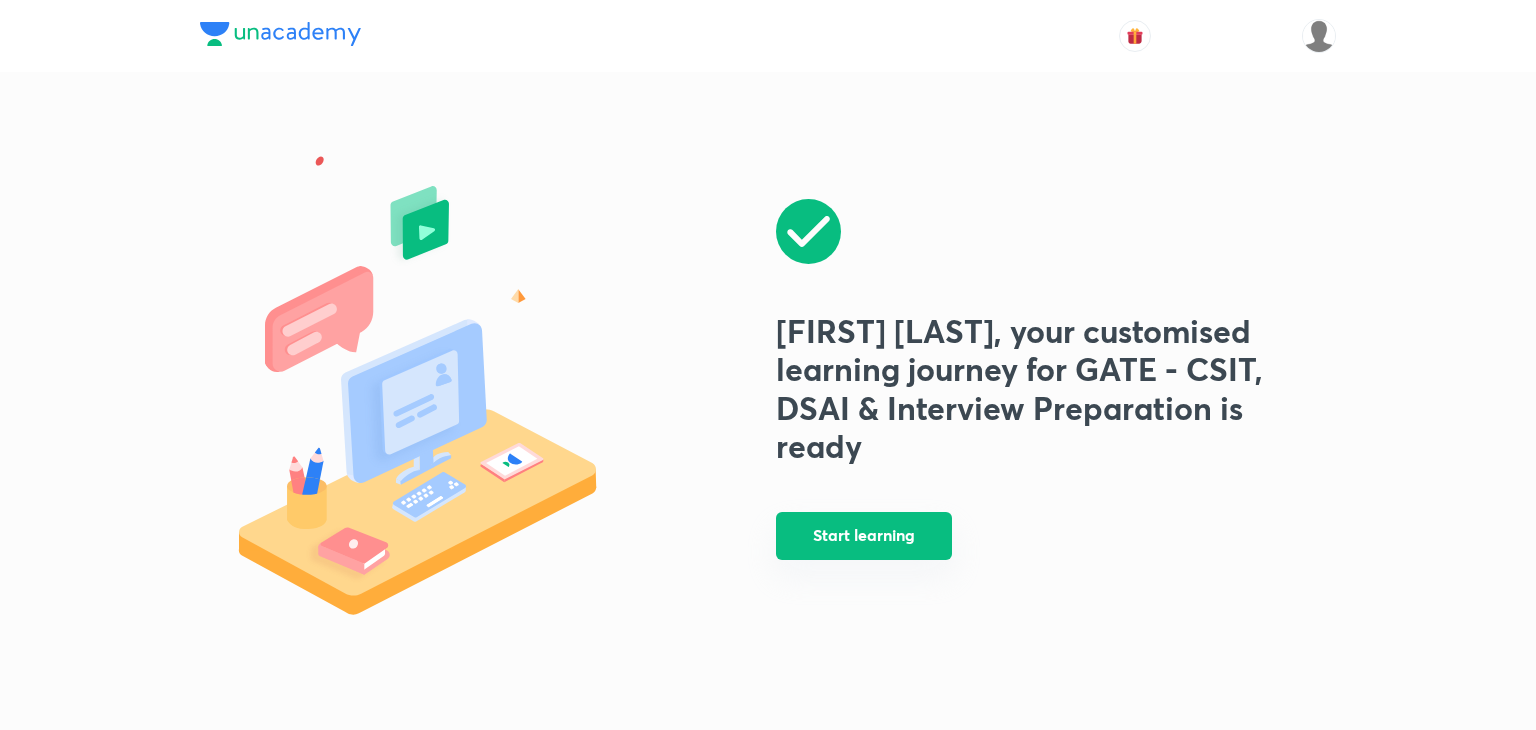 click on "Start learning" at bounding box center [864, 536] 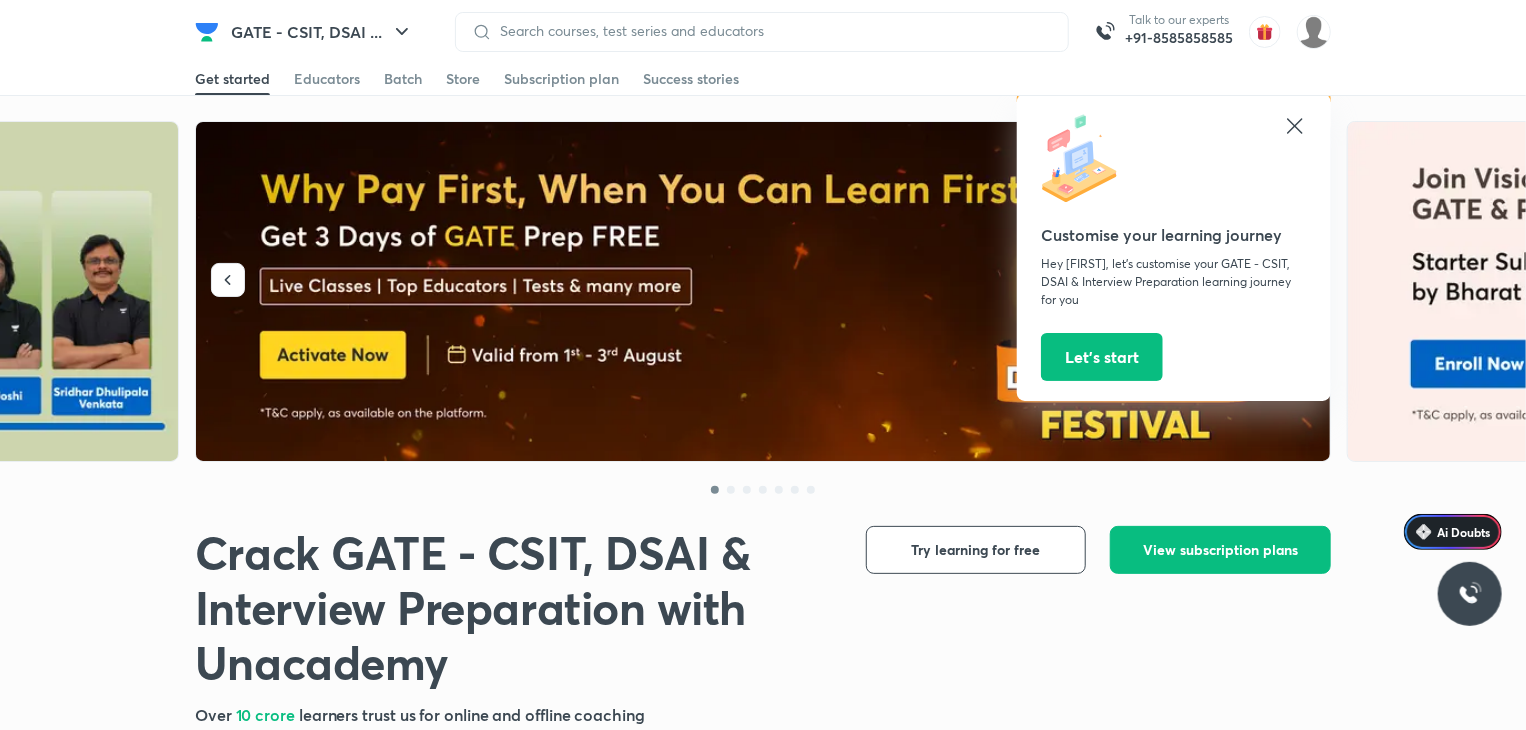 click 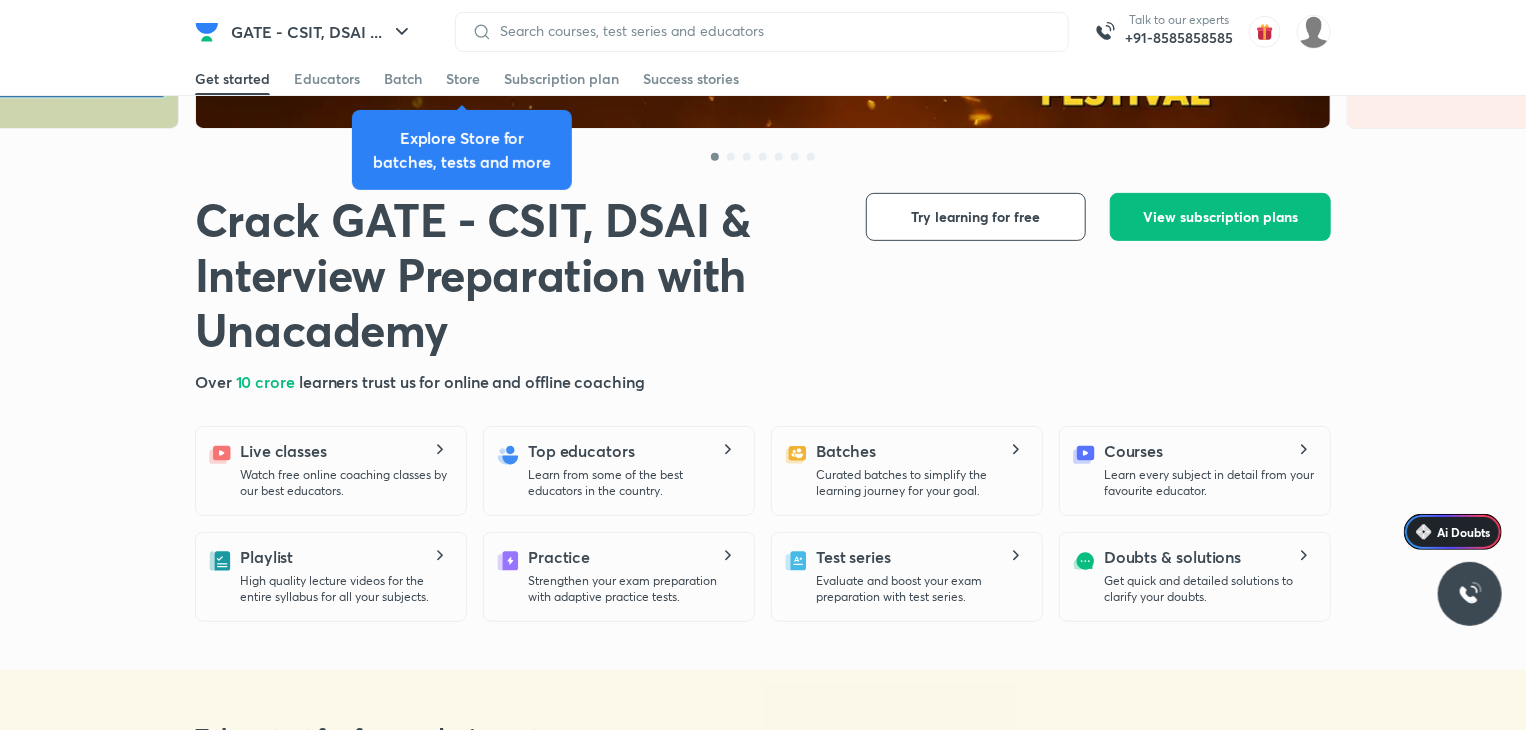 scroll, scrollTop: 0, scrollLeft: 0, axis: both 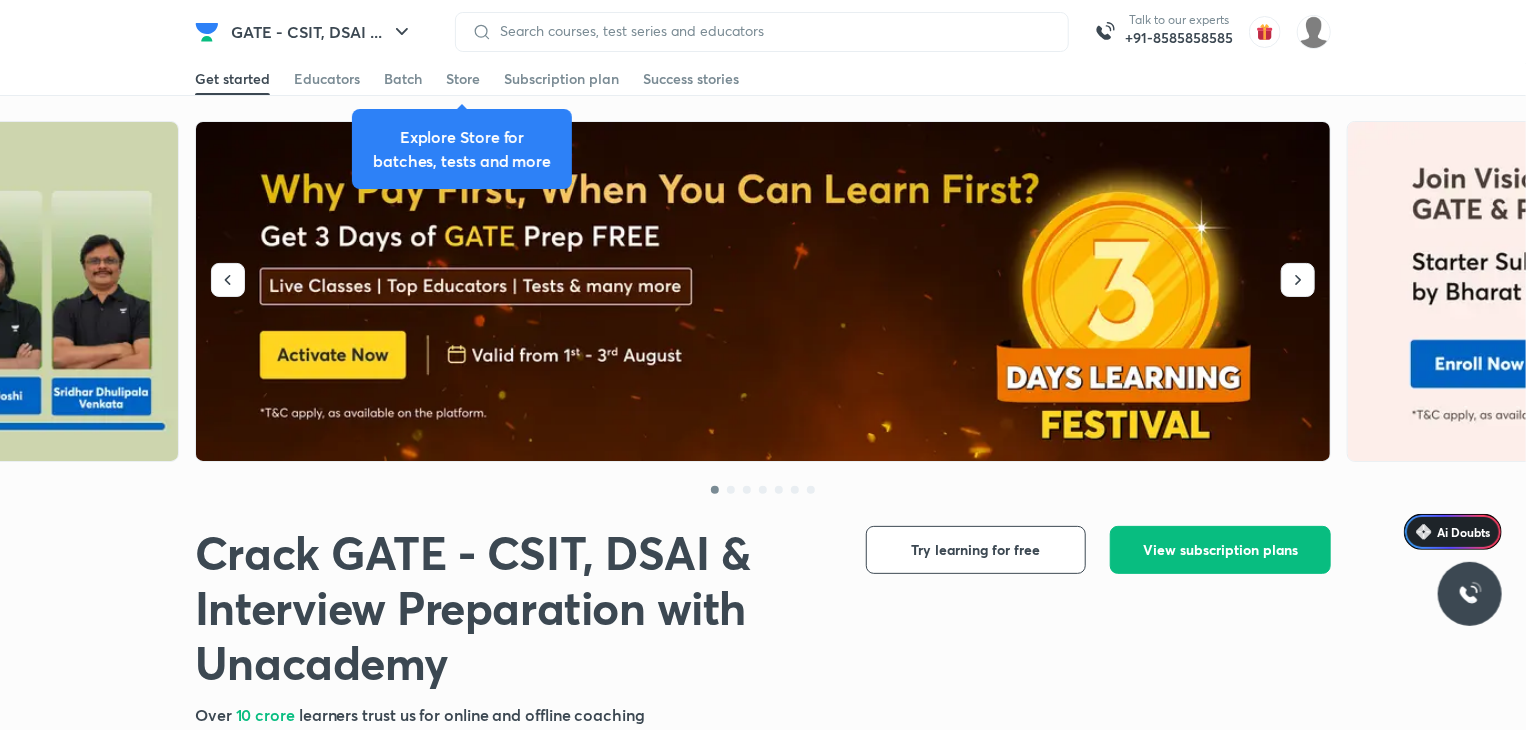 click at bounding box center [764, 292] 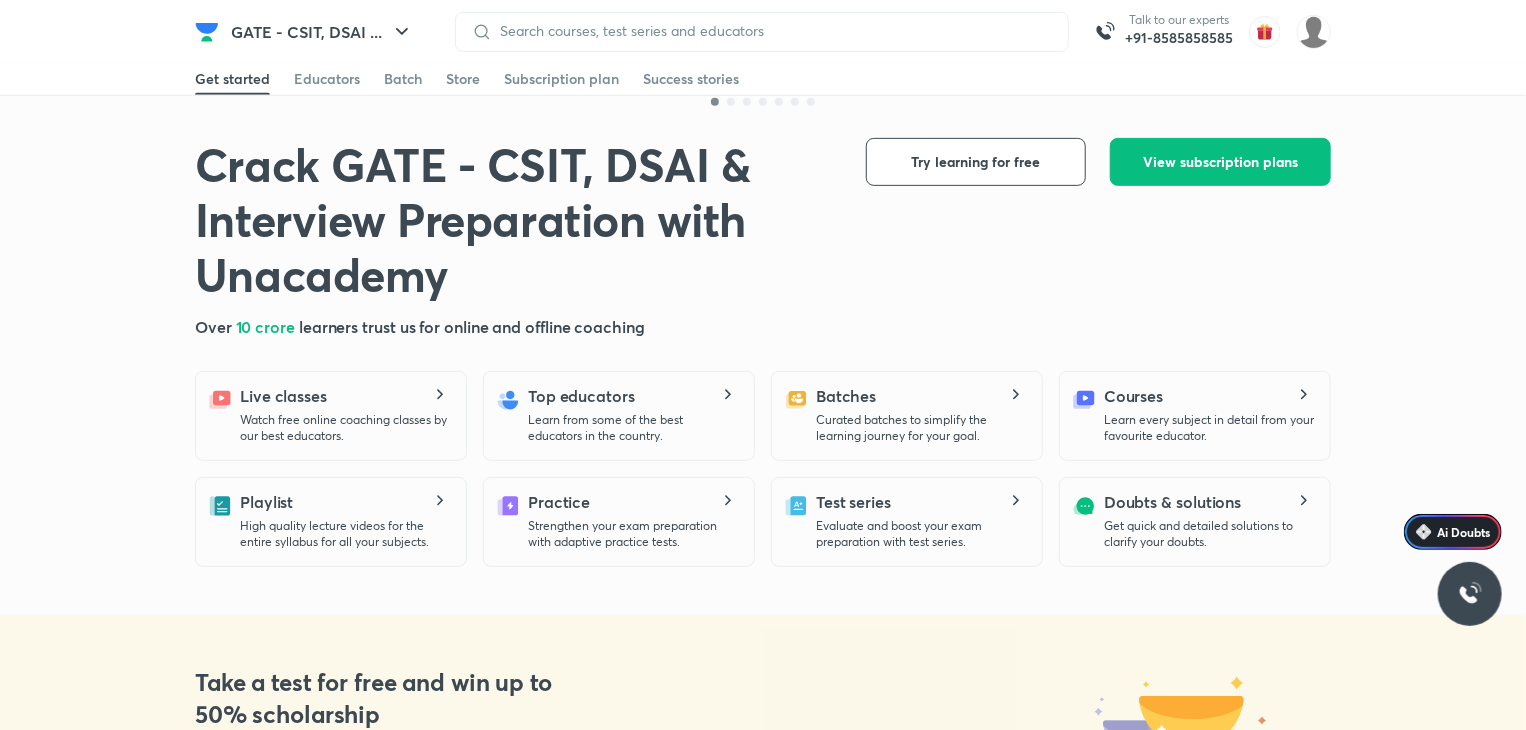 scroll, scrollTop: 387, scrollLeft: 0, axis: vertical 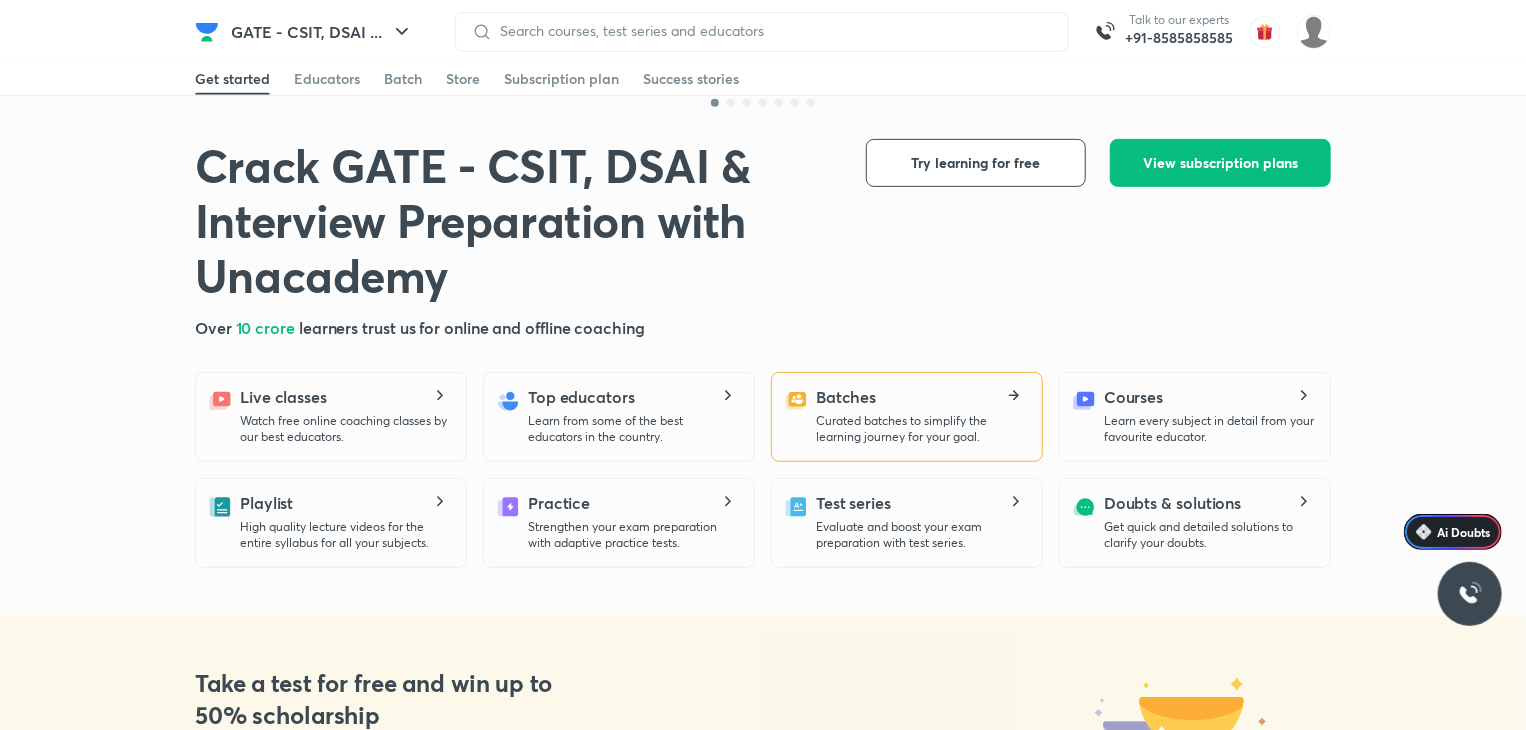 click on "Batches" at bounding box center (846, 397) 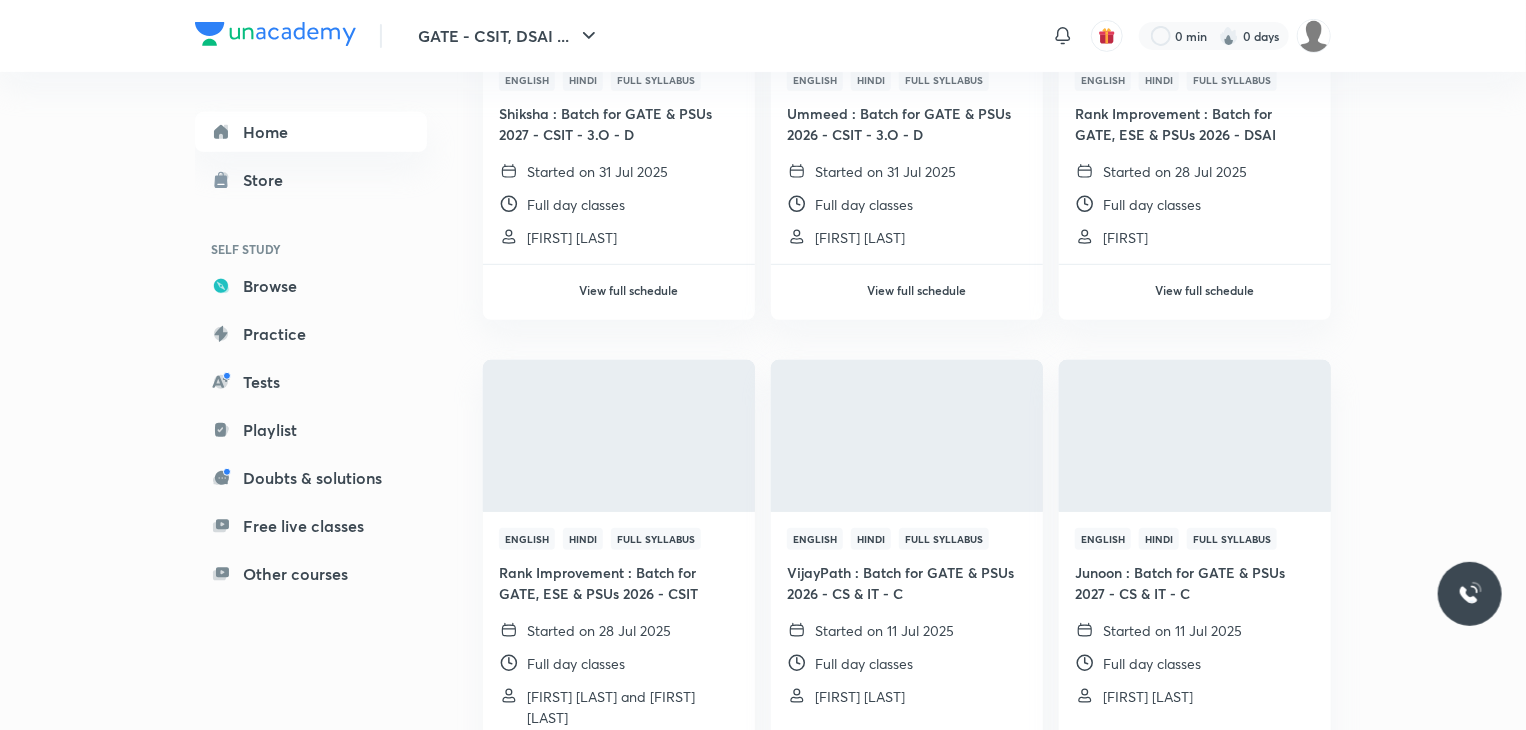 scroll, scrollTop: 0, scrollLeft: 0, axis: both 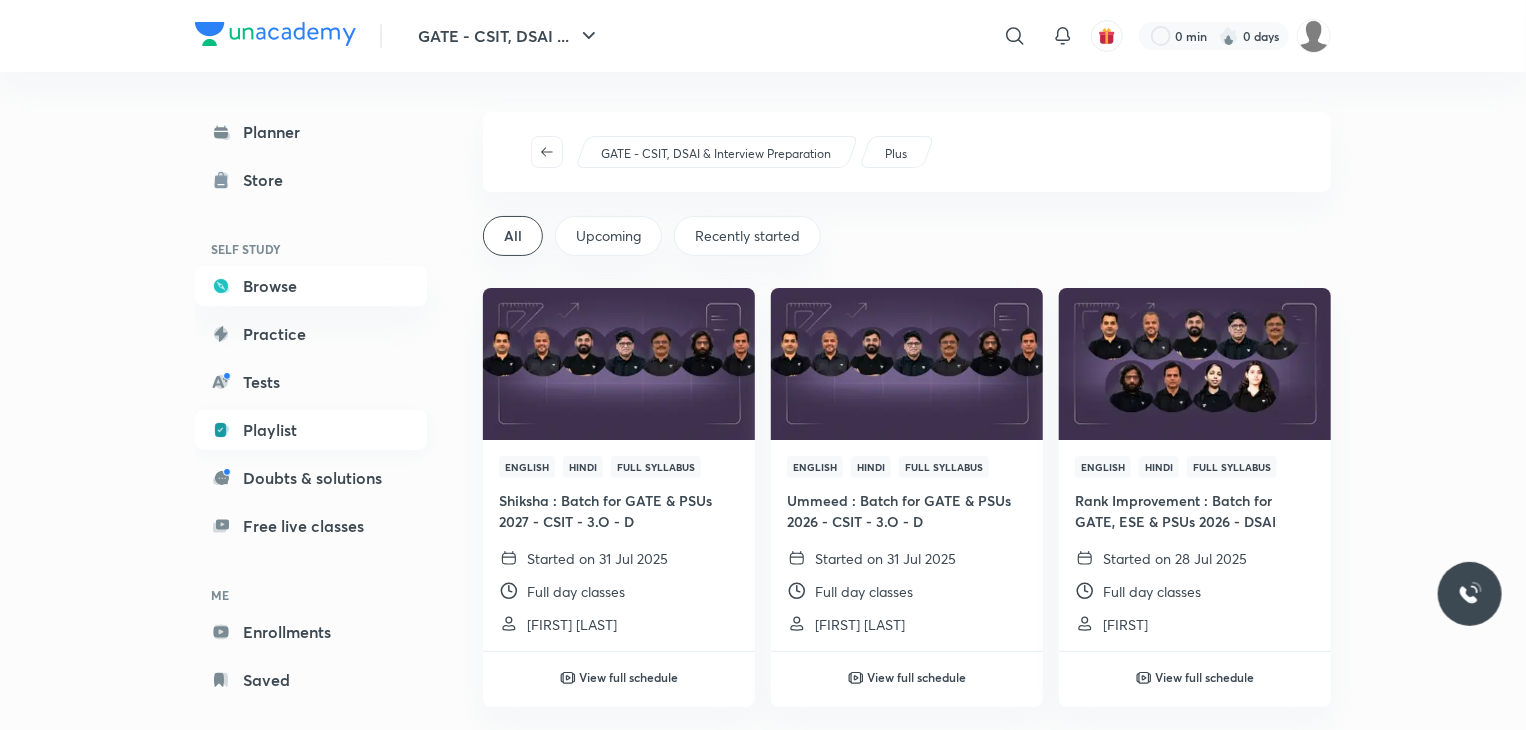 click on "Playlist" at bounding box center (311, 430) 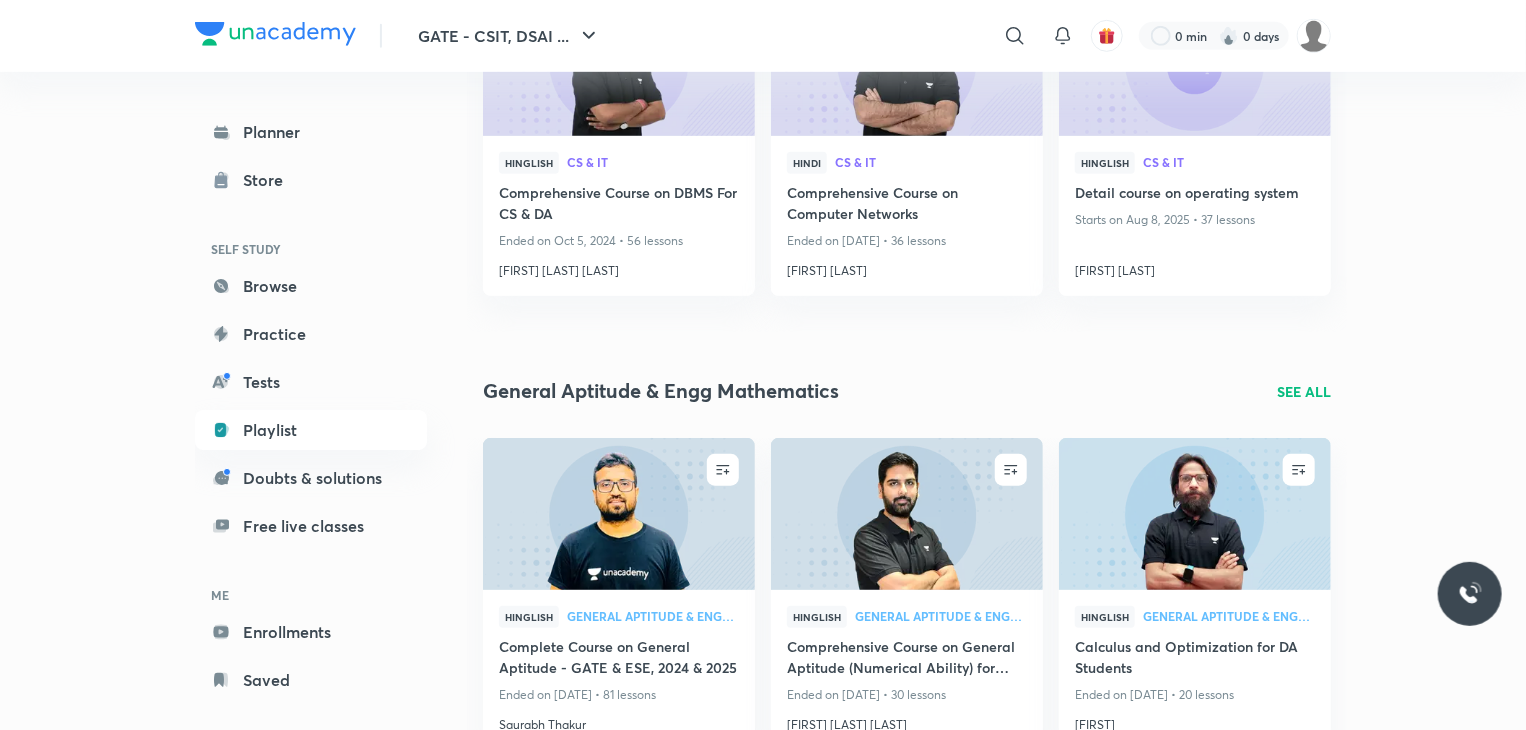 scroll, scrollTop: 626, scrollLeft: 0, axis: vertical 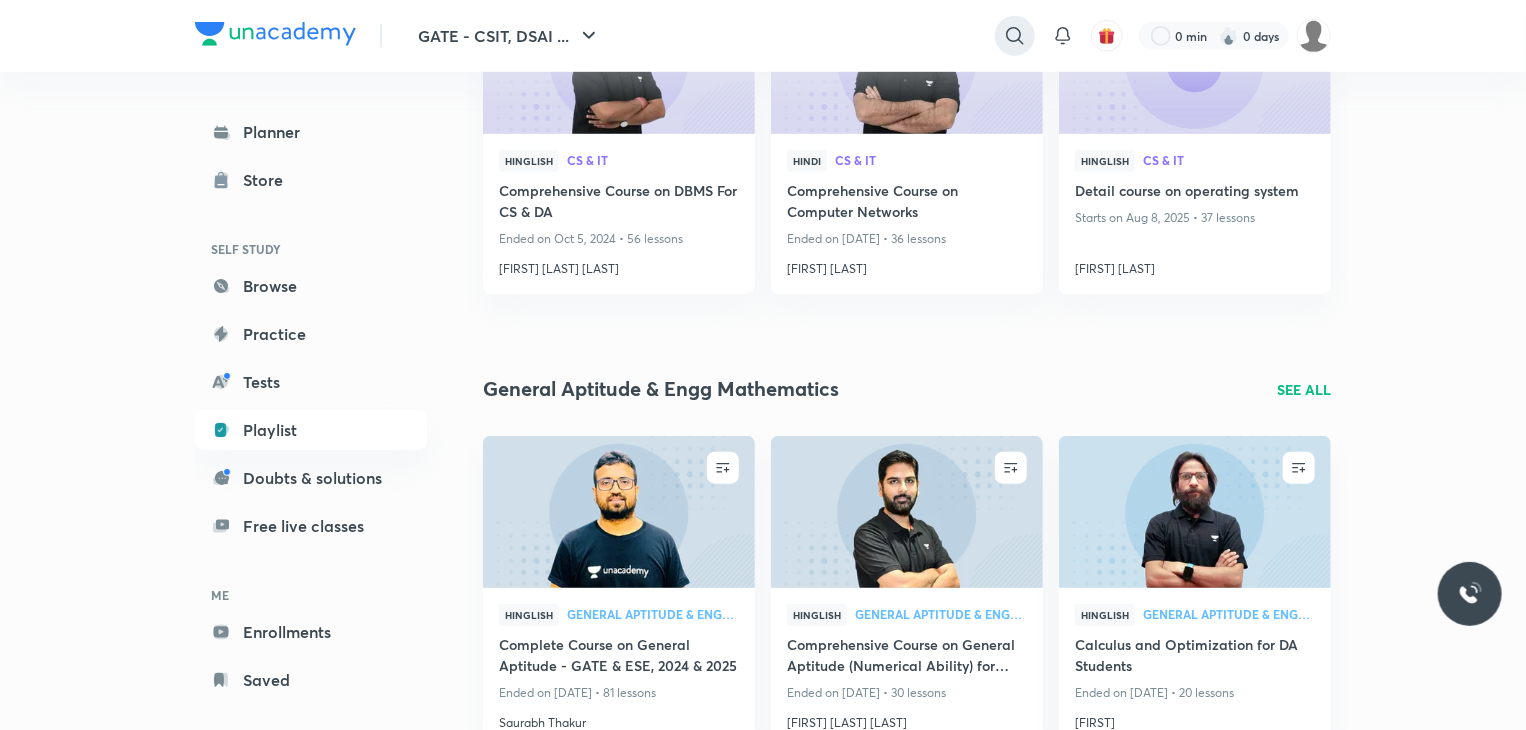 click 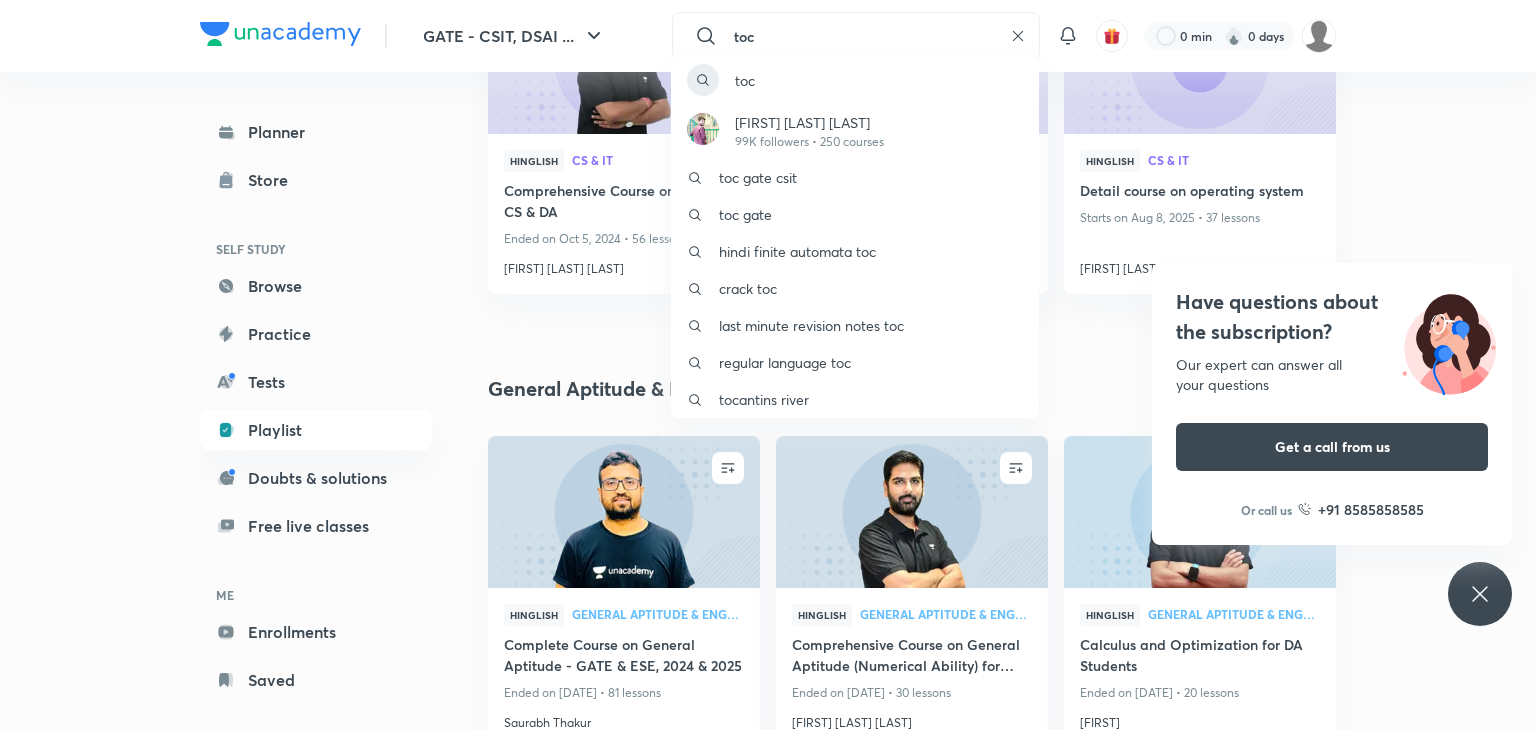 type on "toc" 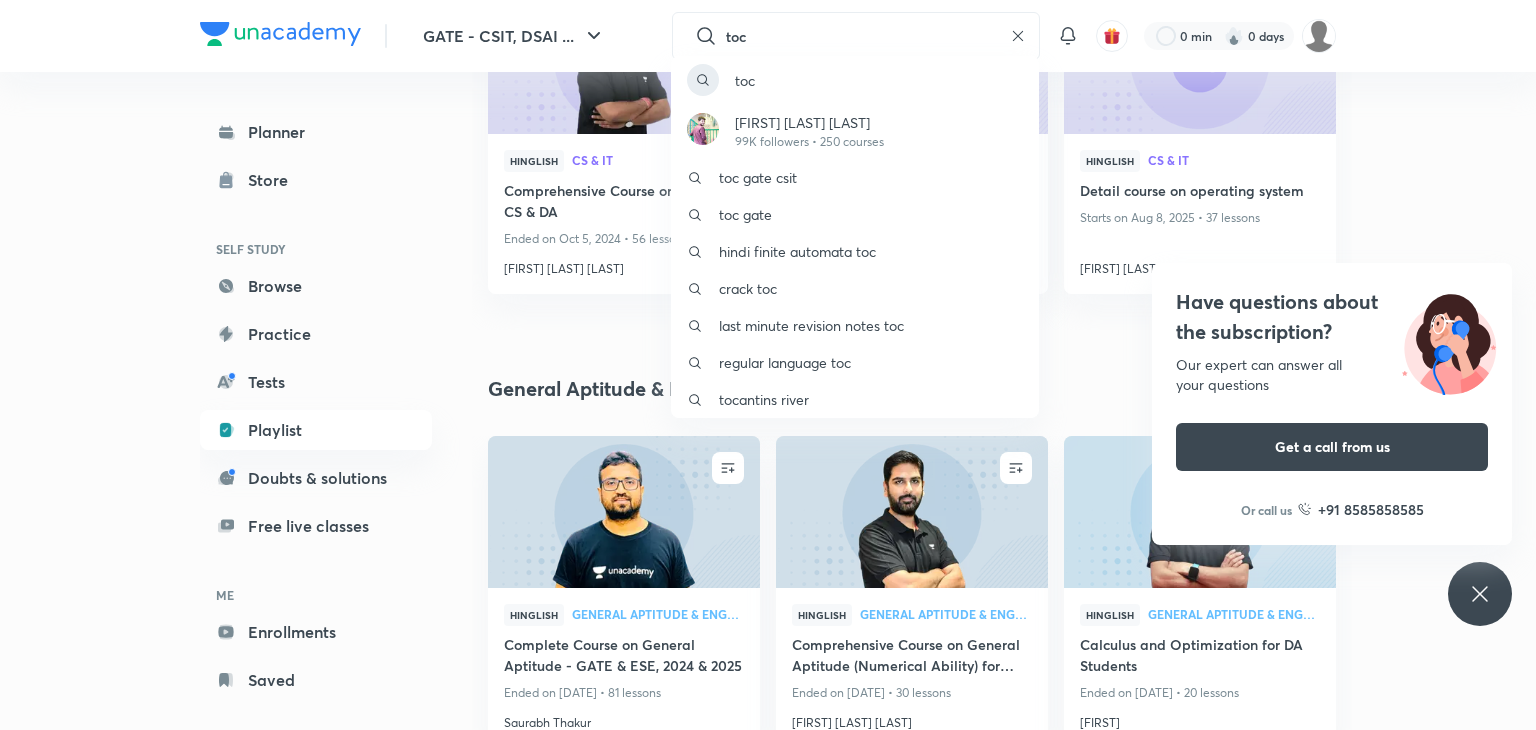 click on "toc Digraj Singh Rajput 99K followers • 250 courses toc gate csit toc gate hindi finite automata toc crack toc last minute revision notes toc regular language toc tocantins river" at bounding box center (768, 365) 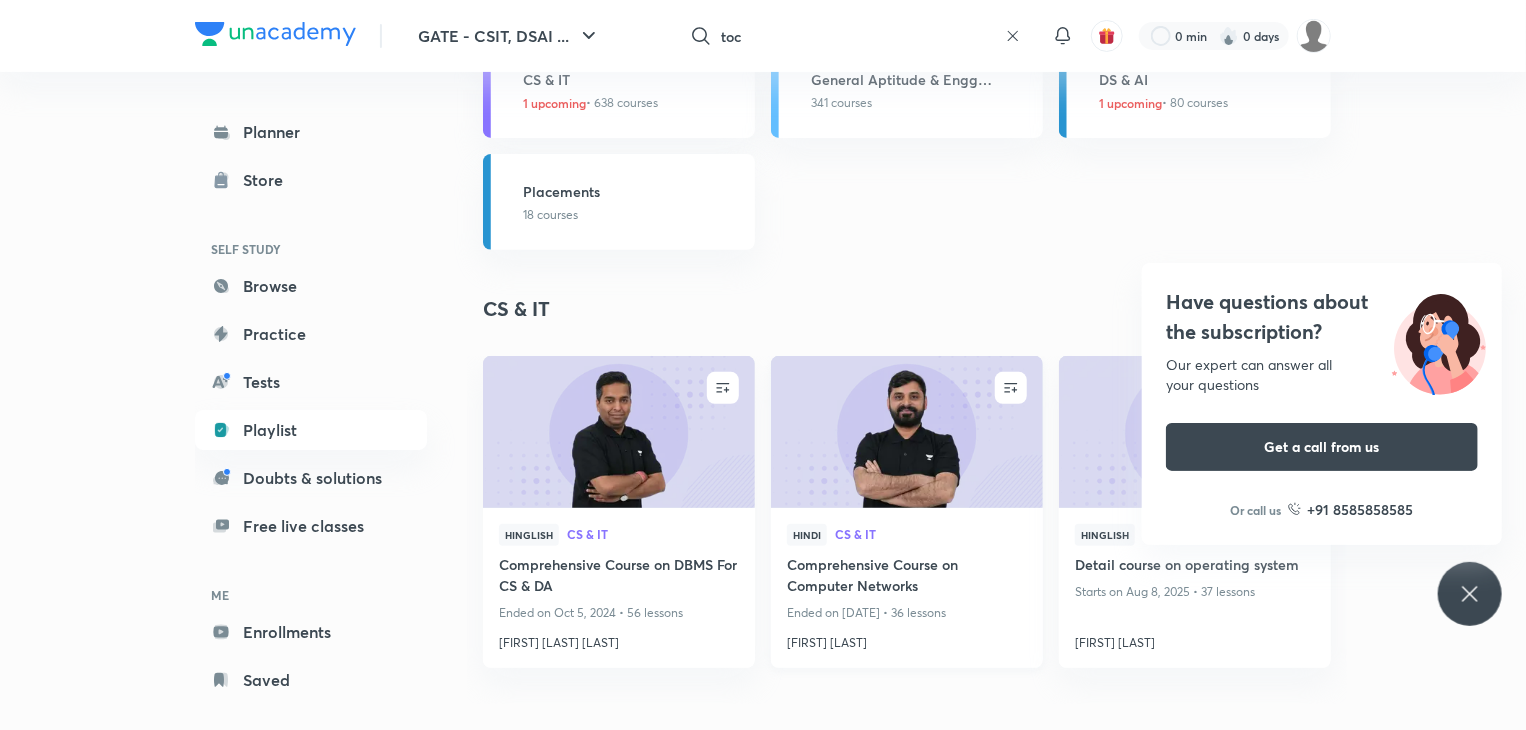 scroll, scrollTop: 255, scrollLeft: 0, axis: vertical 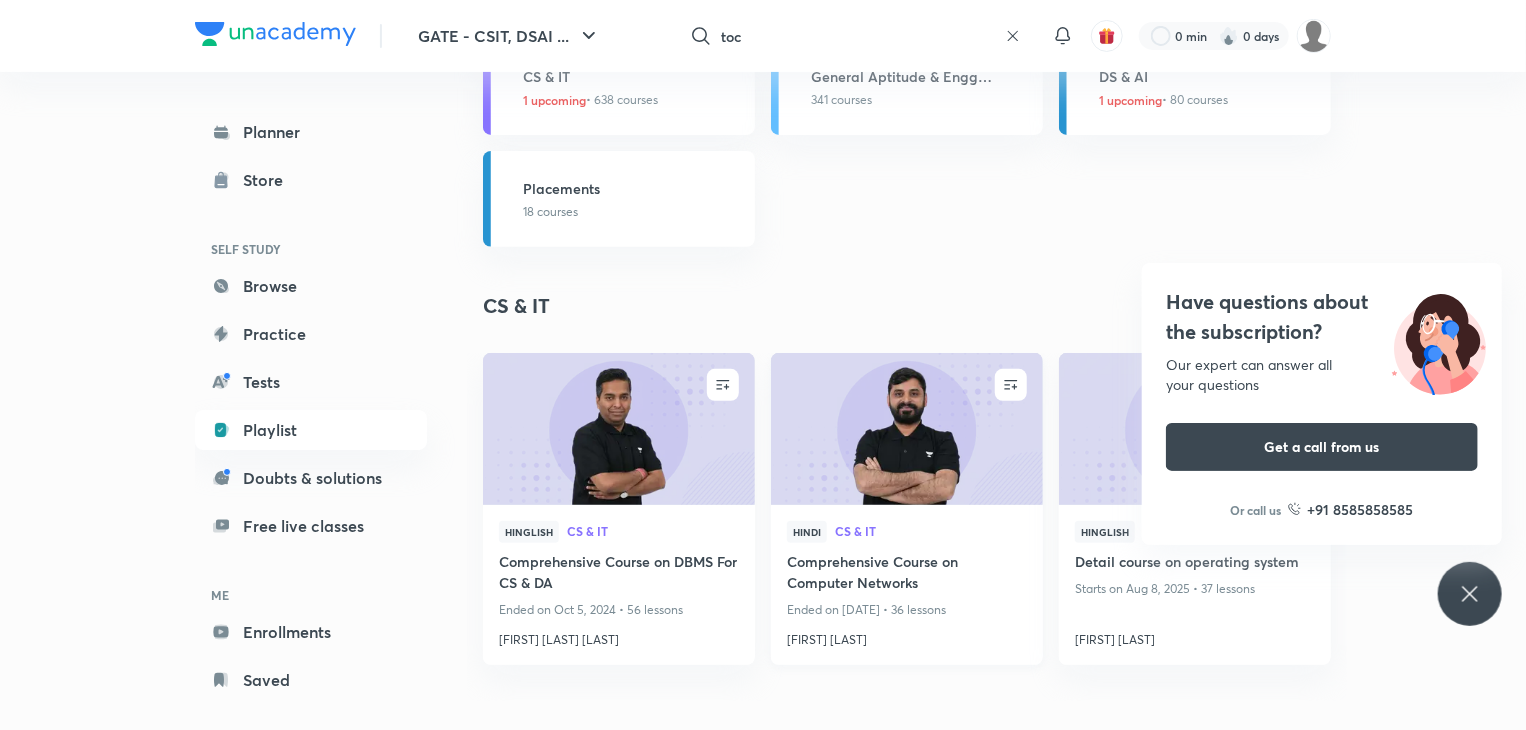 click at bounding box center (906, 428) 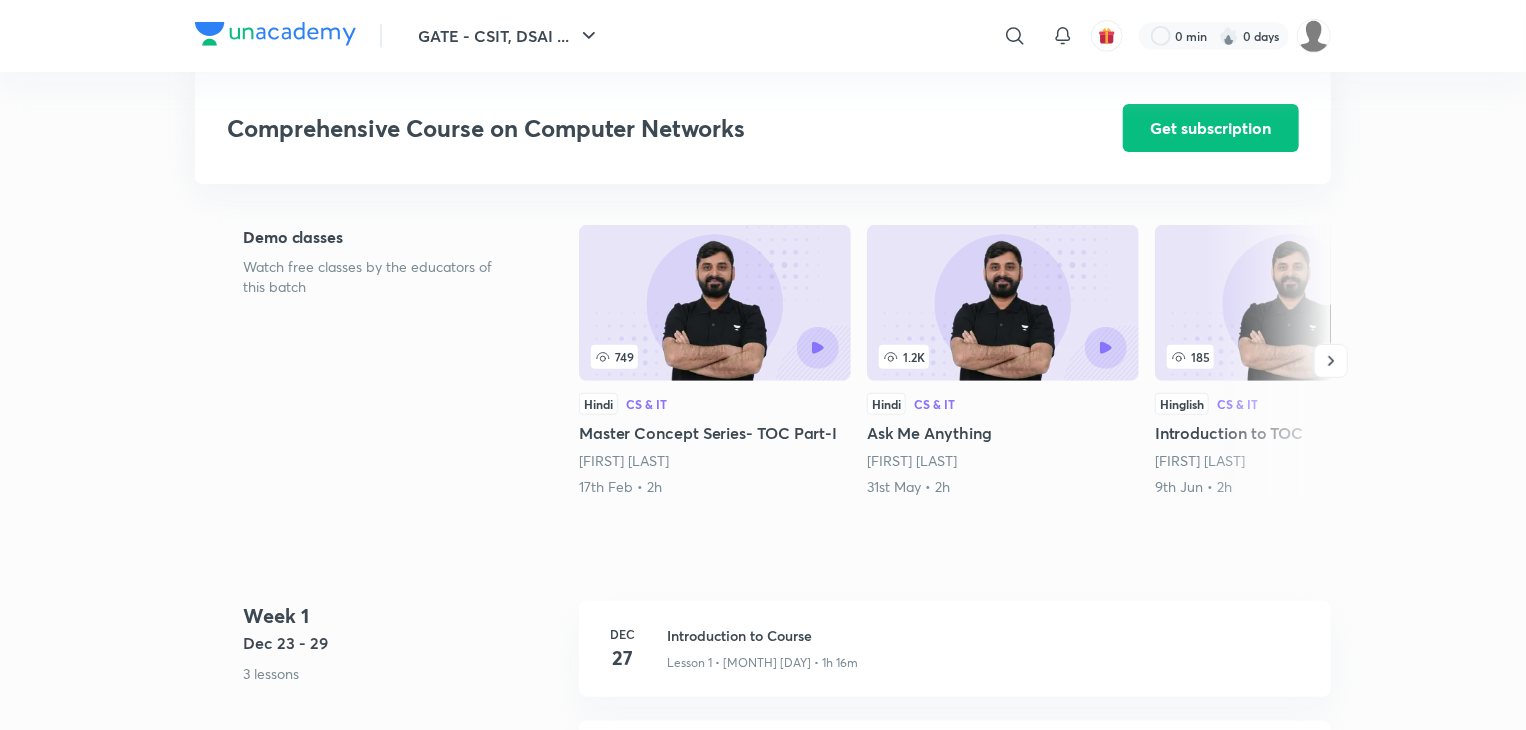 scroll, scrollTop: 438, scrollLeft: 0, axis: vertical 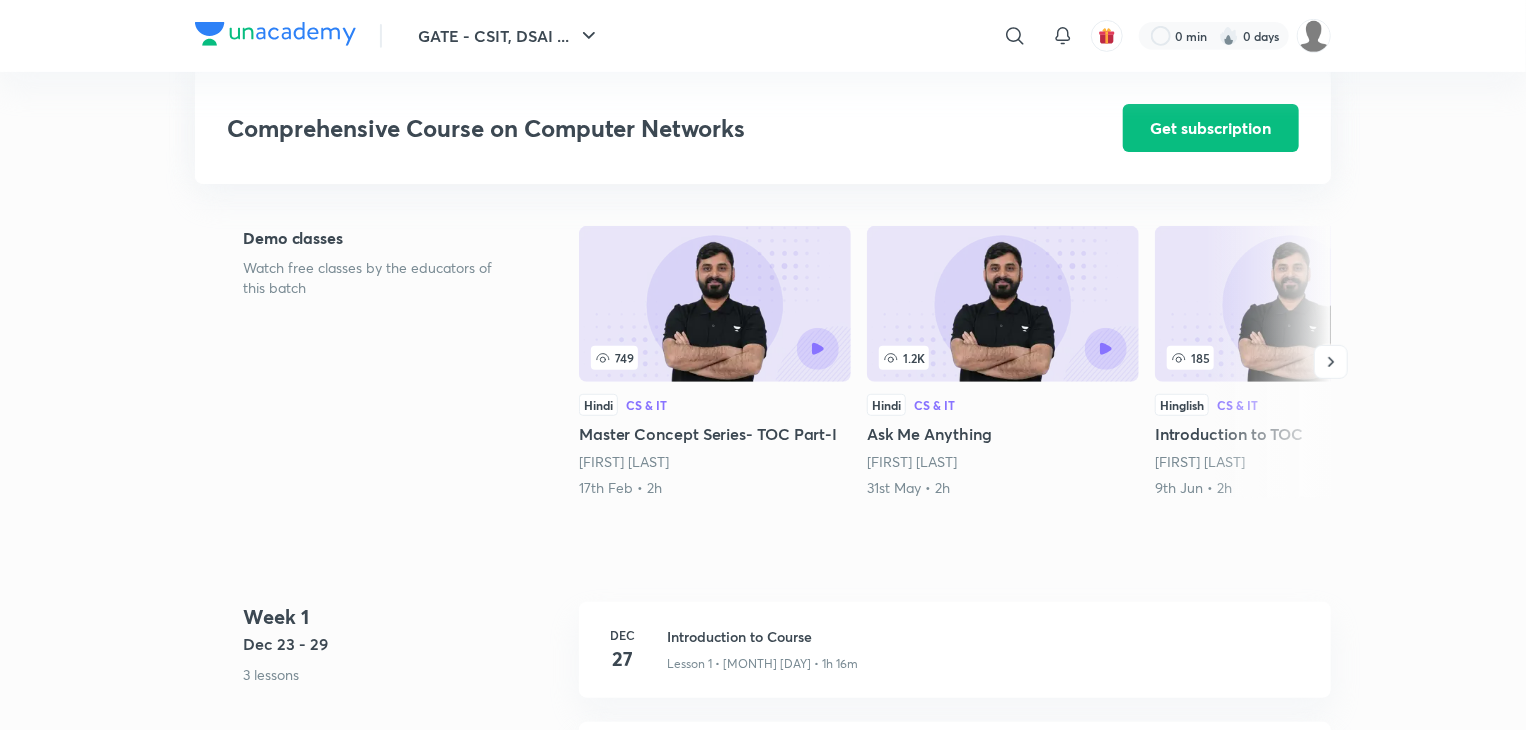 click at bounding box center (1267, 362) 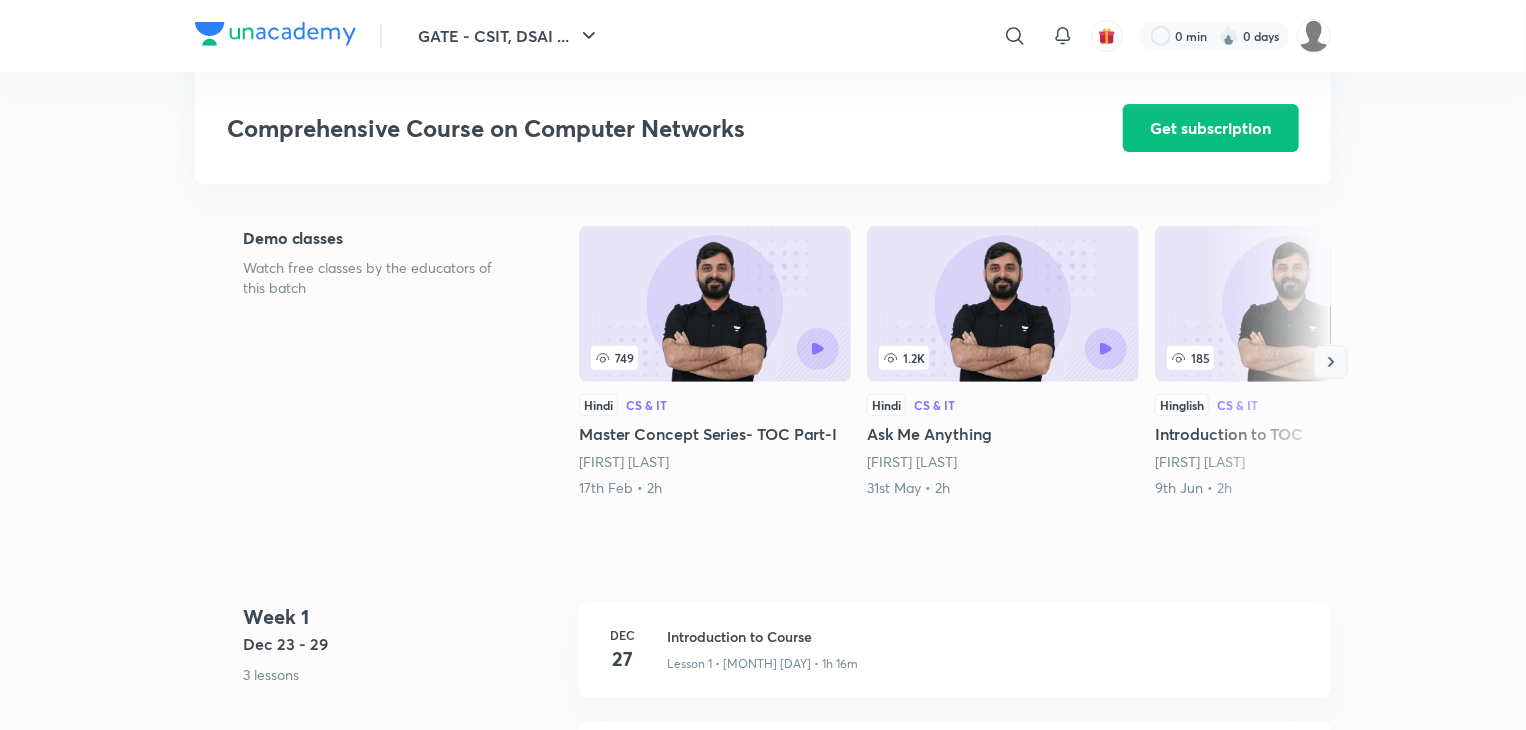 click at bounding box center [1331, 362] 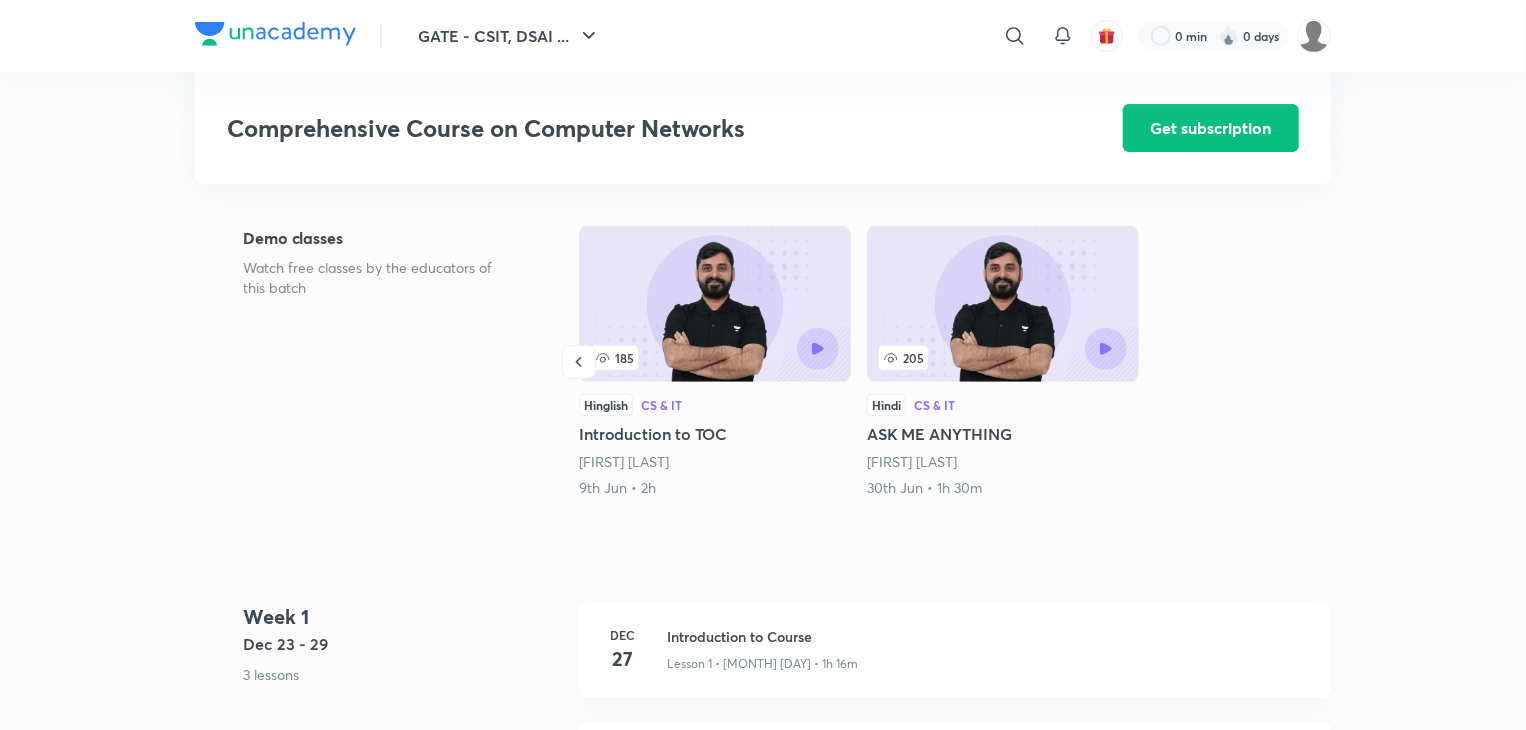 scroll, scrollTop: 0, scrollLeft: 0, axis: both 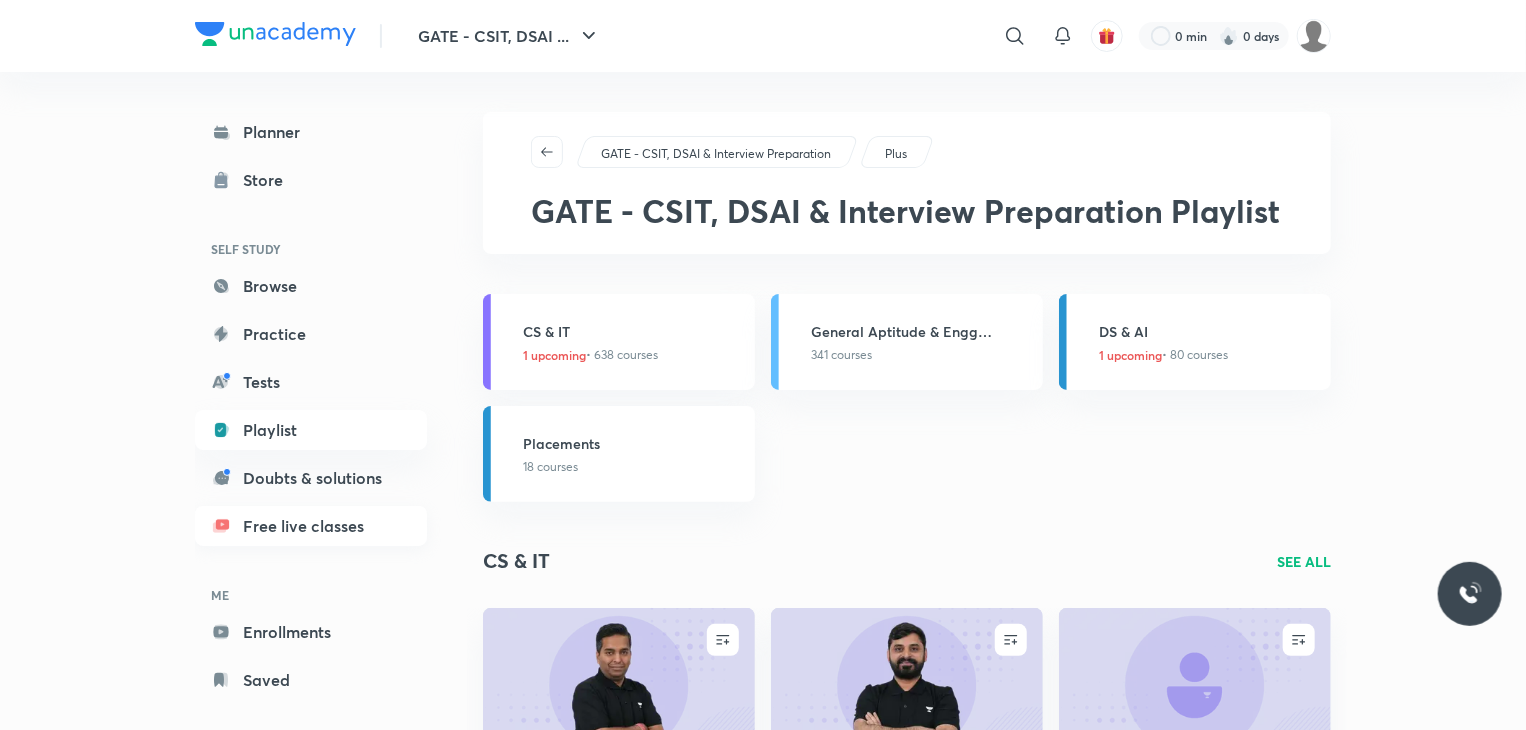 click on "Free live classes" at bounding box center (311, 526) 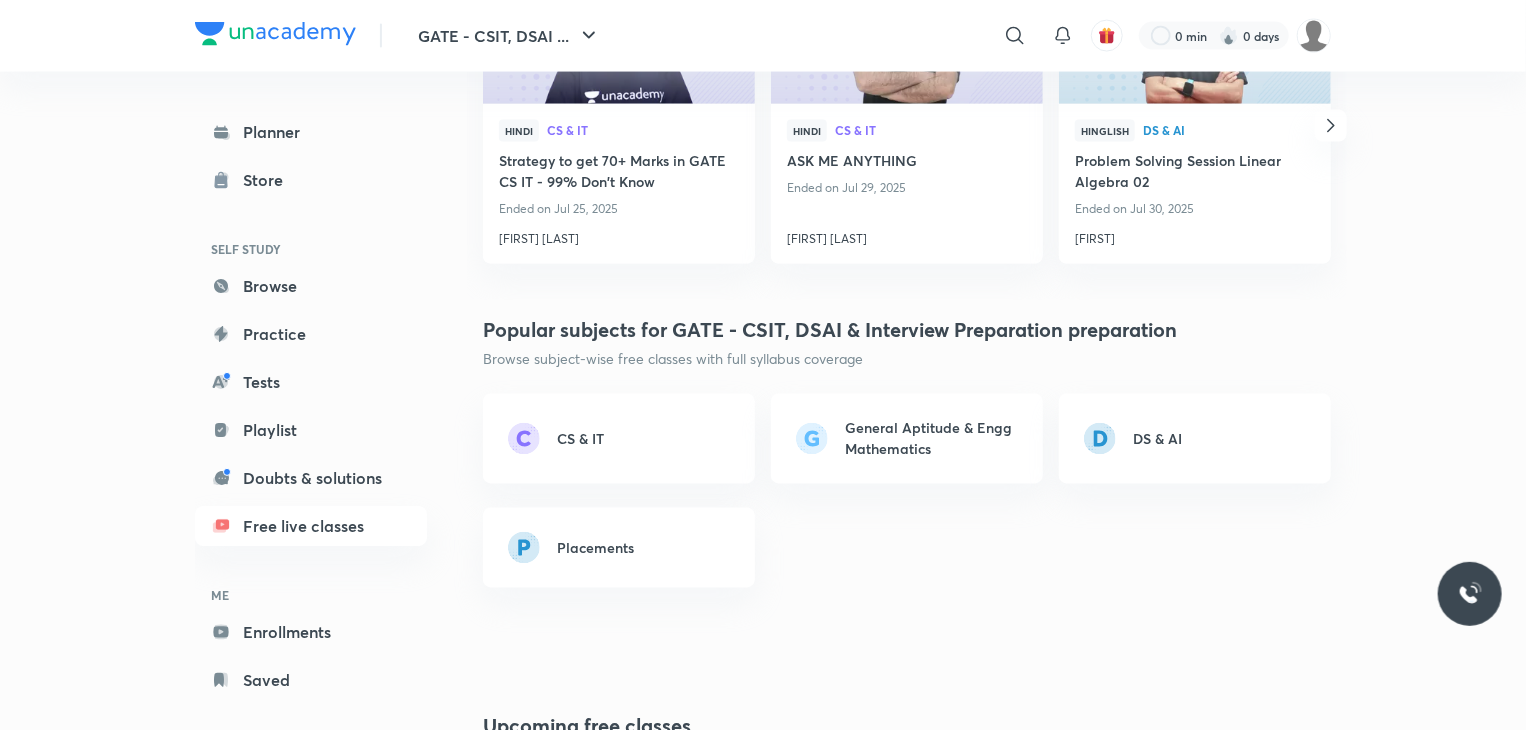 scroll, scrollTop: 1608, scrollLeft: 0, axis: vertical 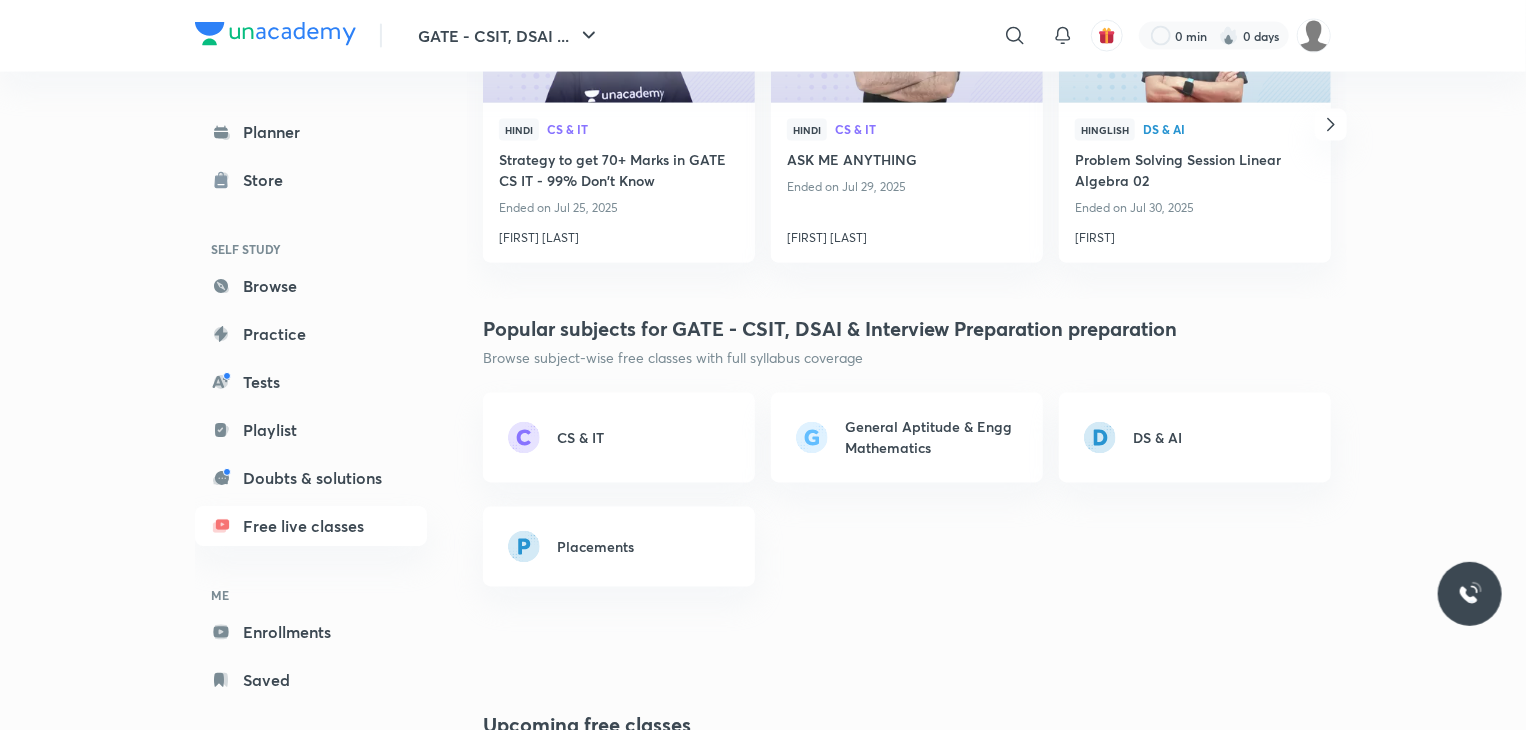 click on "CS & IT" at bounding box center (580, 438) 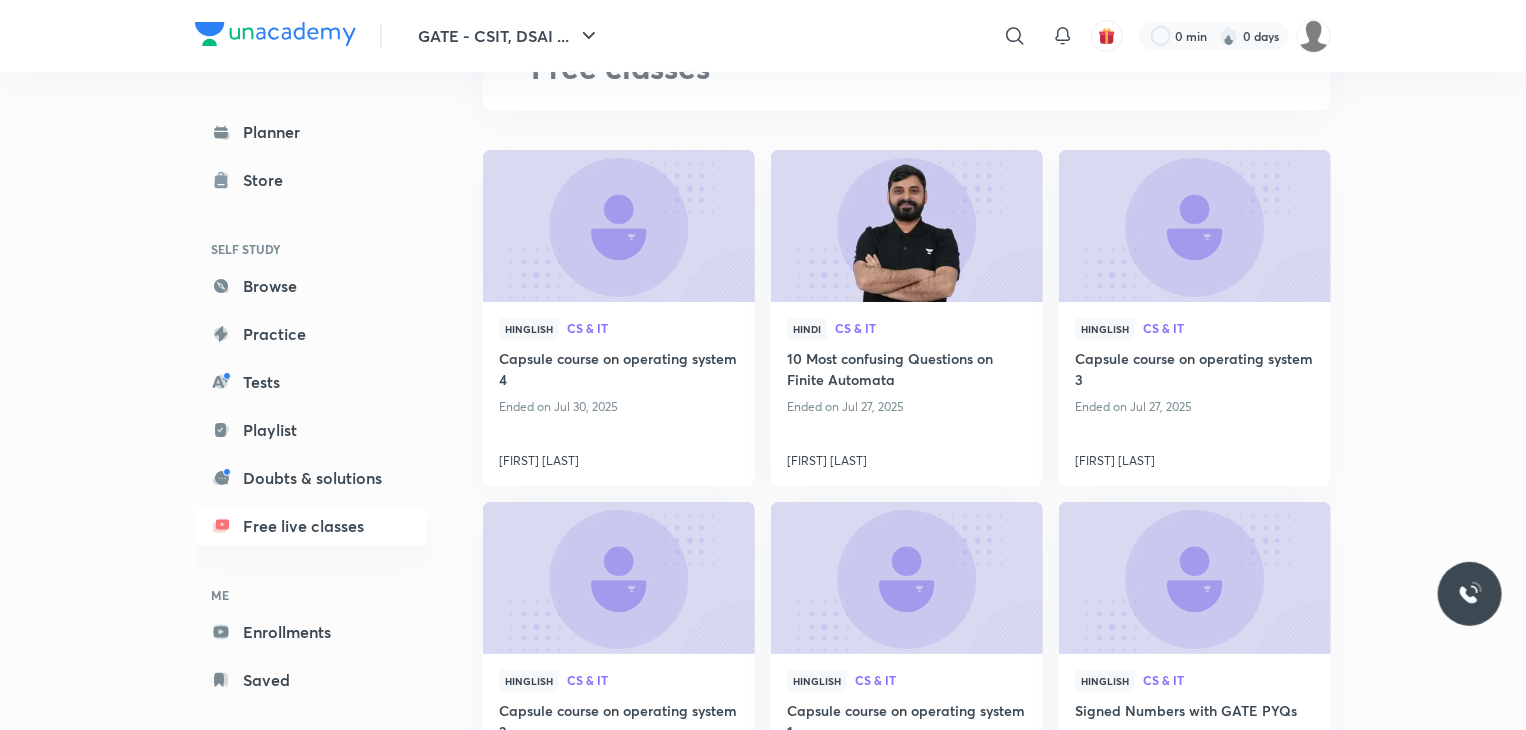 scroll, scrollTop: 146, scrollLeft: 0, axis: vertical 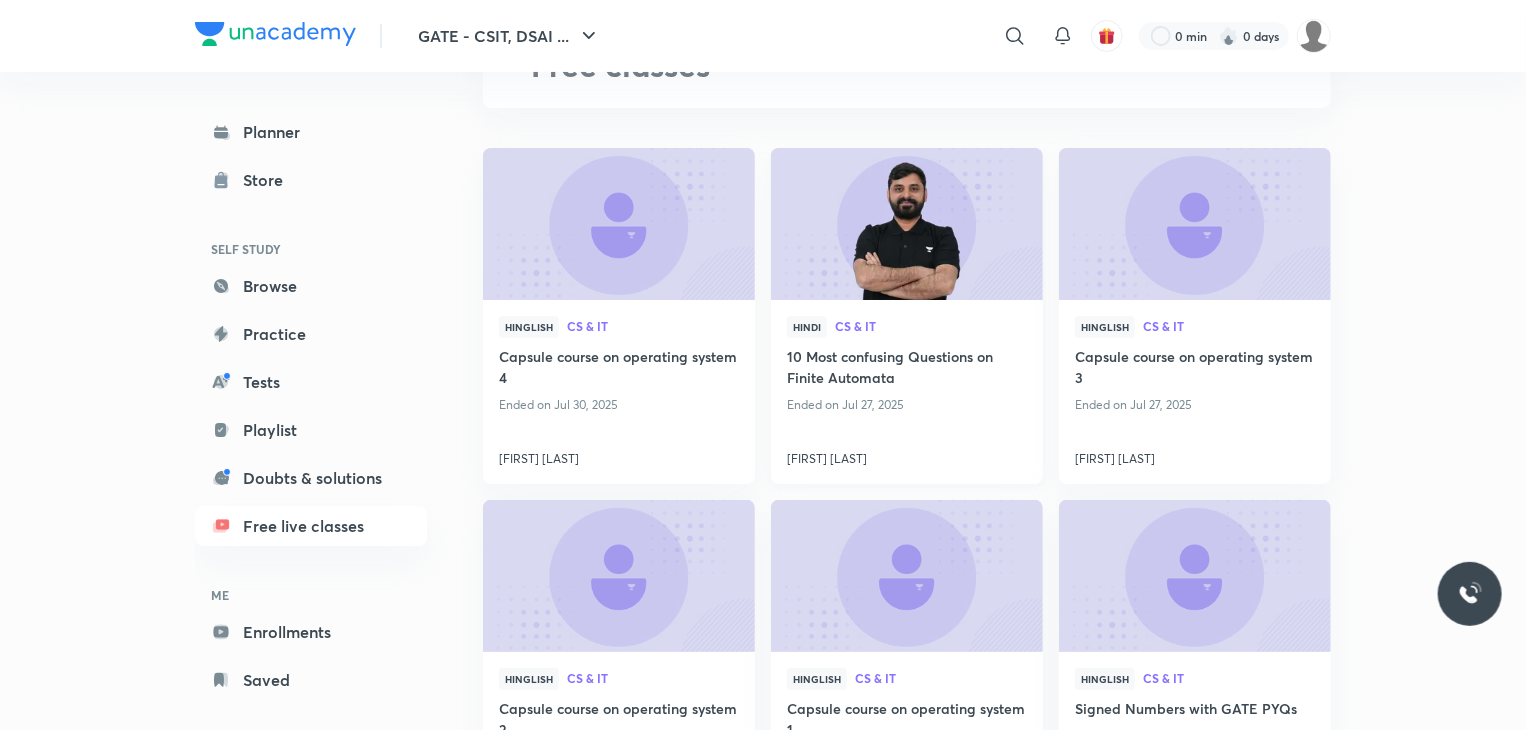 click on "10 Most confusing Questions on Finite Automata" at bounding box center [907, 369] 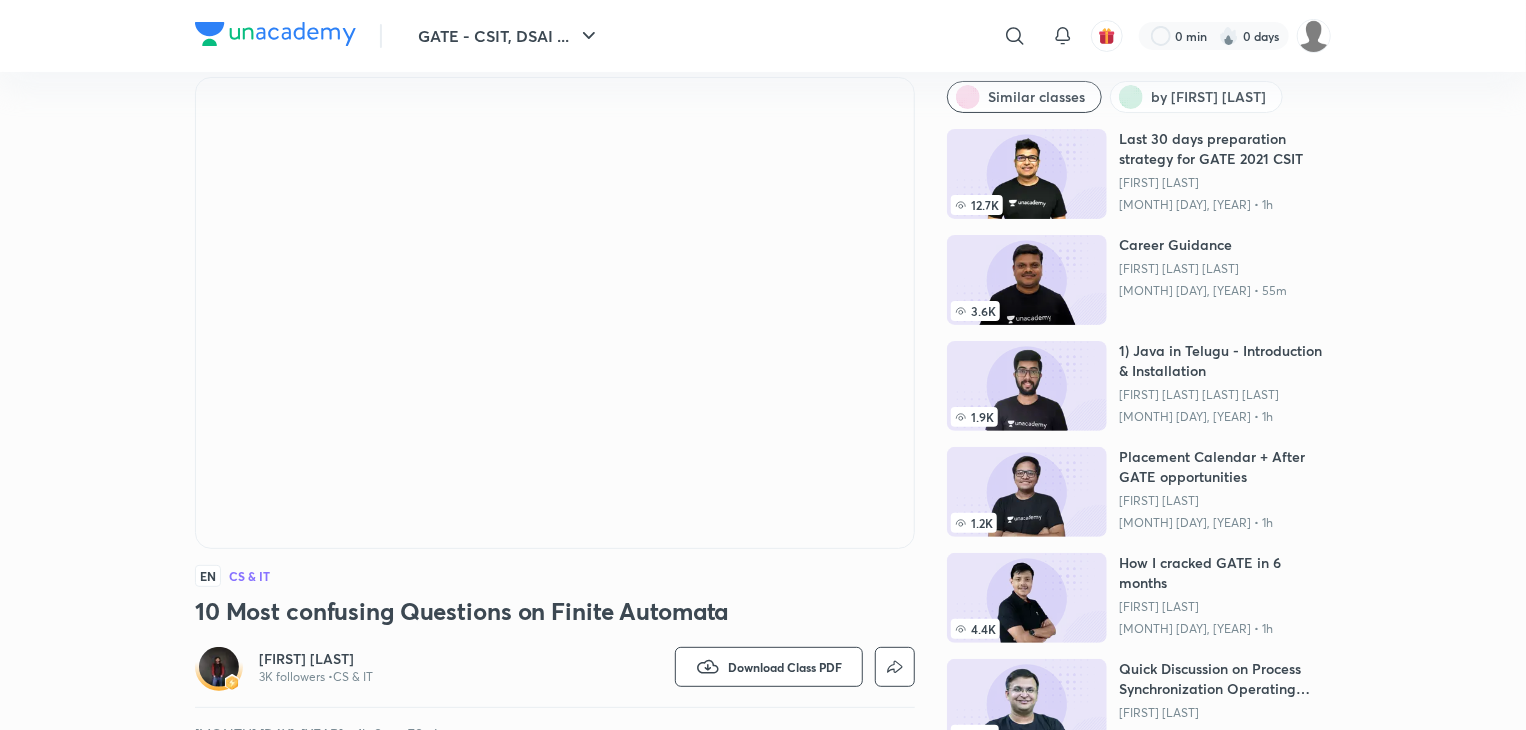 scroll, scrollTop: 0, scrollLeft: 0, axis: both 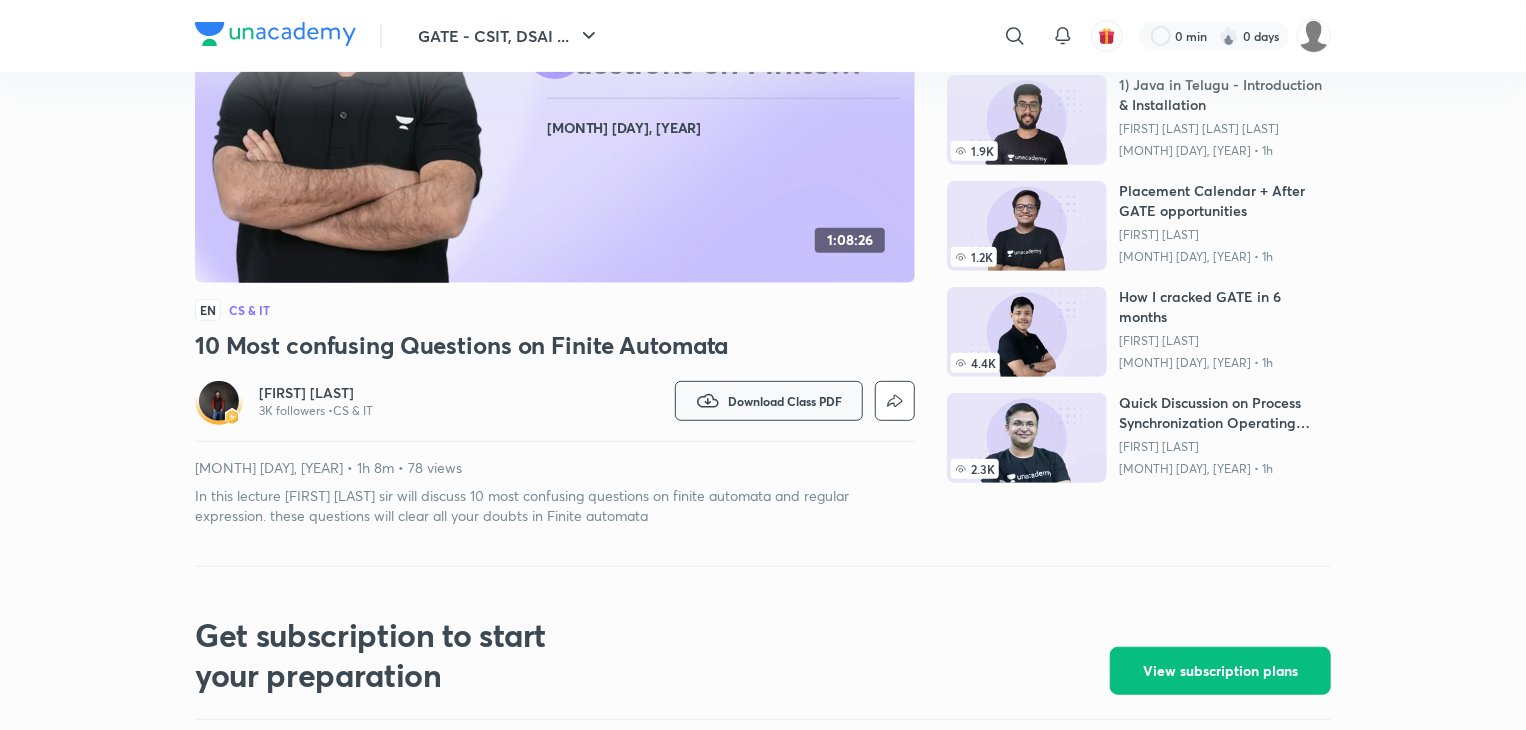 click on "Download Class PDF" at bounding box center [785, 401] 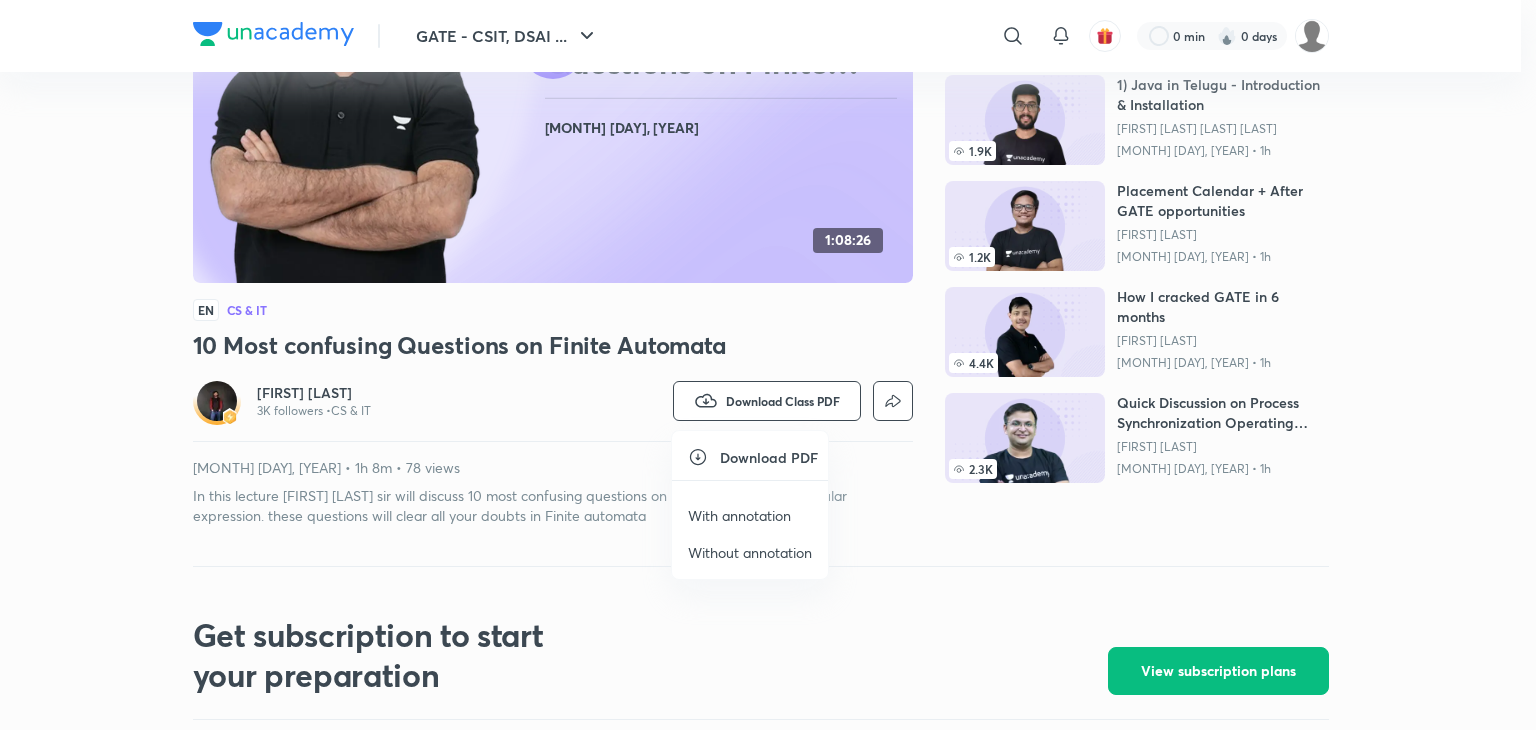 click at bounding box center [768, 365] 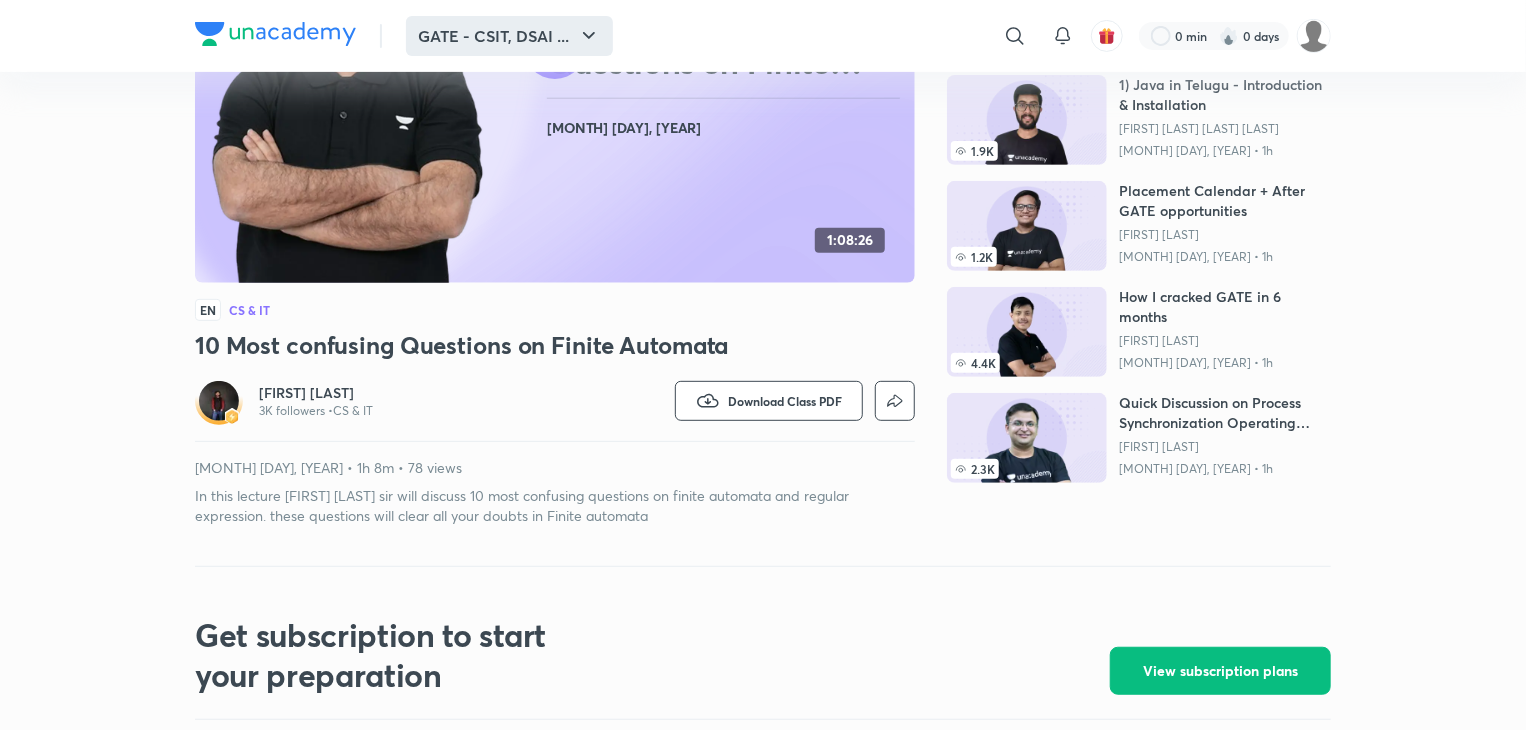 click on "GATE - CSIT, DSAI  ..." at bounding box center [509, 36] 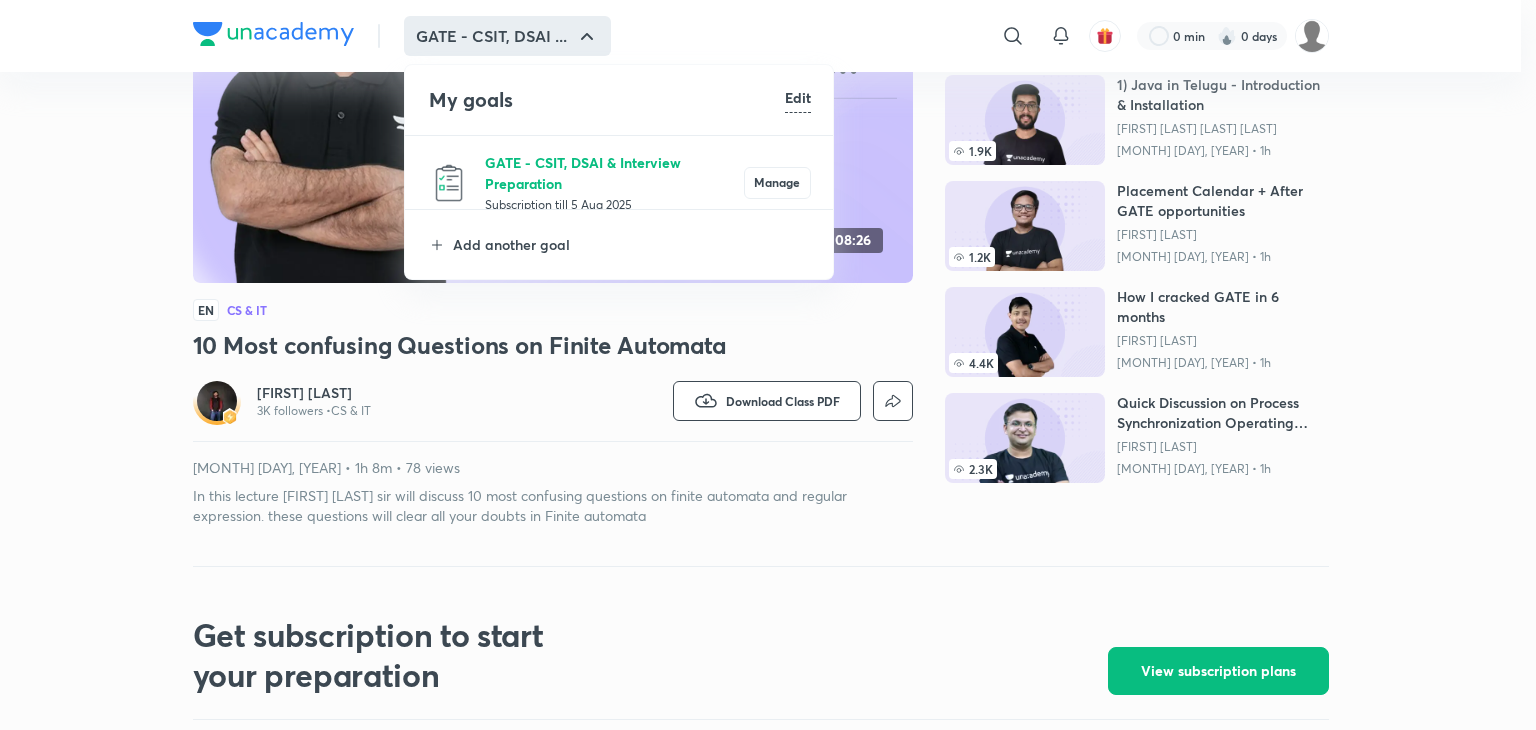 click on "GATE - CSIT, DSAI & Interview Preparation" at bounding box center (614, 173) 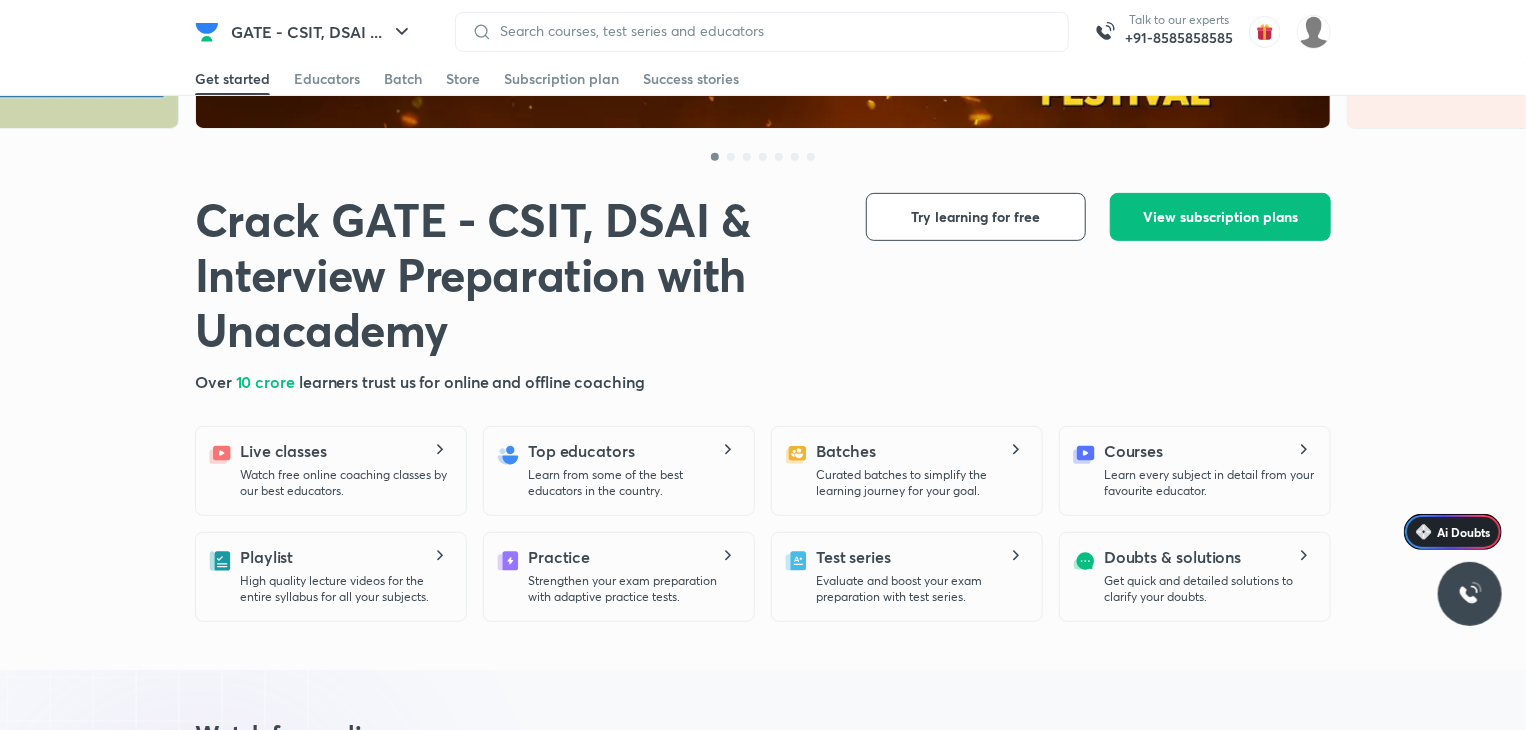 scroll, scrollTop: 0, scrollLeft: 0, axis: both 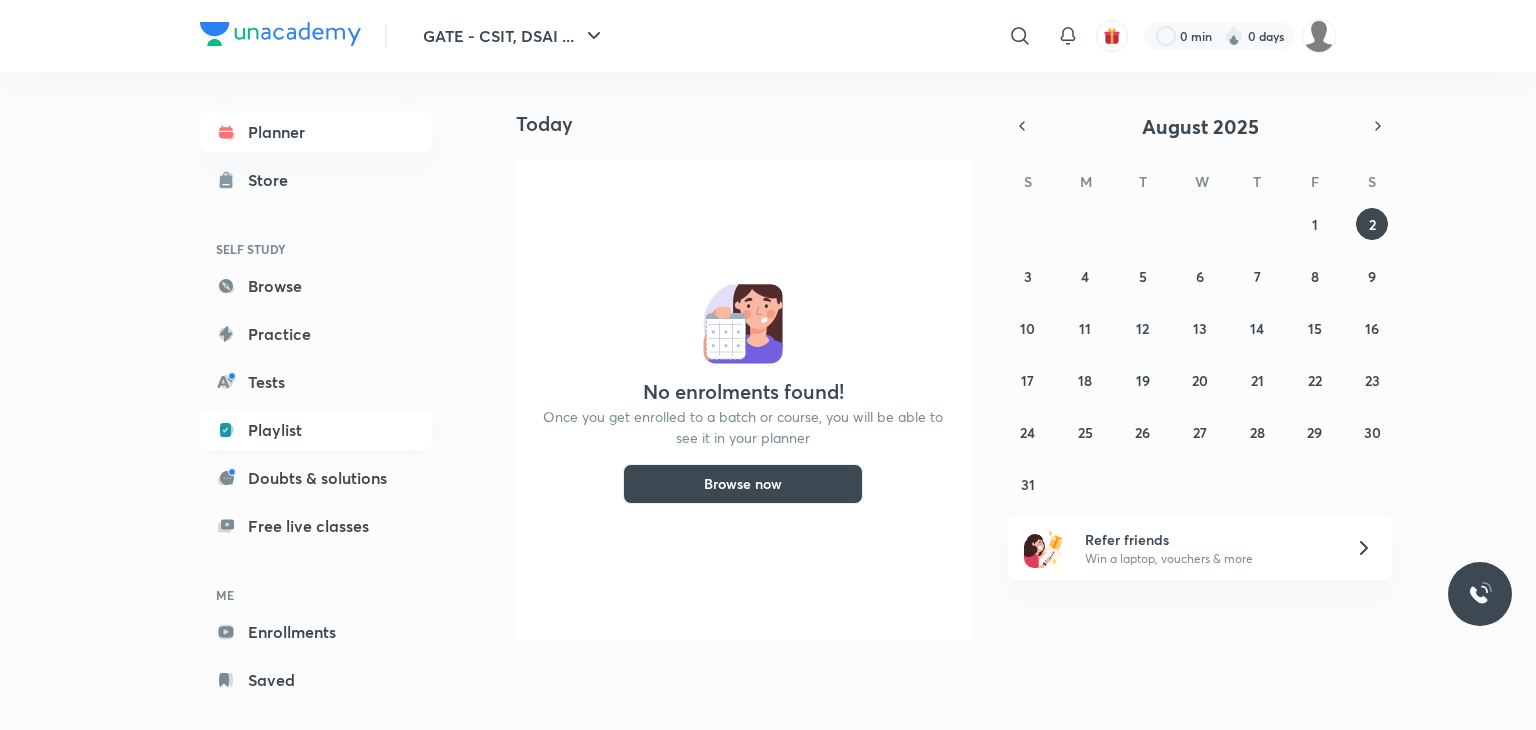 click on "Playlist" at bounding box center [316, 430] 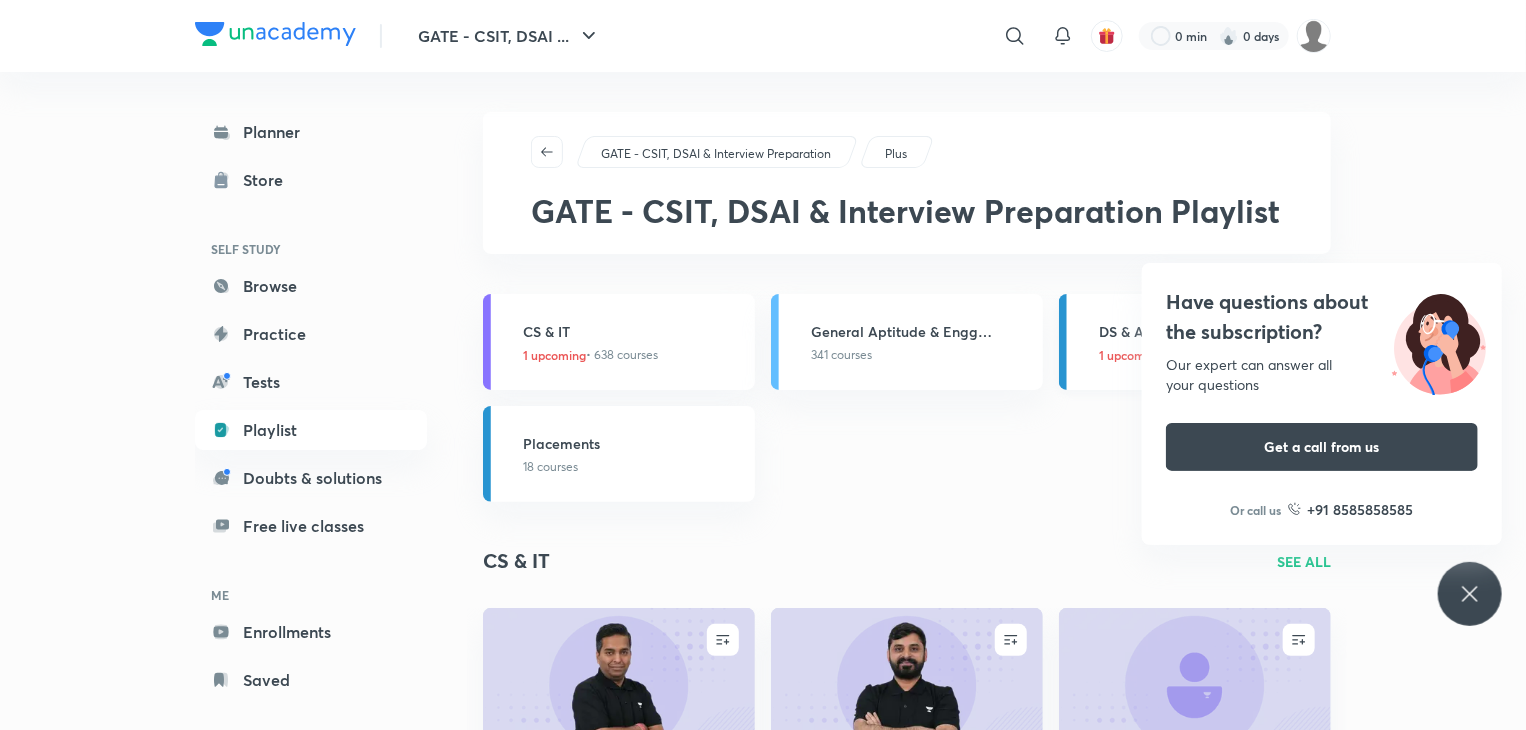 scroll, scrollTop: 333, scrollLeft: 0, axis: vertical 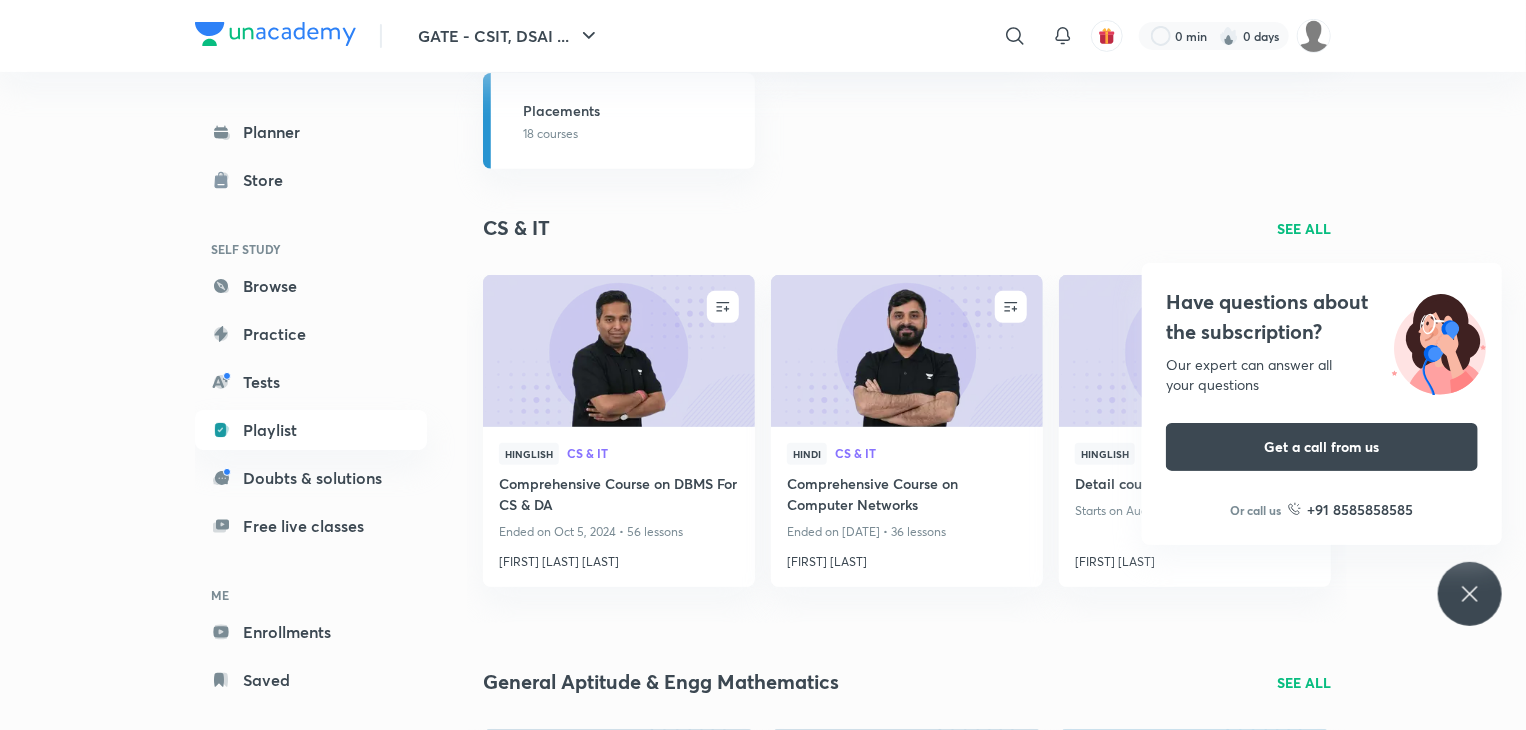 click on "Have questions about the subscription? Our expert can answer all your questions Get a call from us Or call us +91 8585858585" at bounding box center [1470, 594] 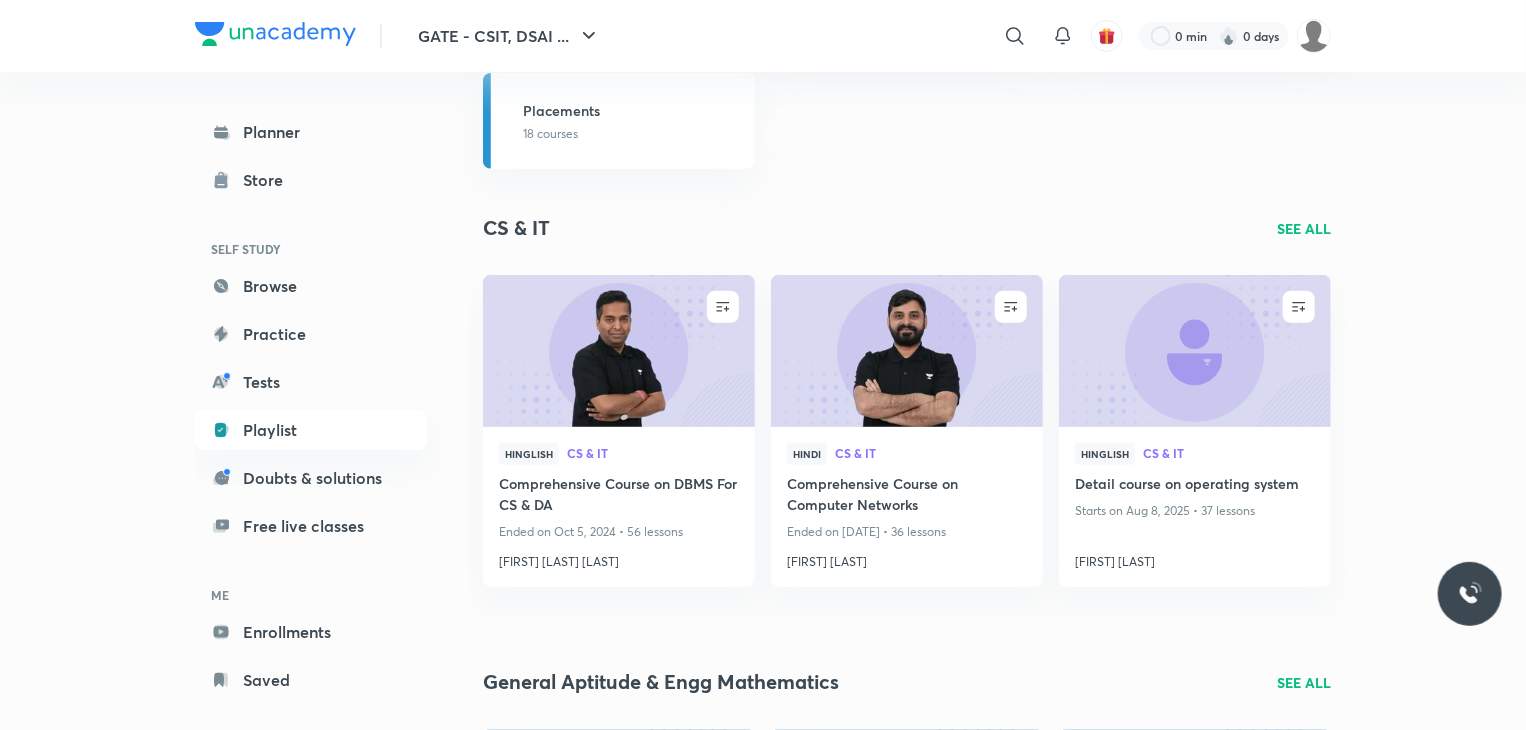 click on "SEE ALL" at bounding box center (1304, 228) 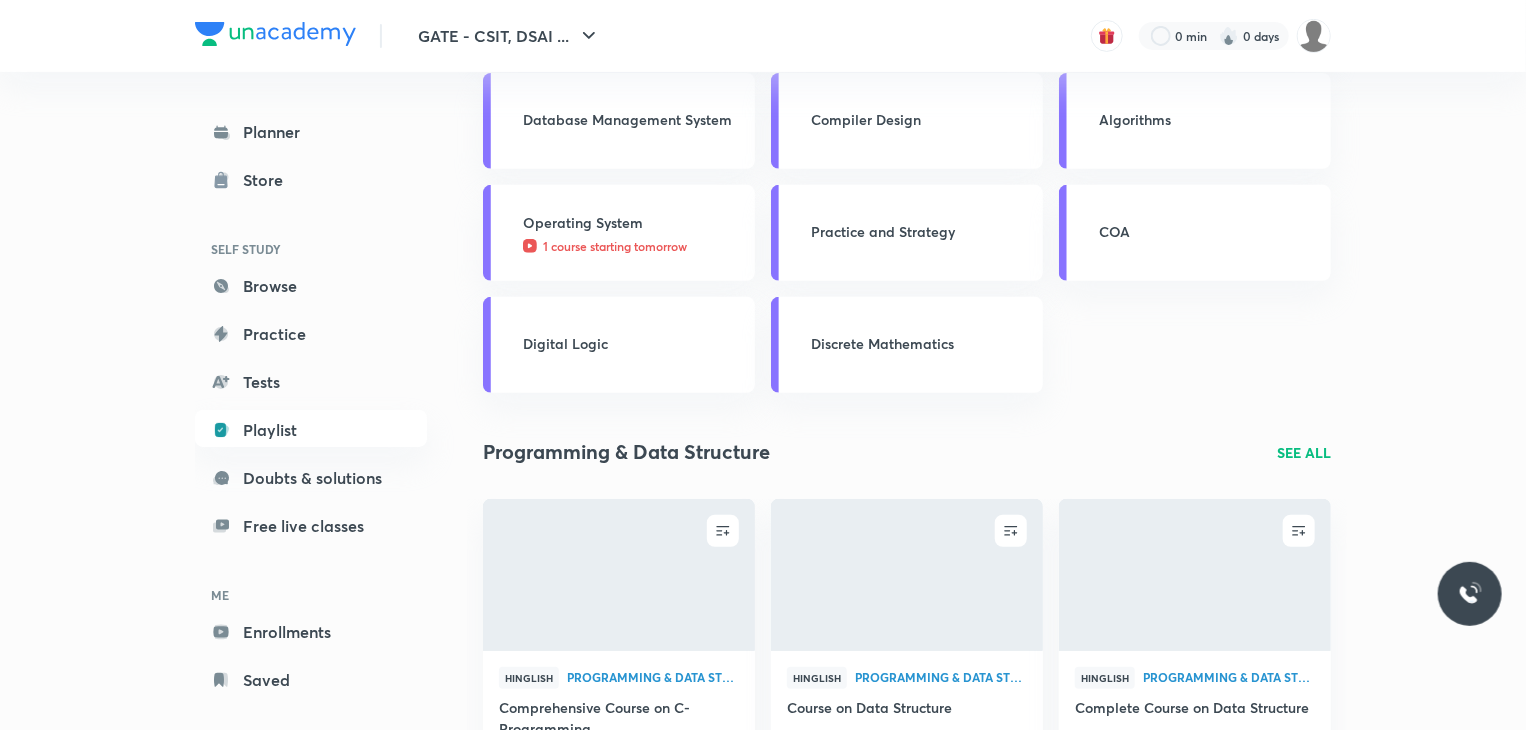 scroll, scrollTop: 0, scrollLeft: 0, axis: both 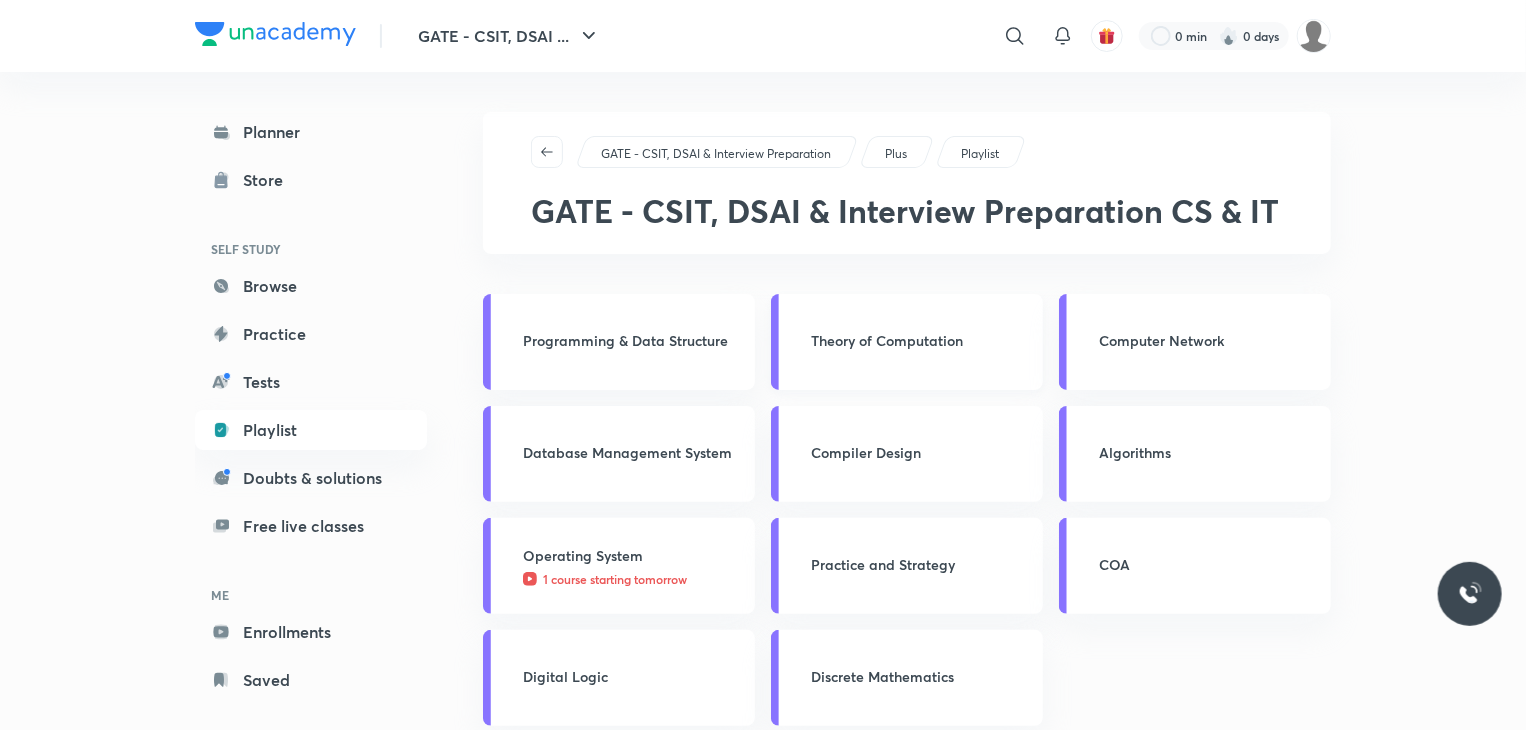 click on "Theory of Computation" at bounding box center (921, 340) 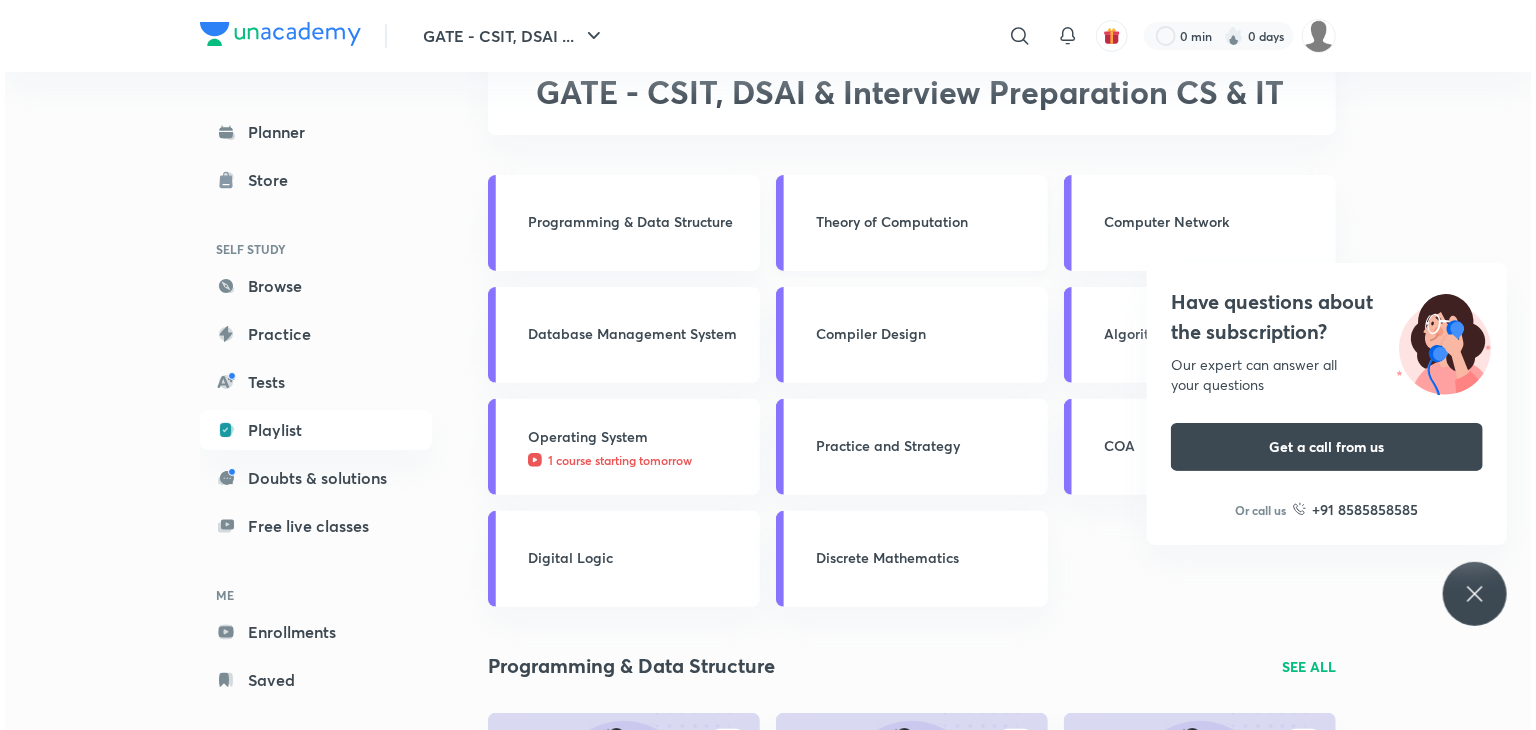 scroll, scrollTop: 0, scrollLeft: 0, axis: both 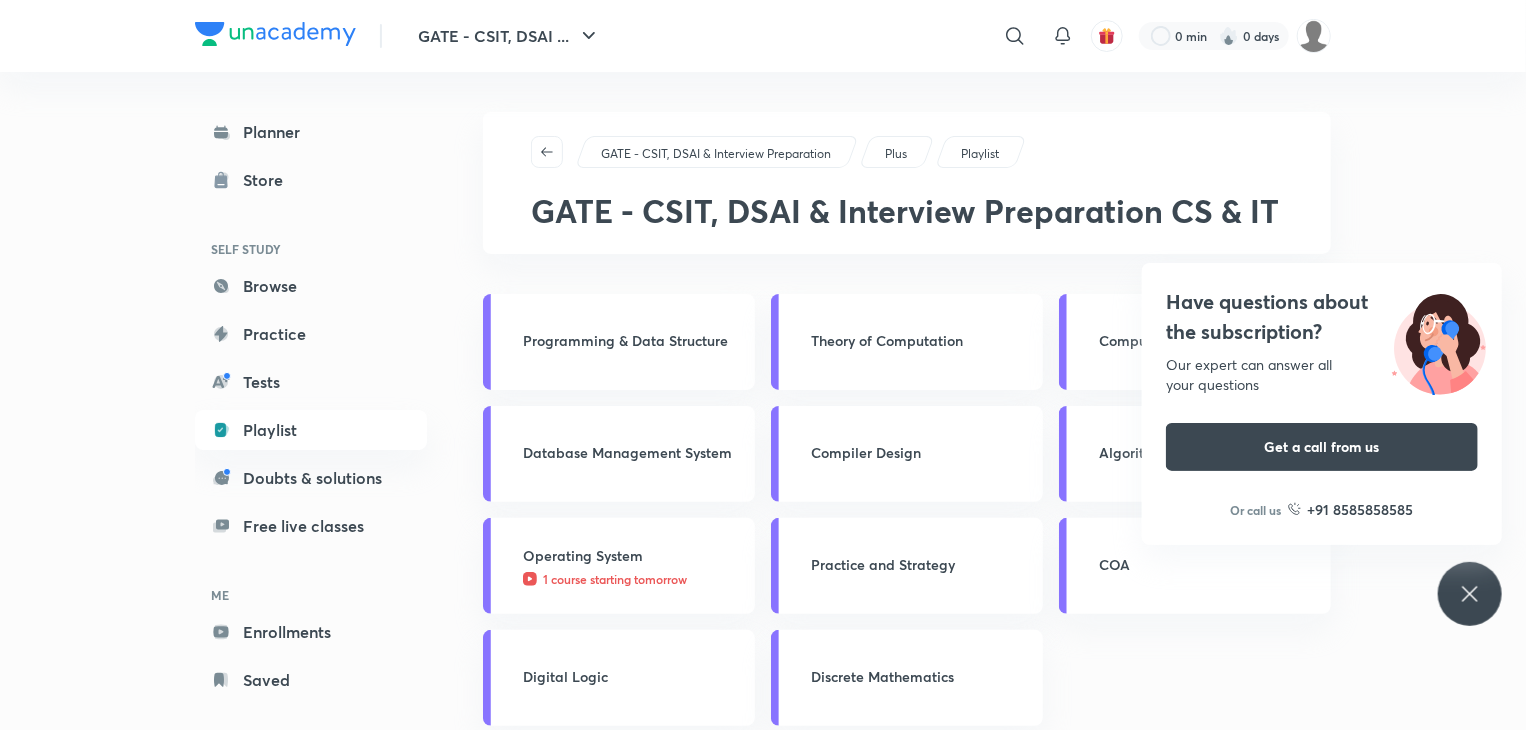 click 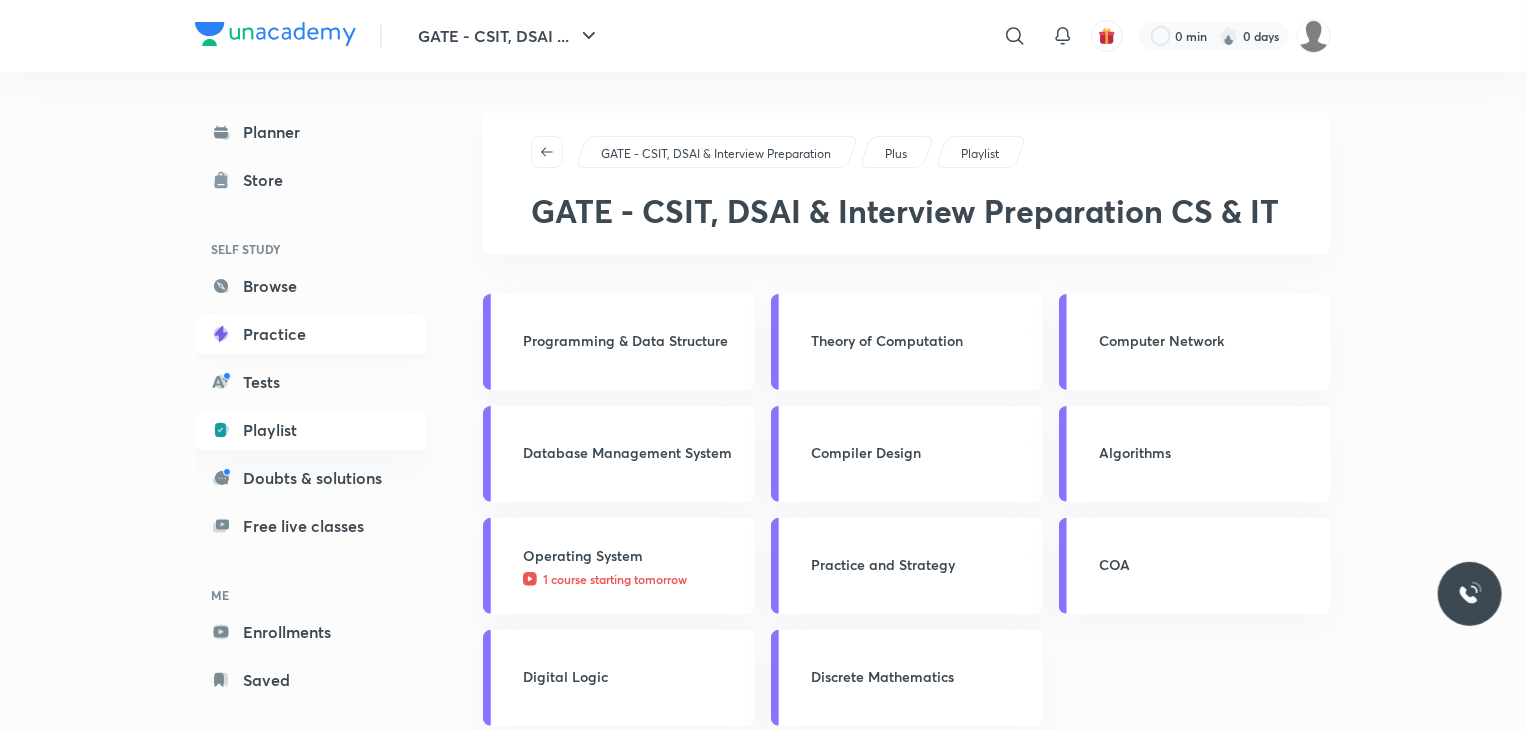 click on "Practice" at bounding box center [311, 334] 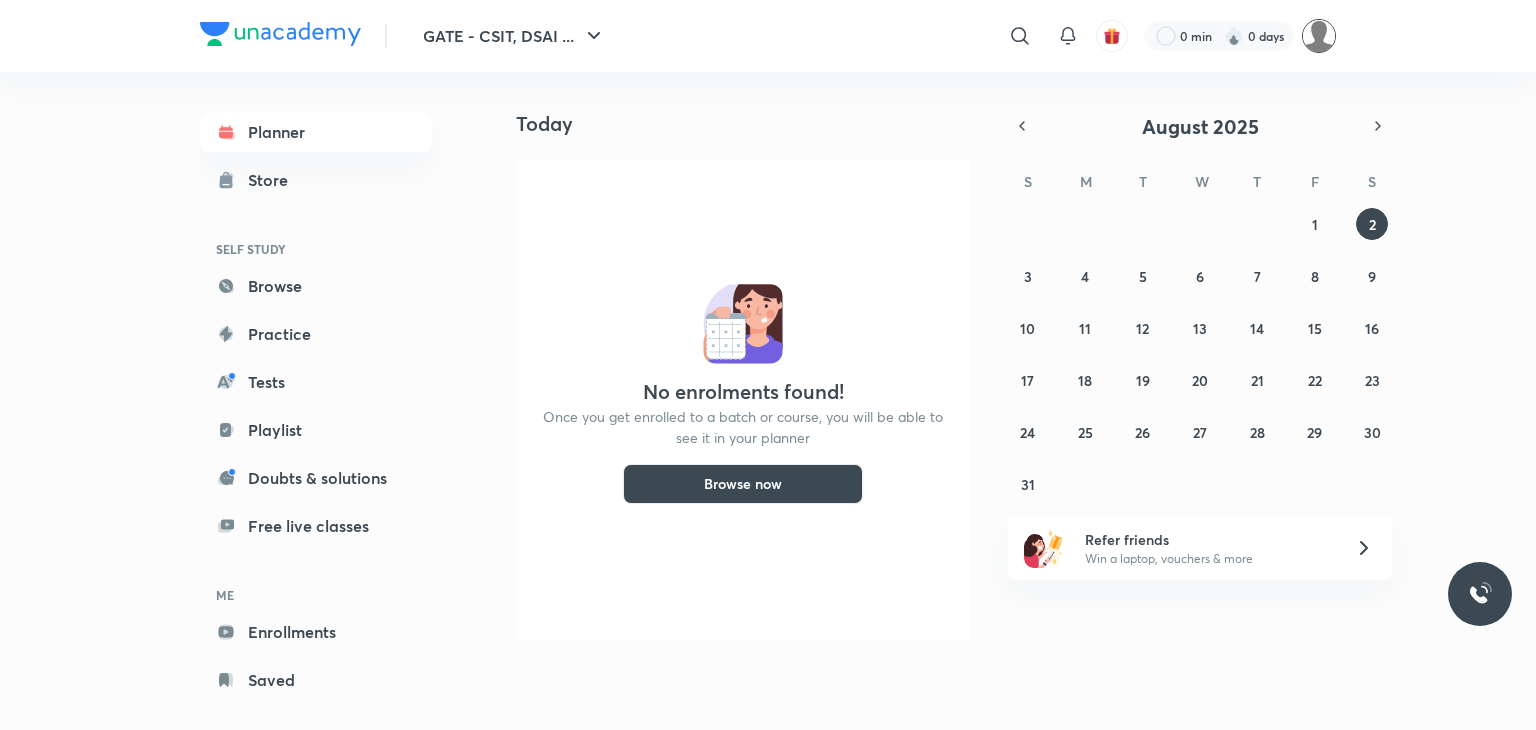 click at bounding box center (1319, 36) 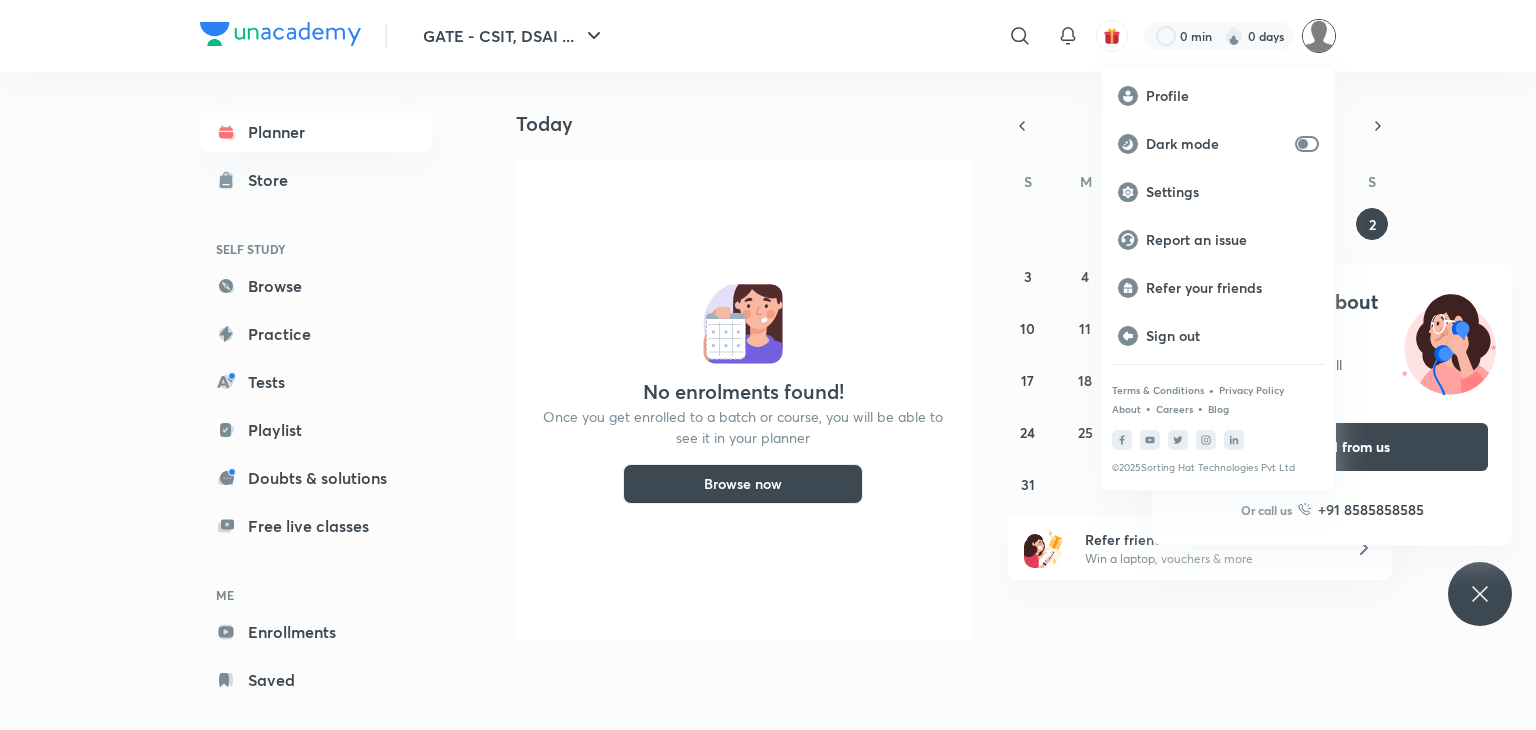 click at bounding box center (768, 365) 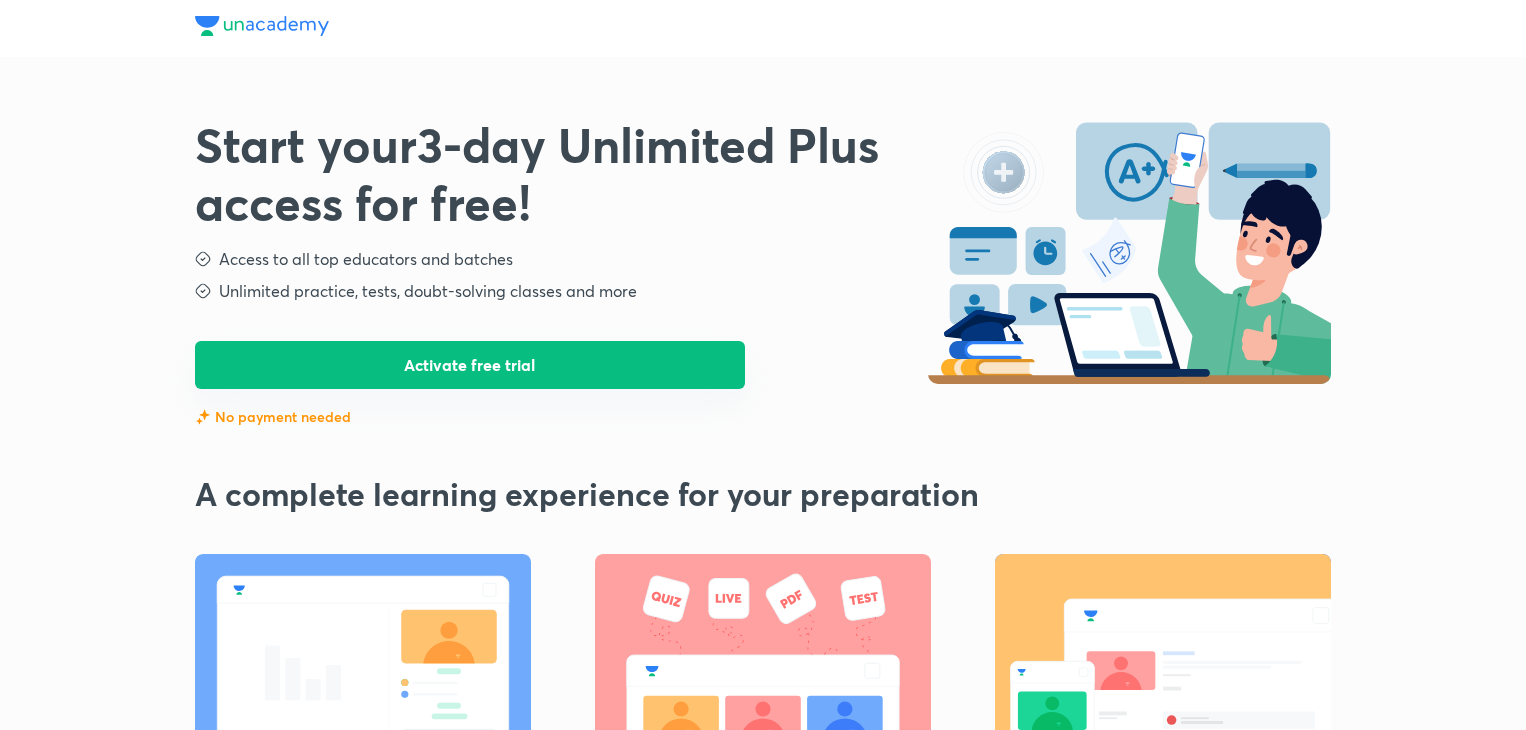 scroll, scrollTop: 0, scrollLeft: 0, axis: both 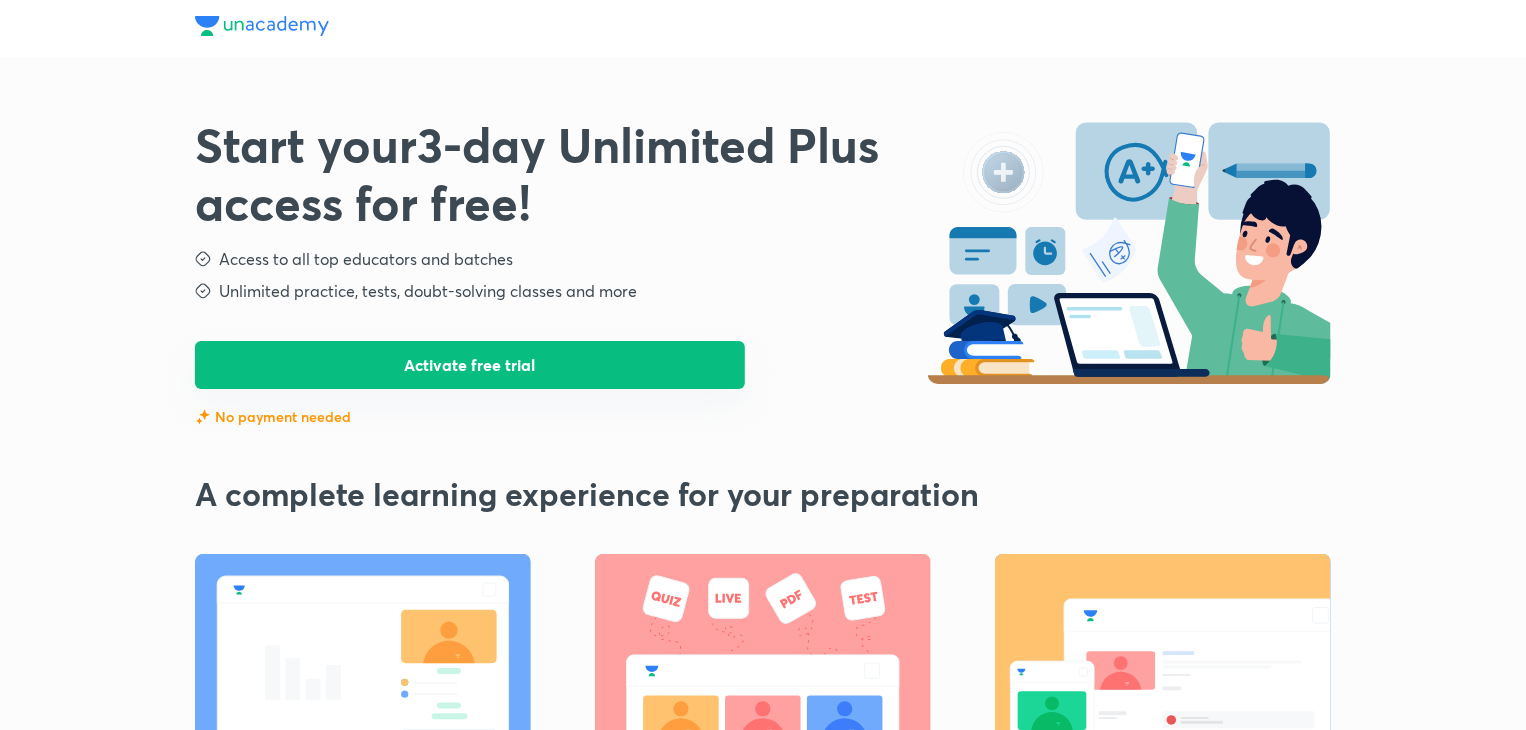click on "Activate free trial" at bounding box center [470, 365] 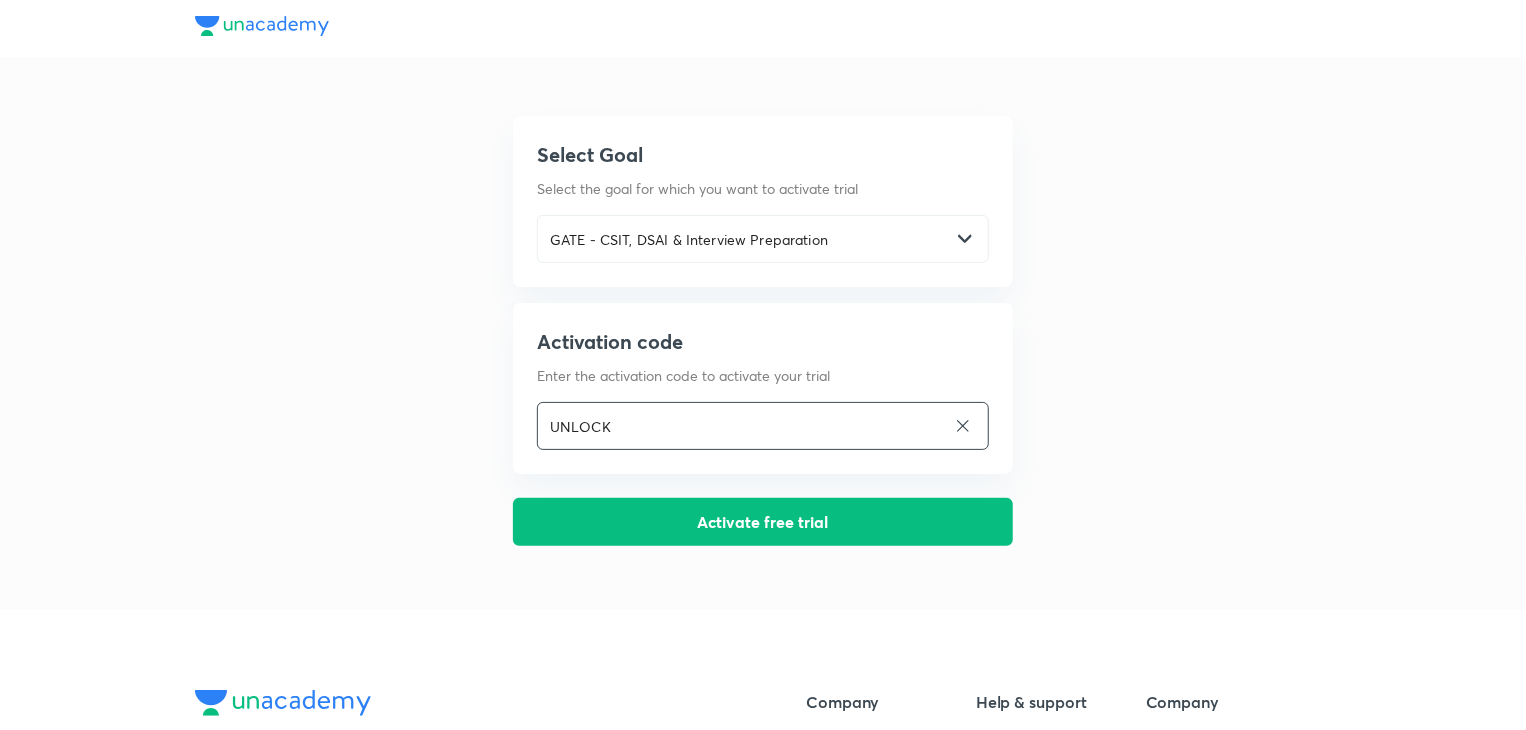 click on "UNLOCK" at bounding box center (742, 426) 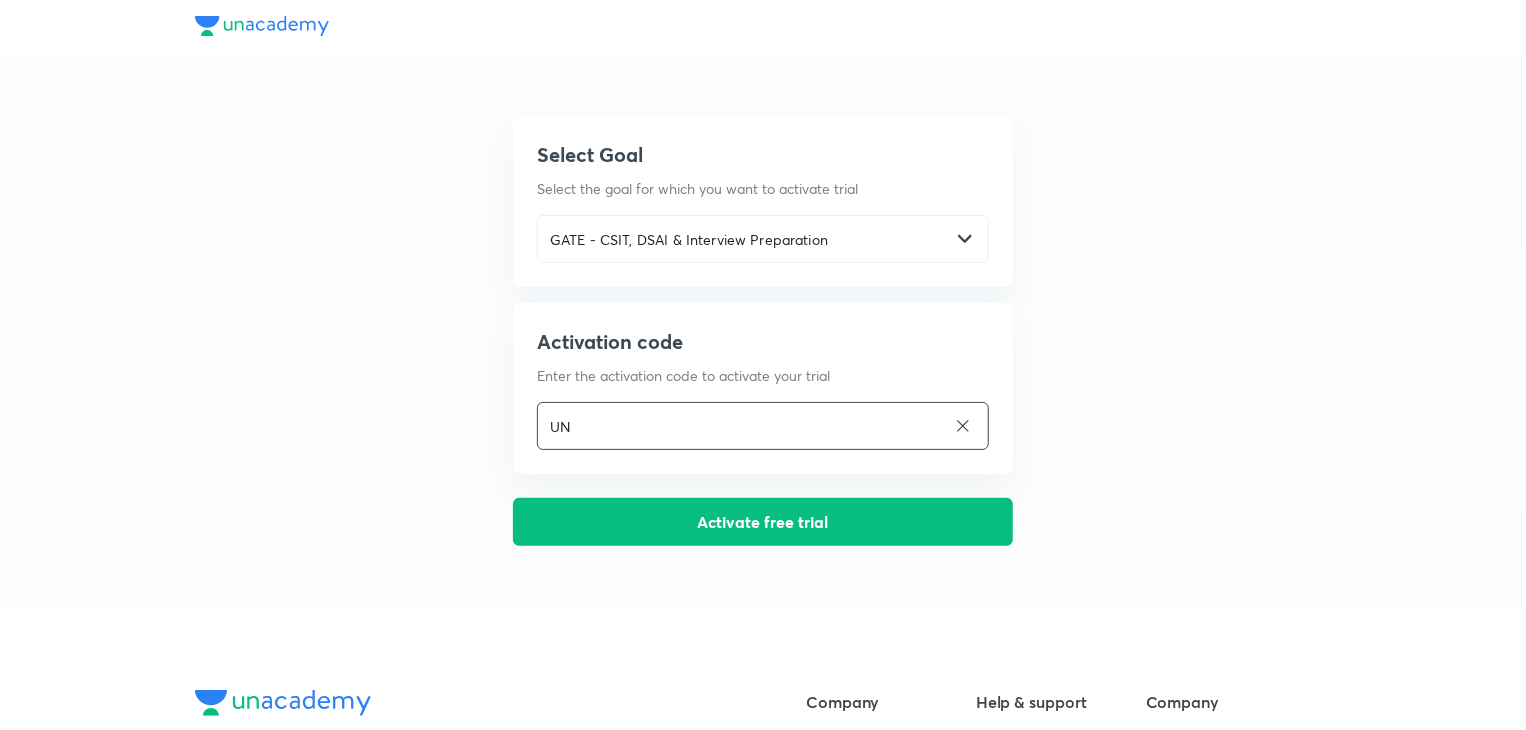 type on "U" 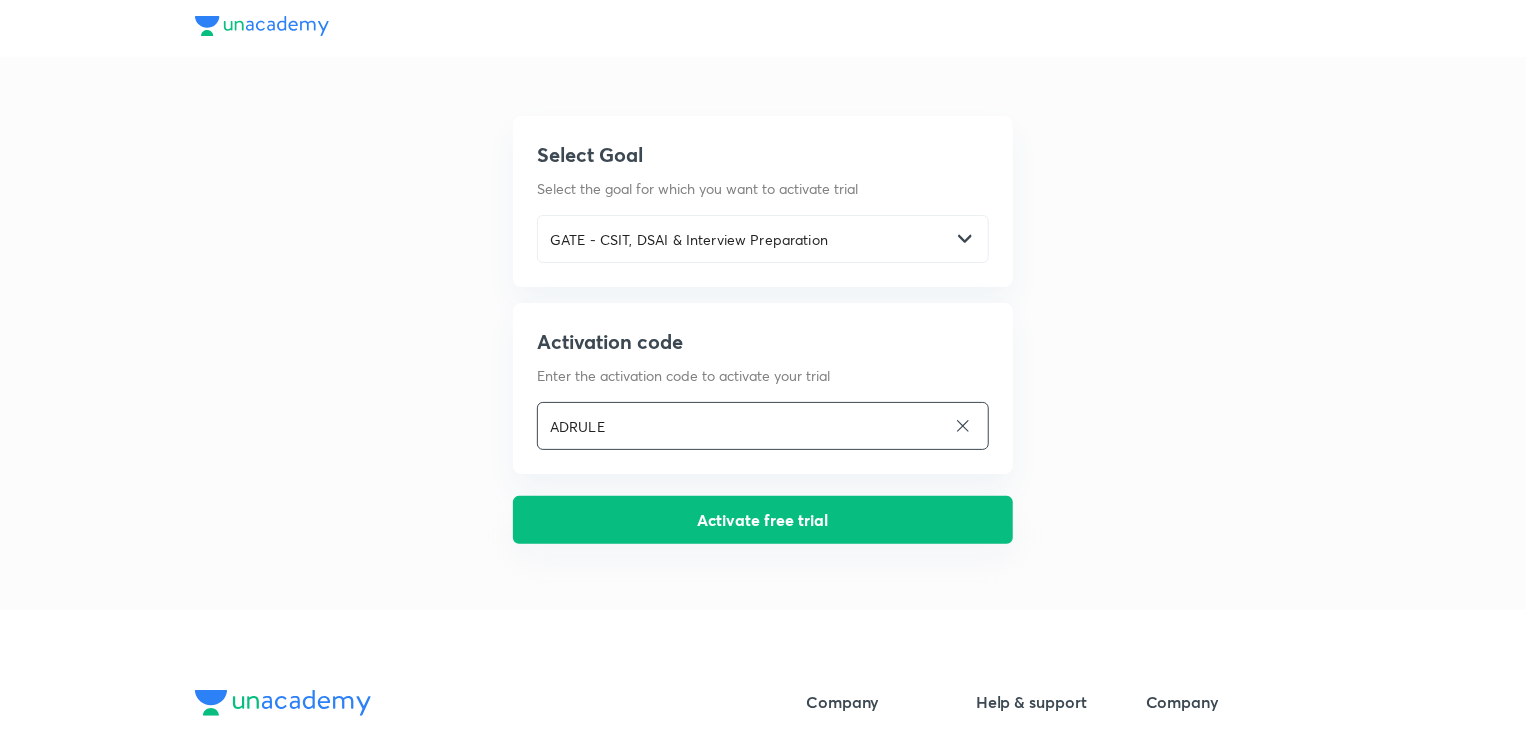 type on "ADRULE" 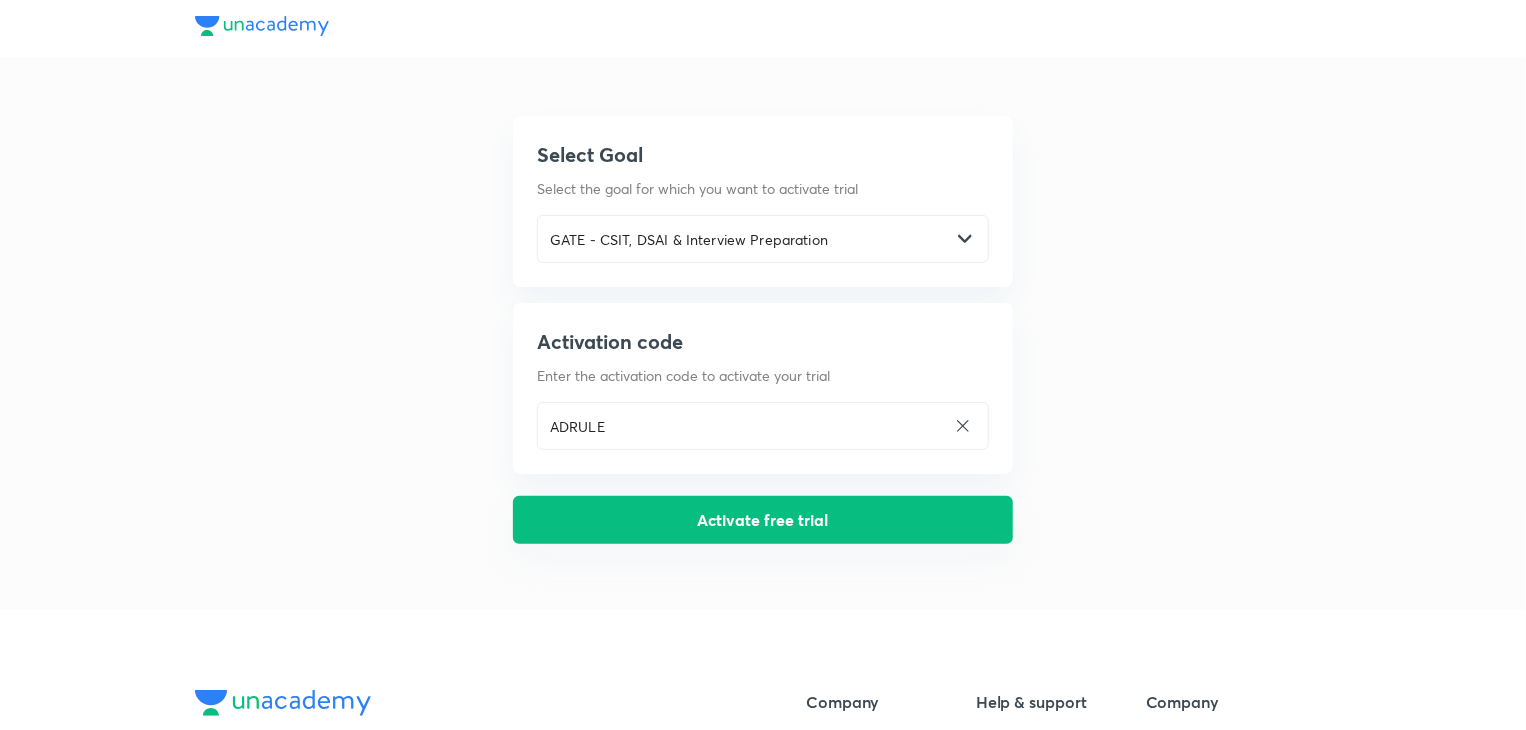 click on "Activate free trial" at bounding box center (763, 520) 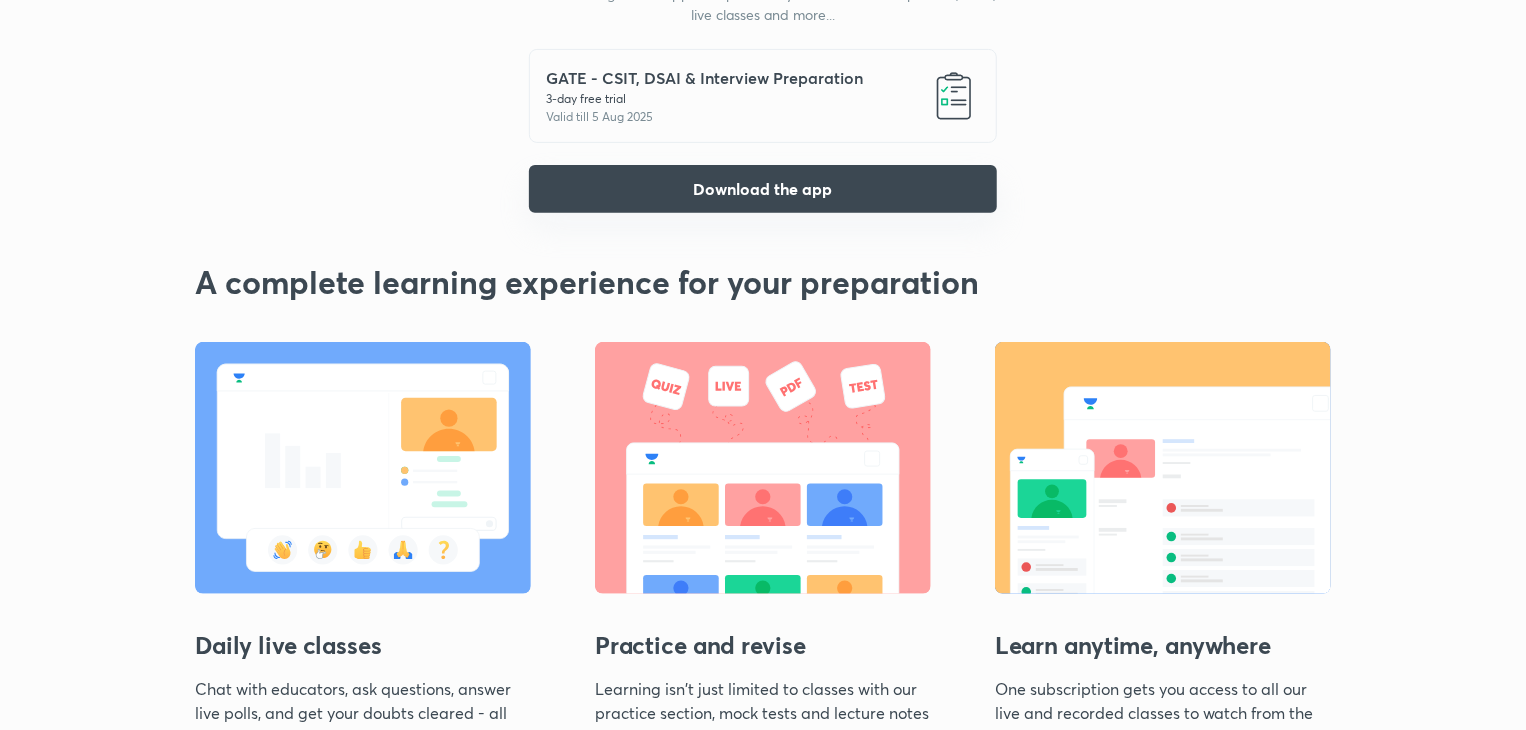 scroll, scrollTop: 264, scrollLeft: 0, axis: vertical 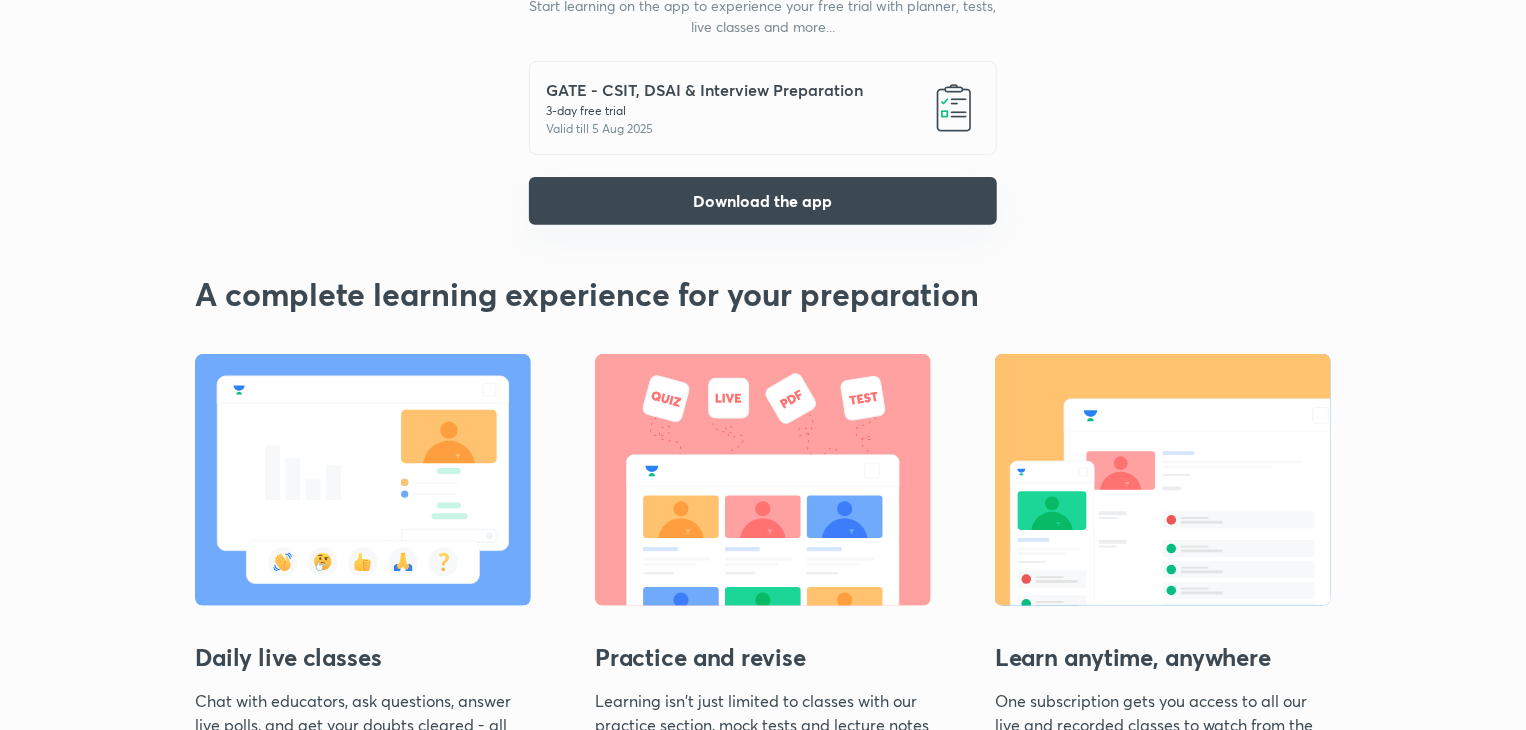 click on "Download the app" at bounding box center [763, 201] 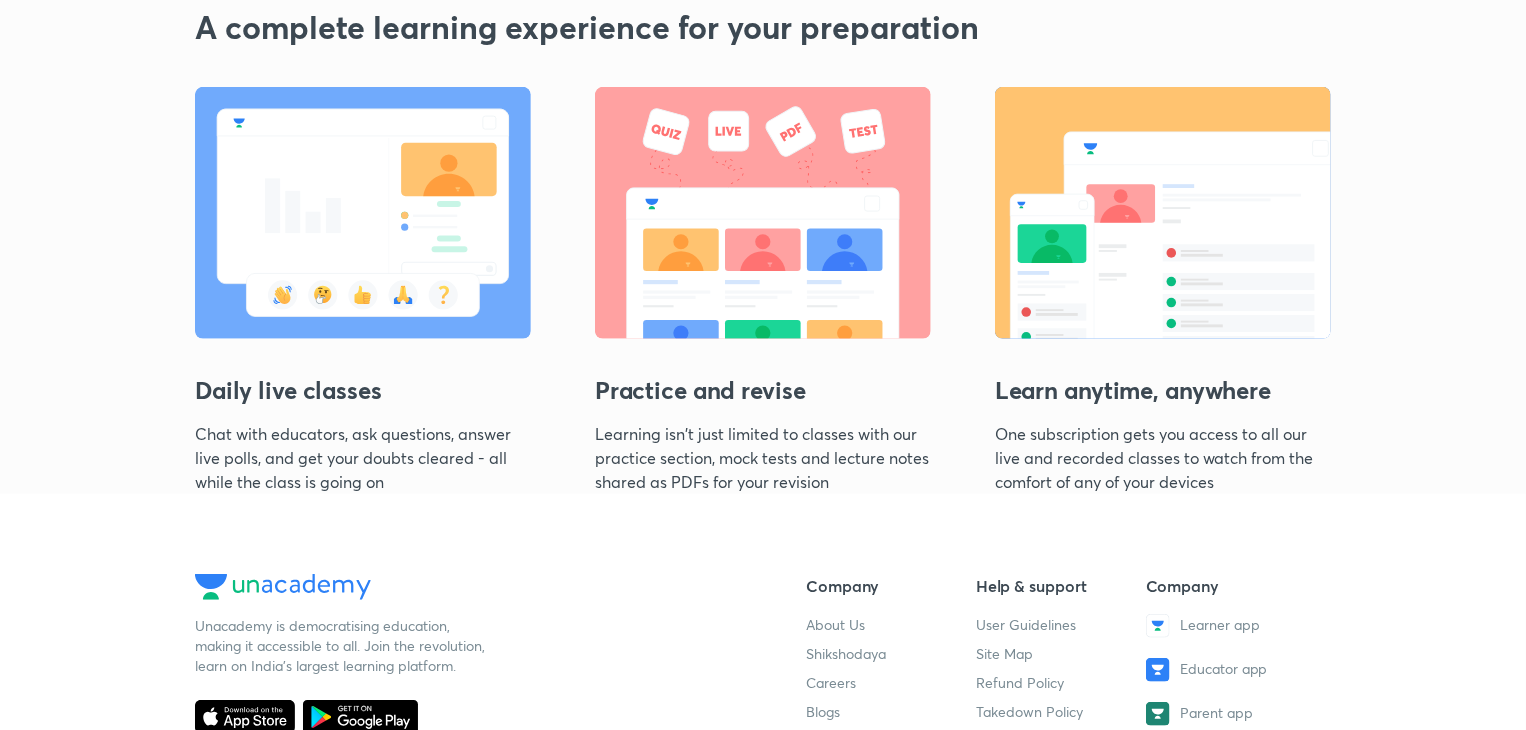 scroll, scrollTop: 530, scrollLeft: 0, axis: vertical 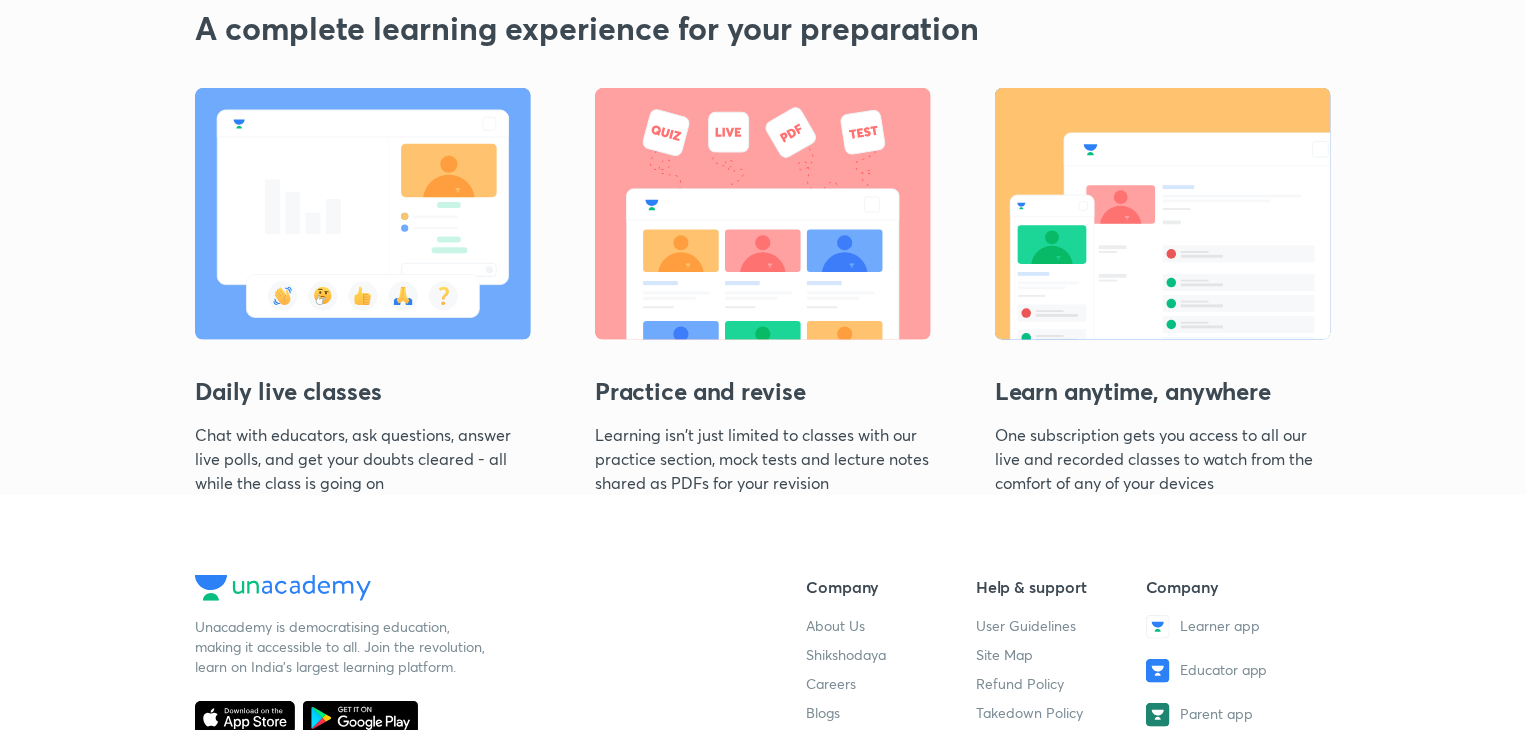 click on "Daily live classes" at bounding box center (363, 383) 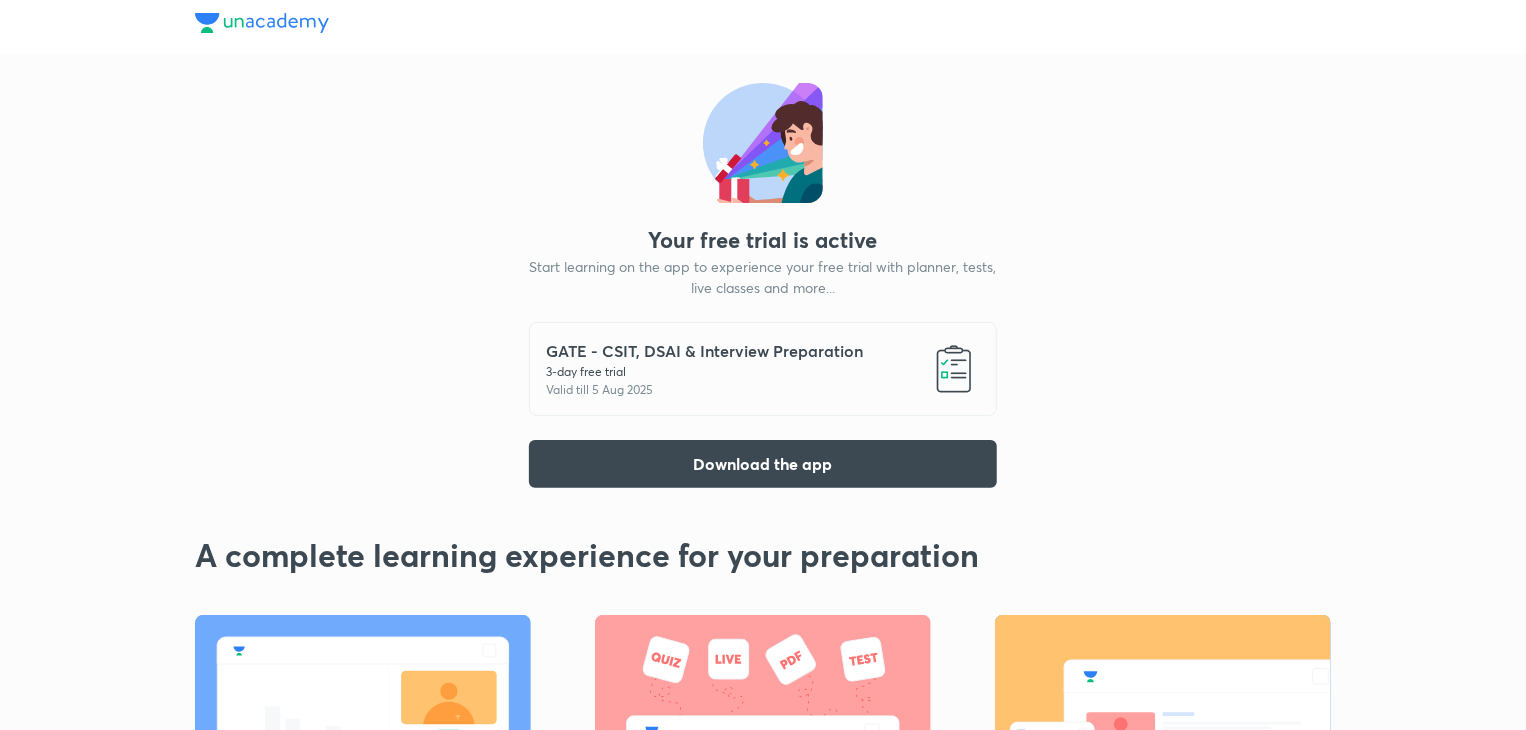 scroll, scrollTop: 0, scrollLeft: 0, axis: both 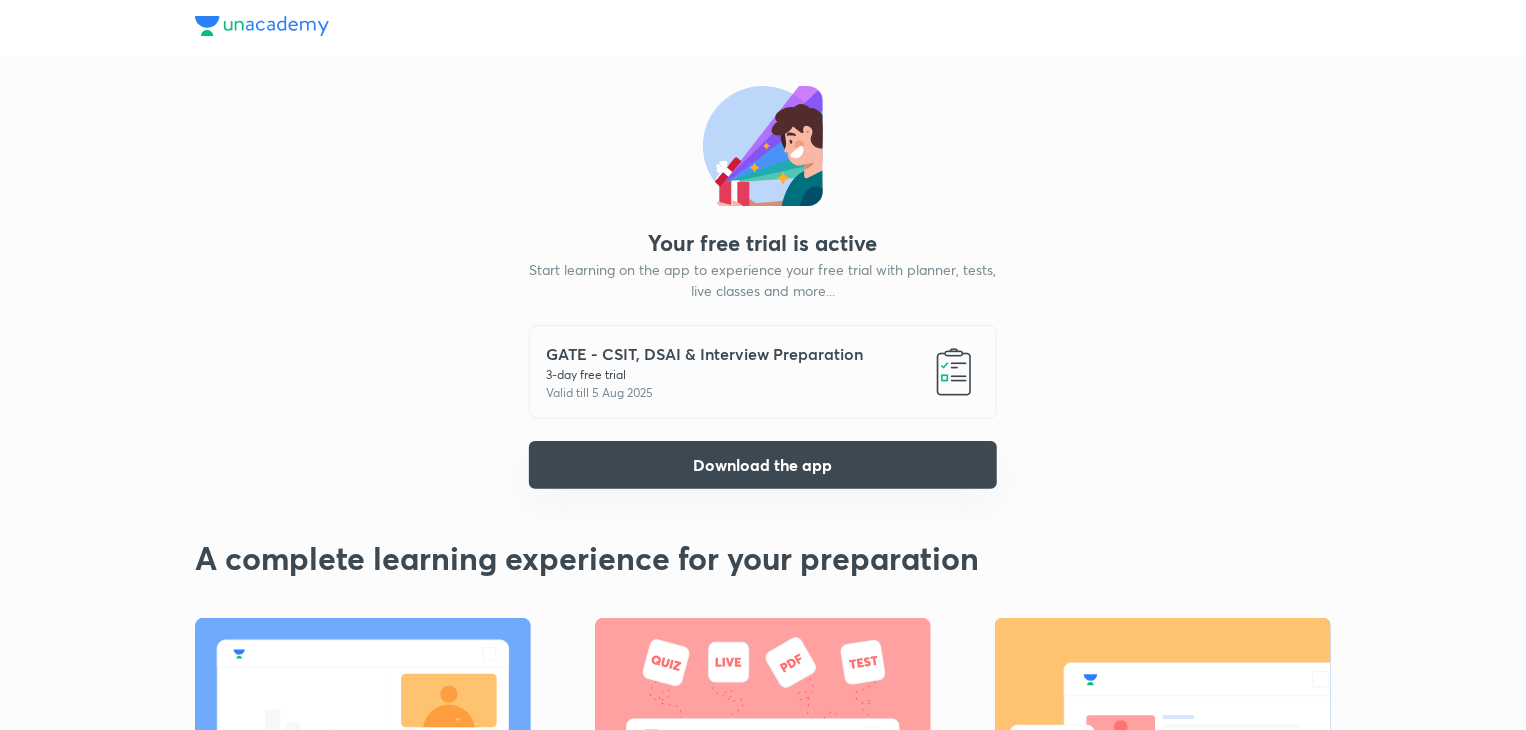 click on "Download the app" at bounding box center (763, 465) 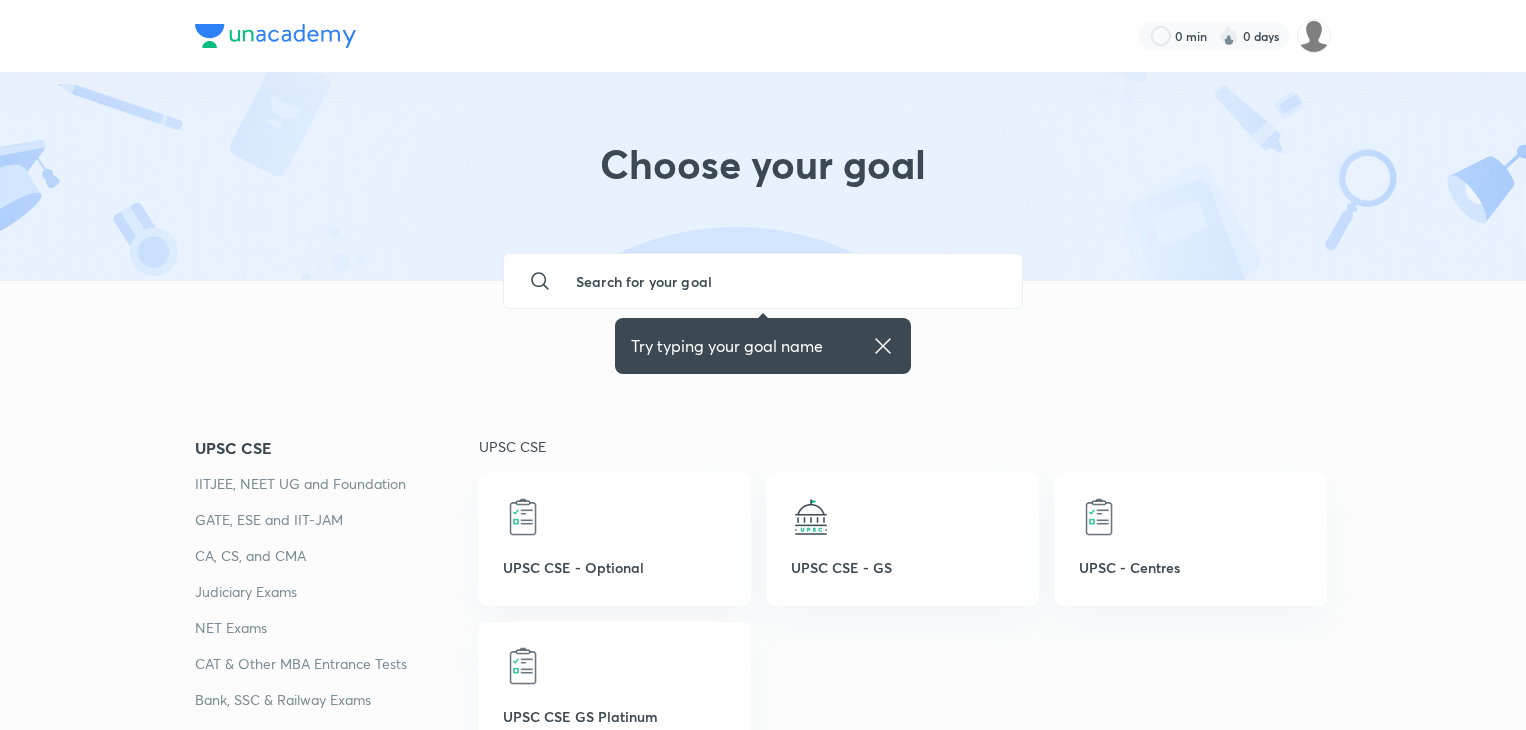 scroll, scrollTop: 0, scrollLeft: 0, axis: both 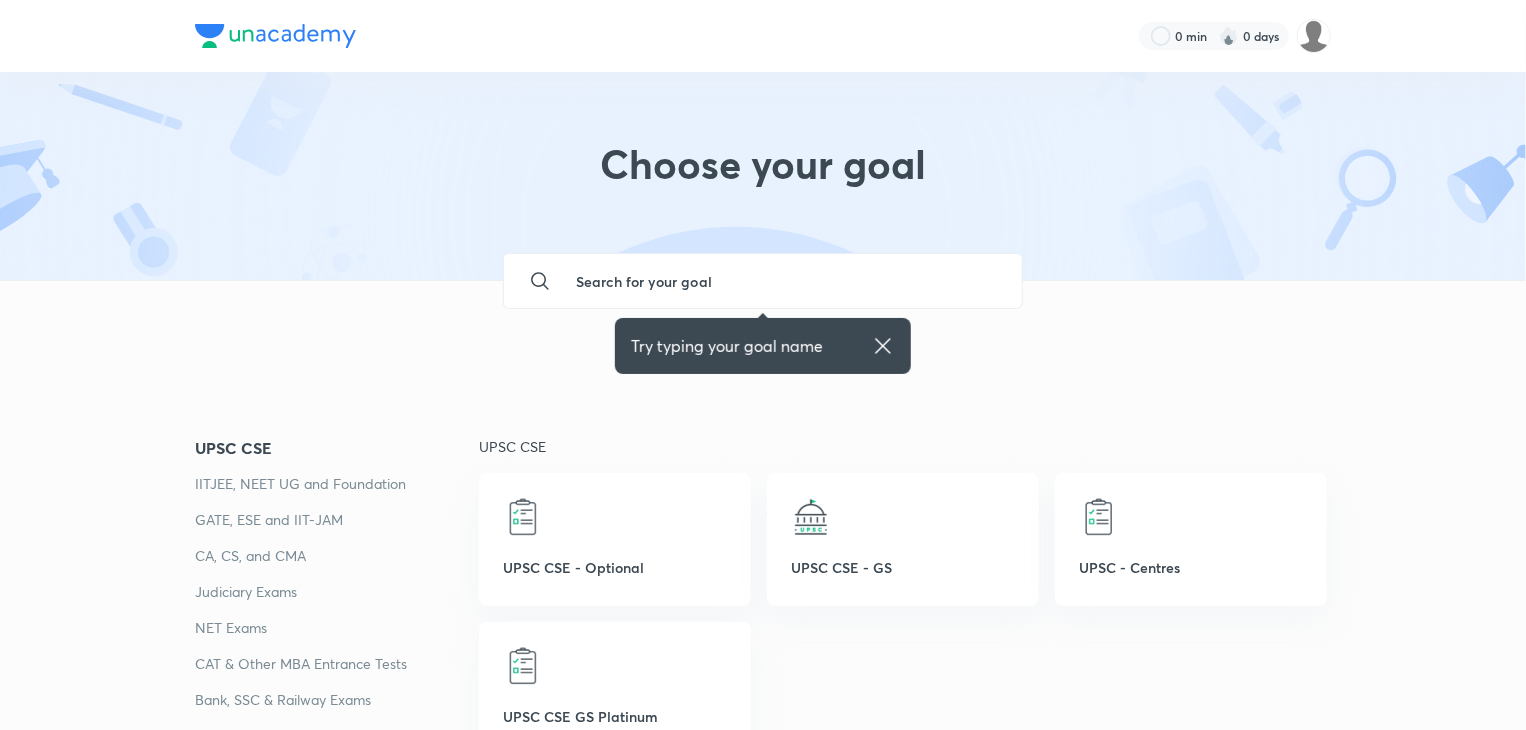 click 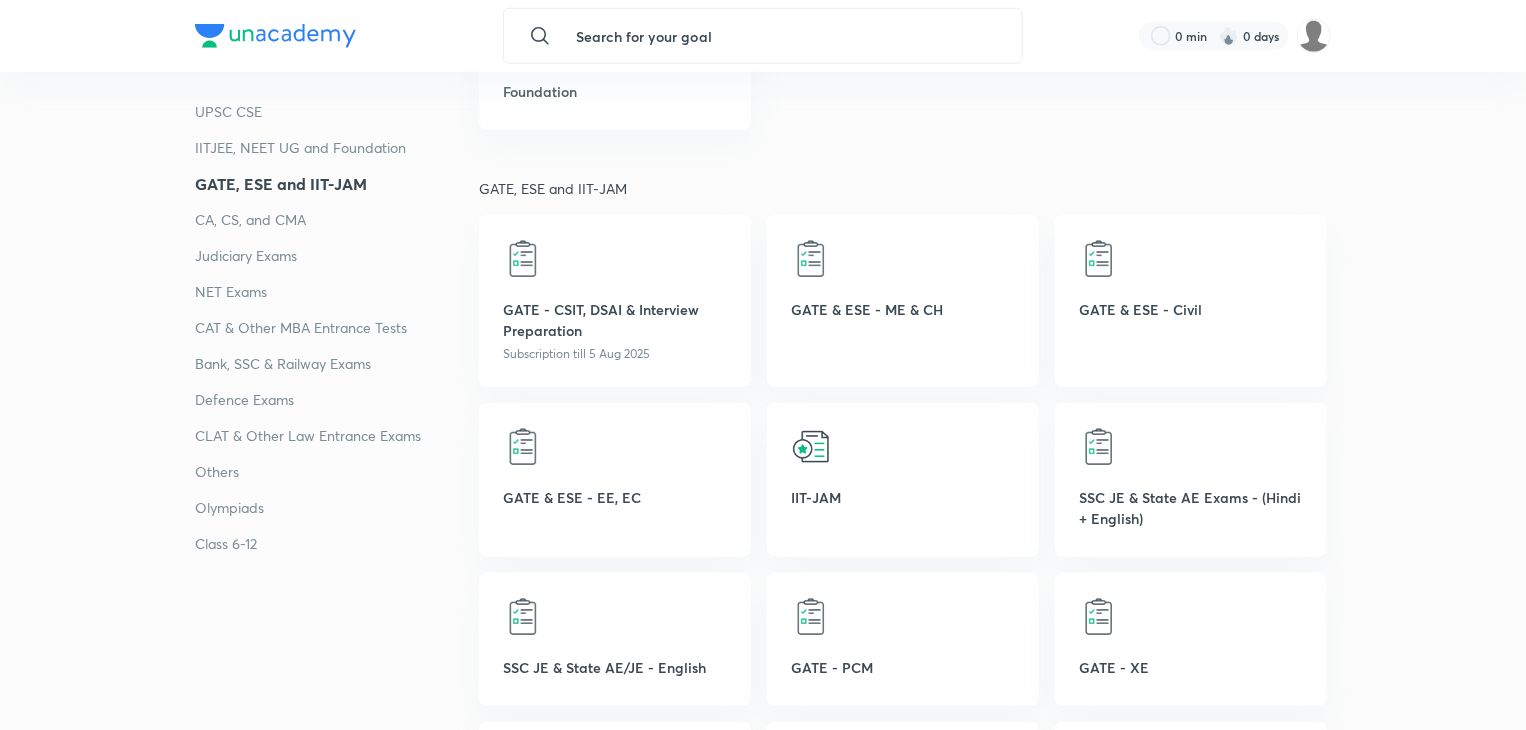 scroll, scrollTop: 994, scrollLeft: 0, axis: vertical 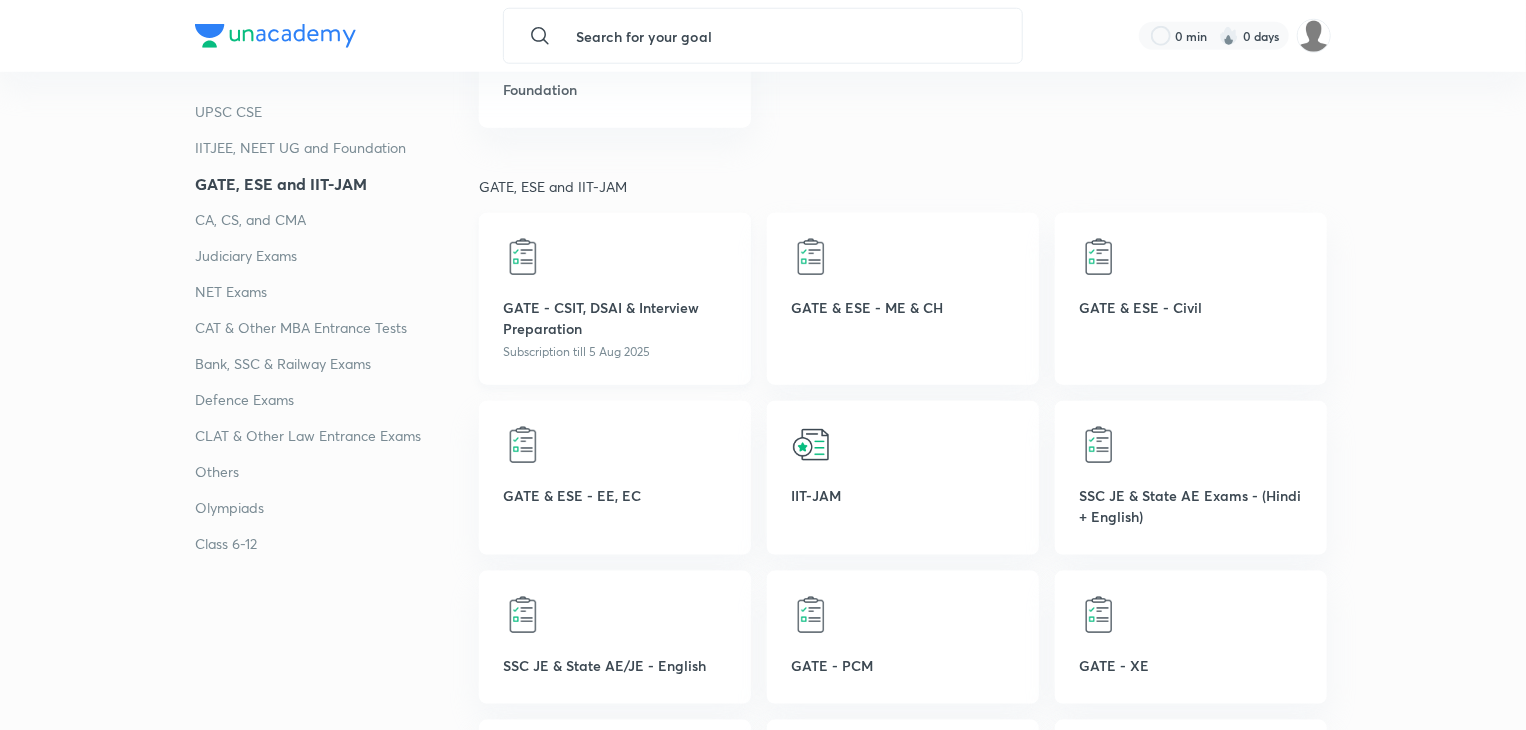 click on "GATE - CSIT, DSAI & Interview Preparation" at bounding box center (615, 318) 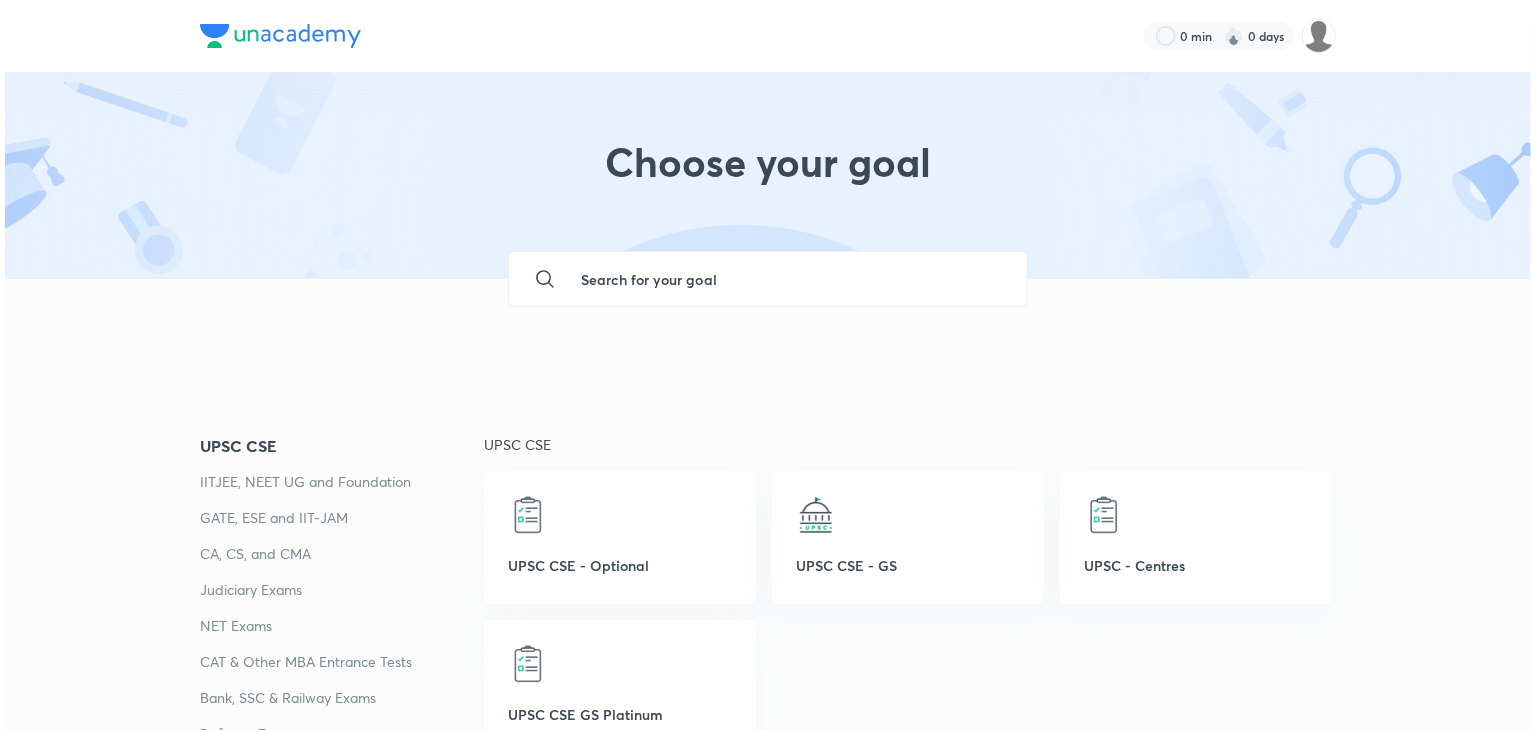 scroll, scrollTop: 0, scrollLeft: 0, axis: both 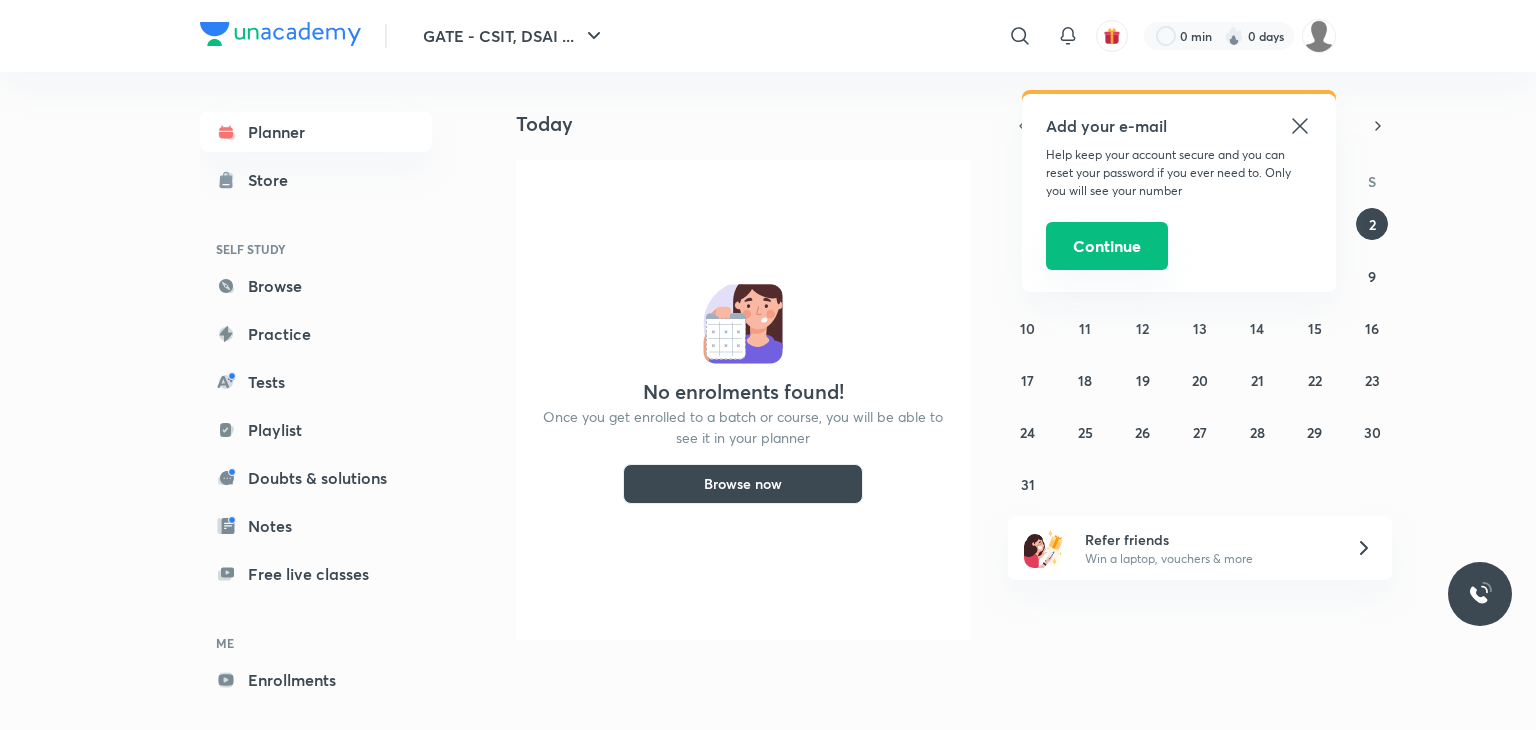 click on "Continue" at bounding box center (1107, 246) 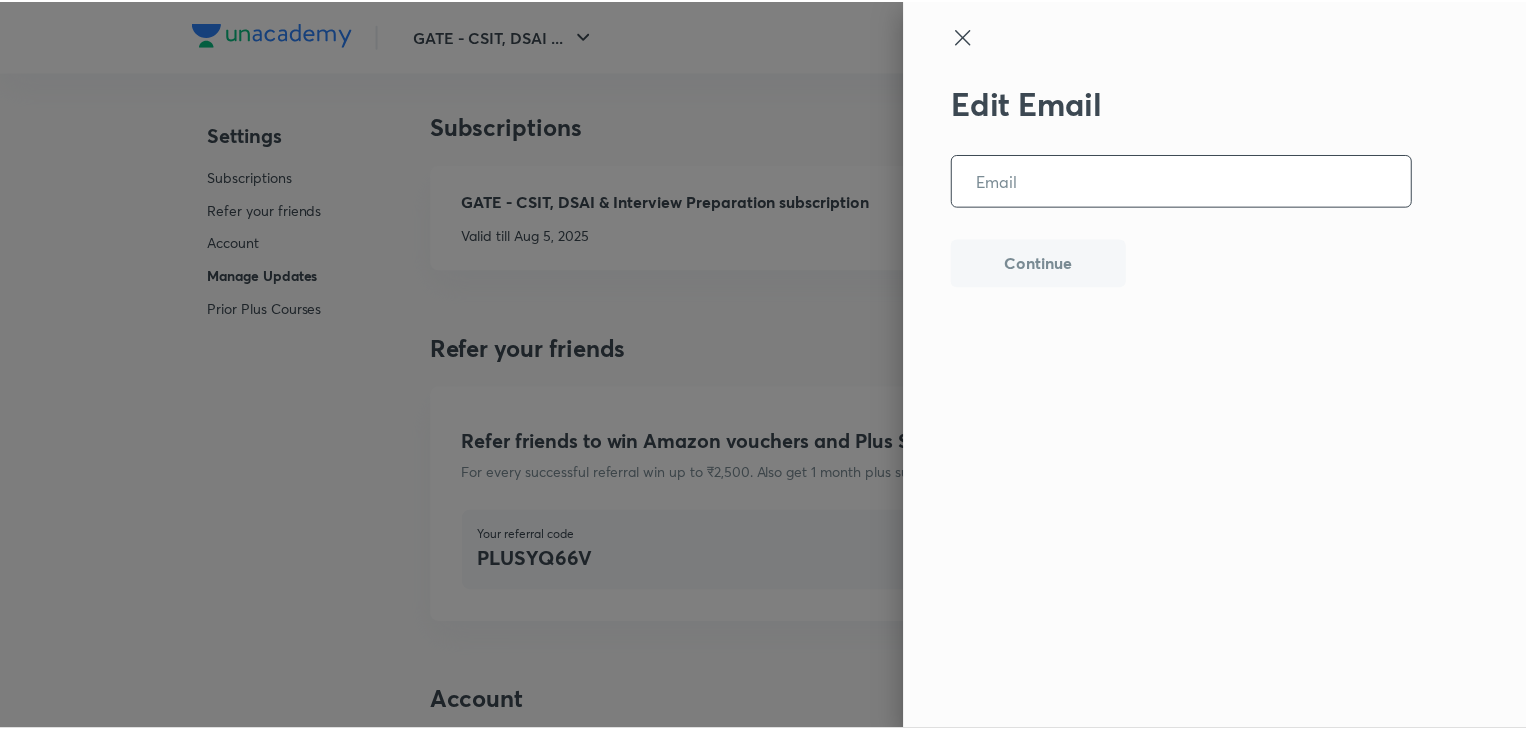 scroll, scrollTop: 5128, scrollLeft: 0, axis: vertical 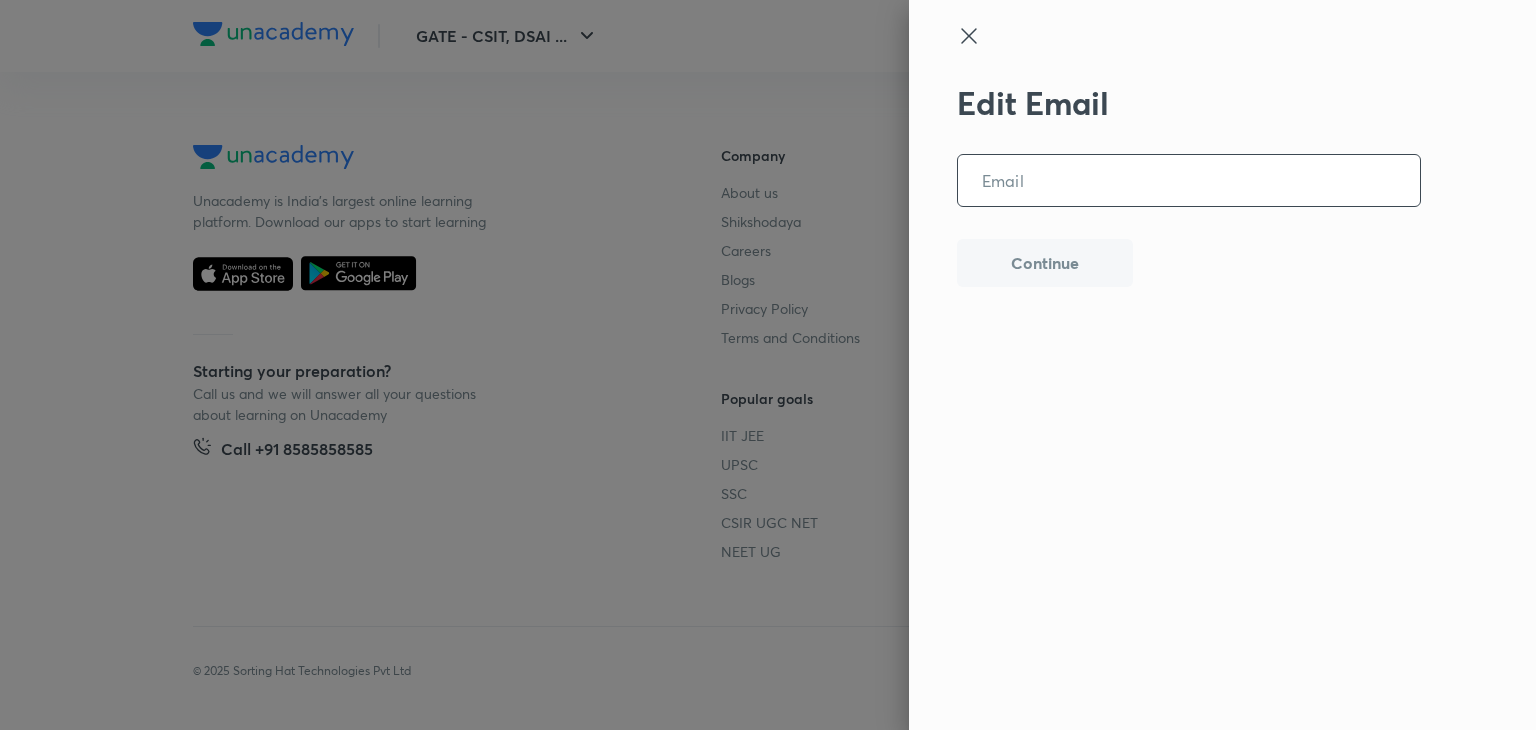 click at bounding box center [1189, 180] 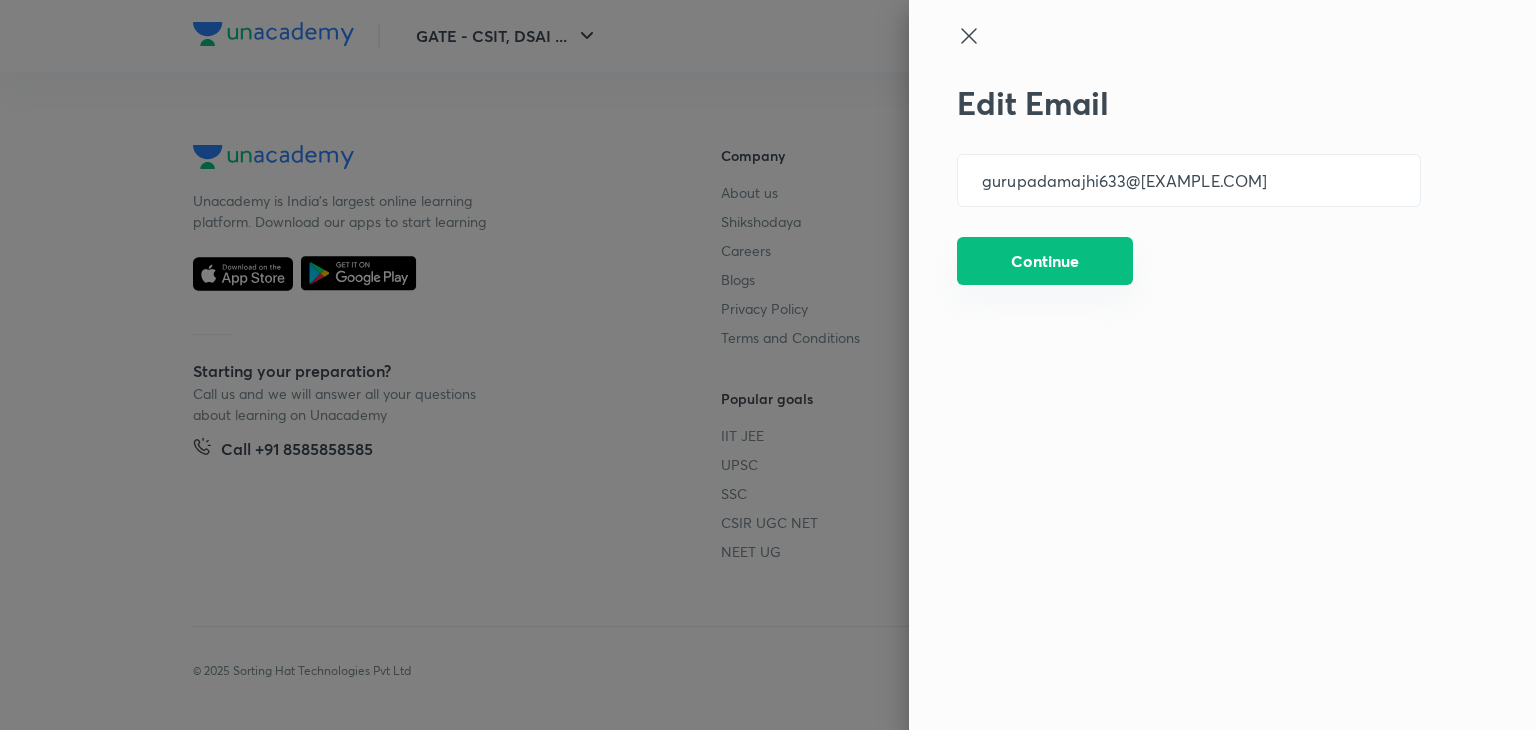 click on "Continue" at bounding box center (1045, 261) 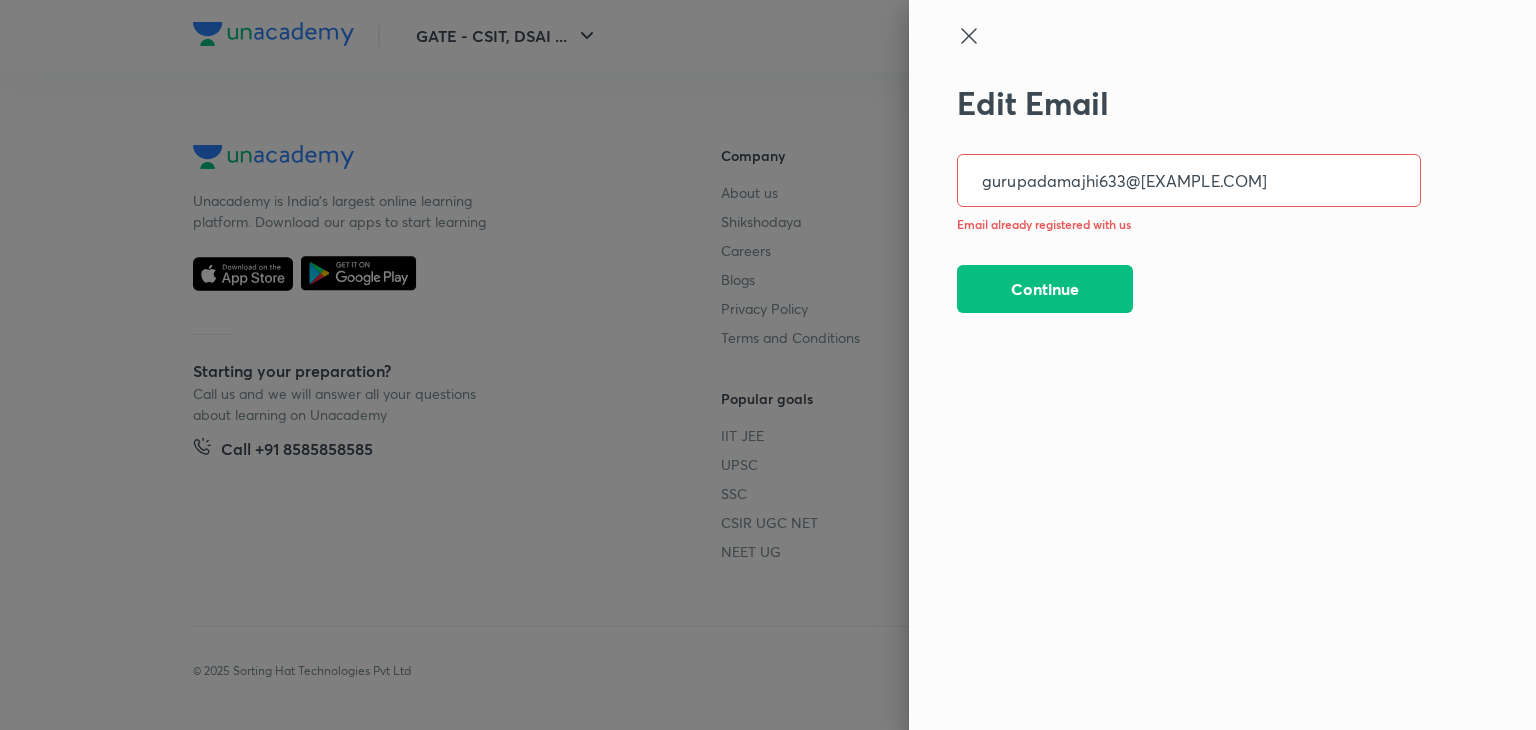 click on "gurupadamajhi633@gmail.com" at bounding box center (1189, 180) 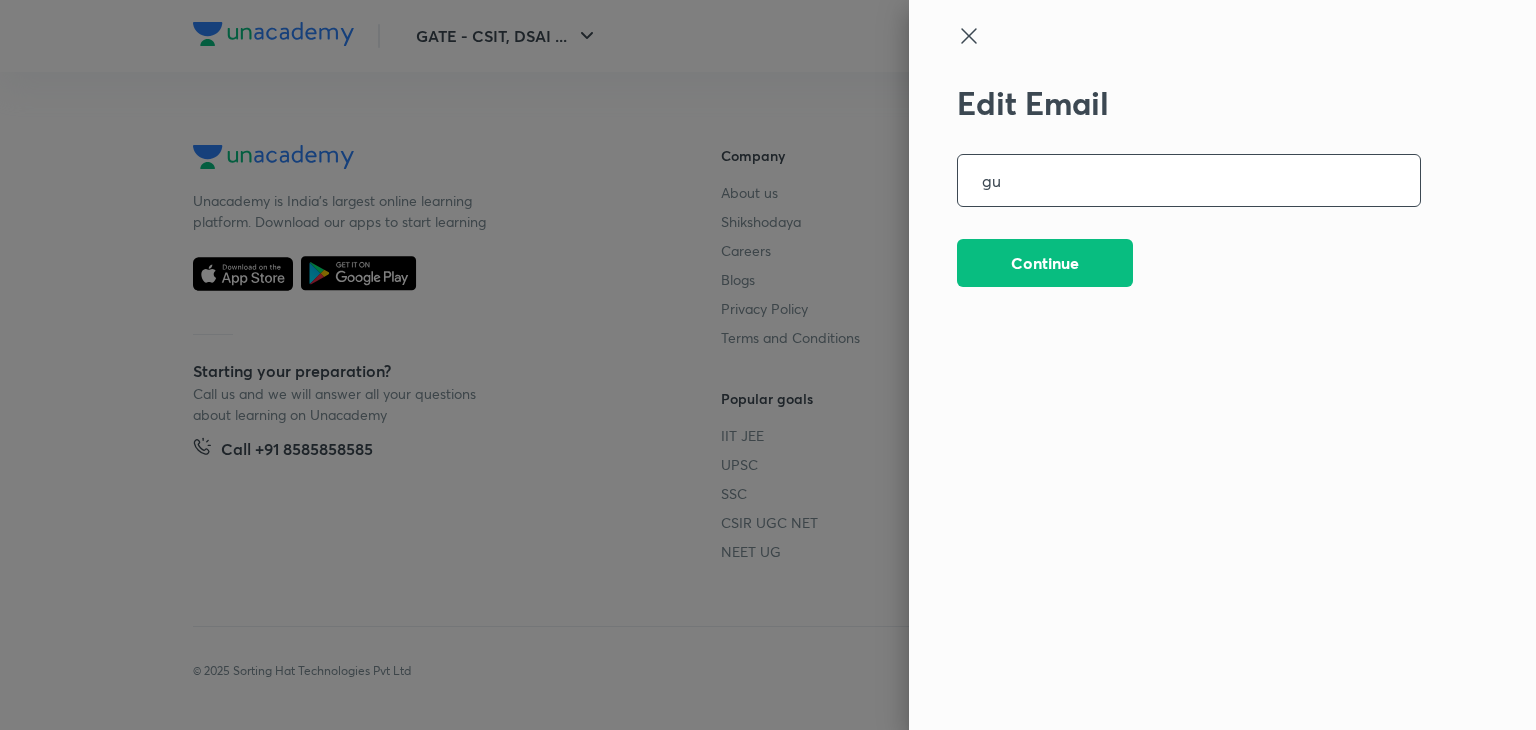 type on "g" 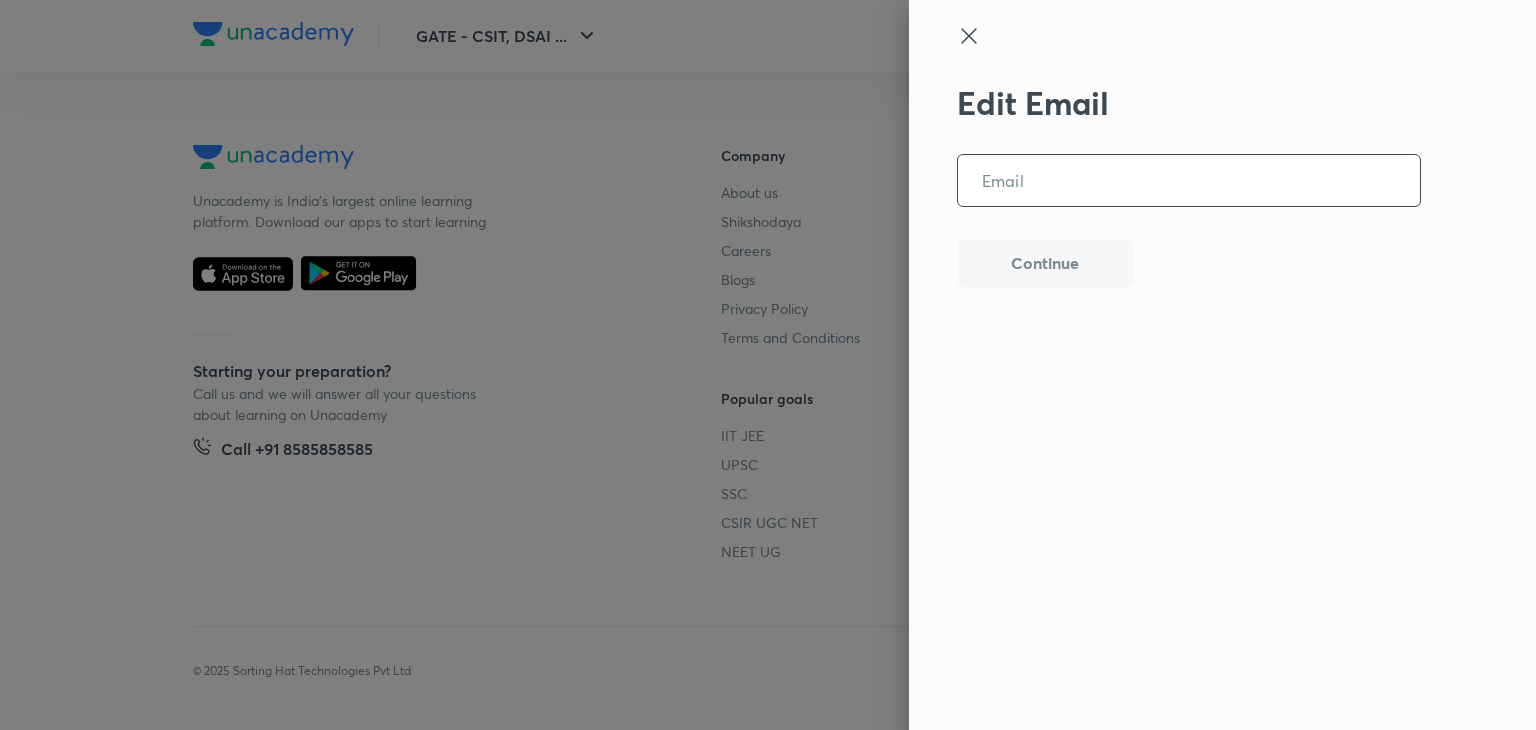 type 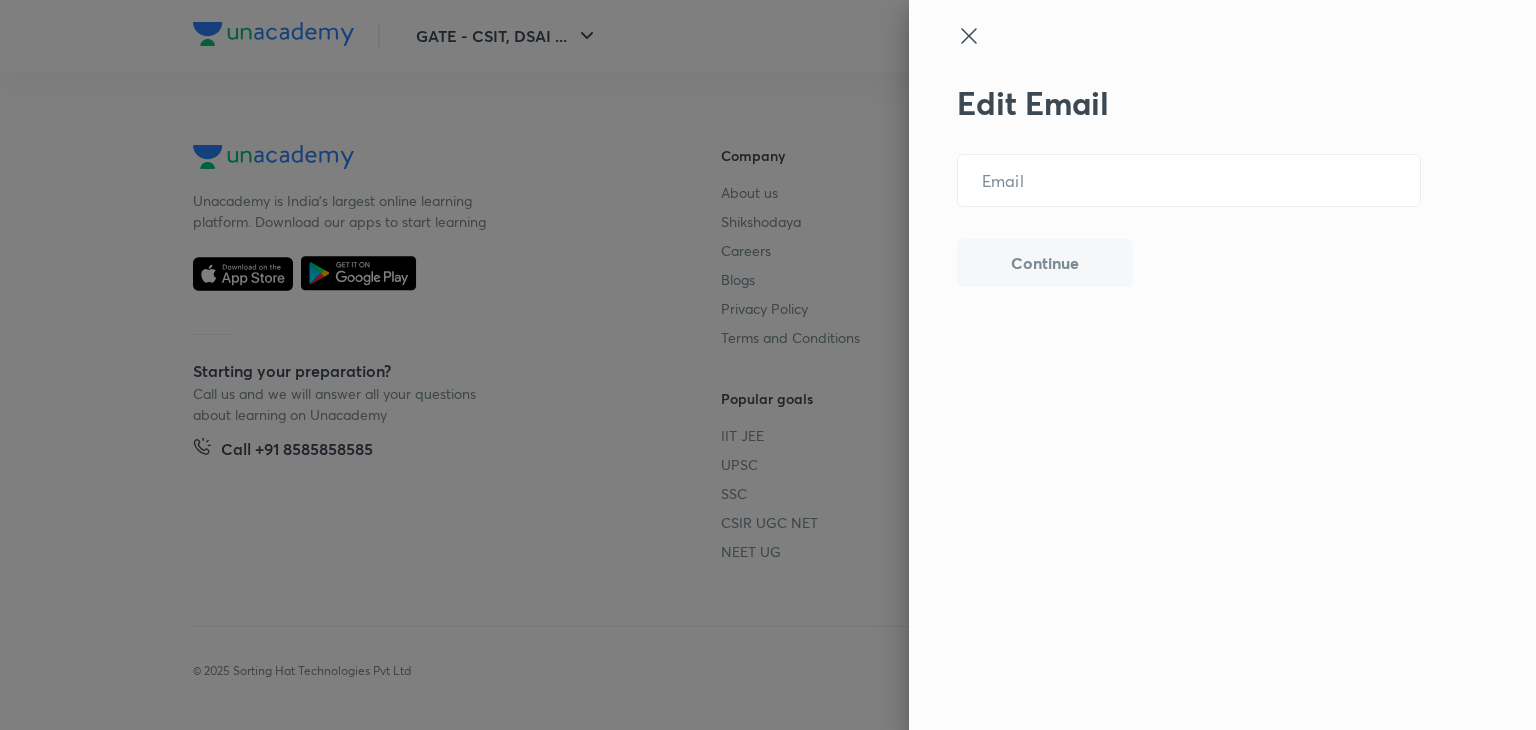 click 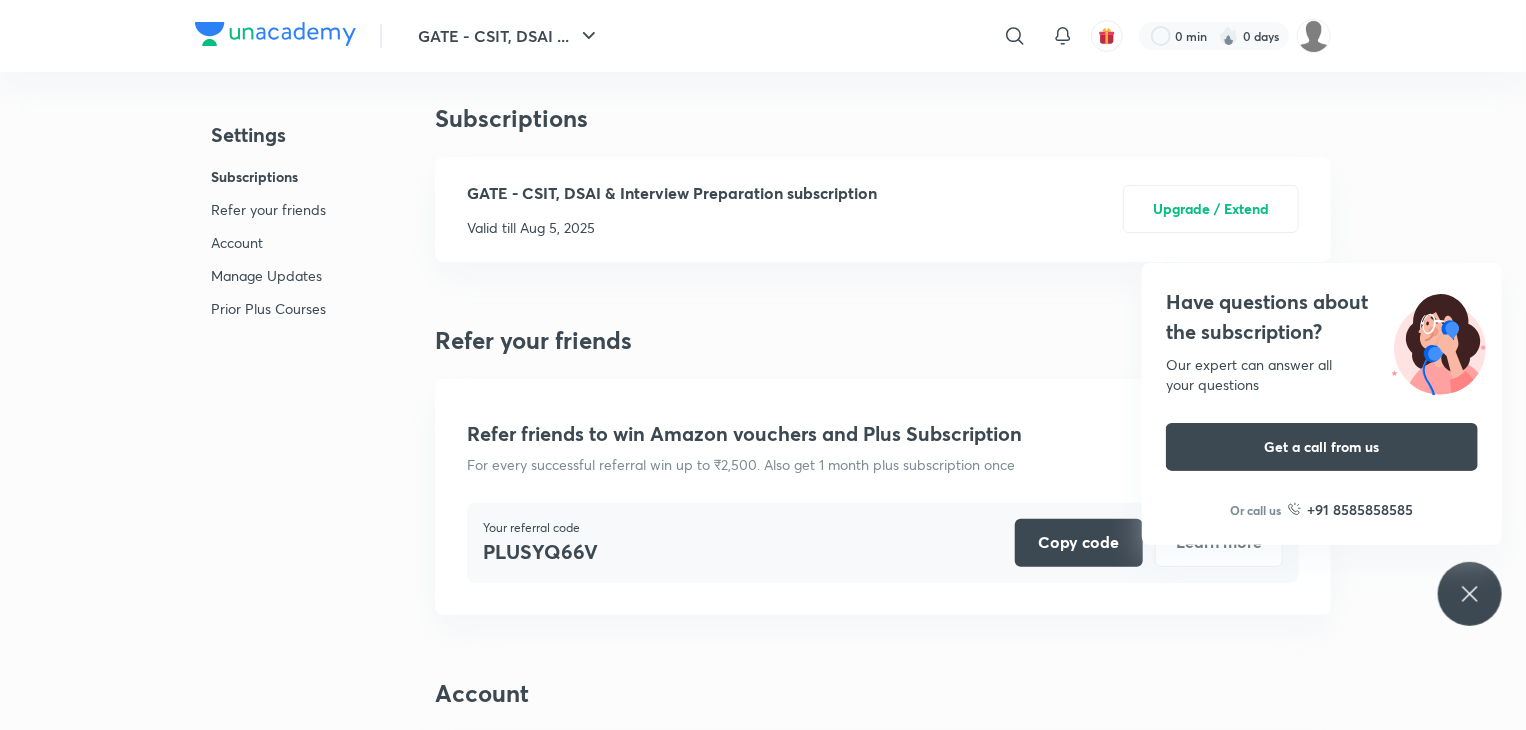 scroll, scrollTop: 0, scrollLeft: 0, axis: both 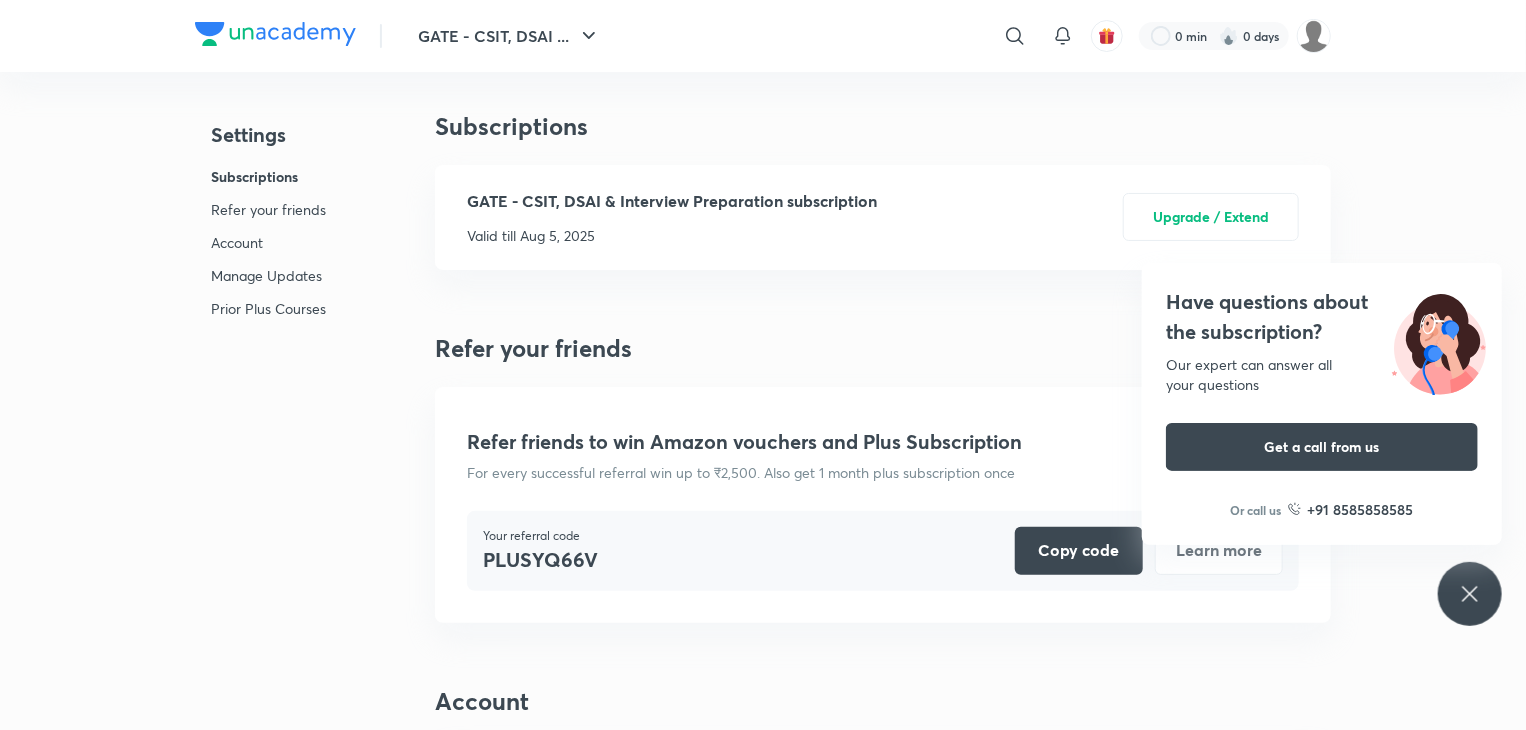 click on "Have questions about the subscription? Our expert can answer all your questions Get a call from us Or call us +91 8585858585" at bounding box center (1470, 594) 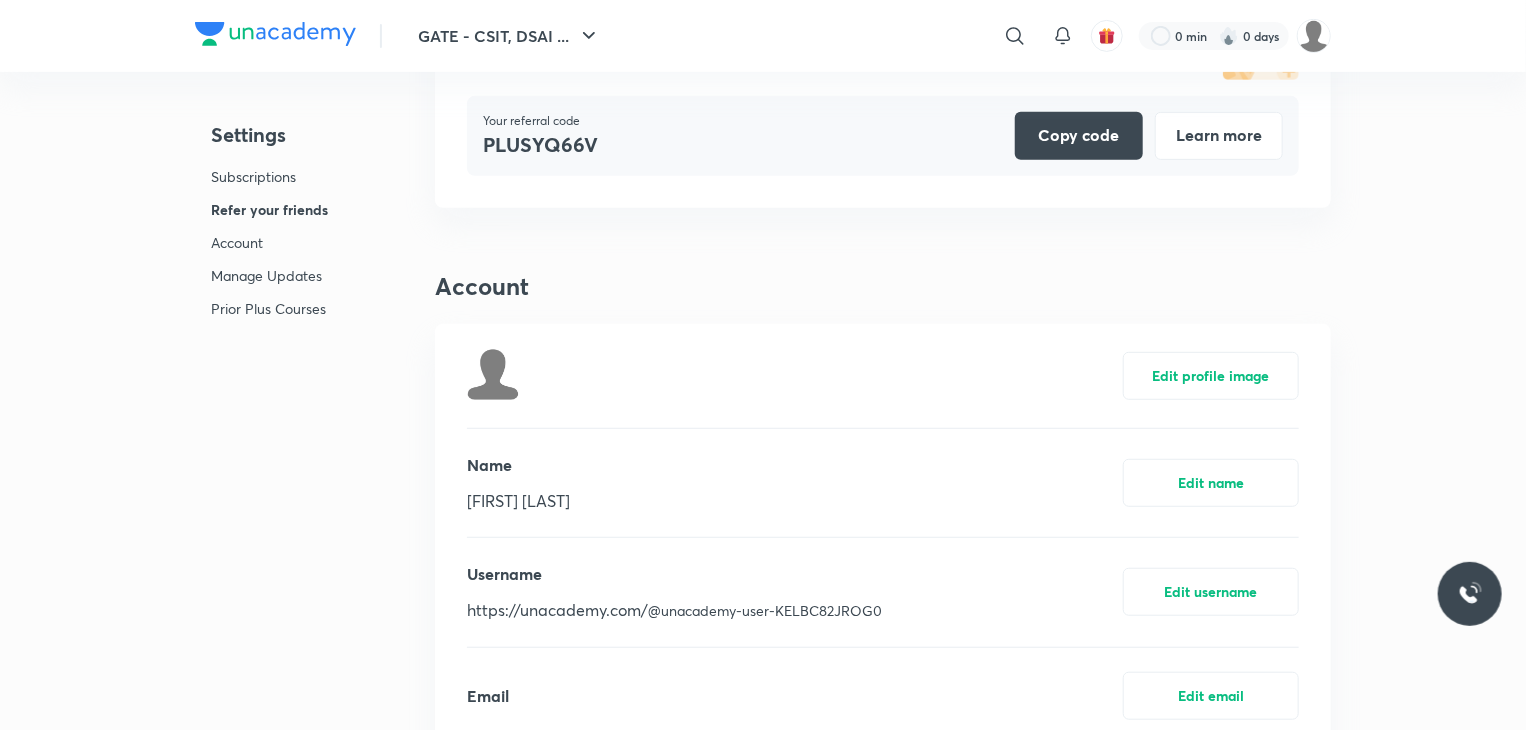scroll, scrollTop: 407, scrollLeft: 0, axis: vertical 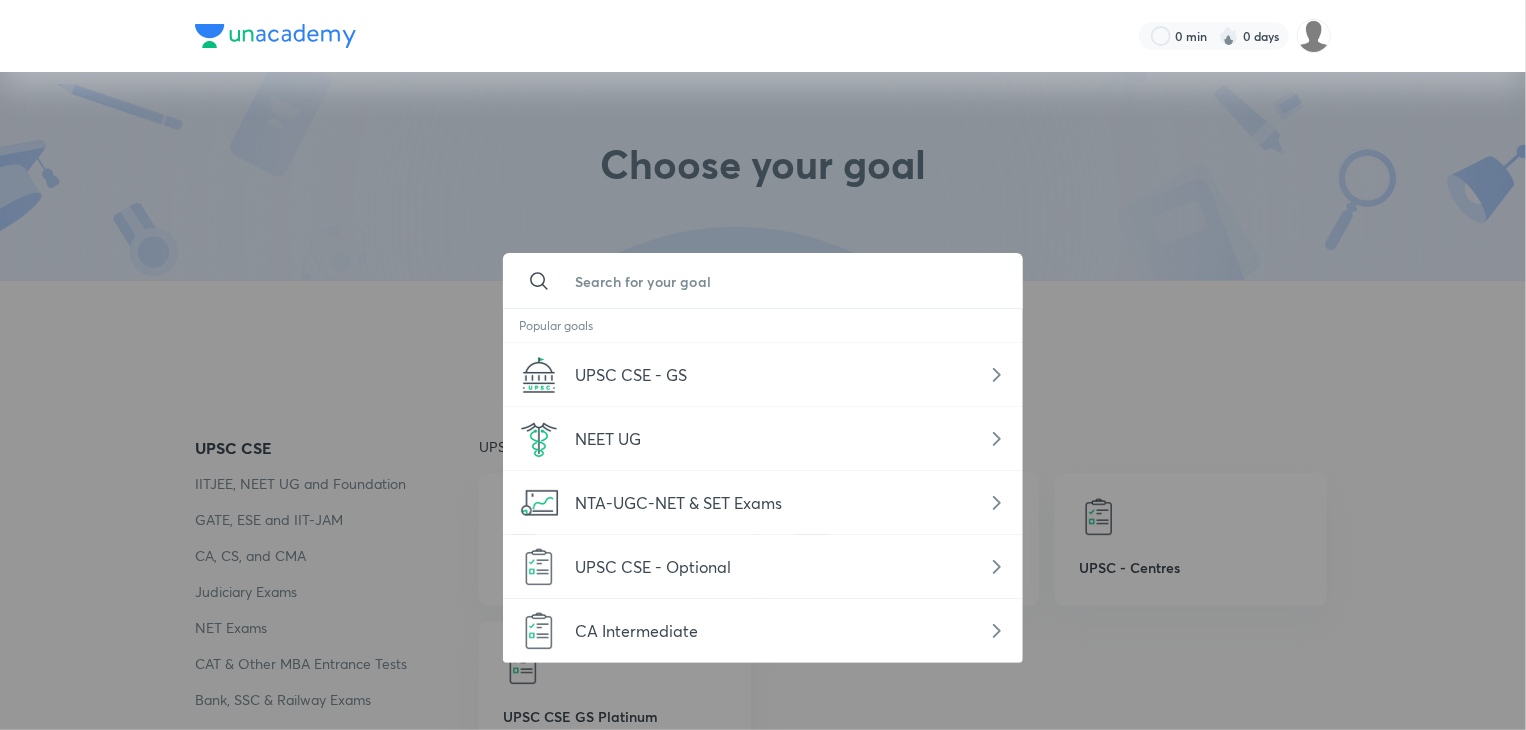 click at bounding box center (783, 281) 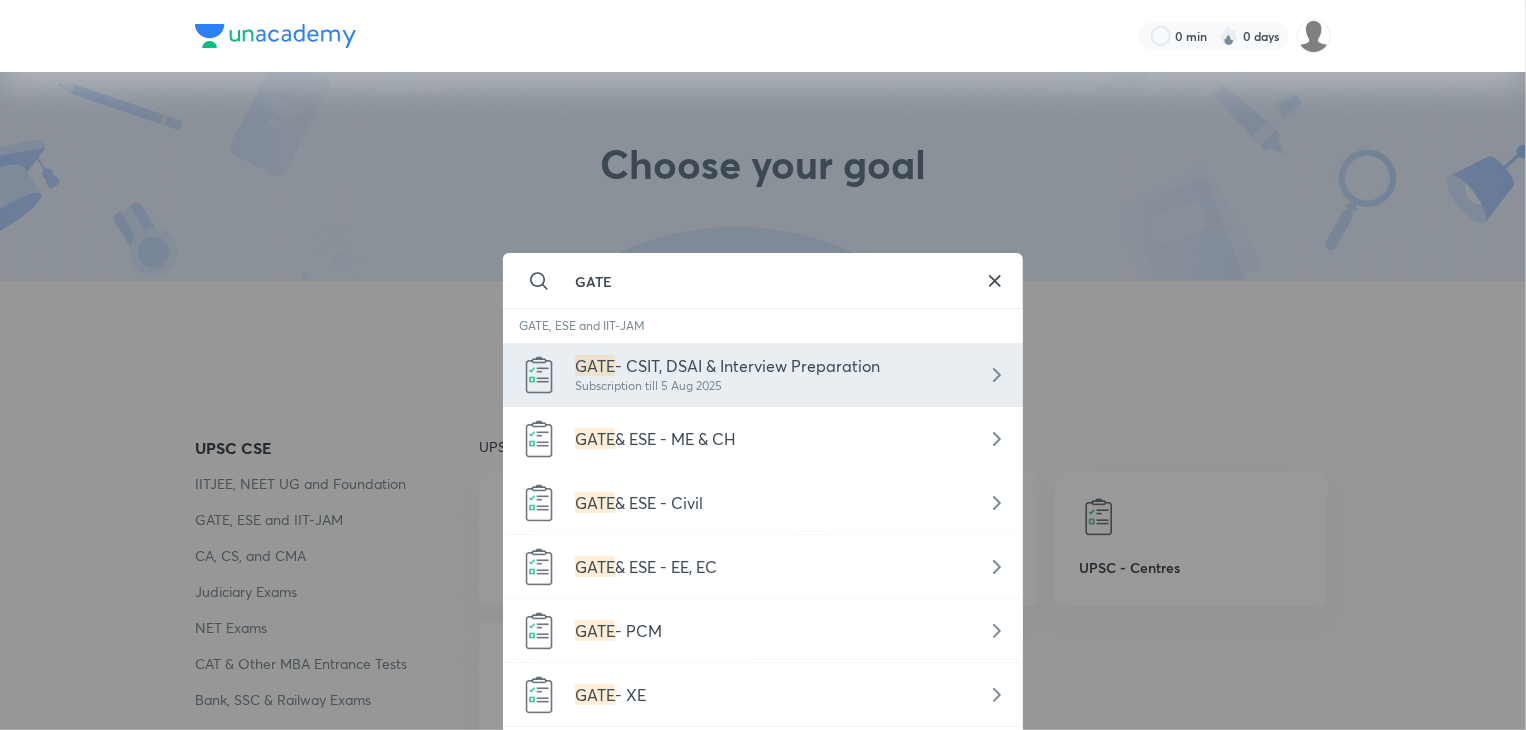 click on "- CSIT, DSAI & Interview Preparation" at bounding box center [747, 365] 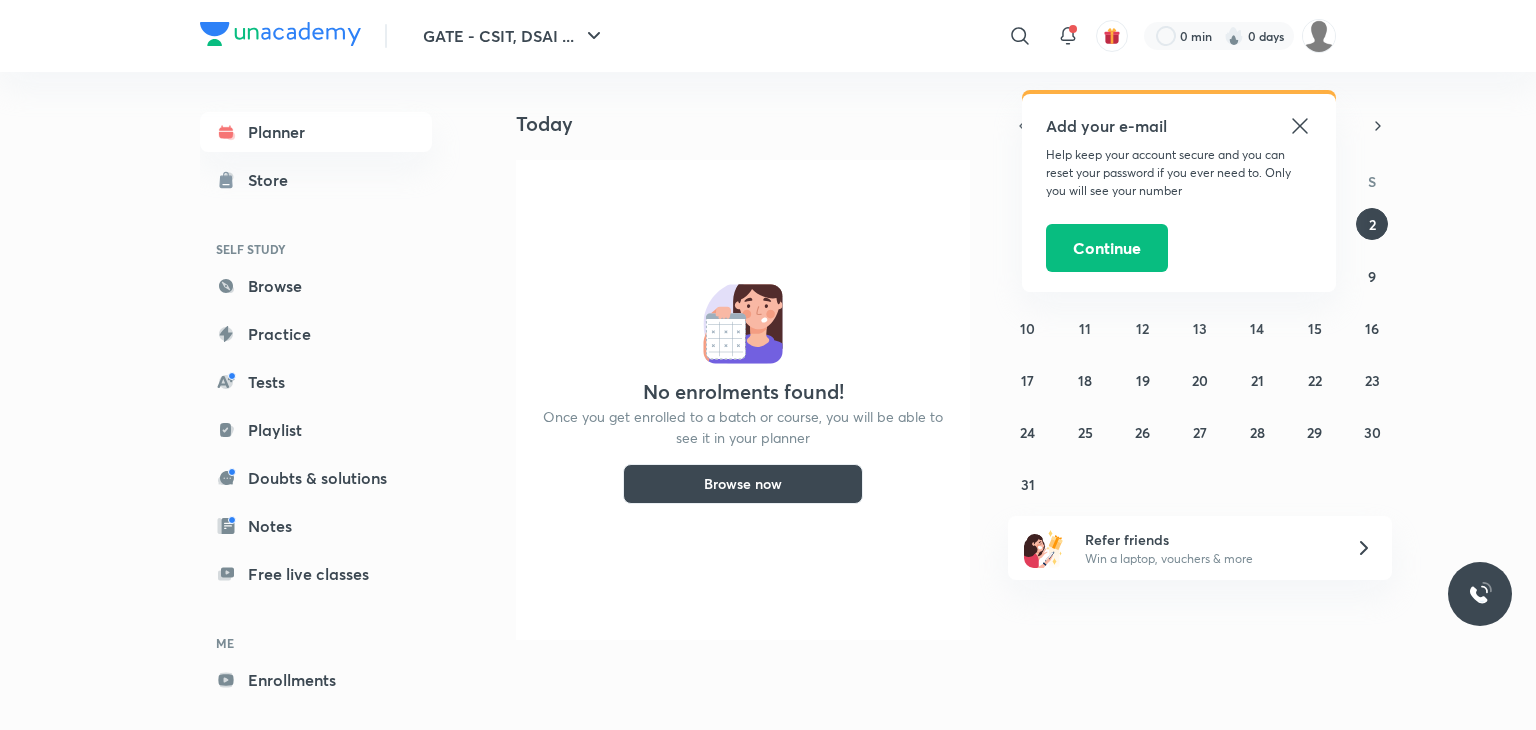 click on "Browse now" at bounding box center (743, 484) 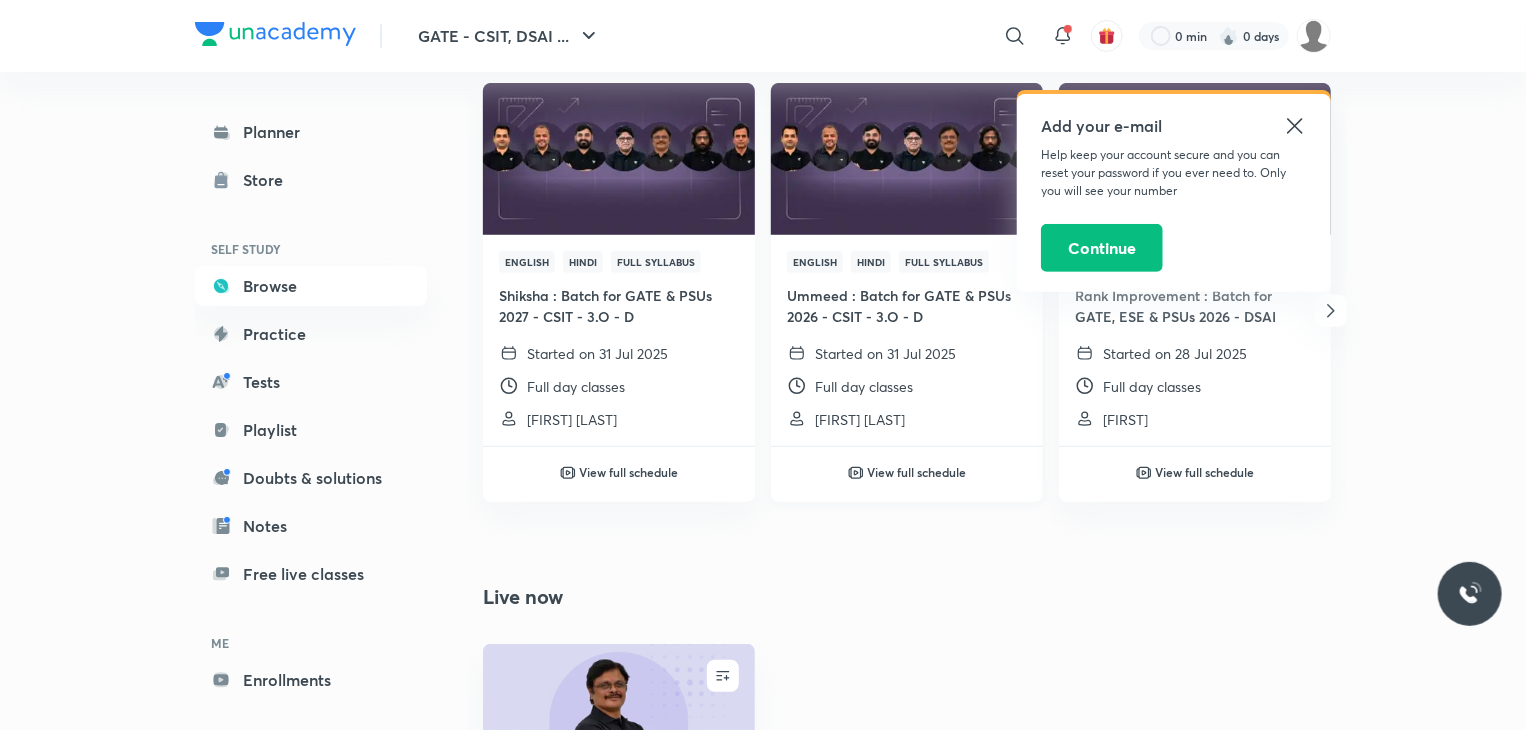 scroll, scrollTop: 280, scrollLeft: 0, axis: vertical 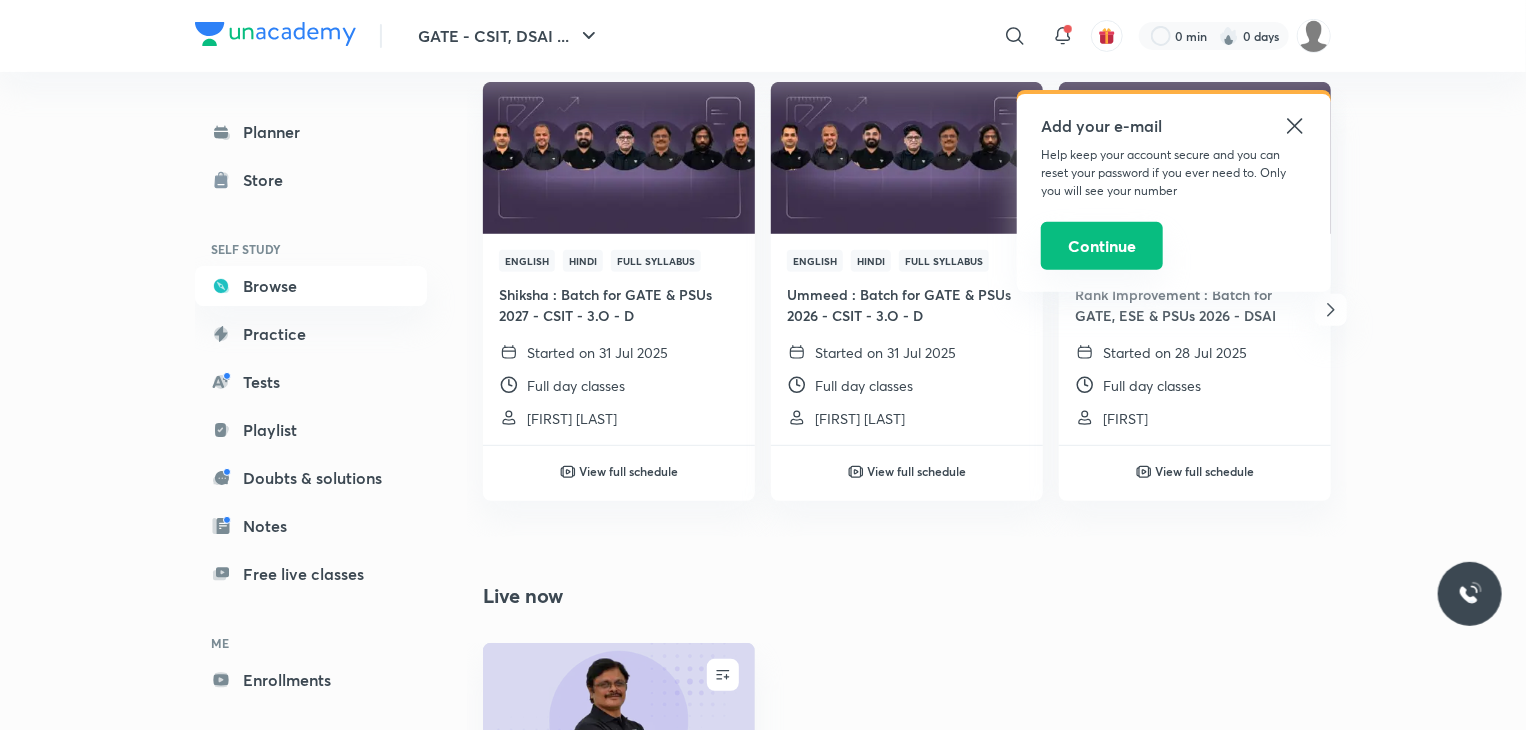 click on "Continue" at bounding box center (1102, 246) 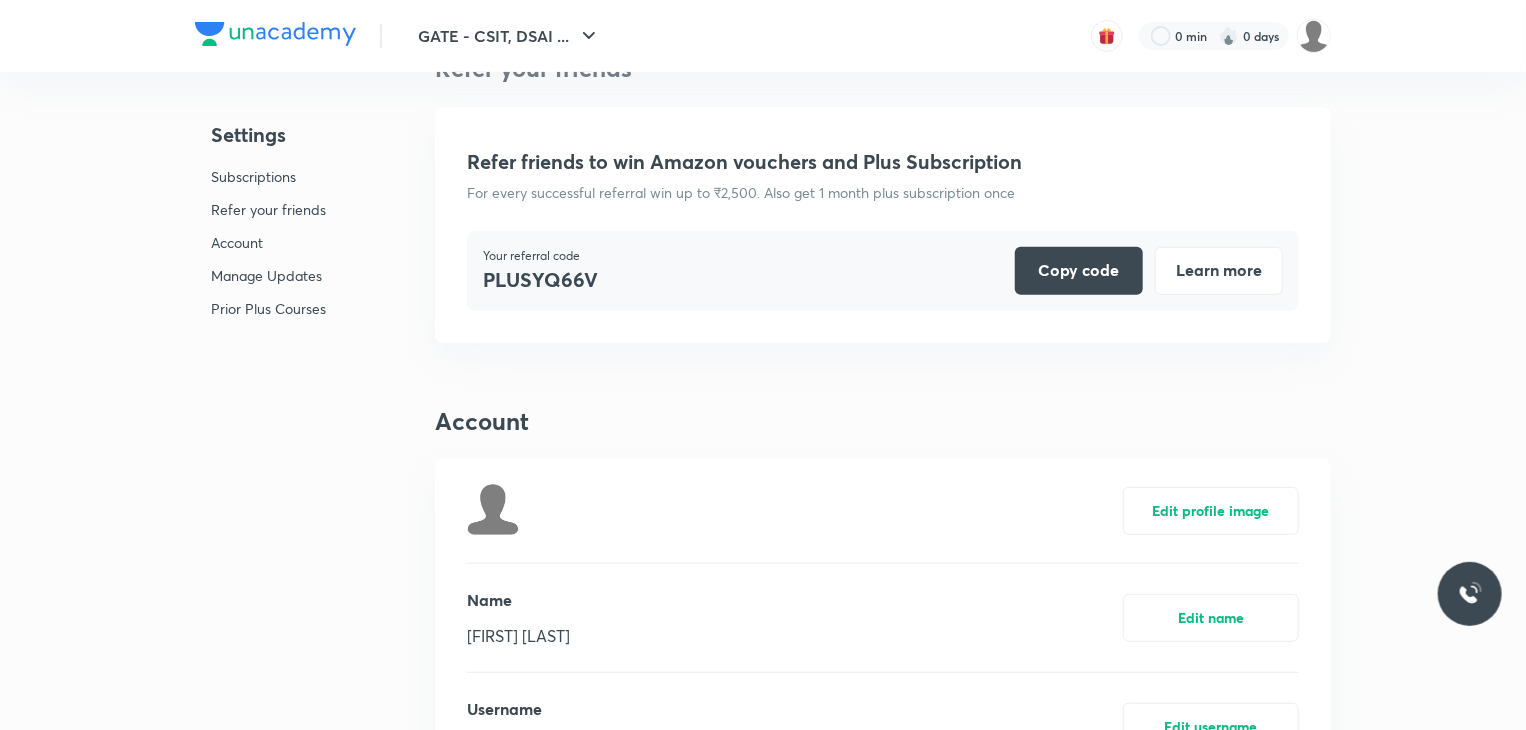 scroll, scrollTop: 5128, scrollLeft: 0, axis: vertical 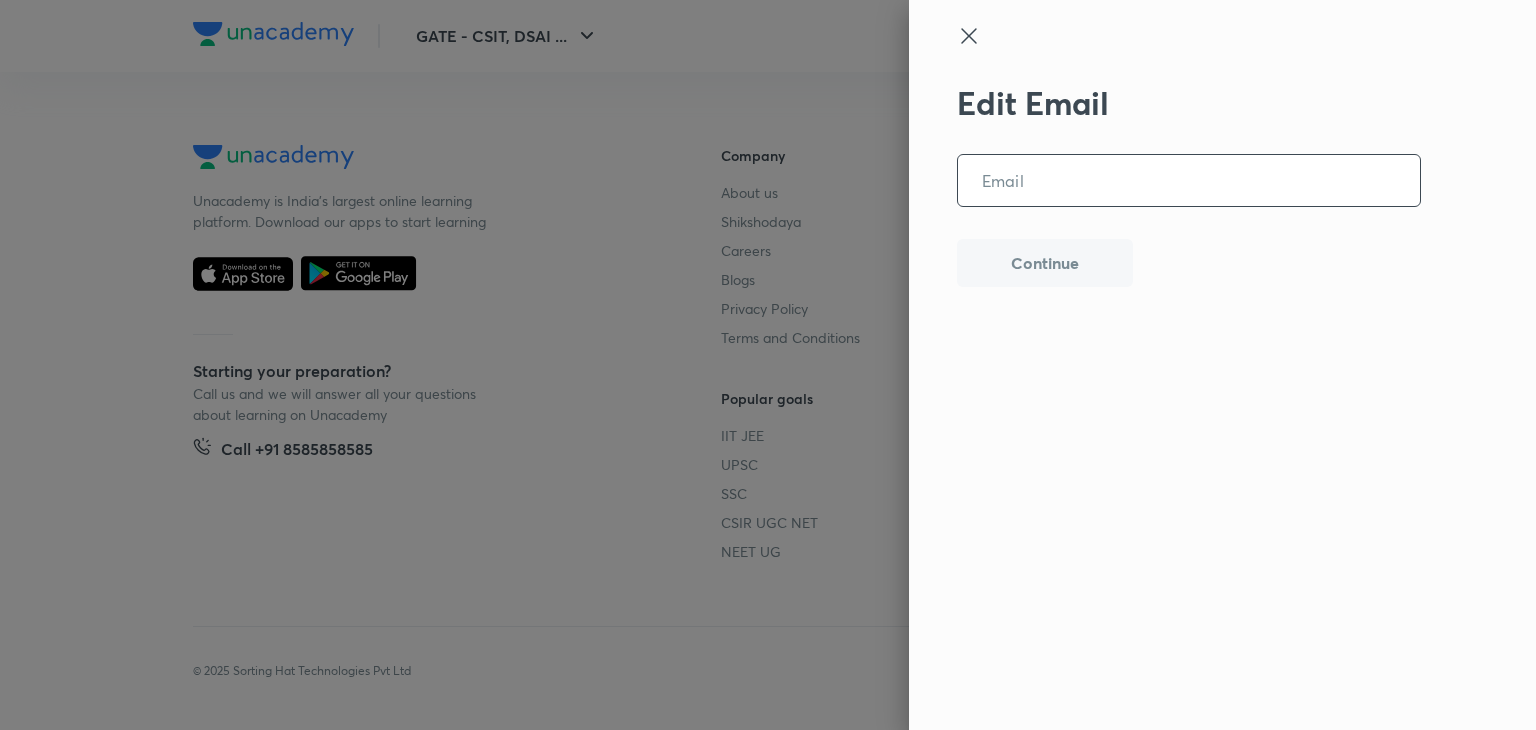 click at bounding box center [1189, 180] 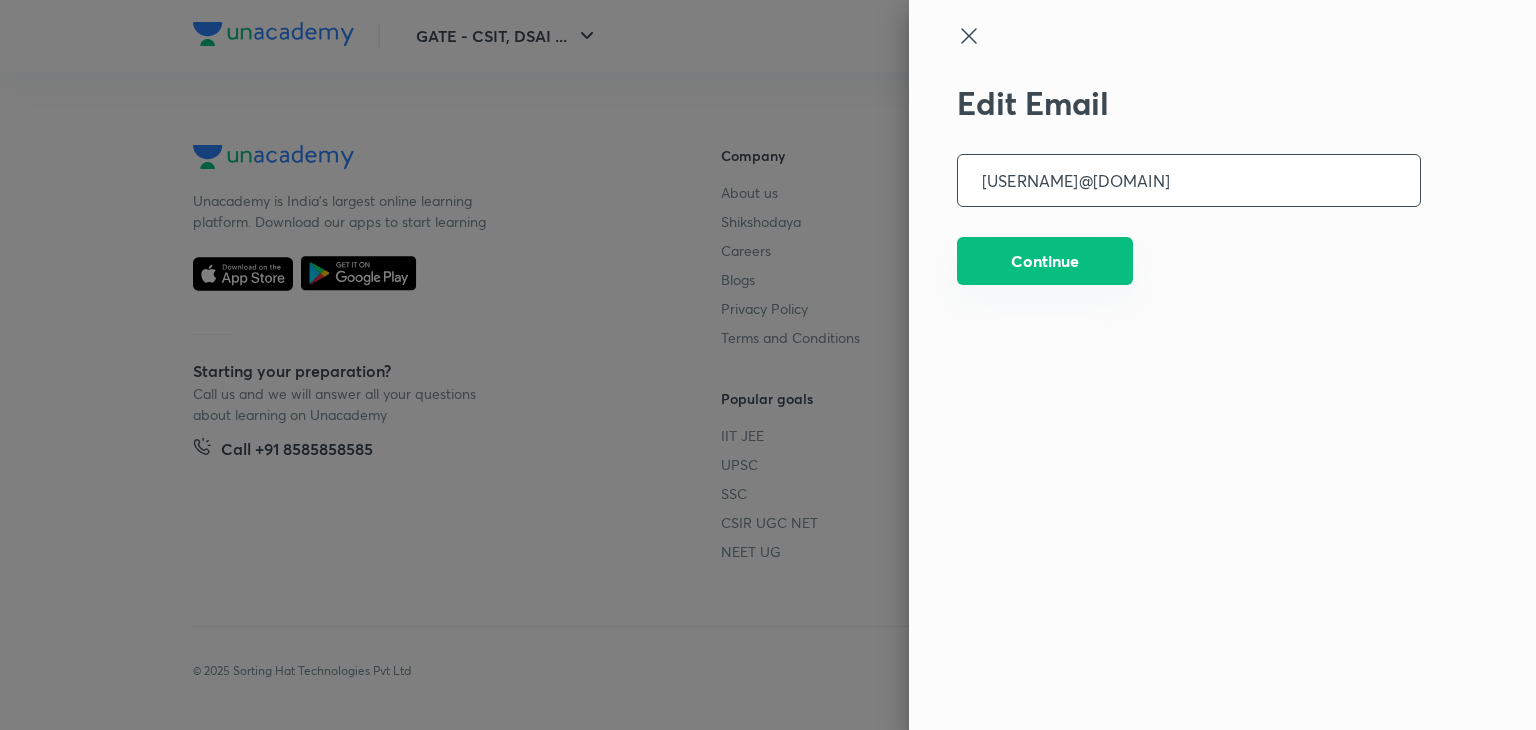 type on "majhigurupada922@gmail.com" 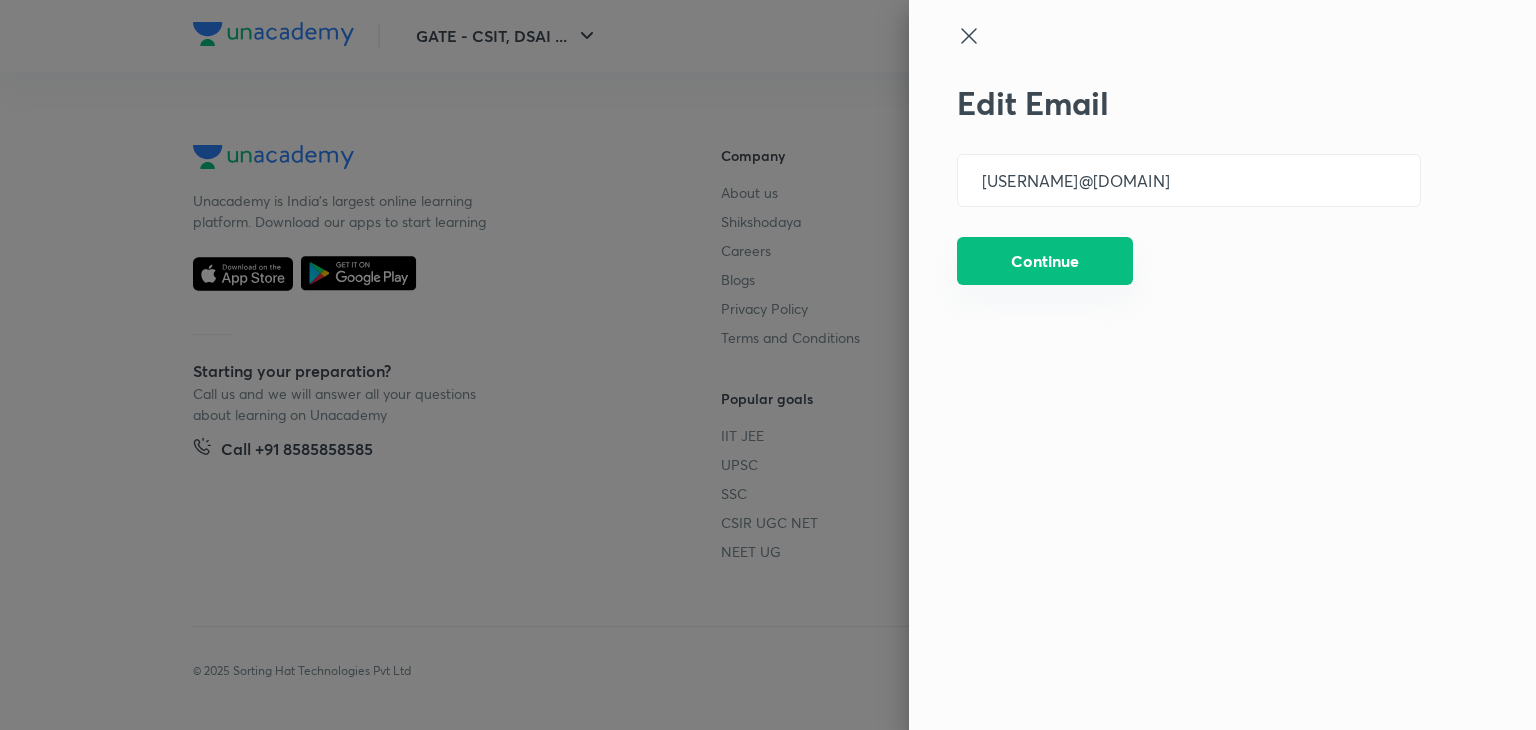 click on "Continue" at bounding box center [1045, 261] 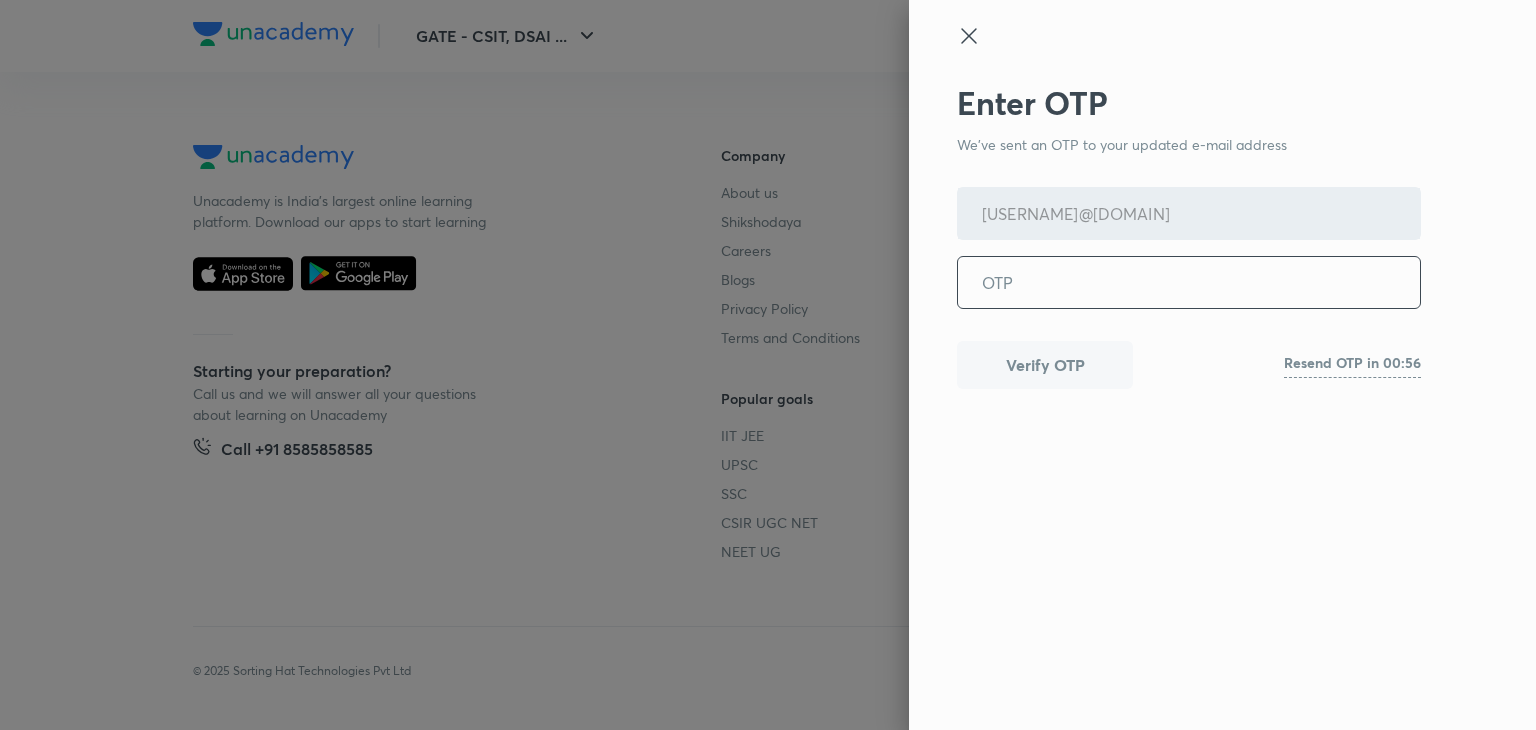 click at bounding box center [1189, 282] 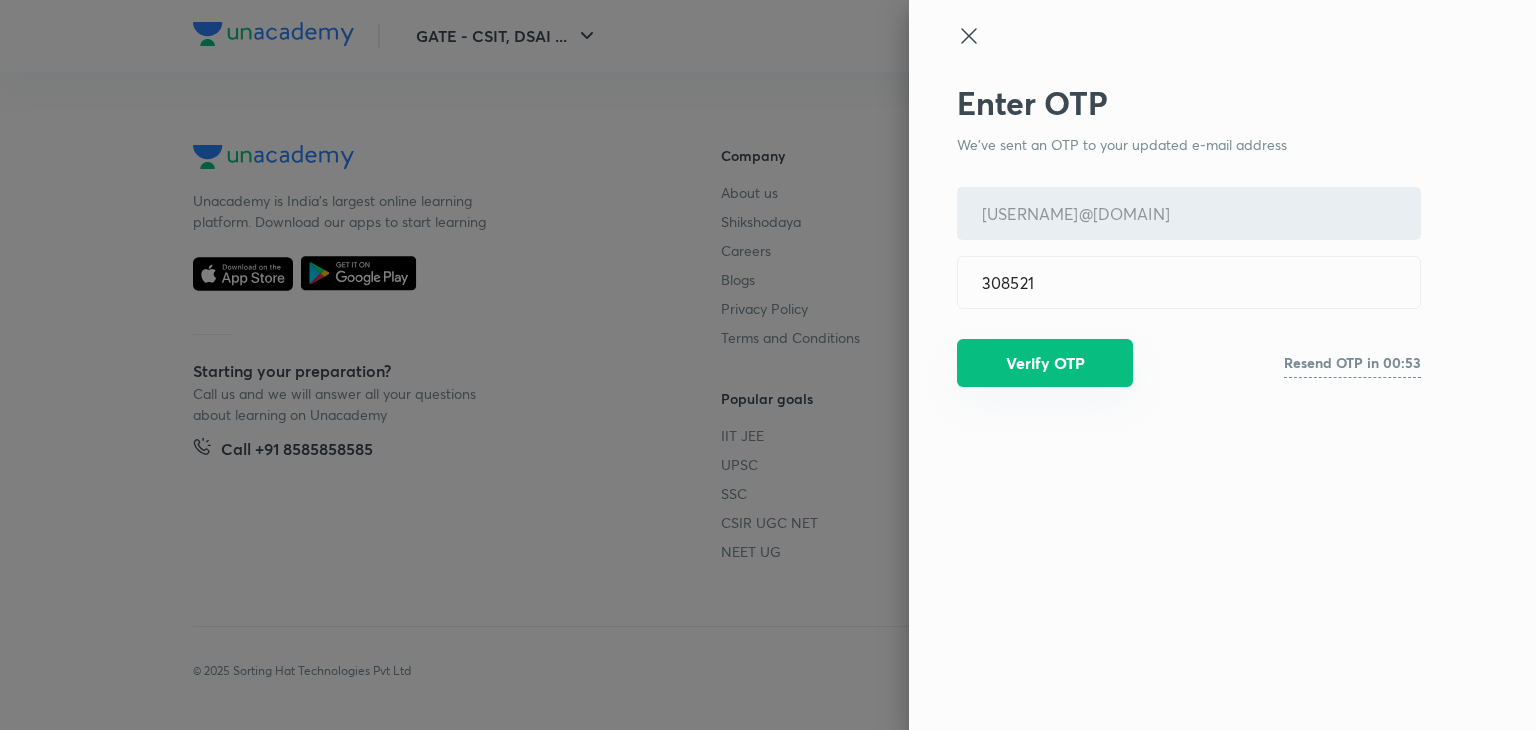 click on "Verify OTP" at bounding box center (1045, 363) 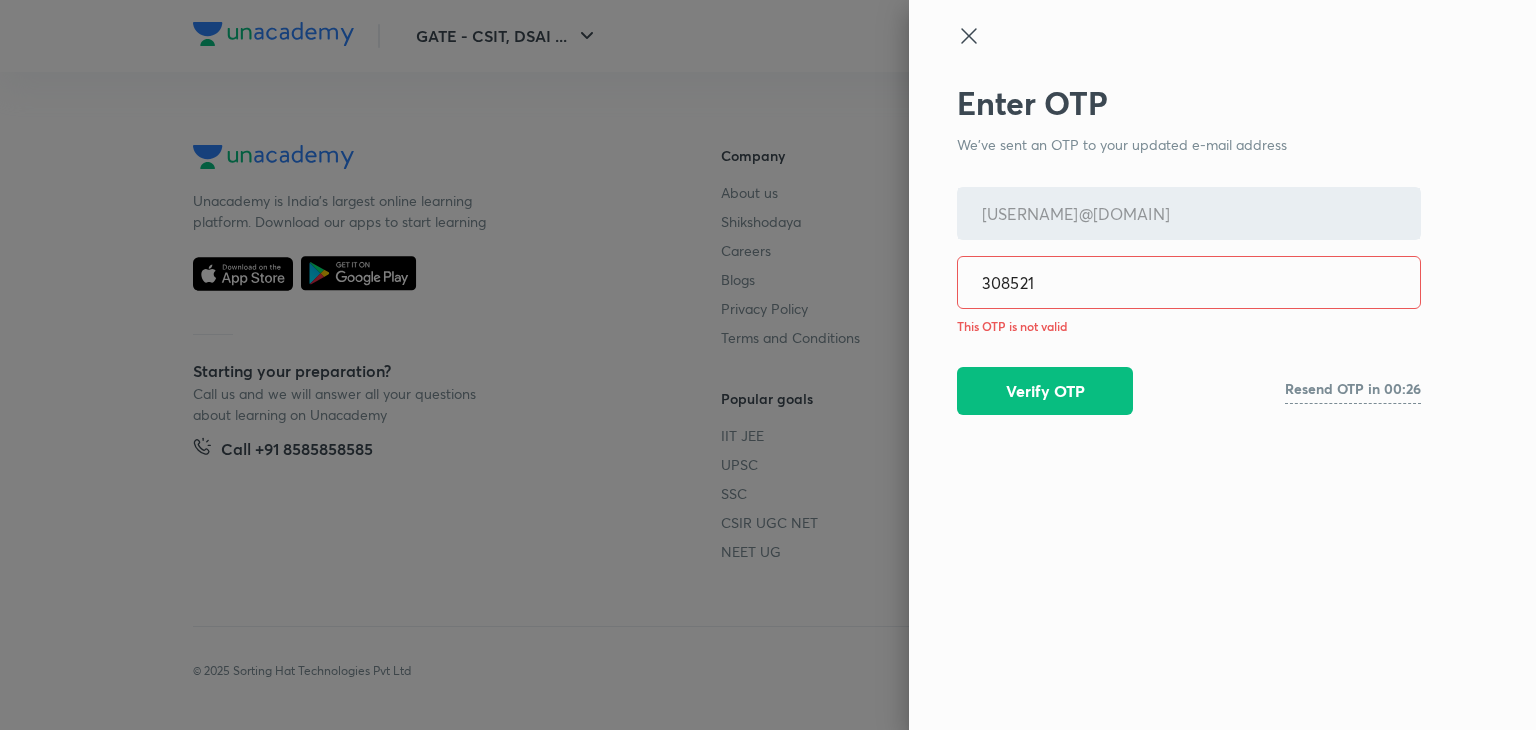 click on "308521" at bounding box center [1189, 282] 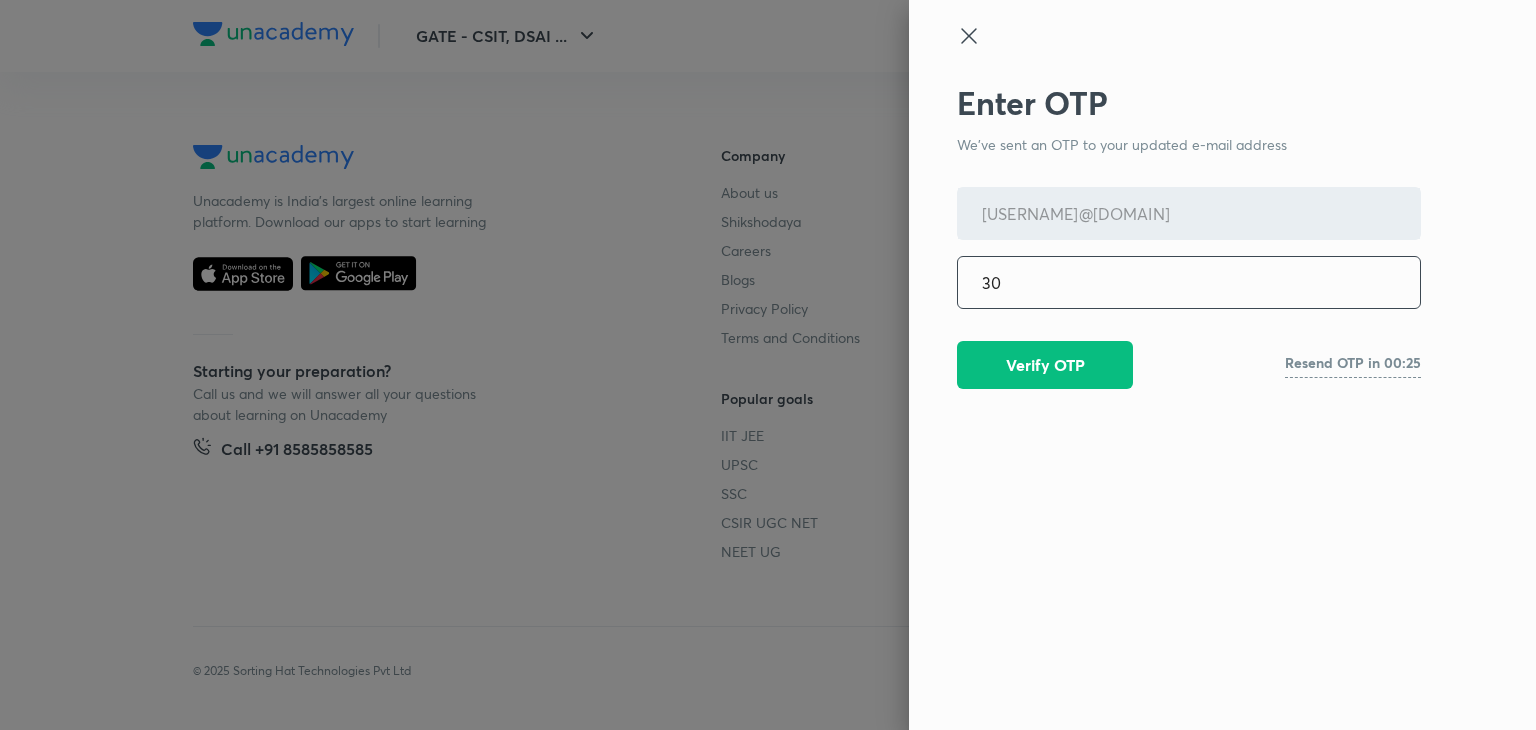type on "3" 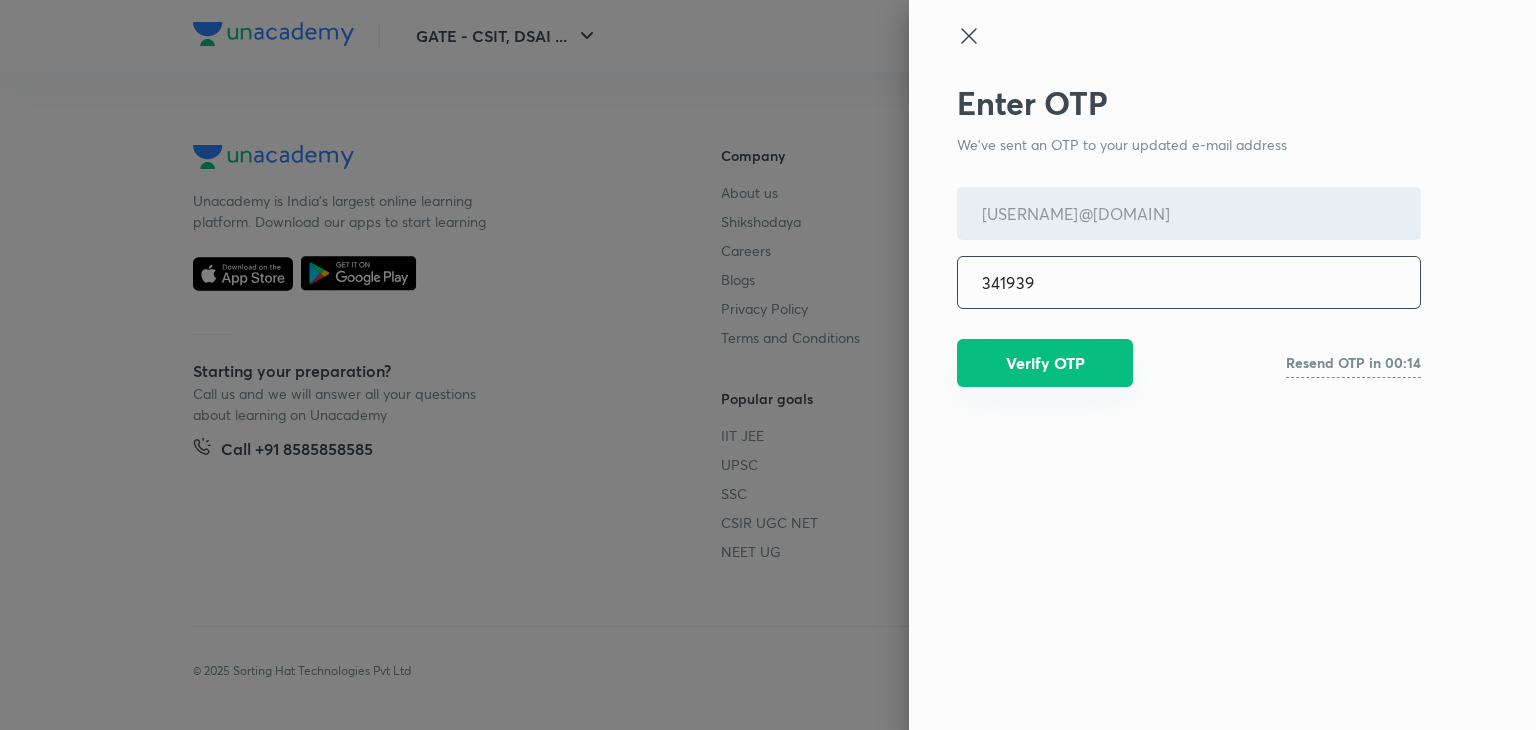 type on "341939" 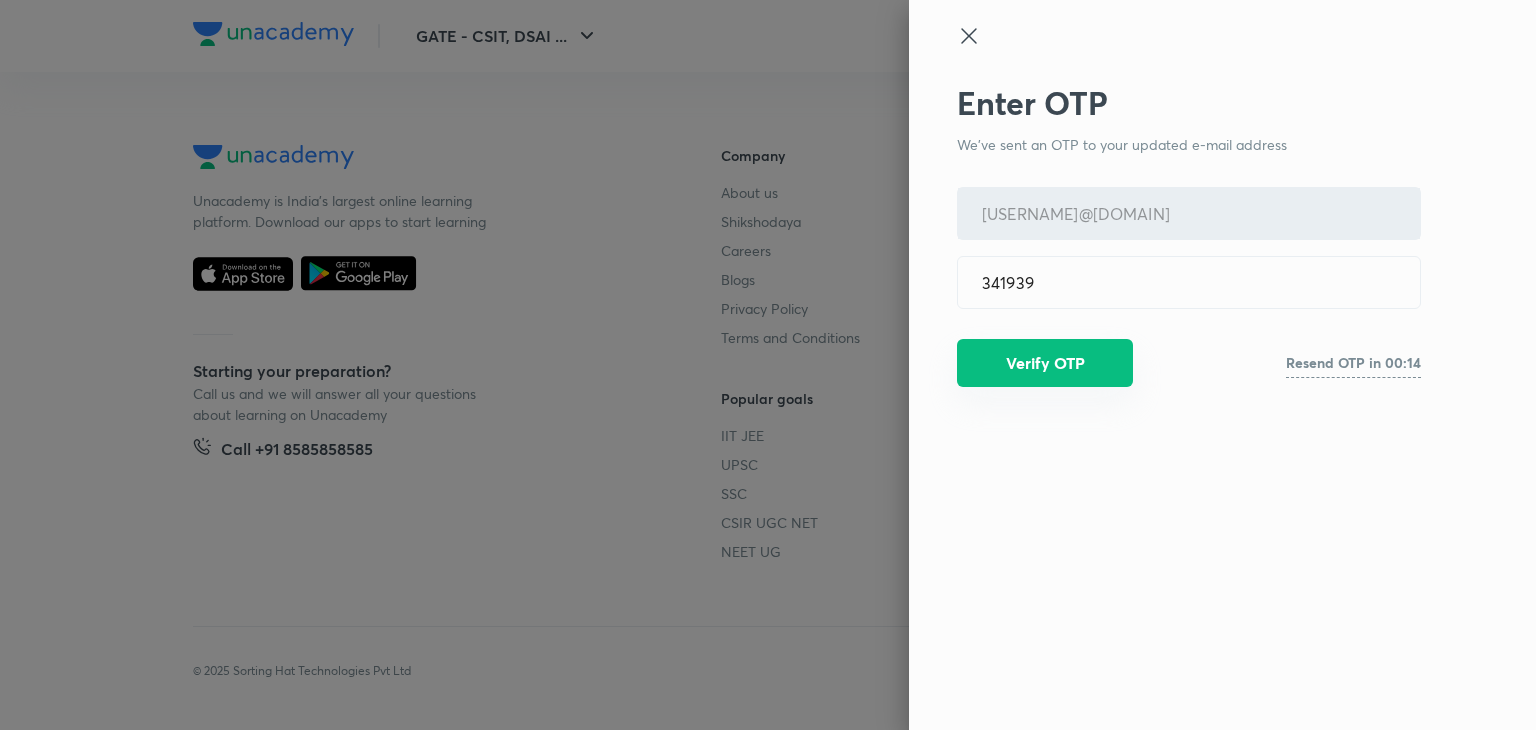 click on "Verify OTP" at bounding box center [1045, 363] 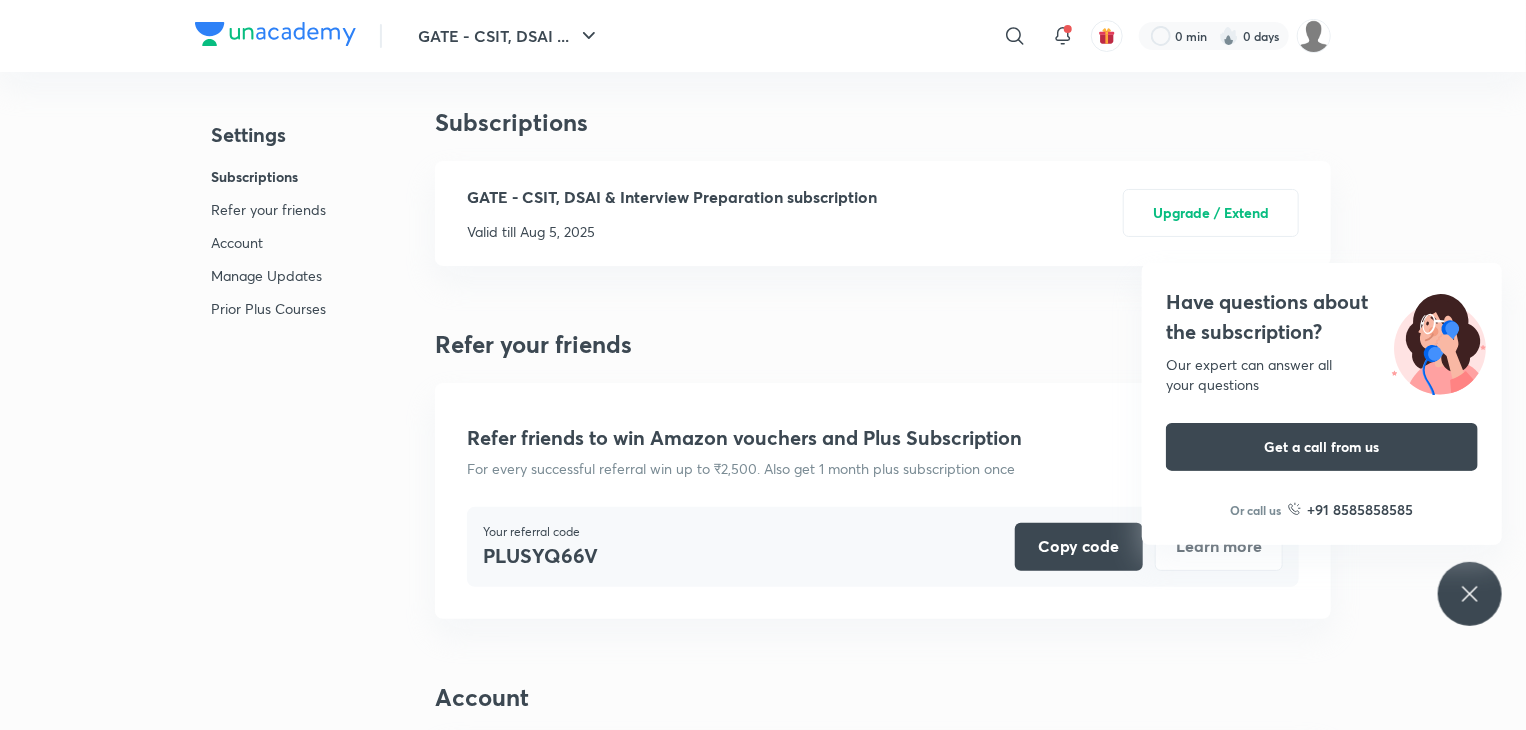 scroll, scrollTop: 0, scrollLeft: 0, axis: both 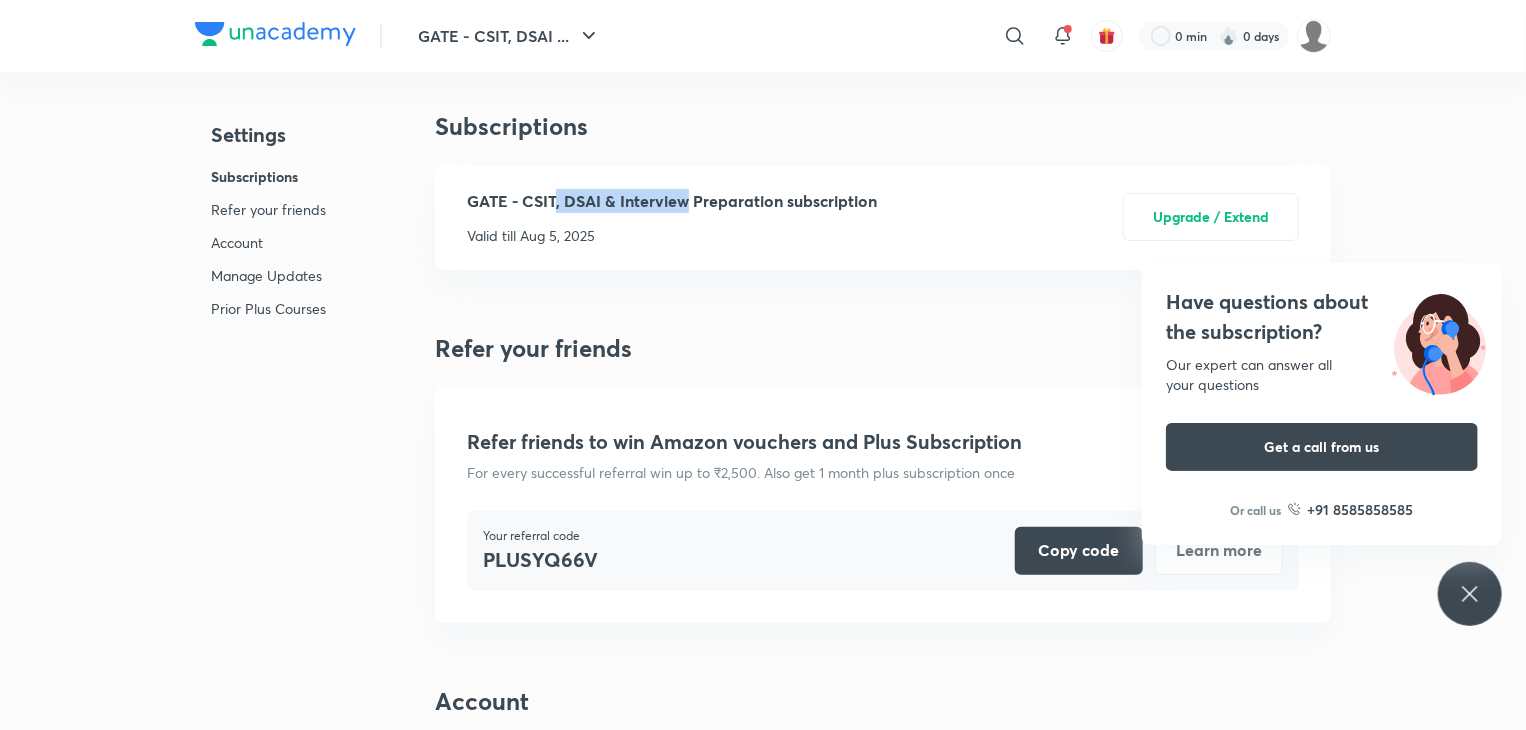 drag, startPoint x: 552, startPoint y: 201, endPoint x: 726, endPoint y: 193, distance: 174.1838 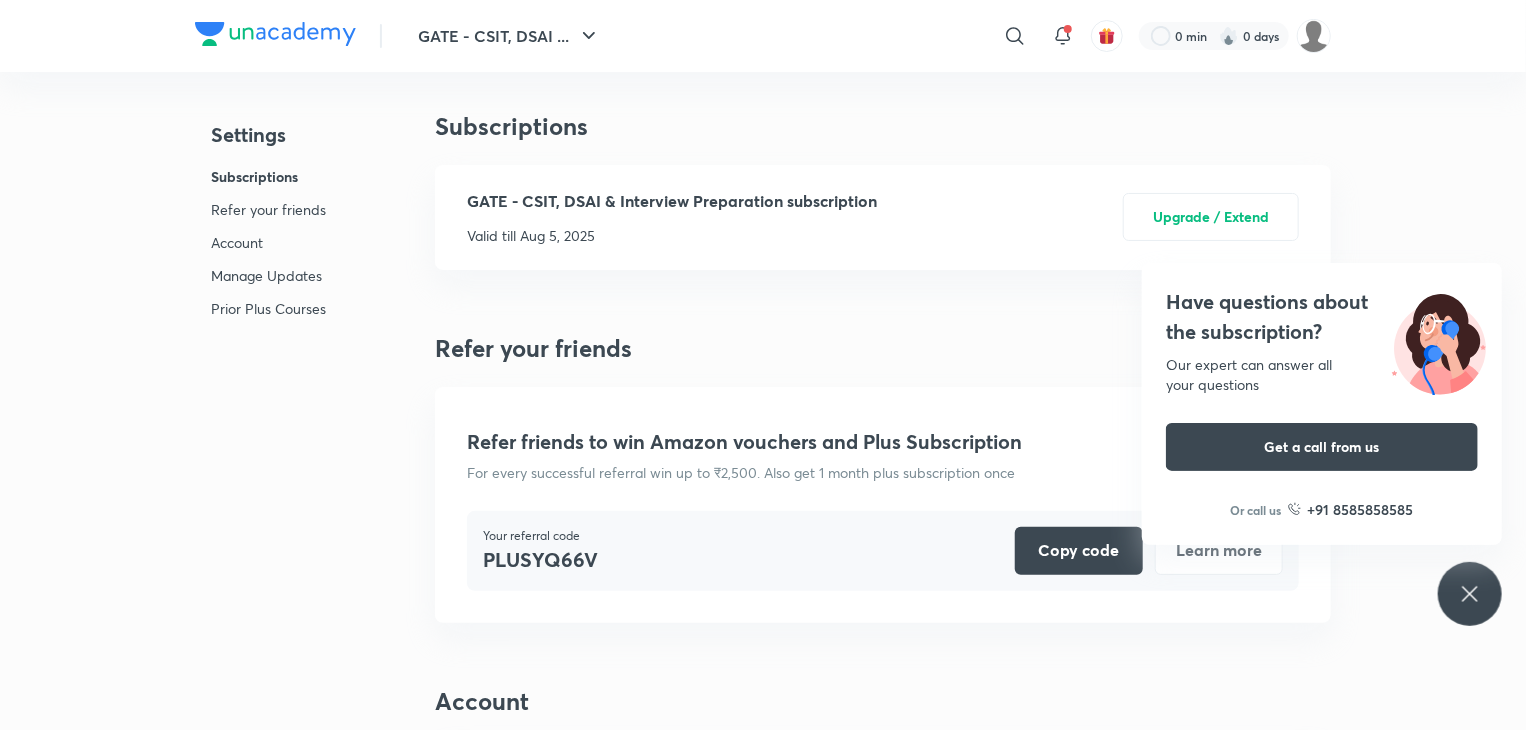 click on "GATE - CSIT, DSAI & Interview Preparation subscription Valid till Aug 5, 2025 Upgrade / Extend" at bounding box center [883, 217] 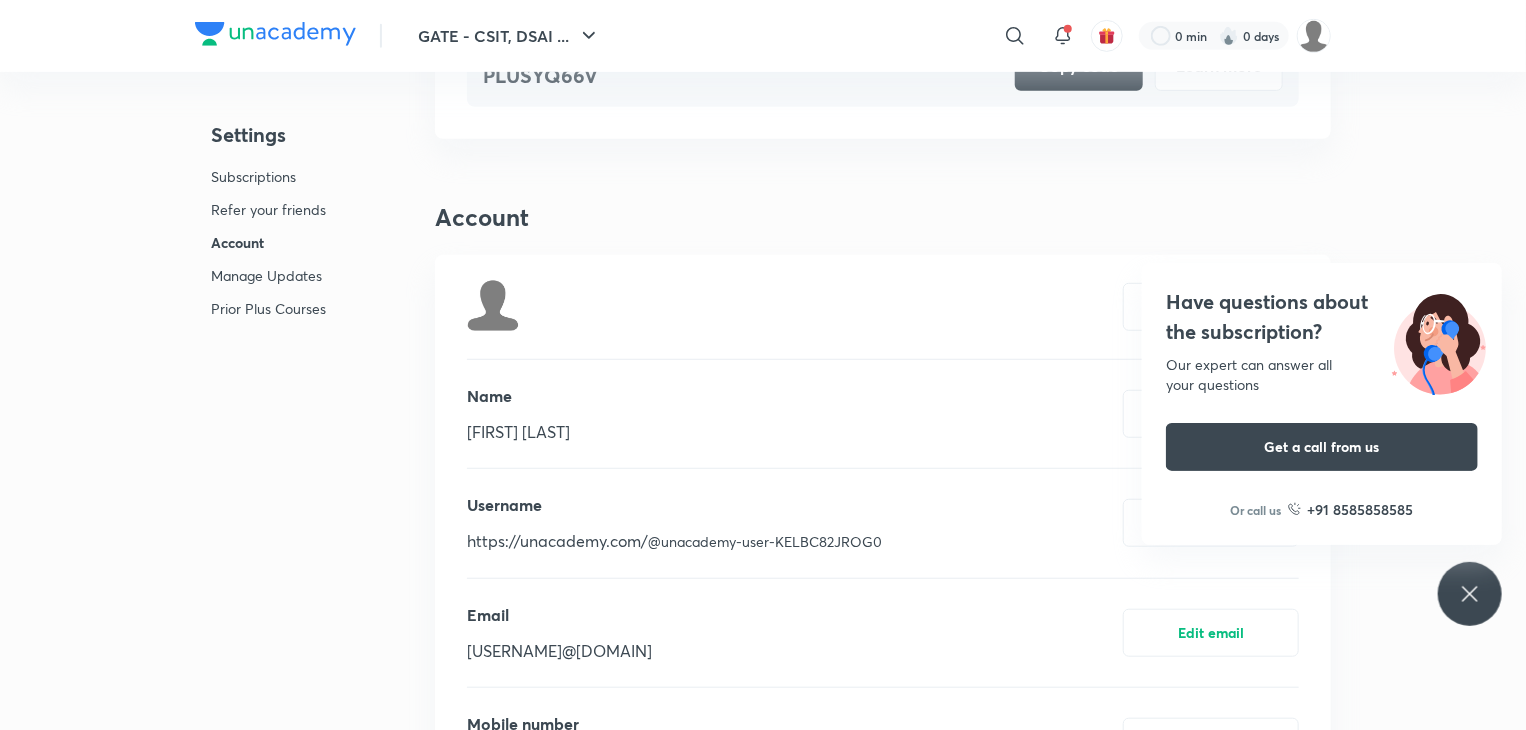scroll, scrollTop: 0, scrollLeft: 0, axis: both 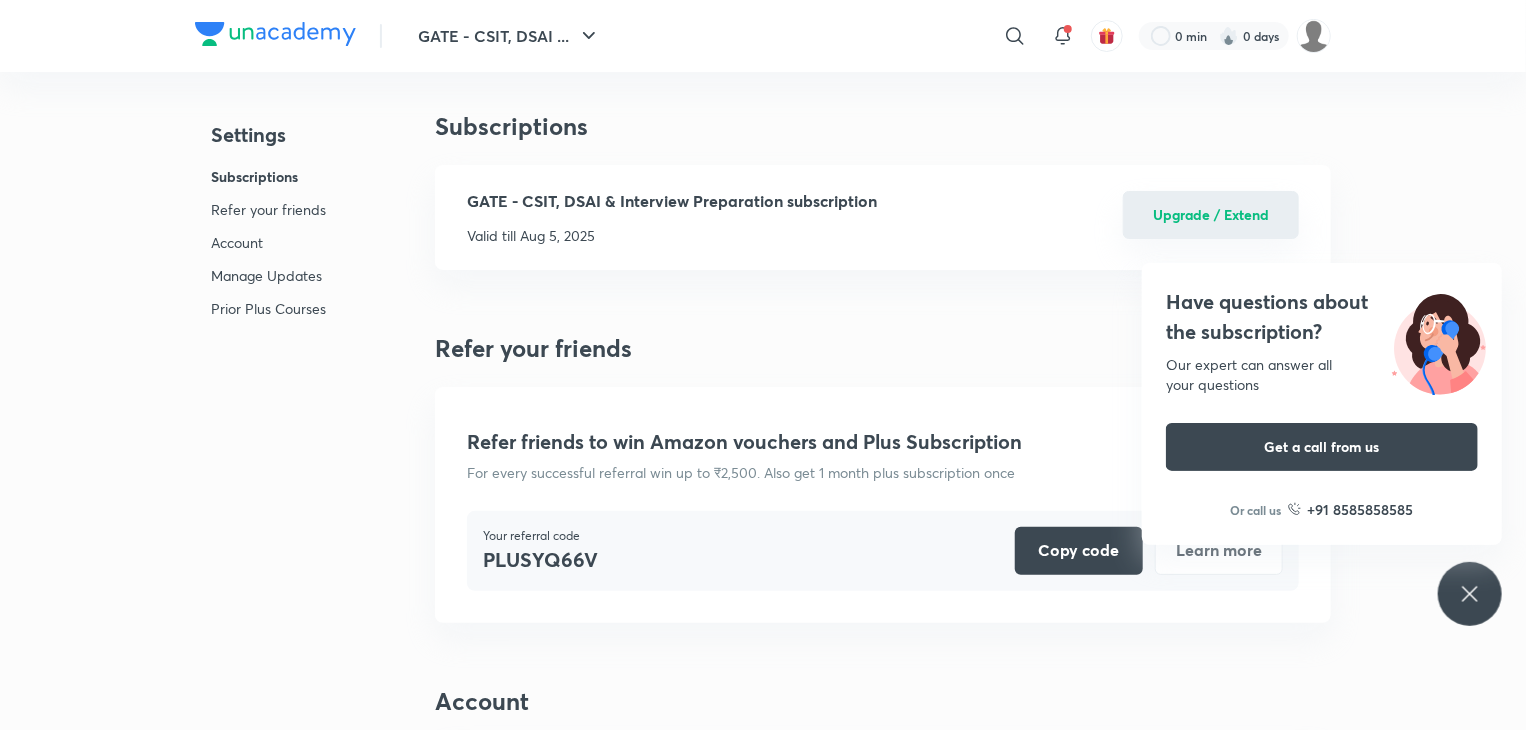 click on "Upgrade / Extend" at bounding box center (1211, 215) 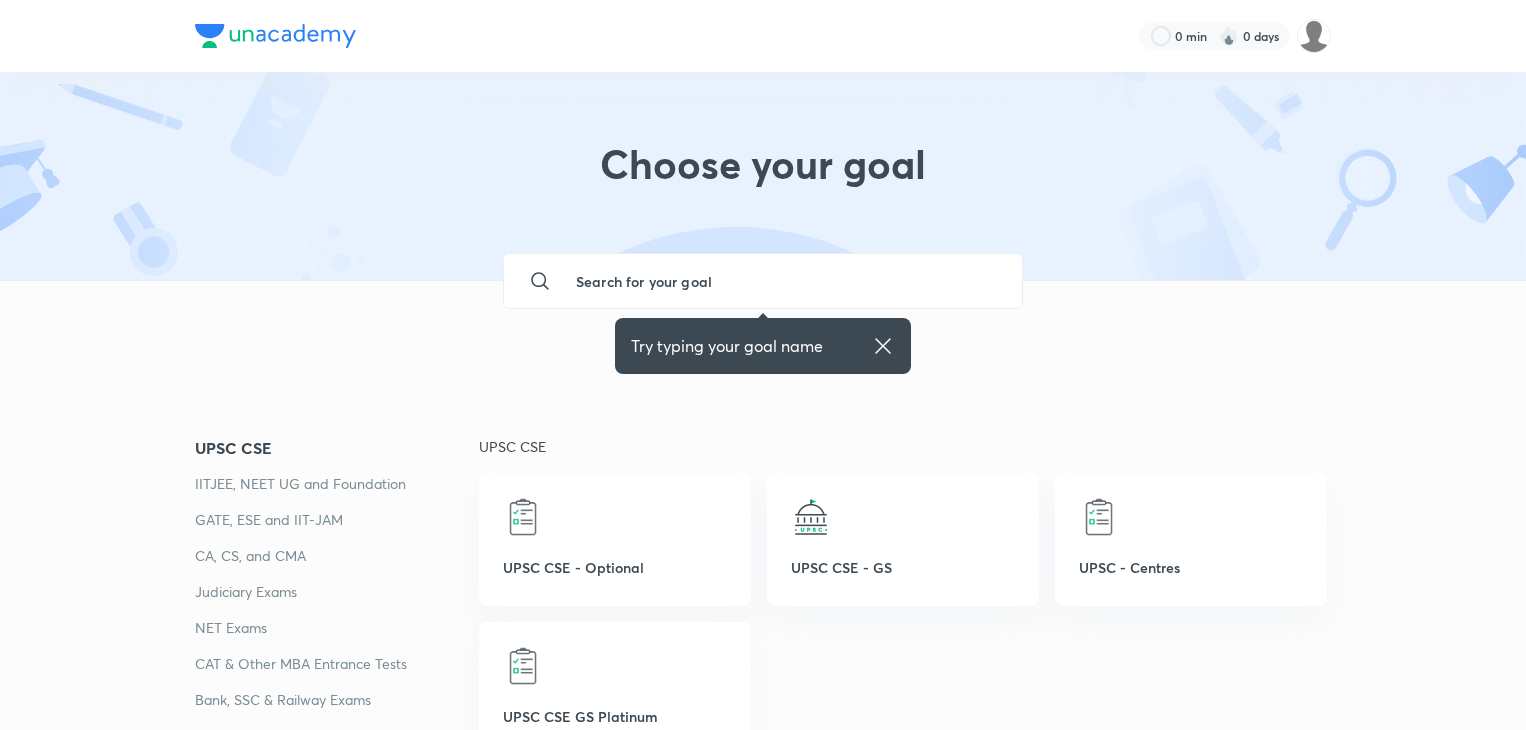 scroll, scrollTop: 0, scrollLeft: 0, axis: both 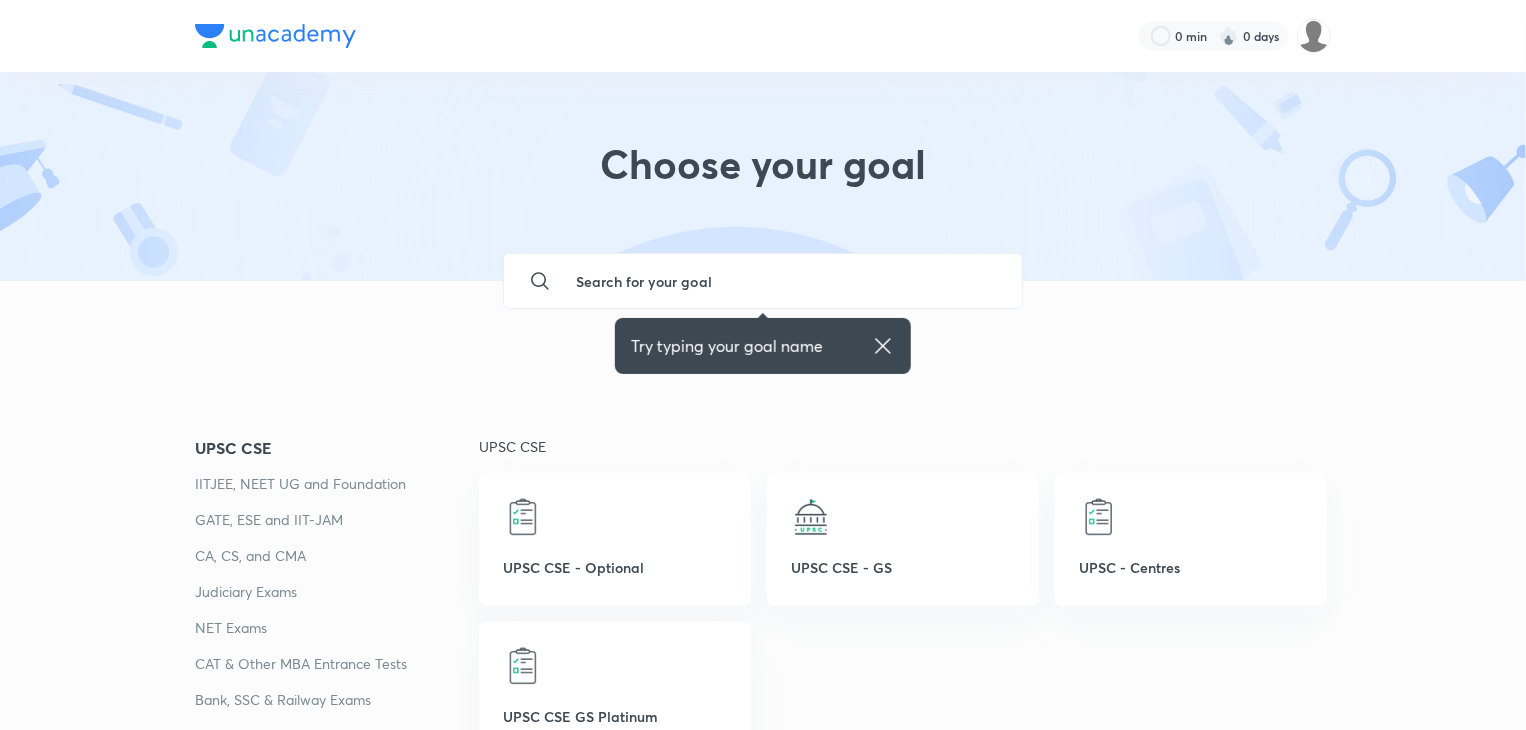click 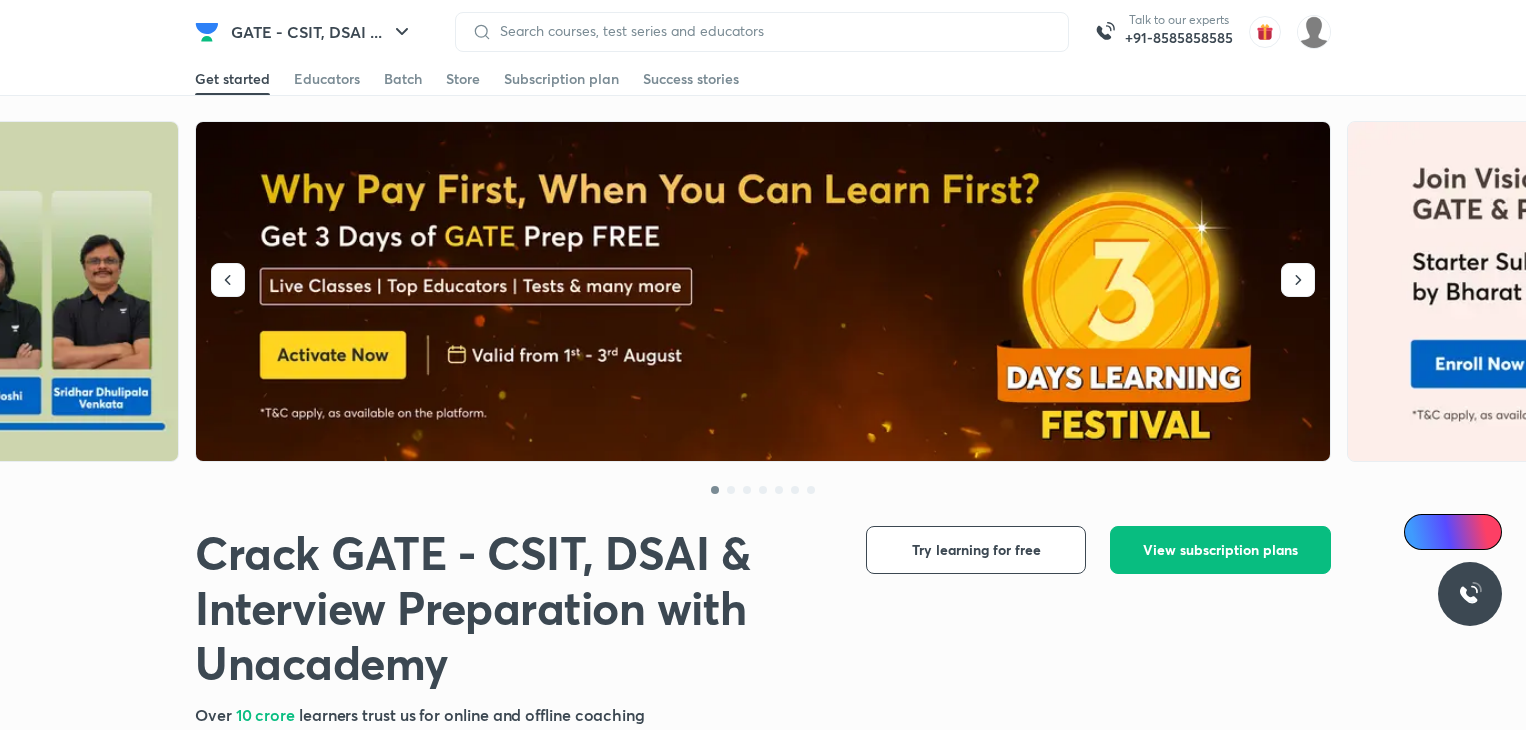 scroll, scrollTop: 0, scrollLeft: 0, axis: both 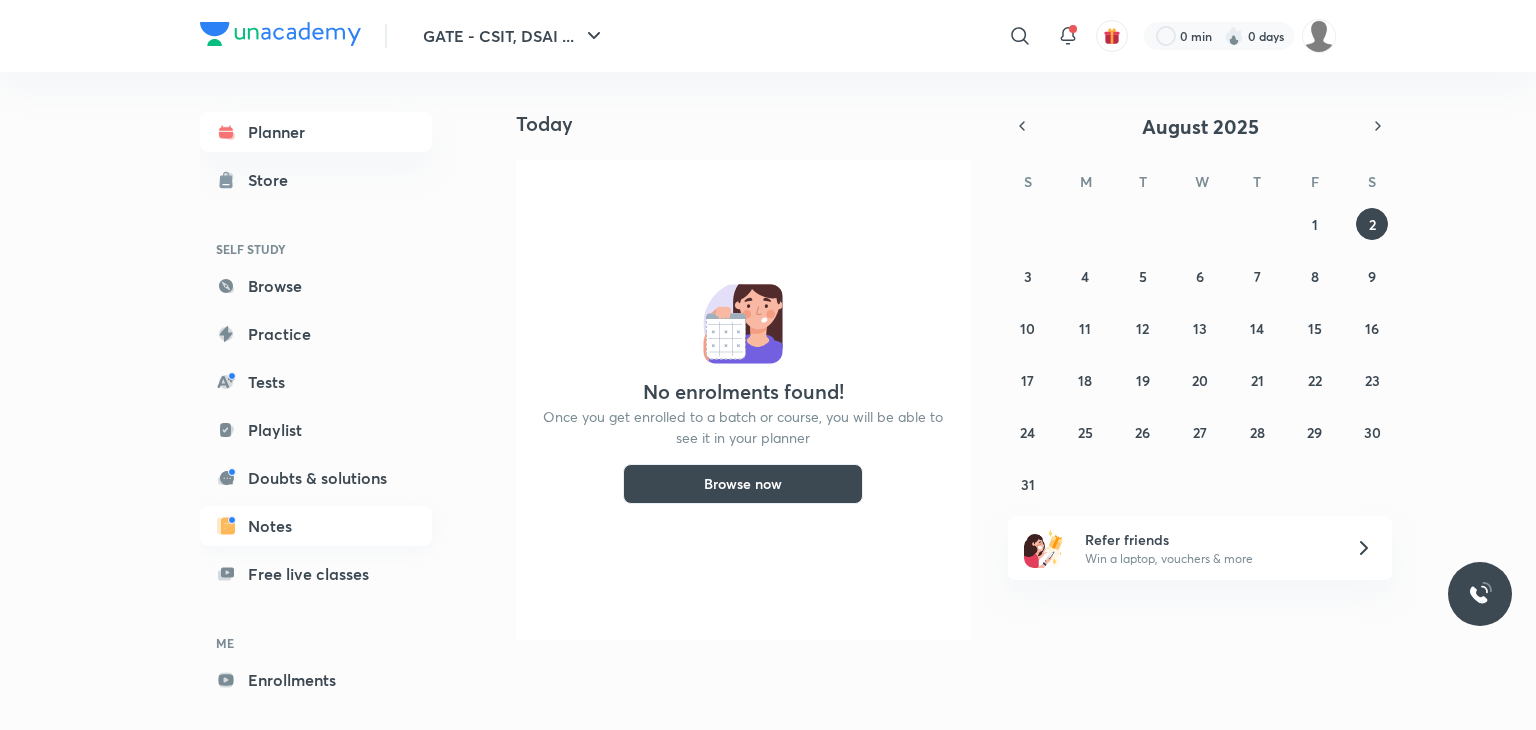 click on "Notes" at bounding box center [316, 526] 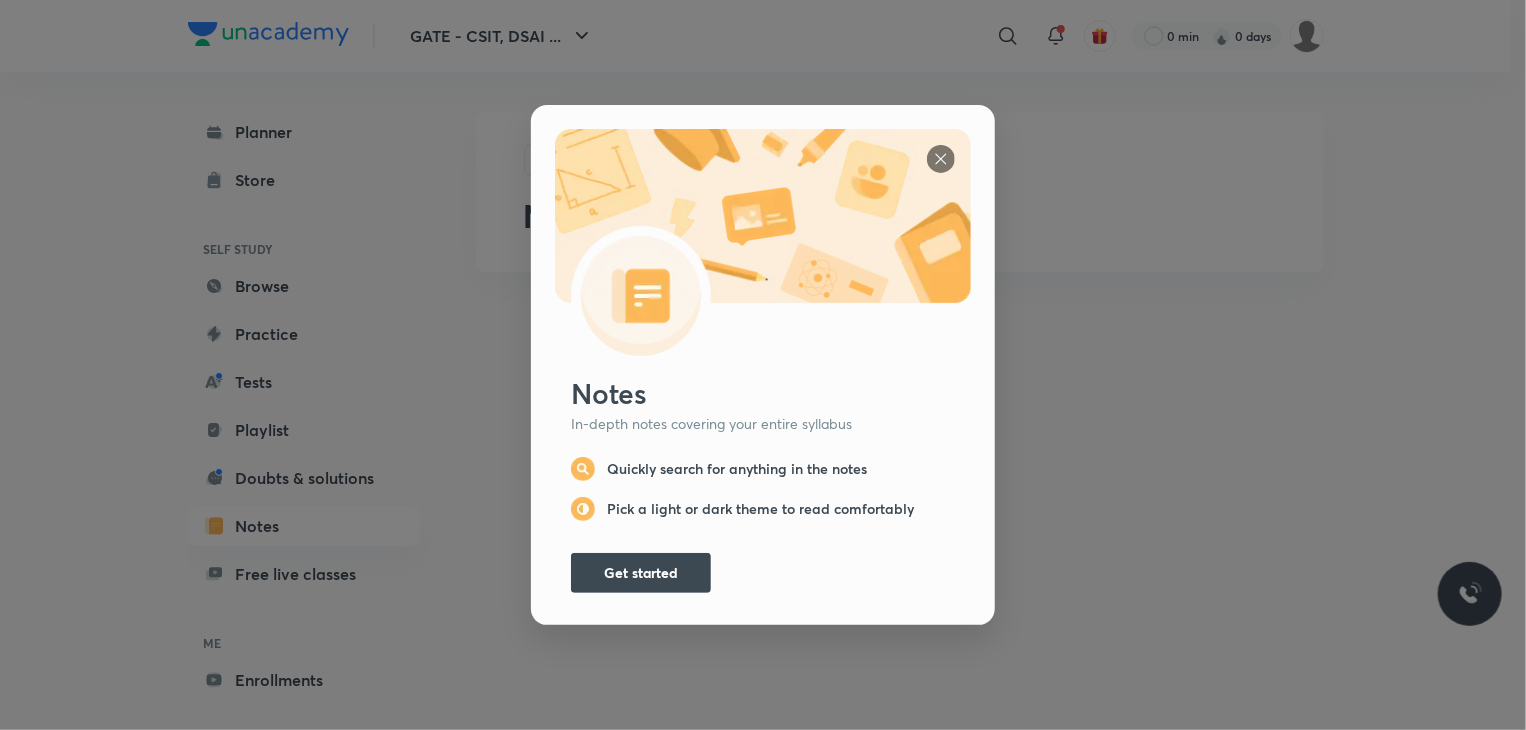 scroll, scrollTop: 0, scrollLeft: 0, axis: both 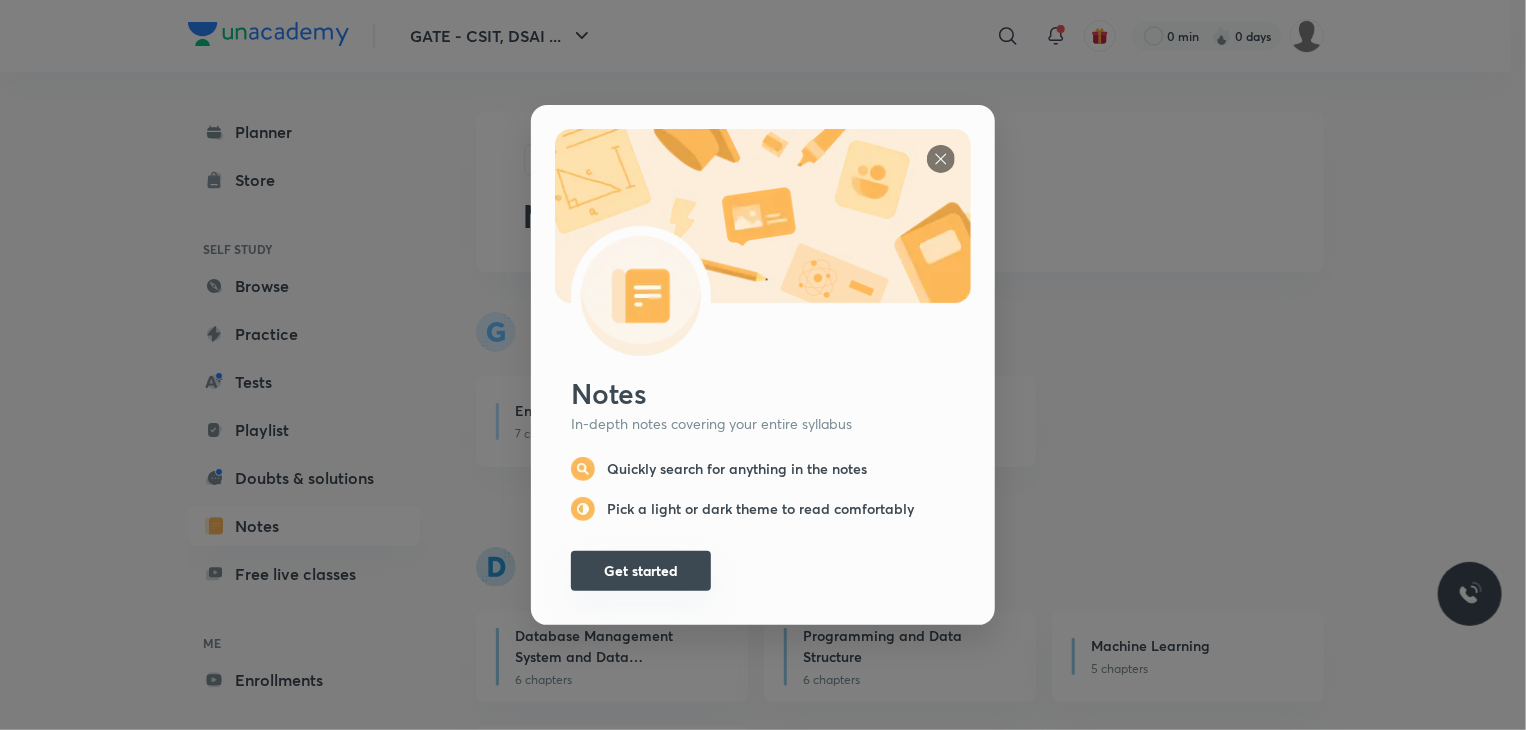 click on "Get started" at bounding box center (641, 571) 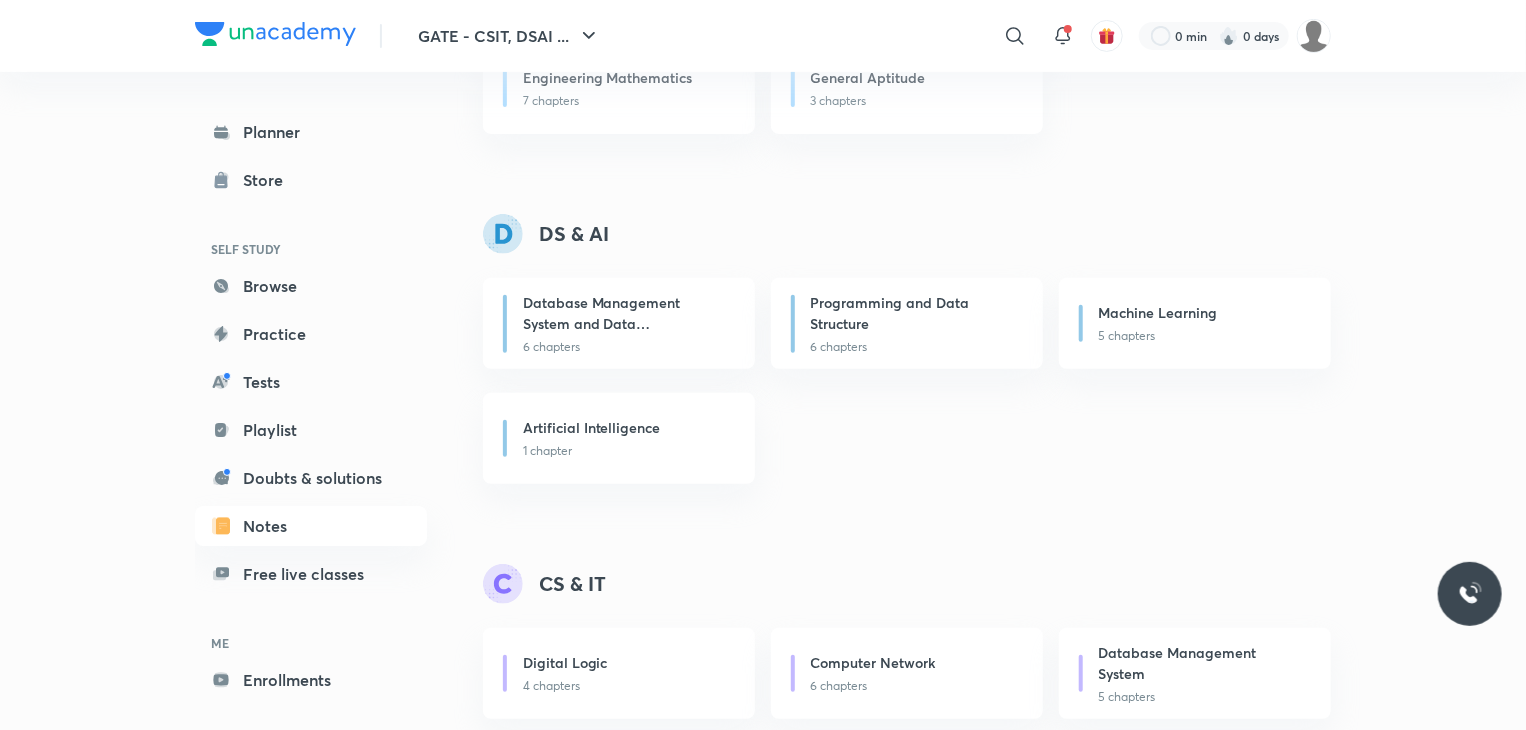 scroll, scrollTop: 666, scrollLeft: 0, axis: vertical 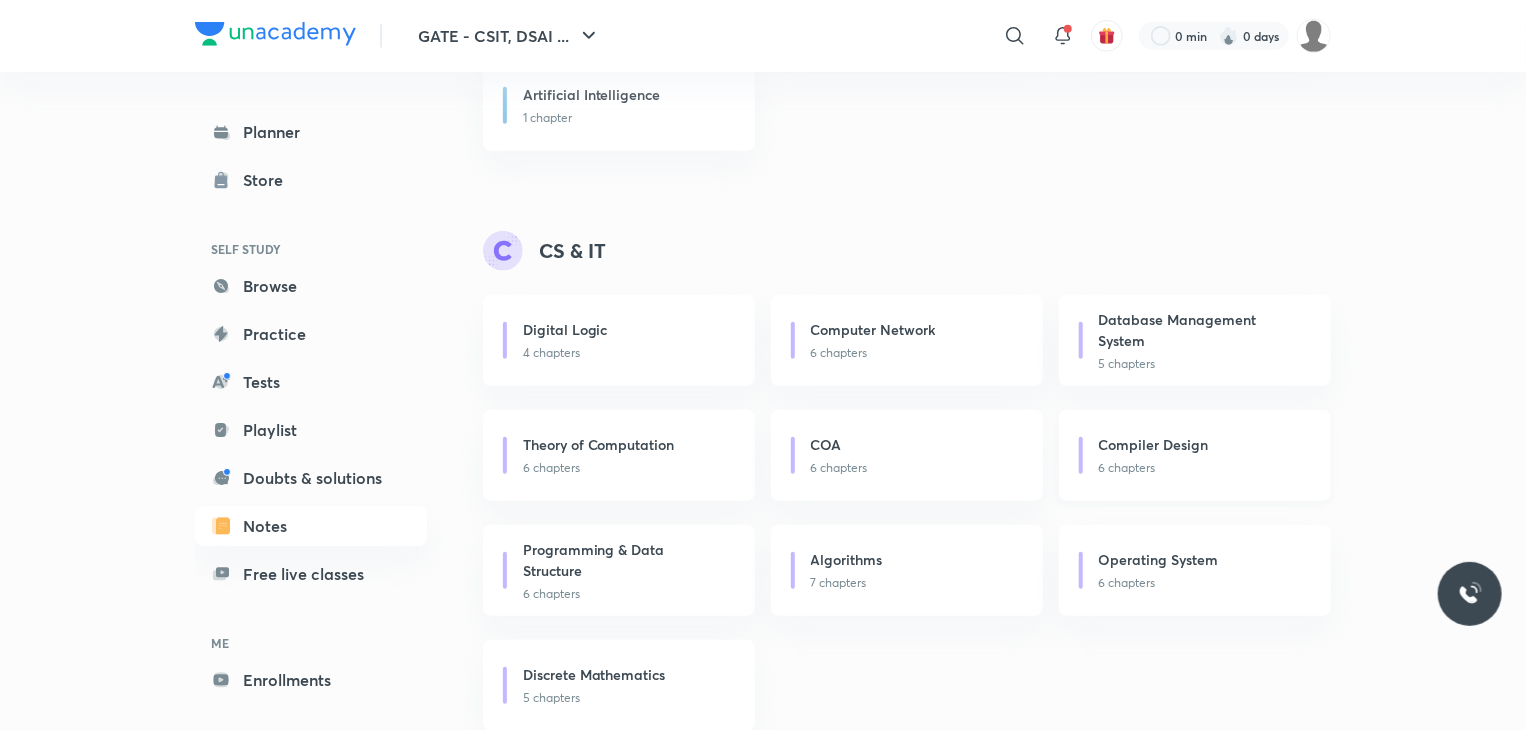 click on "Compiler Design" at bounding box center (1154, 444) 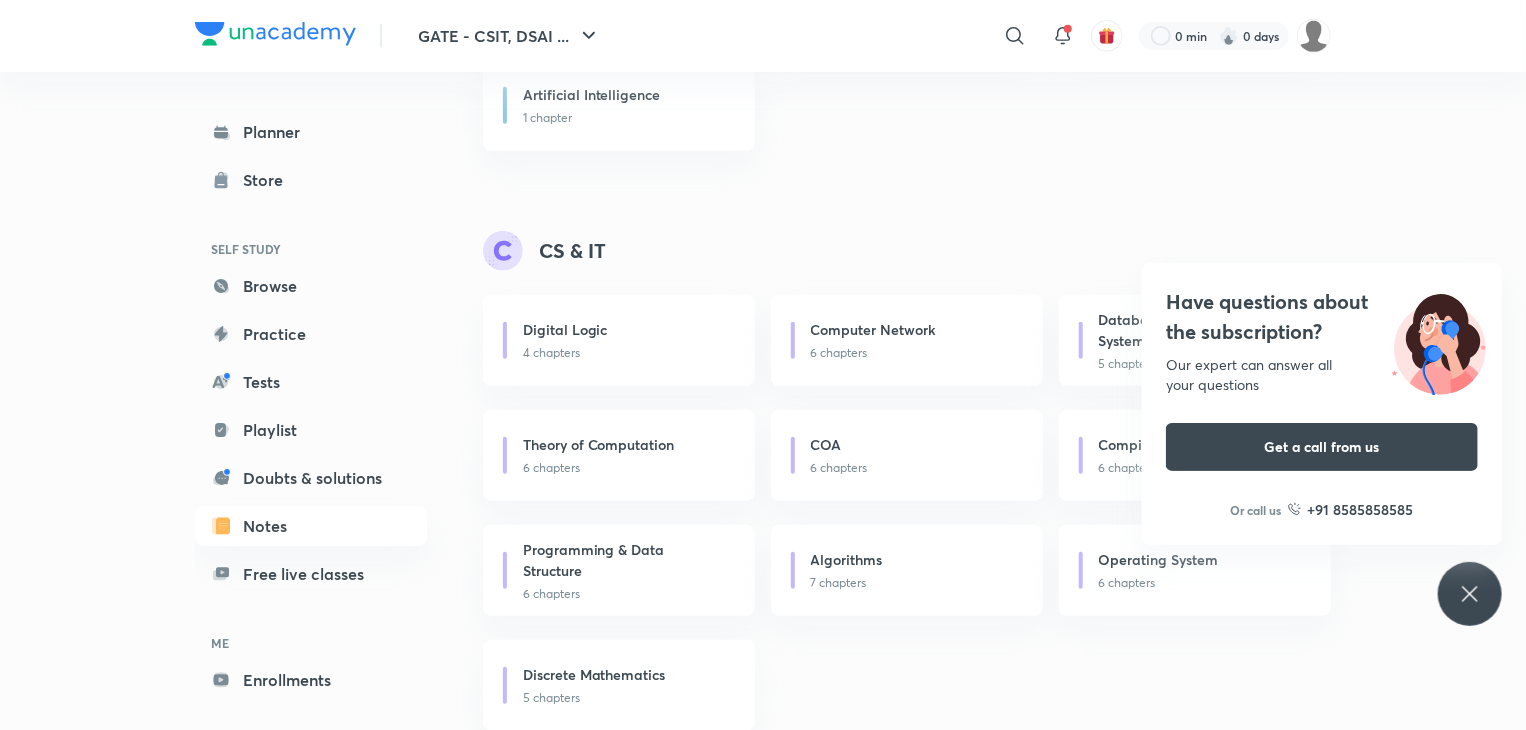 click on "CS & IT" at bounding box center (907, 251) 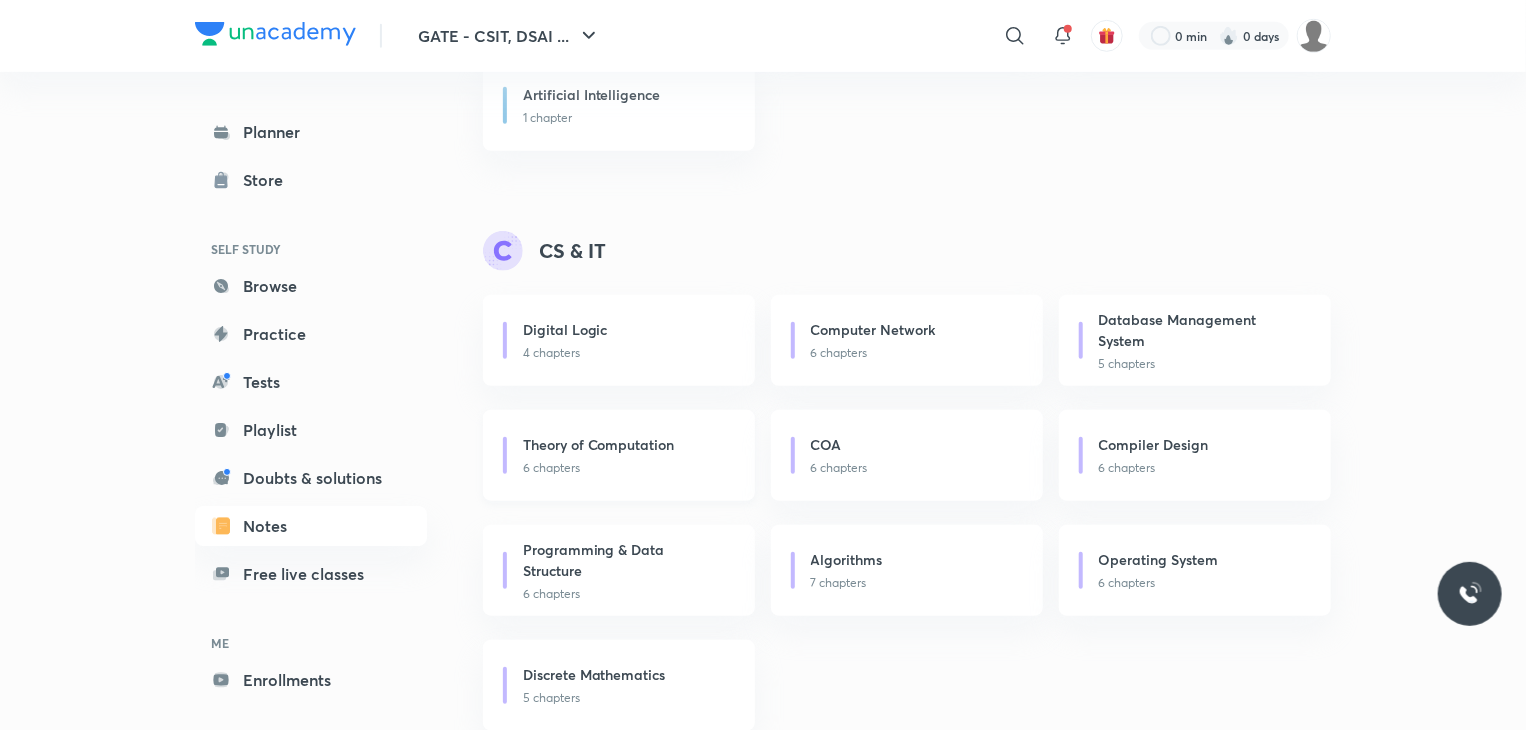 click on "Theory of Computation" at bounding box center [599, 444] 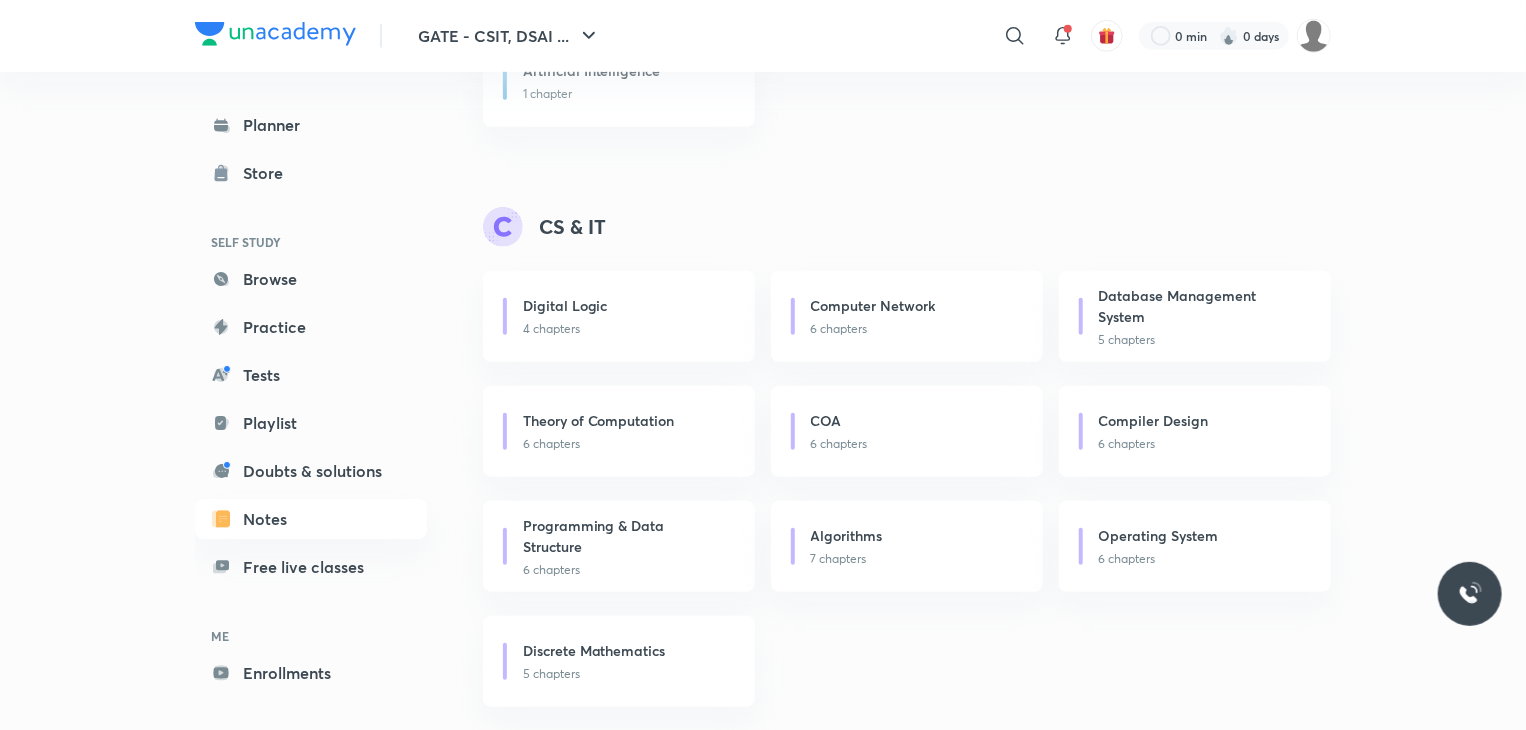 scroll, scrollTop: 703, scrollLeft: 0, axis: vertical 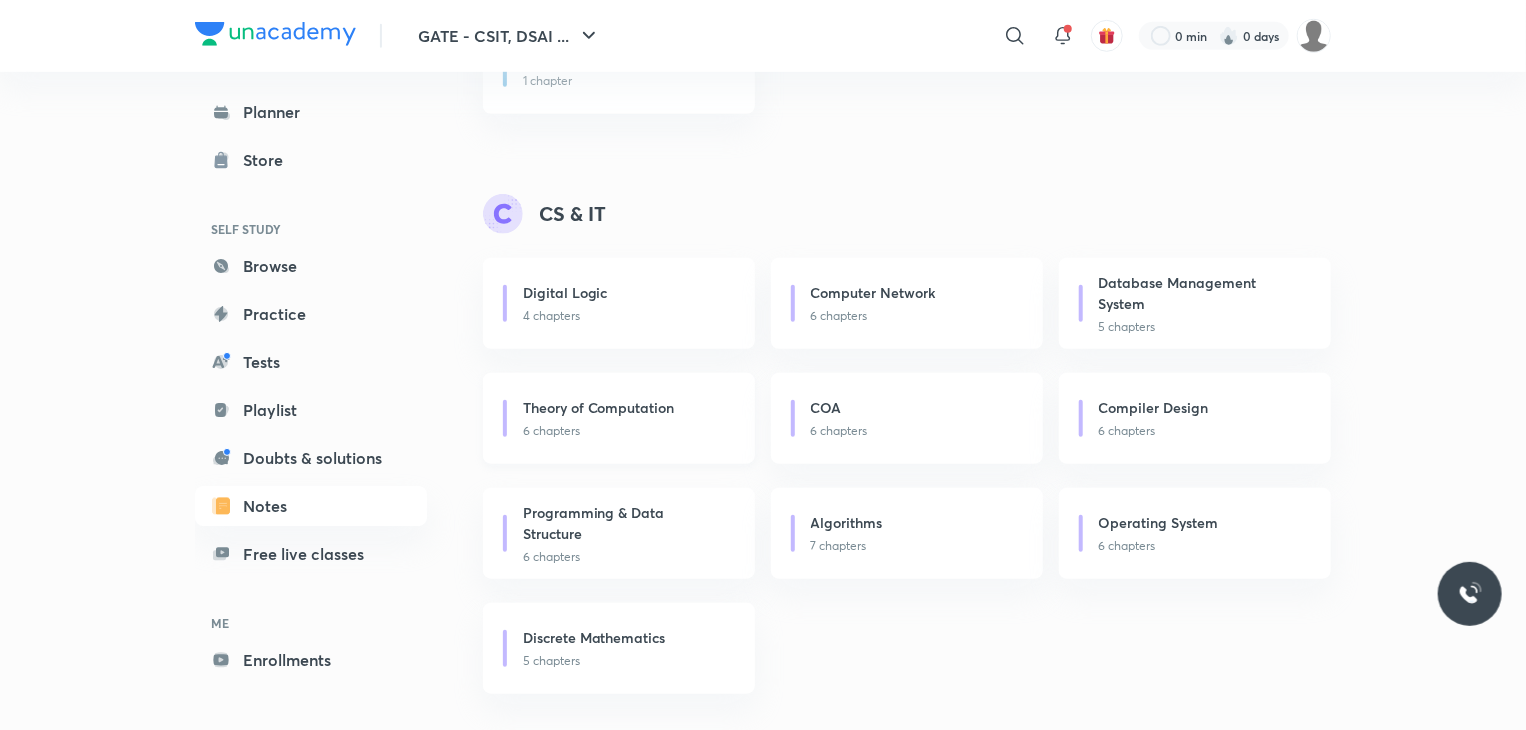 click on "Theory of Computation" at bounding box center [599, 407] 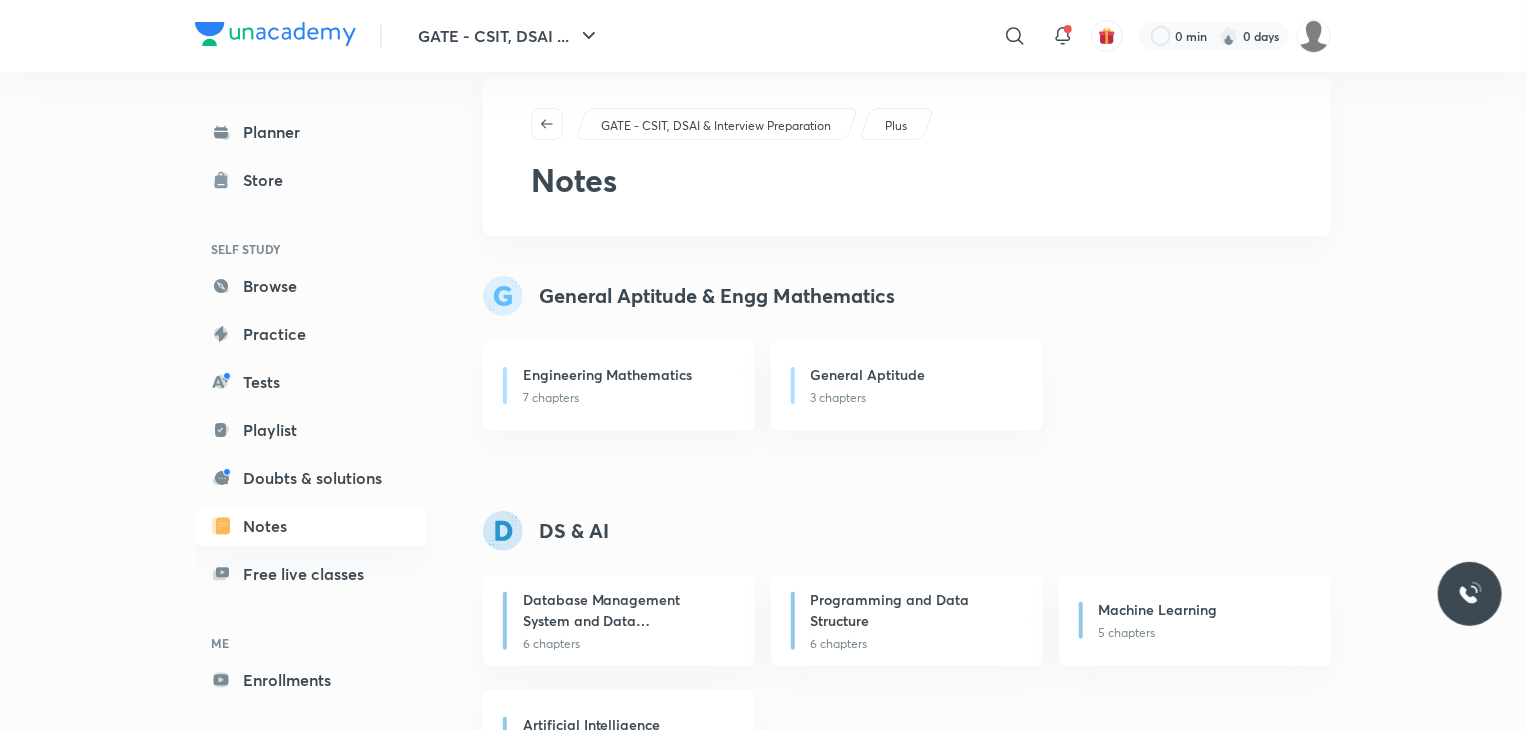scroll, scrollTop: 369, scrollLeft: 0, axis: vertical 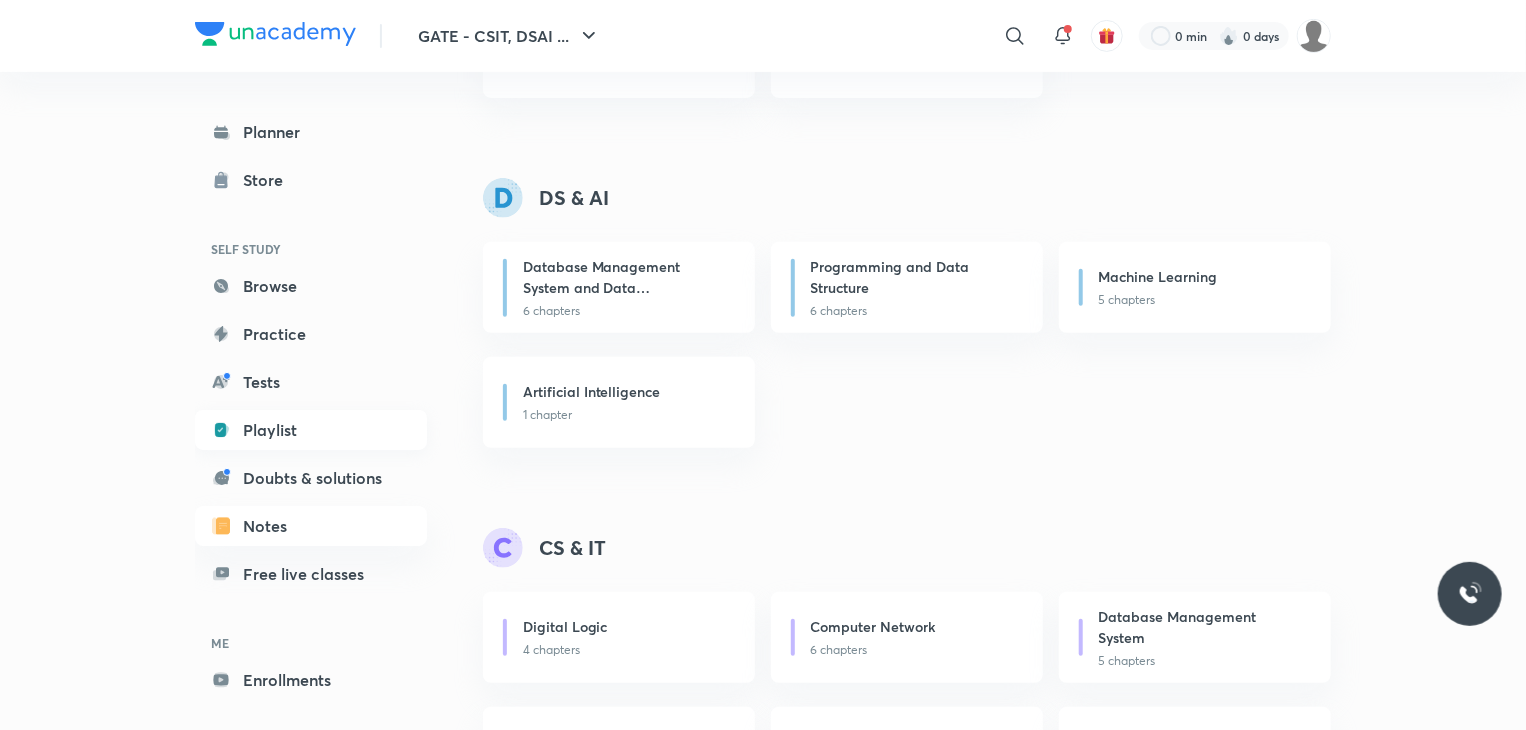 click on "Playlist" at bounding box center [311, 430] 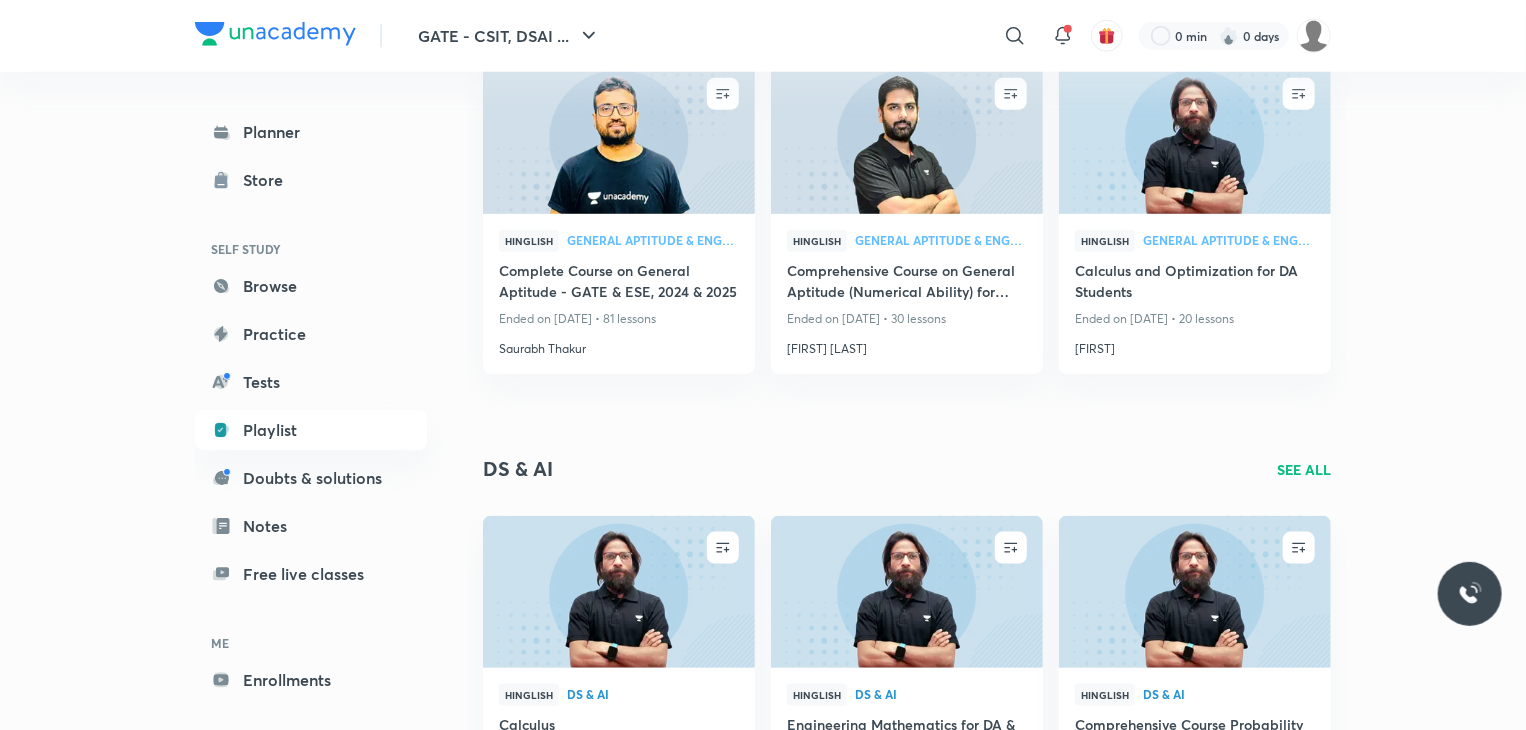 scroll, scrollTop: 333, scrollLeft: 0, axis: vertical 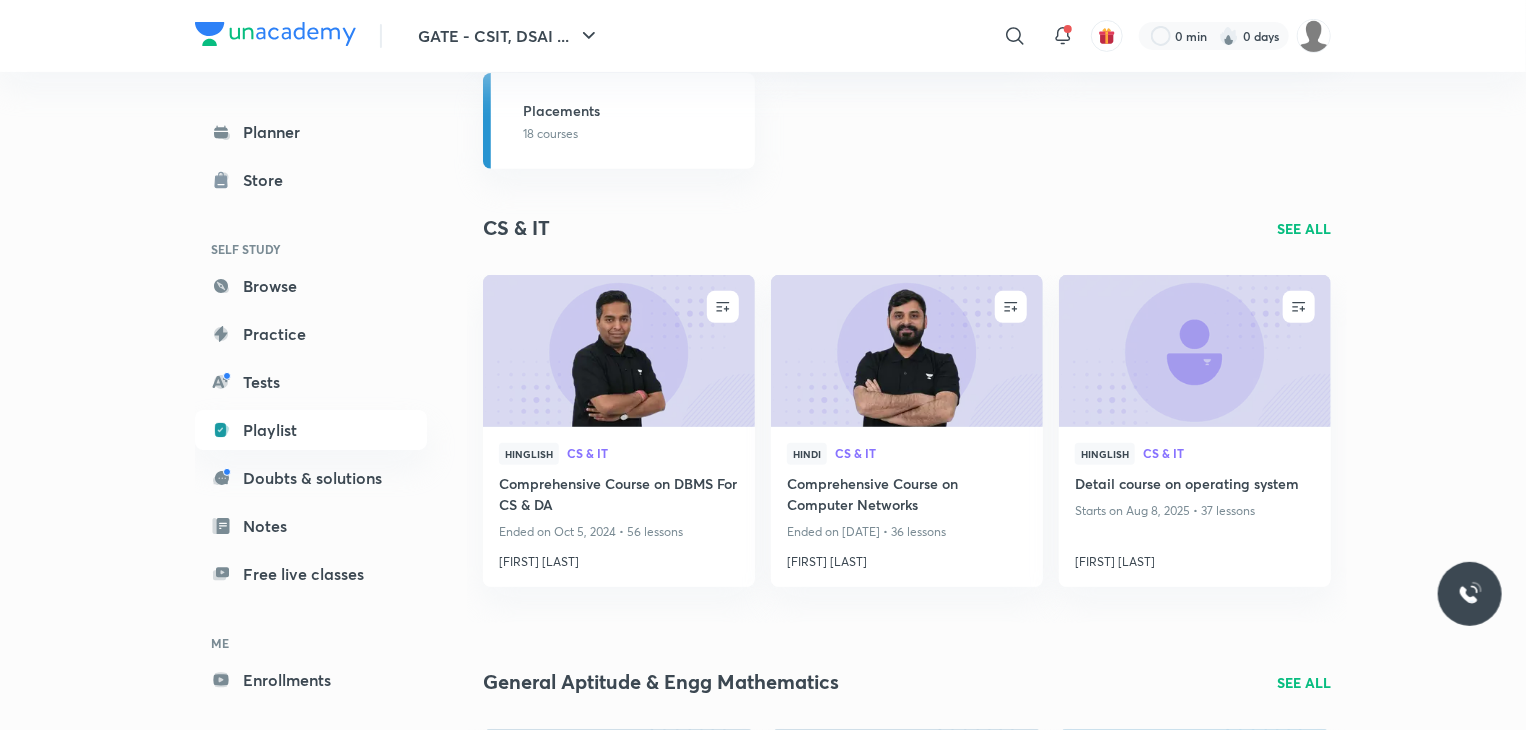 click on "CS & IT SEE ALL" at bounding box center [907, 228] 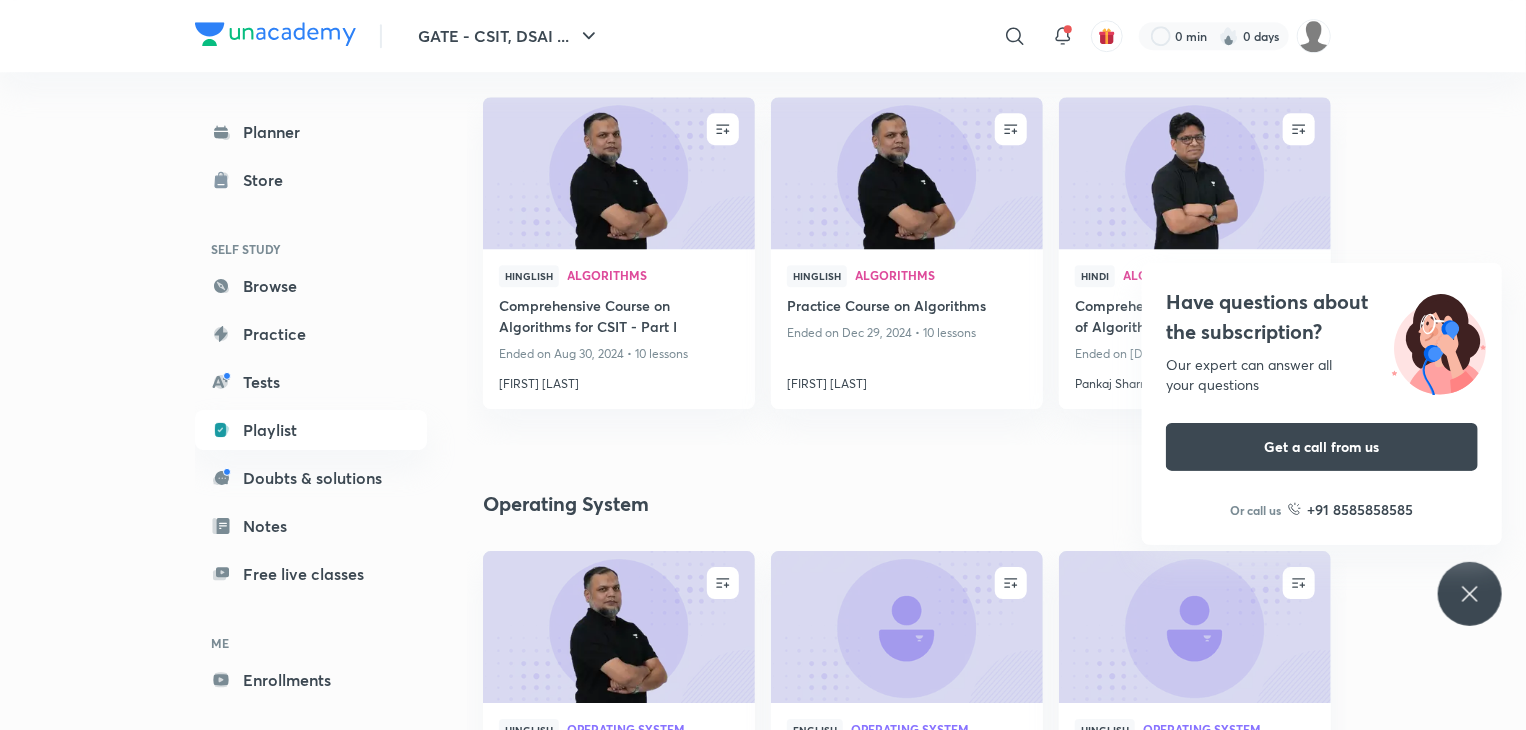 scroll, scrollTop: 2339, scrollLeft: 0, axis: vertical 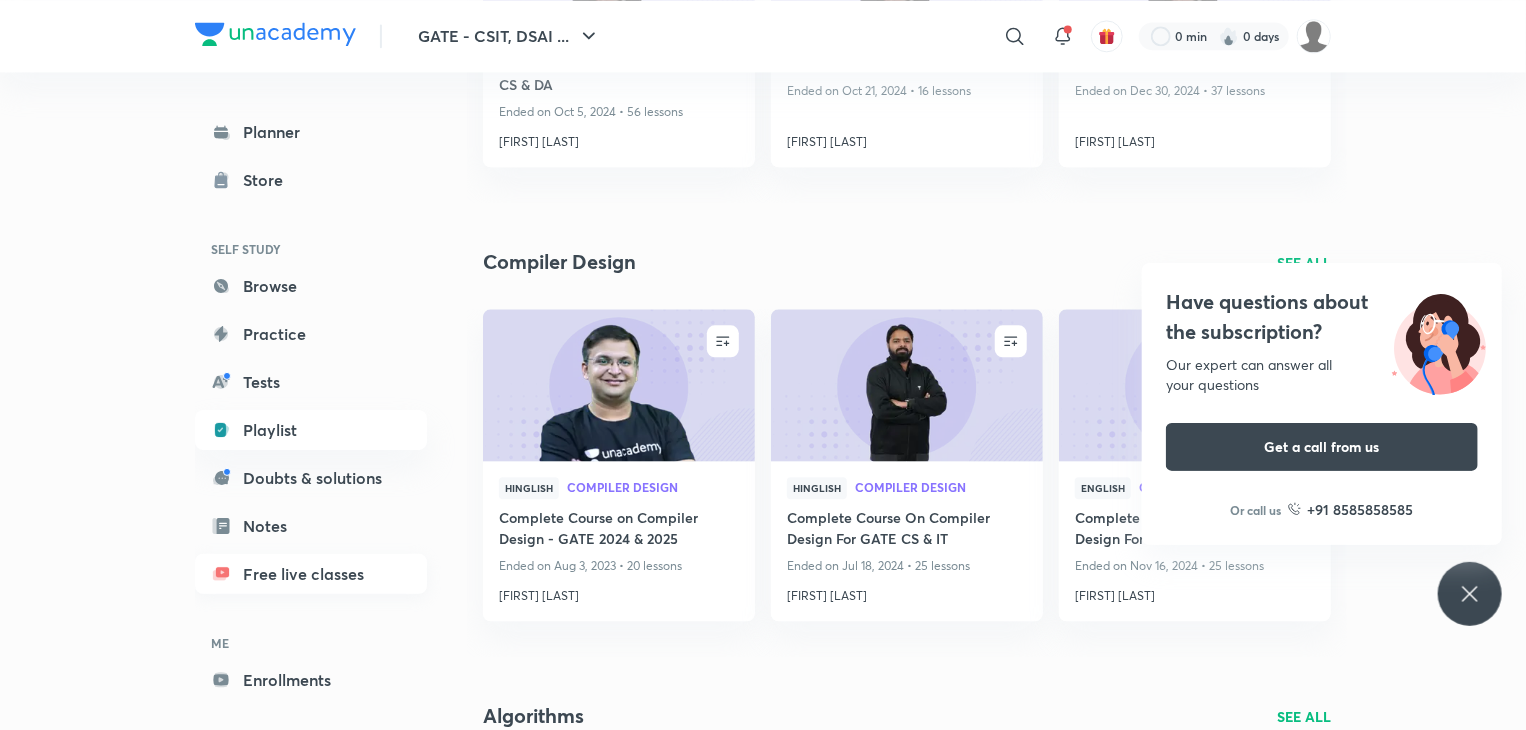 click on "Free live classes" at bounding box center [311, 574] 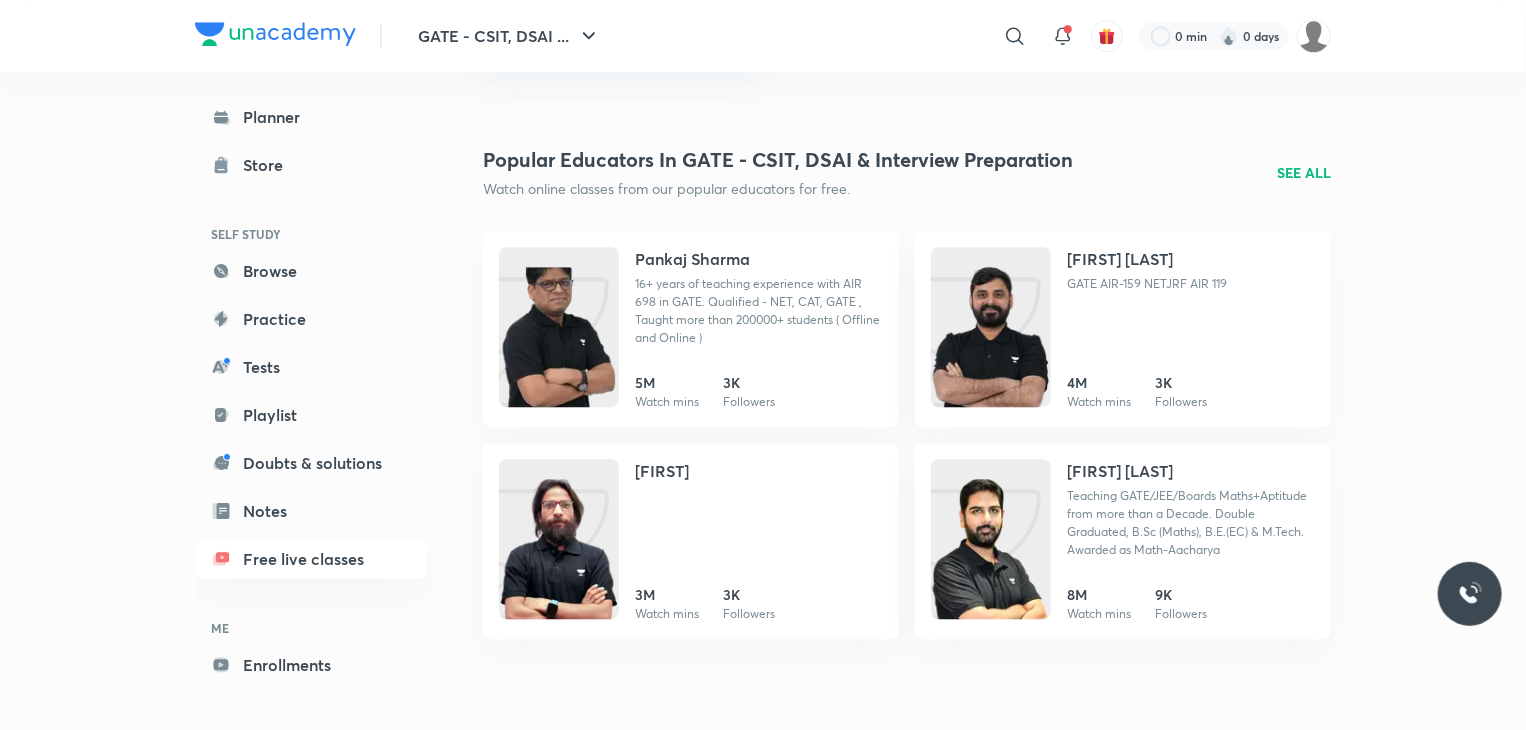 scroll, scrollTop: 2657, scrollLeft: 0, axis: vertical 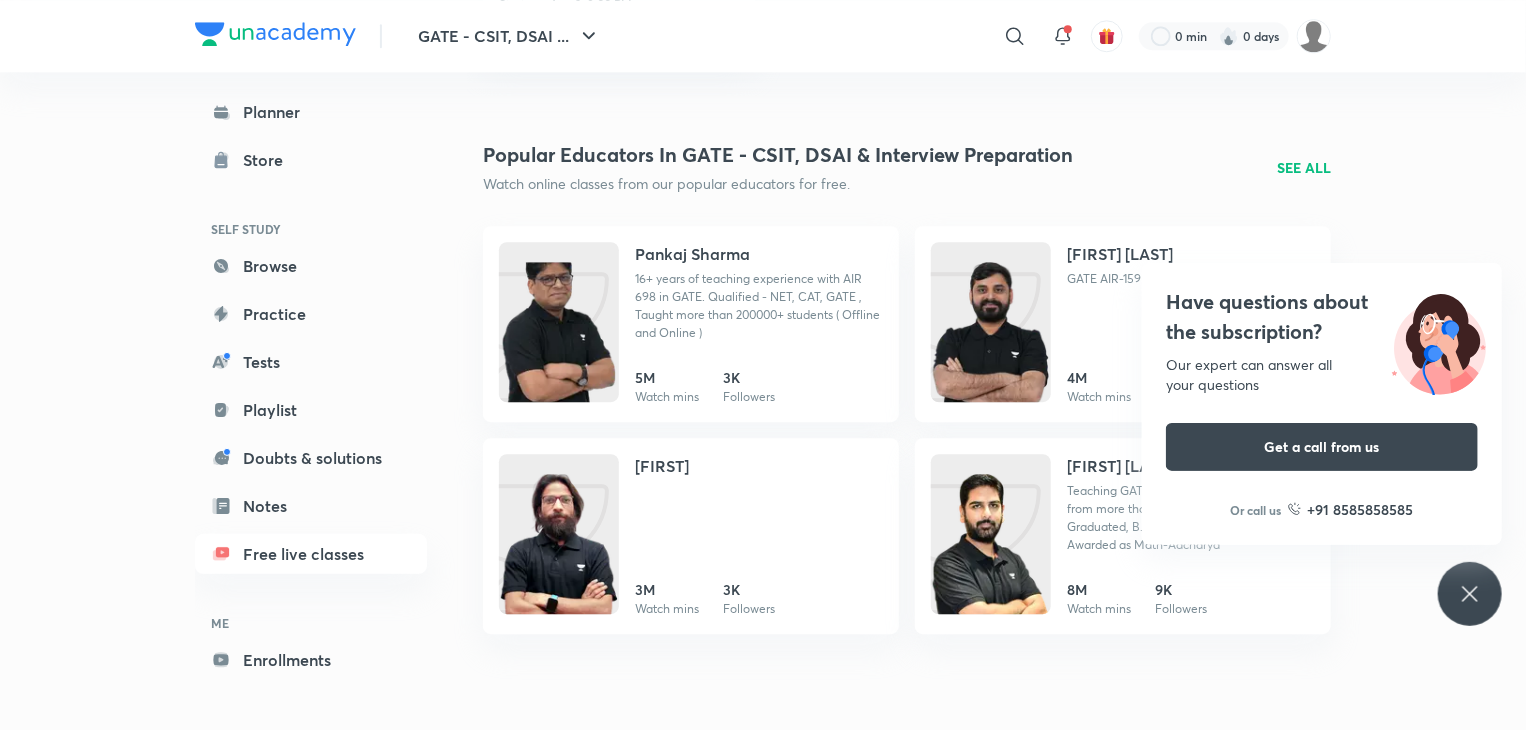 click on "Have questions about the subscription? Our expert can answer all your questions Get a call from us Or call us +91 8585858585" at bounding box center [1470, 594] 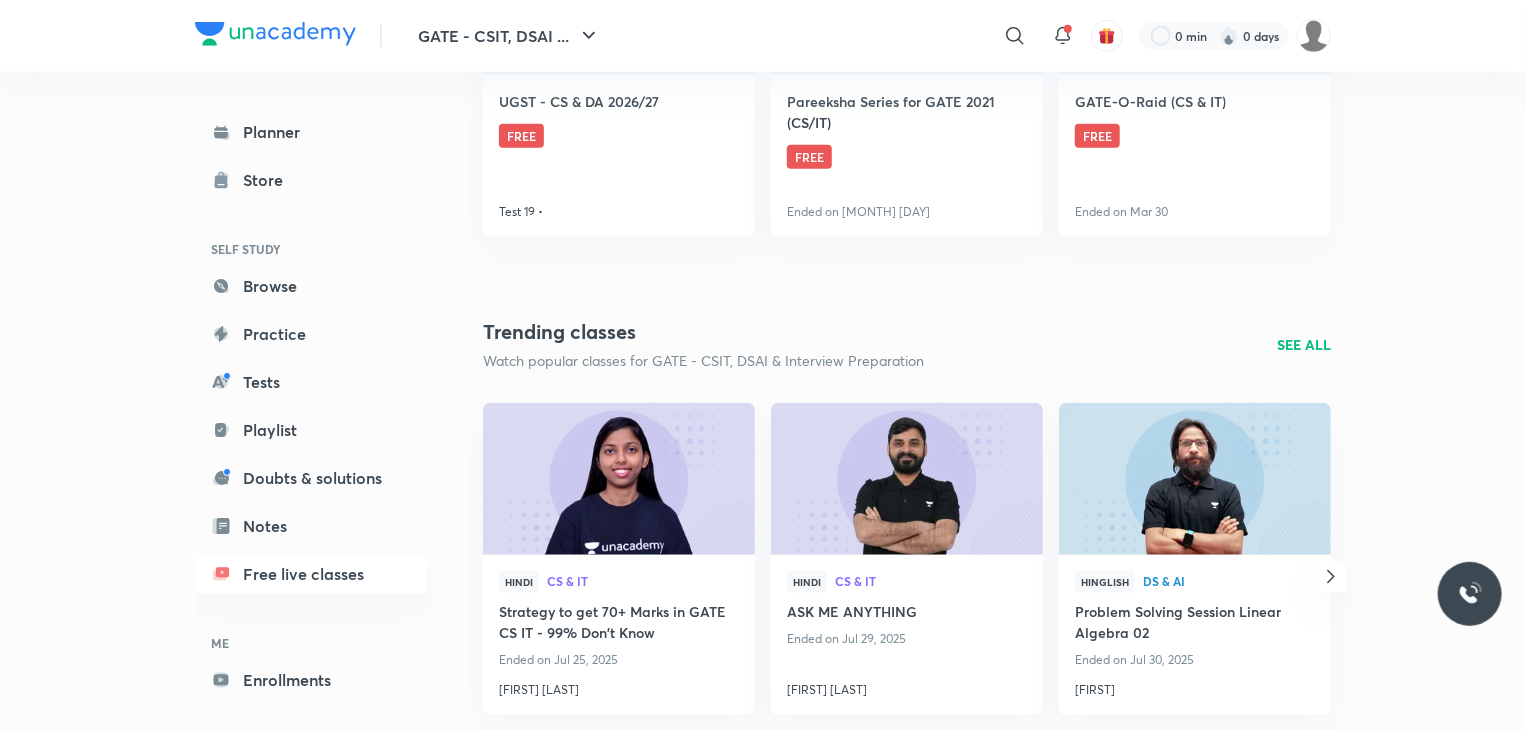 scroll, scrollTop: 991, scrollLeft: 0, axis: vertical 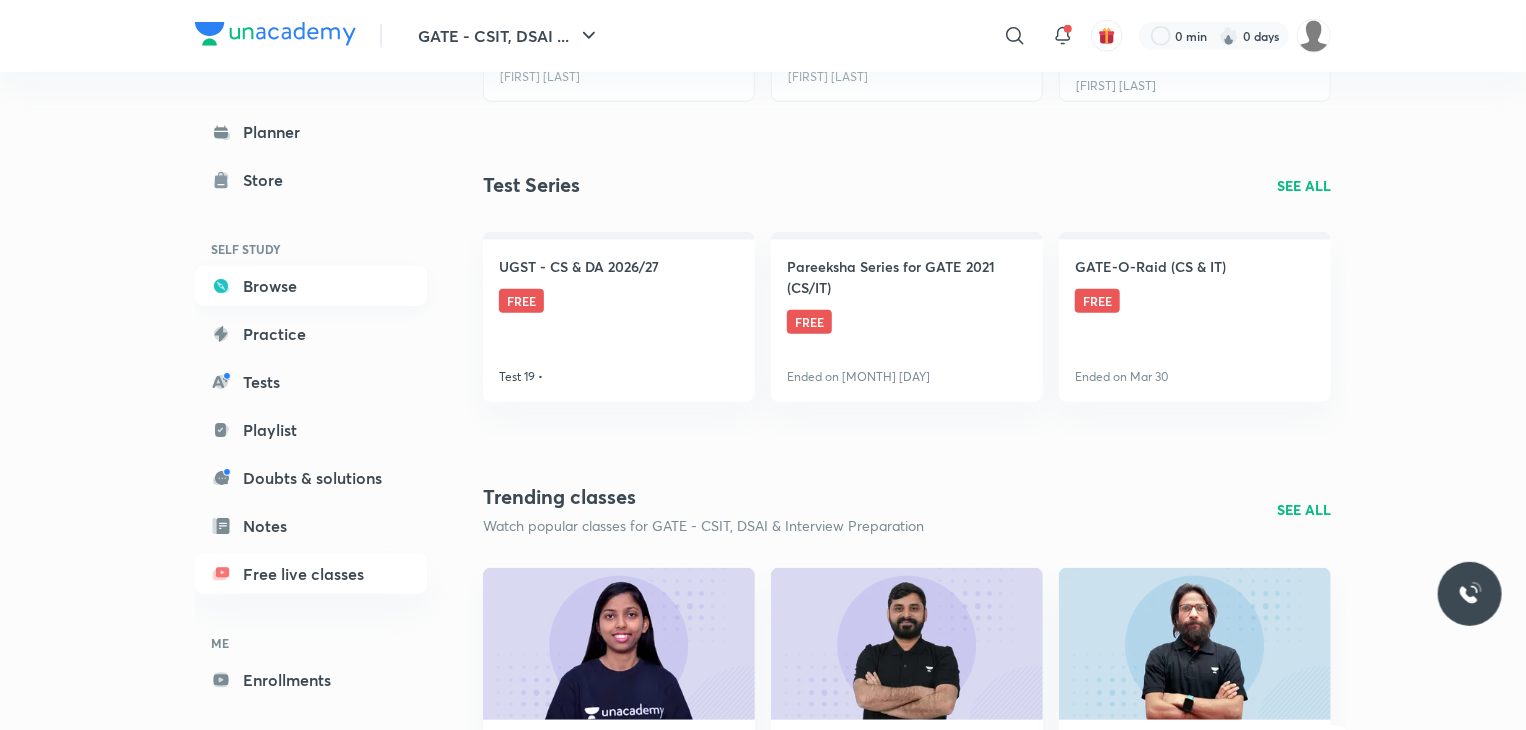 click on "Browse" at bounding box center [311, 286] 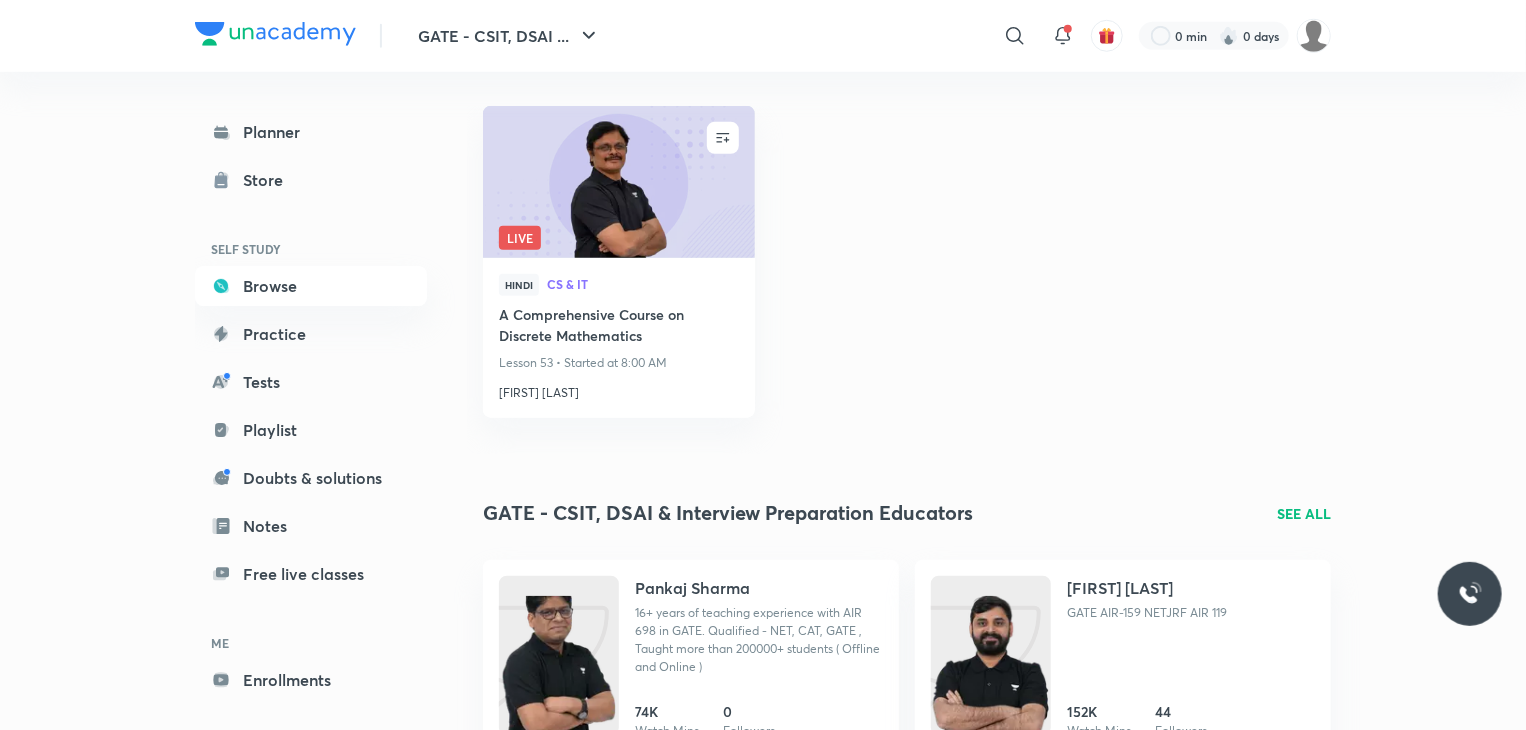 scroll, scrollTop: 1151, scrollLeft: 0, axis: vertical 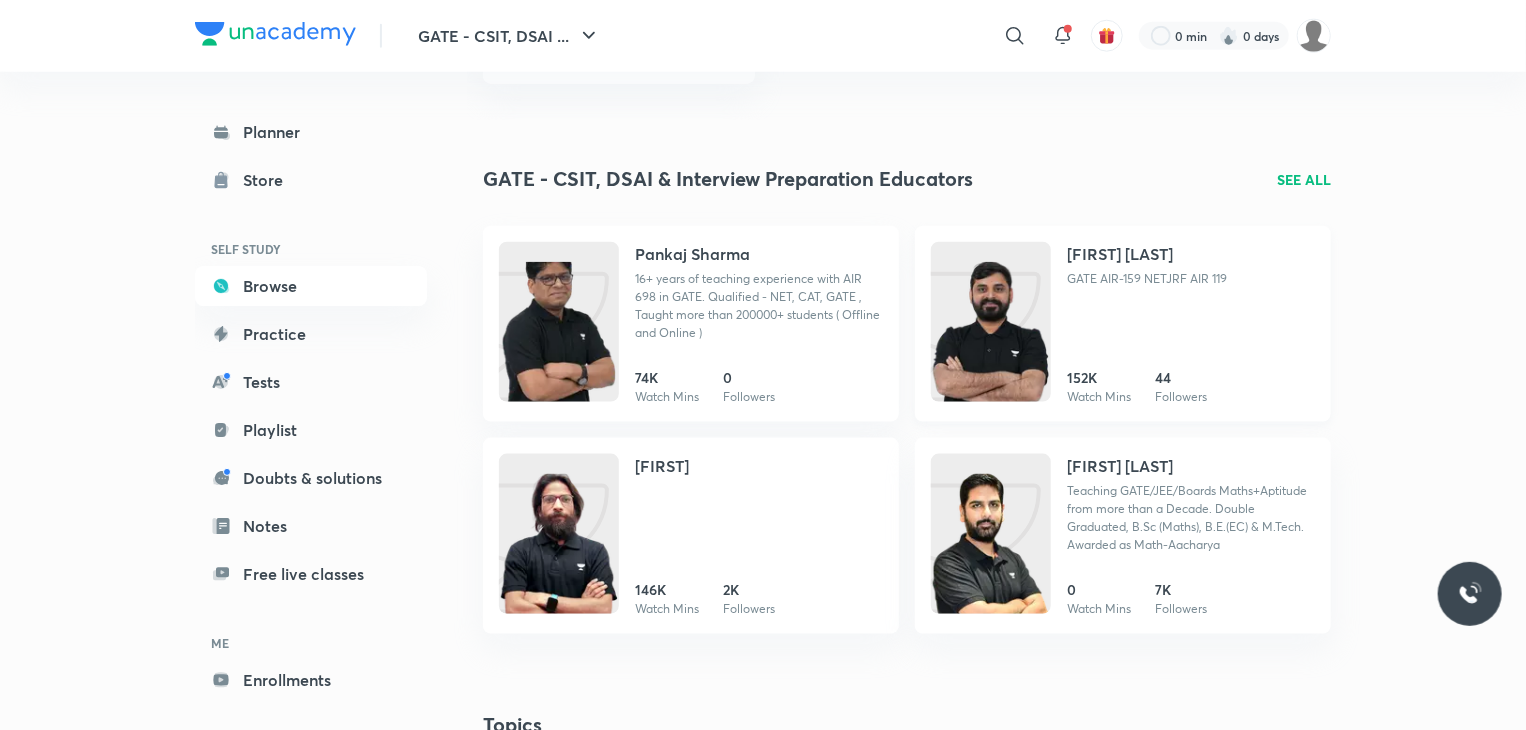 click at bounding box center [991, 342] 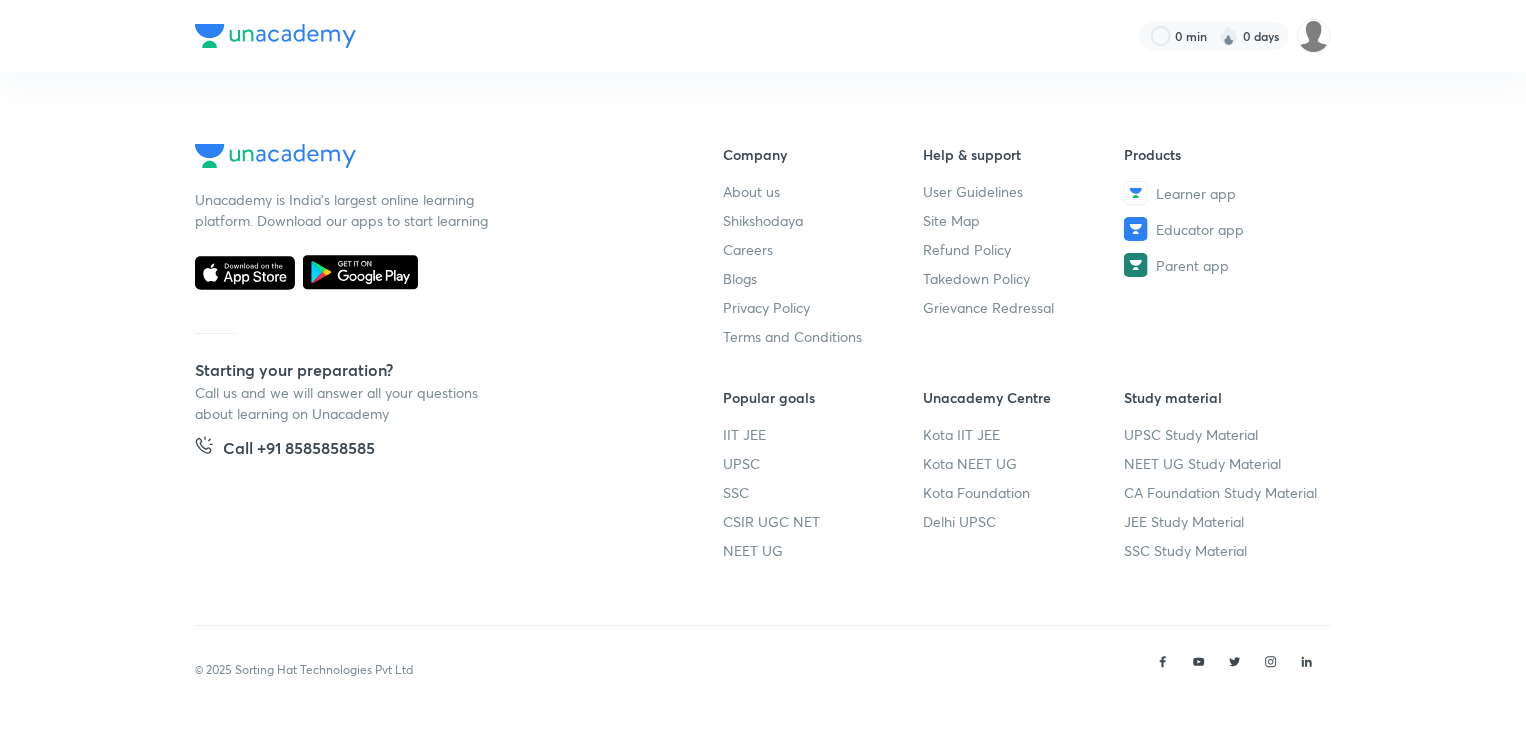 scroll, scrollTop: 0, scrollLeft: 0, axis: both 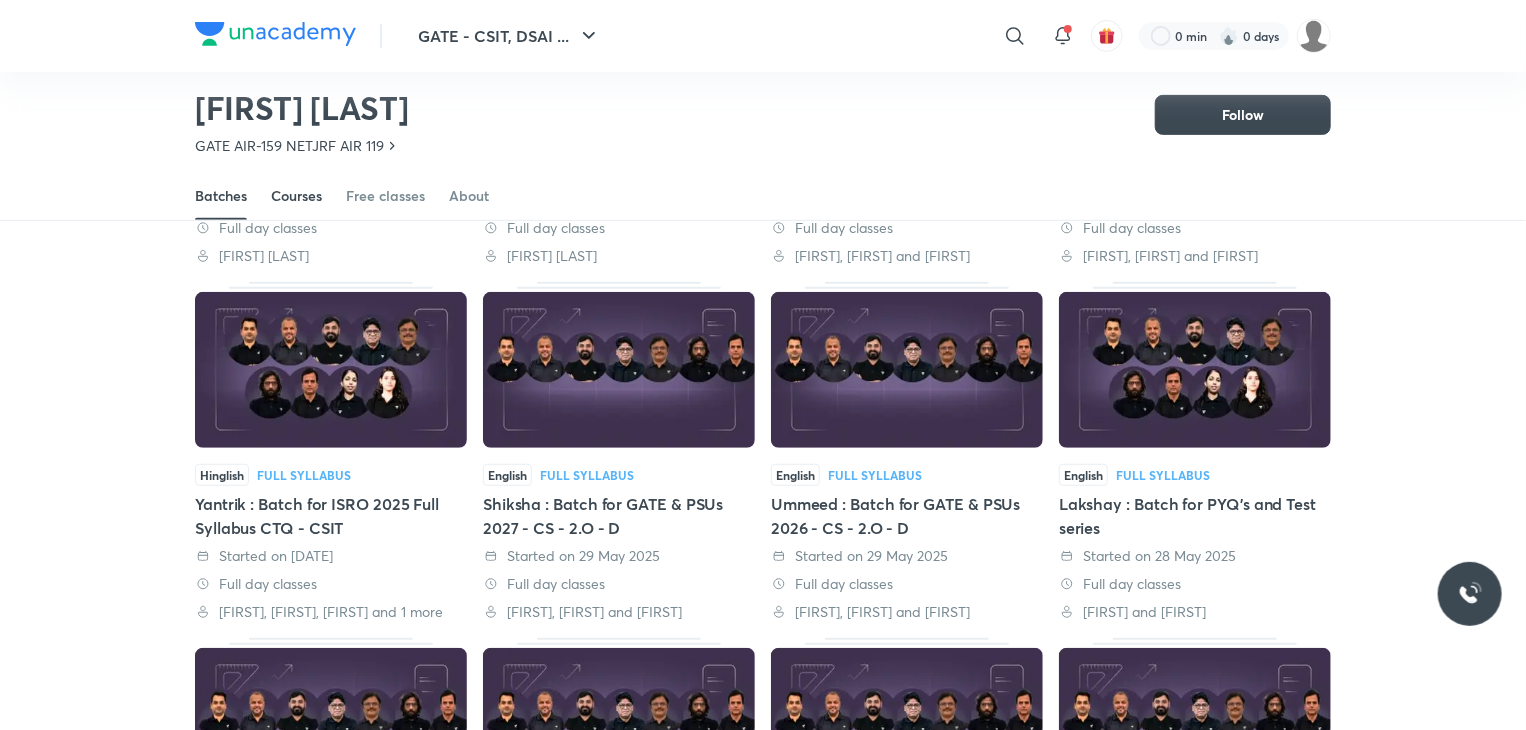 click on "Courses" at bounding box center (296, 196) 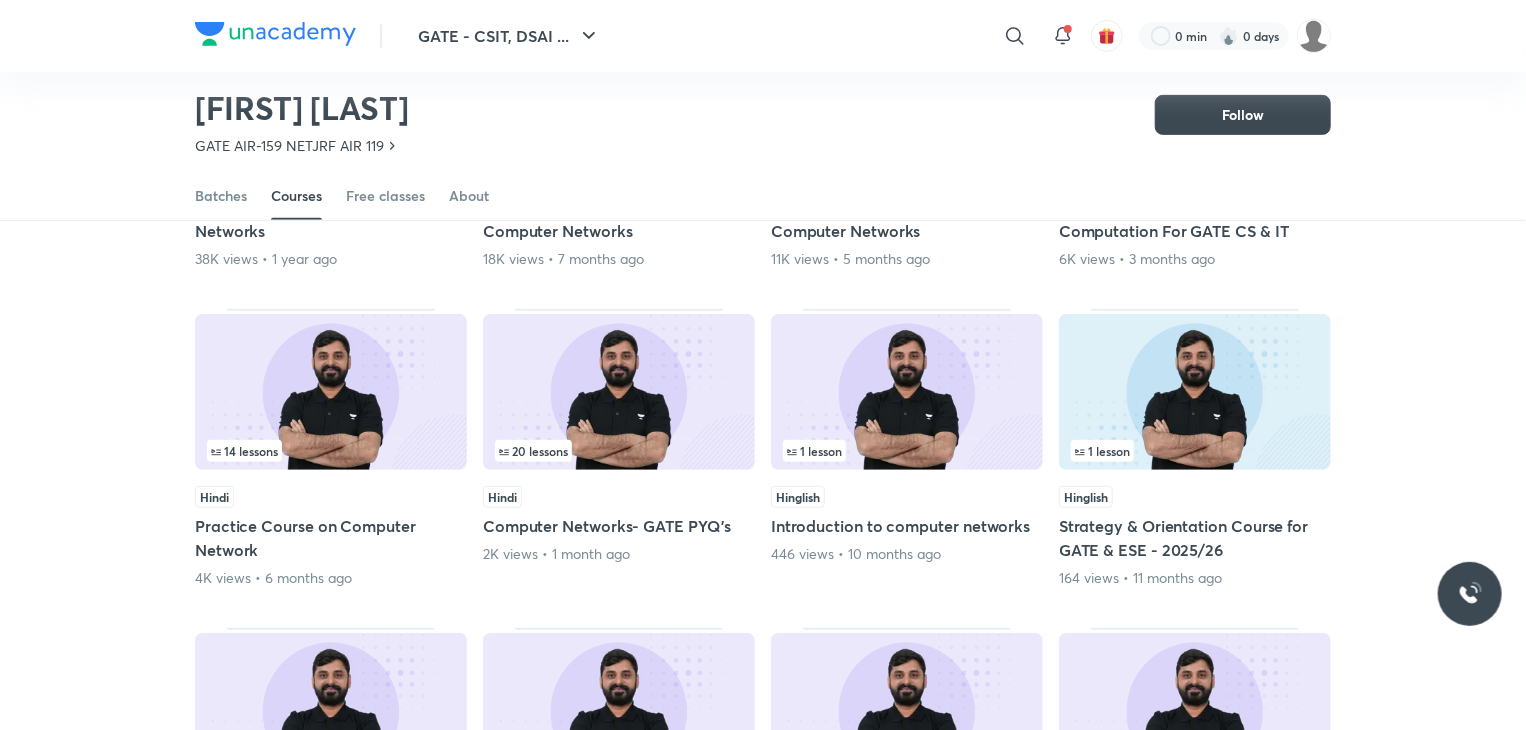 scroll, scrollTop: 74, scrollLeft: 0, axis: vertical 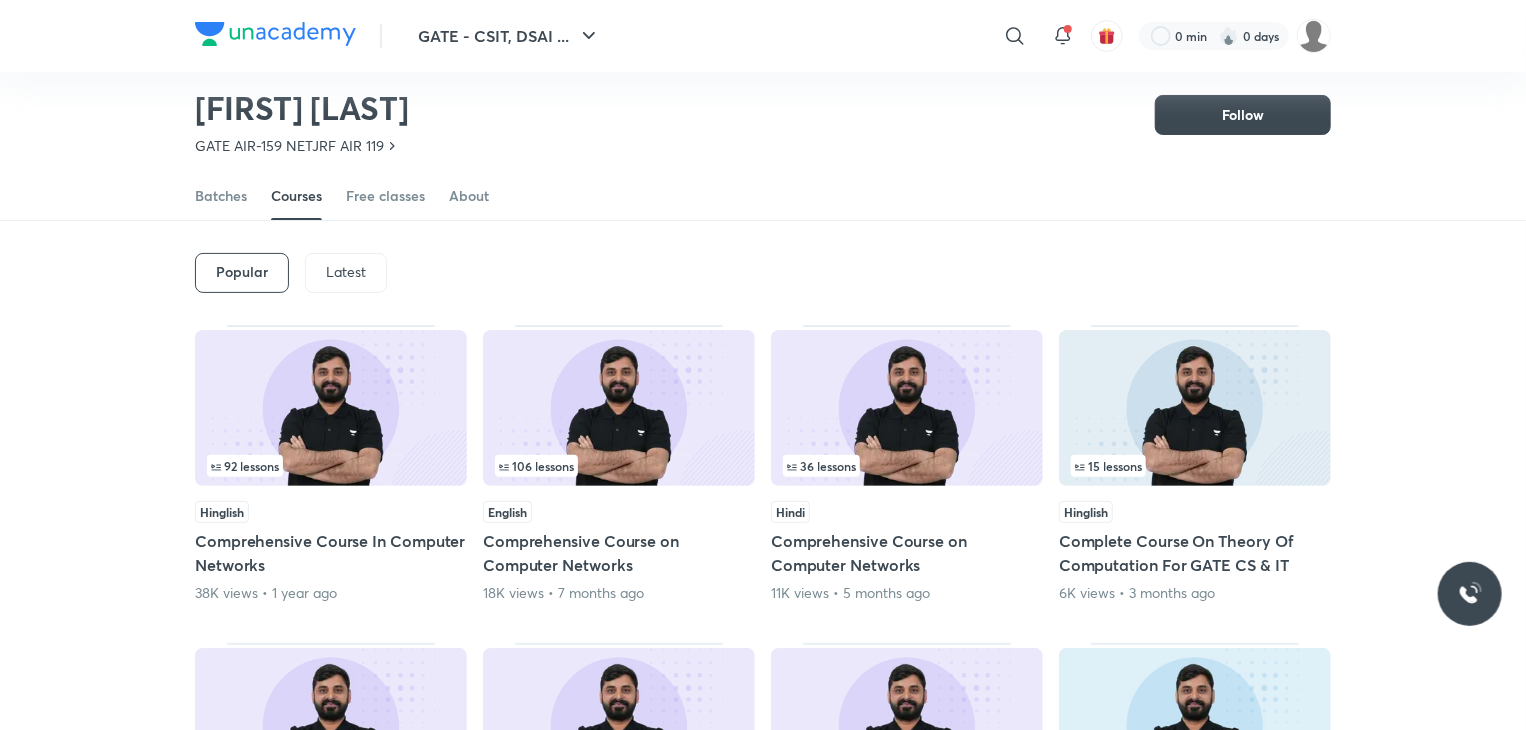 click on "Latest" at bounding box center (346, 272) 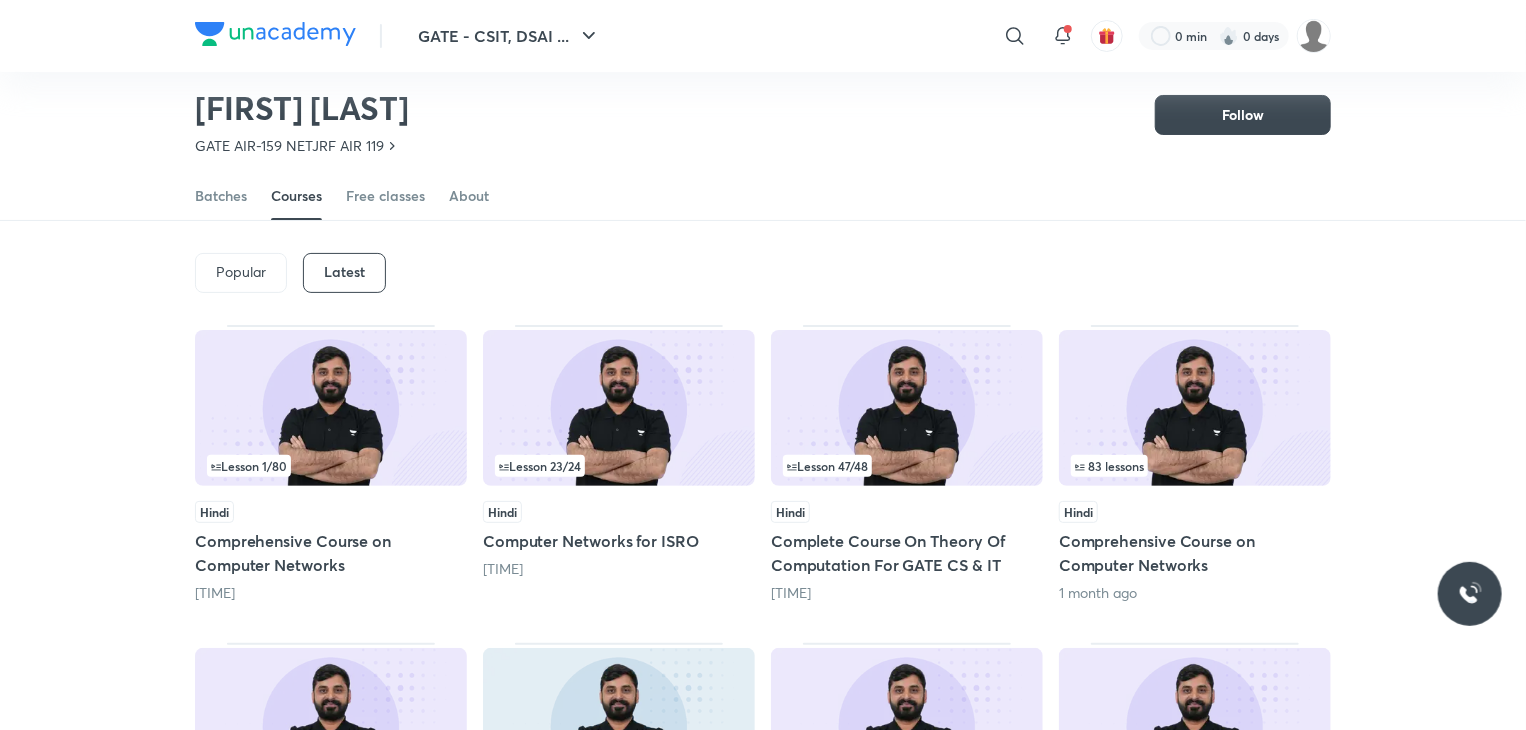 scroll, scrollTop: 408, scrollLeft: 0, axis: vertical 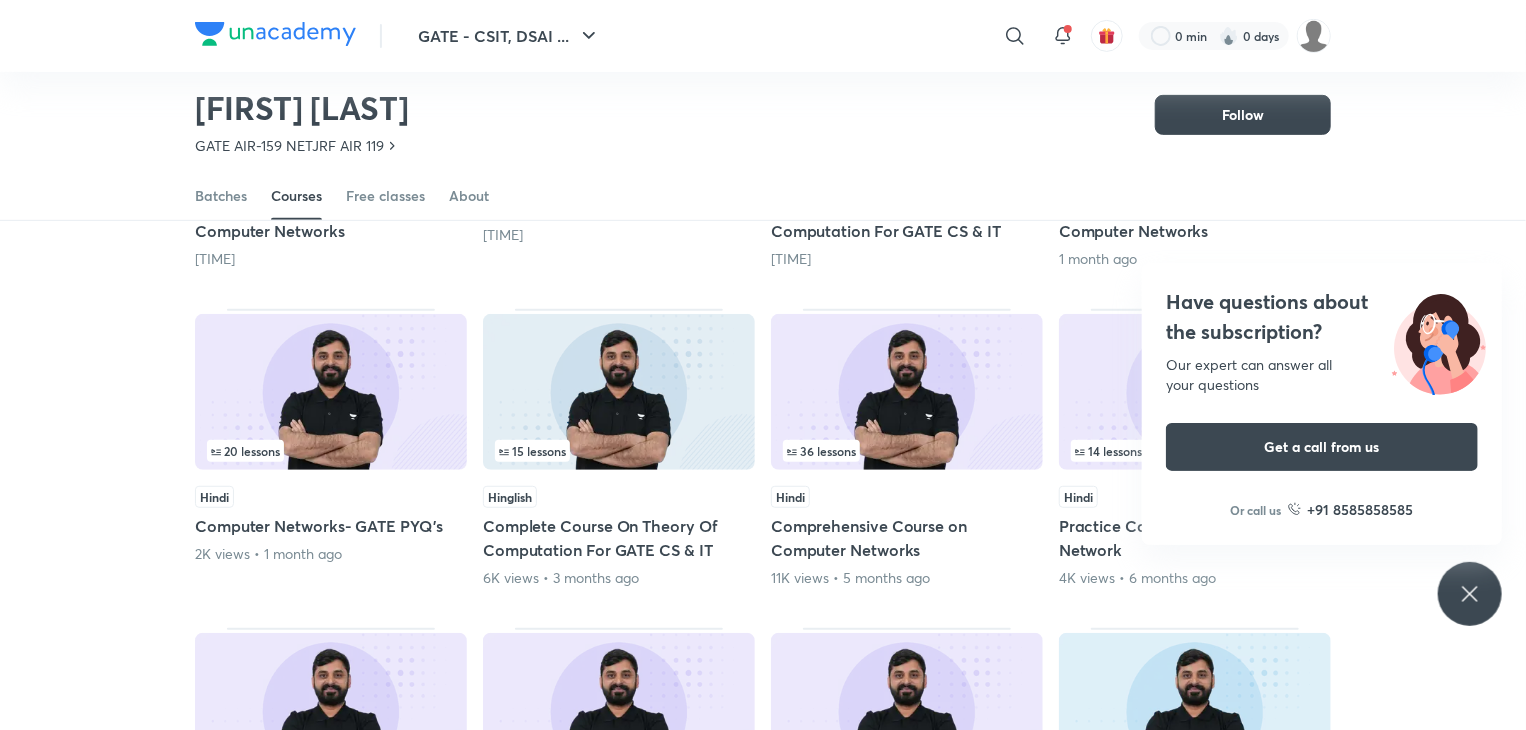 click at bounding box center [619, 392] 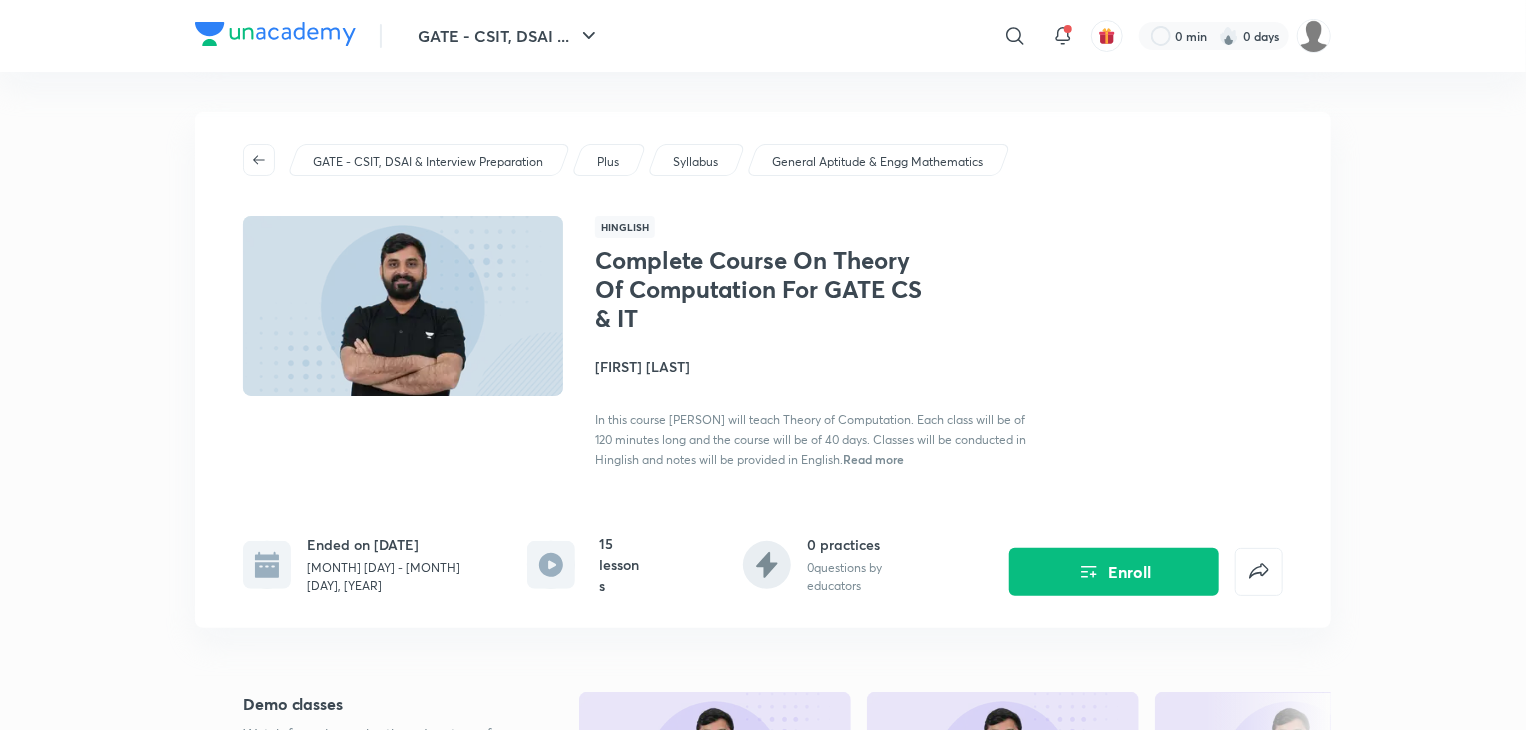 scroll, scrollTop: 333, scrollLeft: 0, axis: vertical 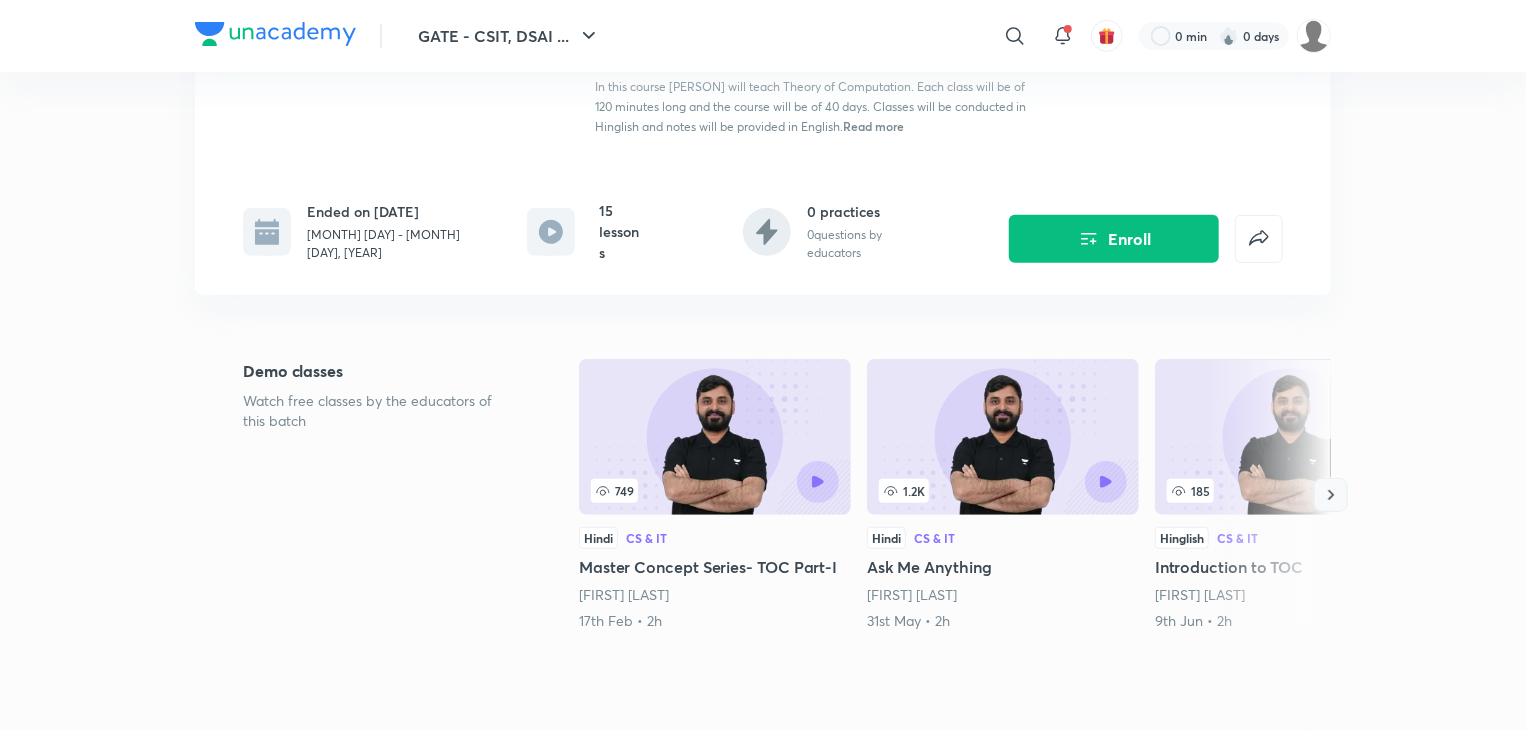 click 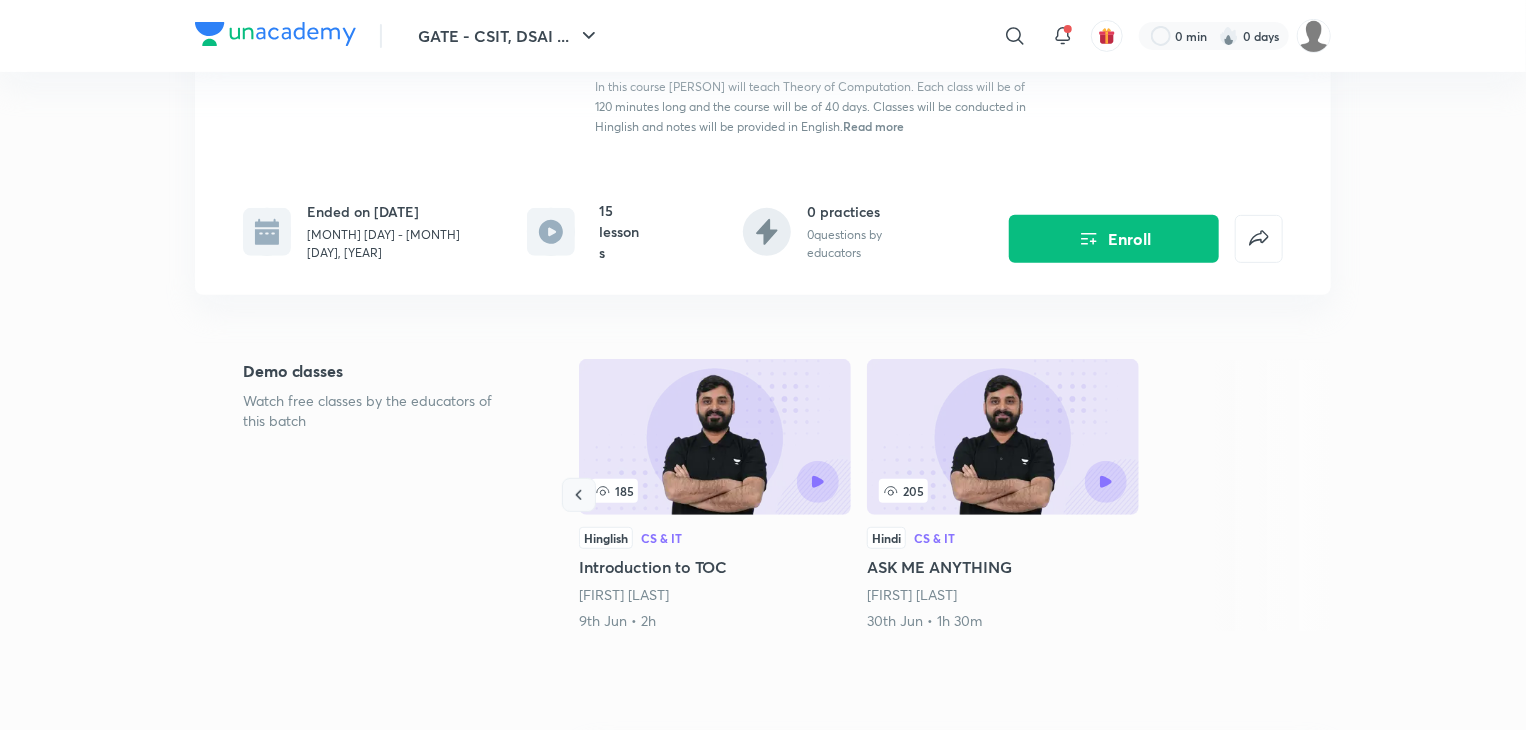 click 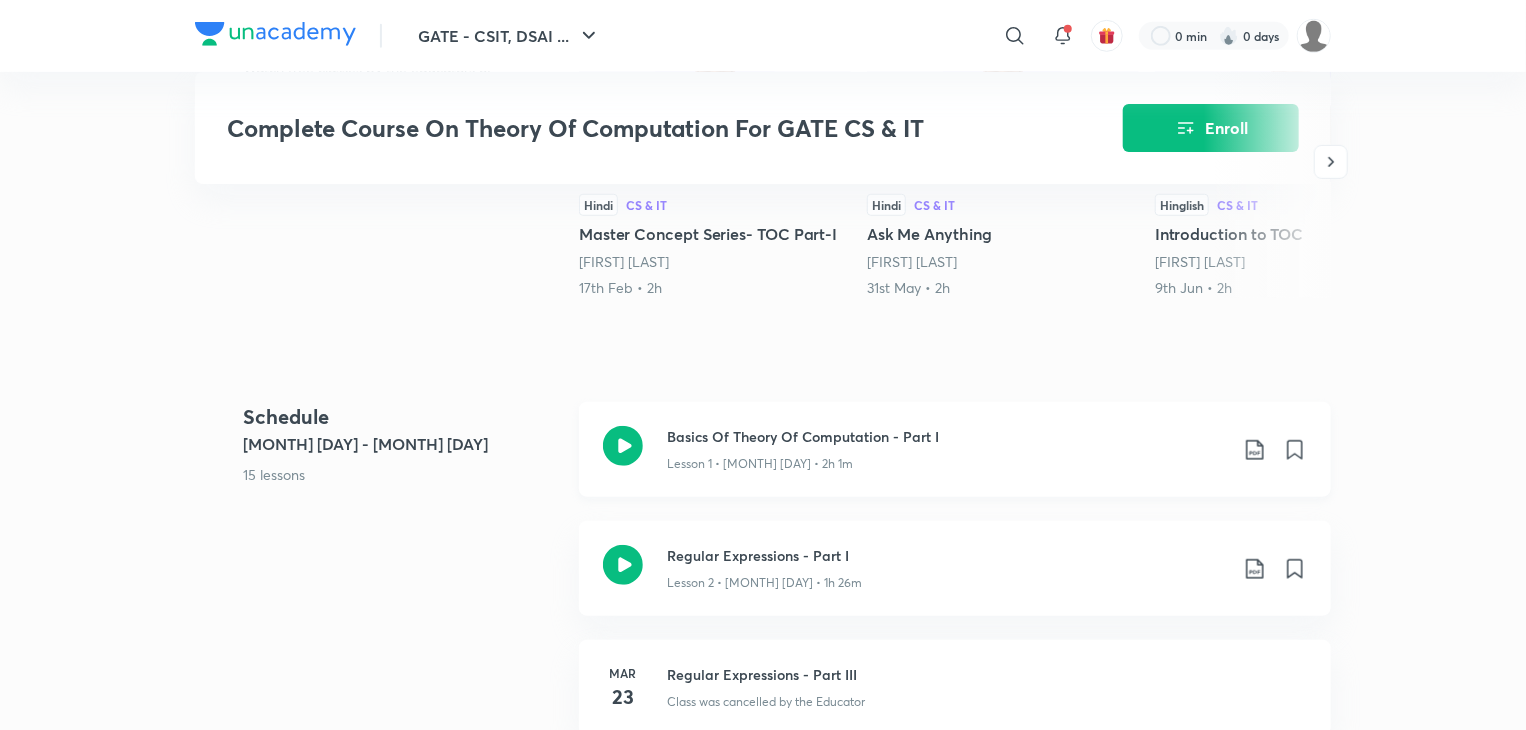 scroll, scrollTop: 1000, scrollLeft: 0, axis: vertical 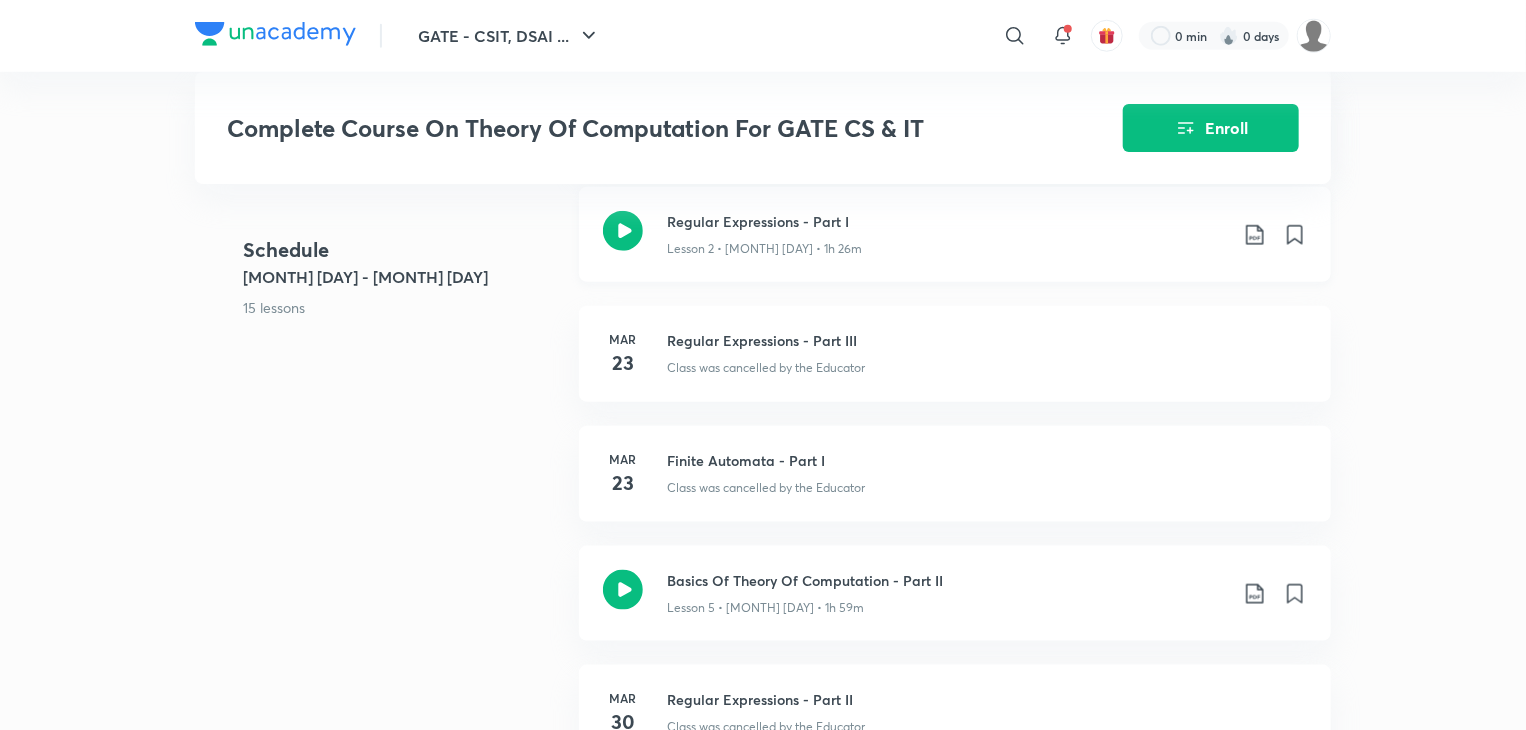 click 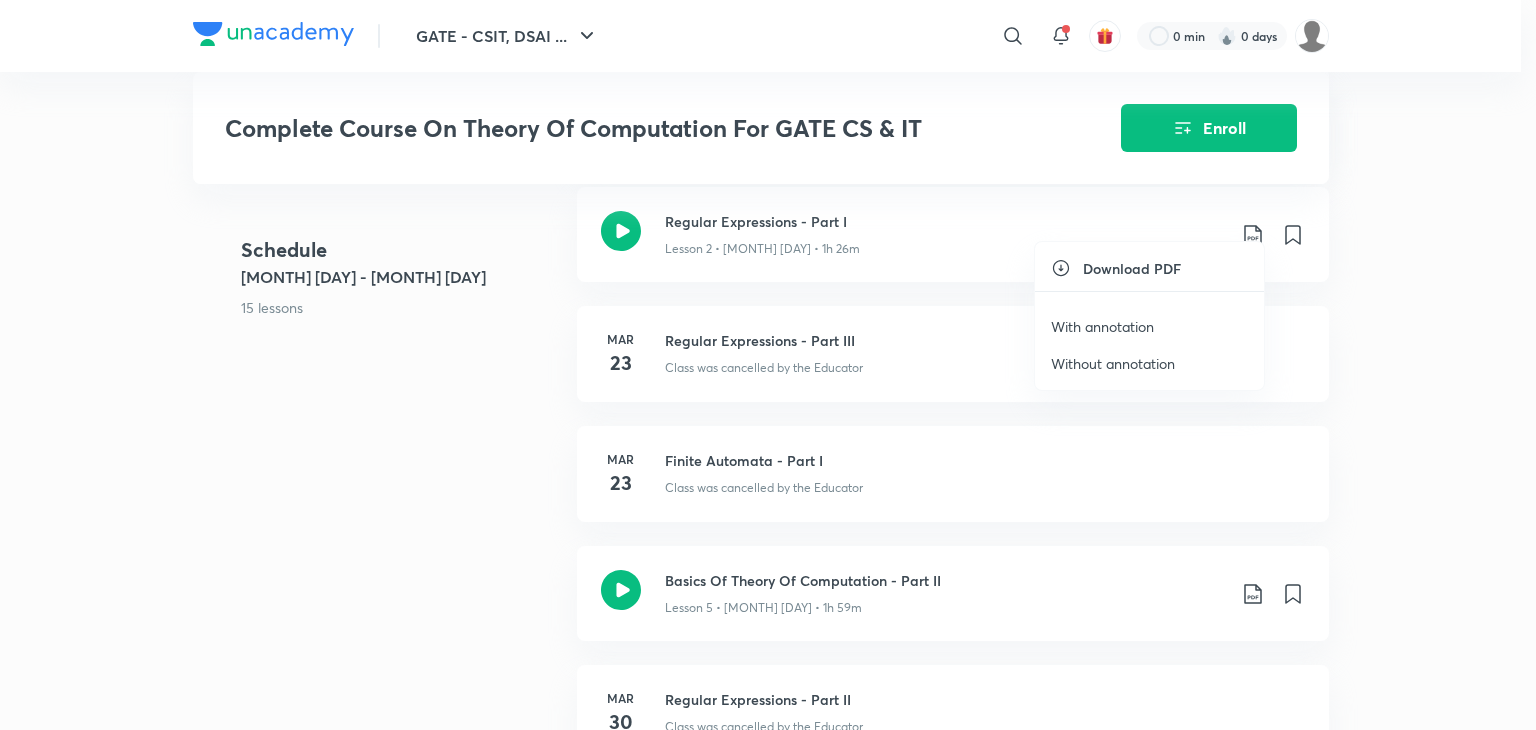 click on "With annotation" at bounding box center [1102, 326] 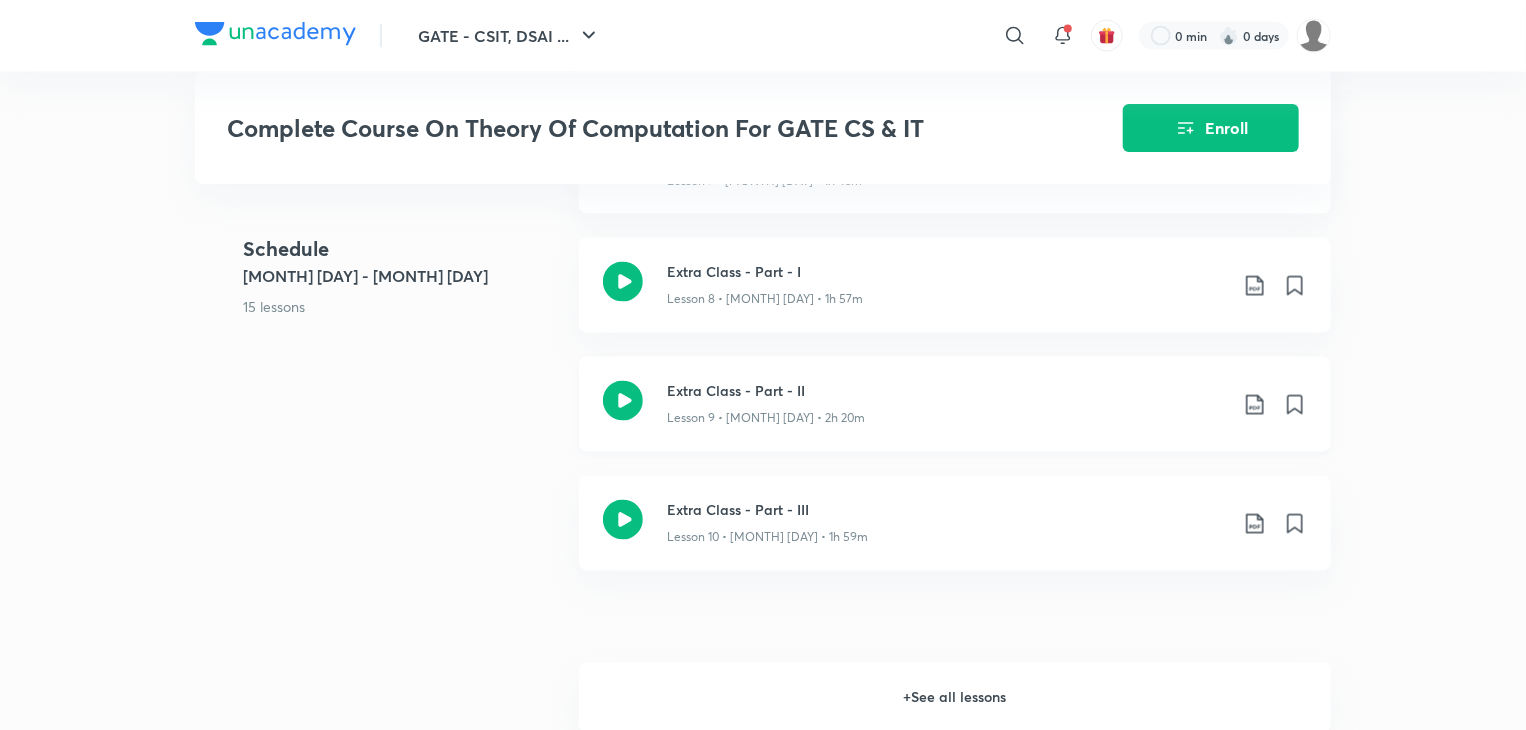 scroll, scrollTop: 1333, scrollLeft: 0, axis: vertical 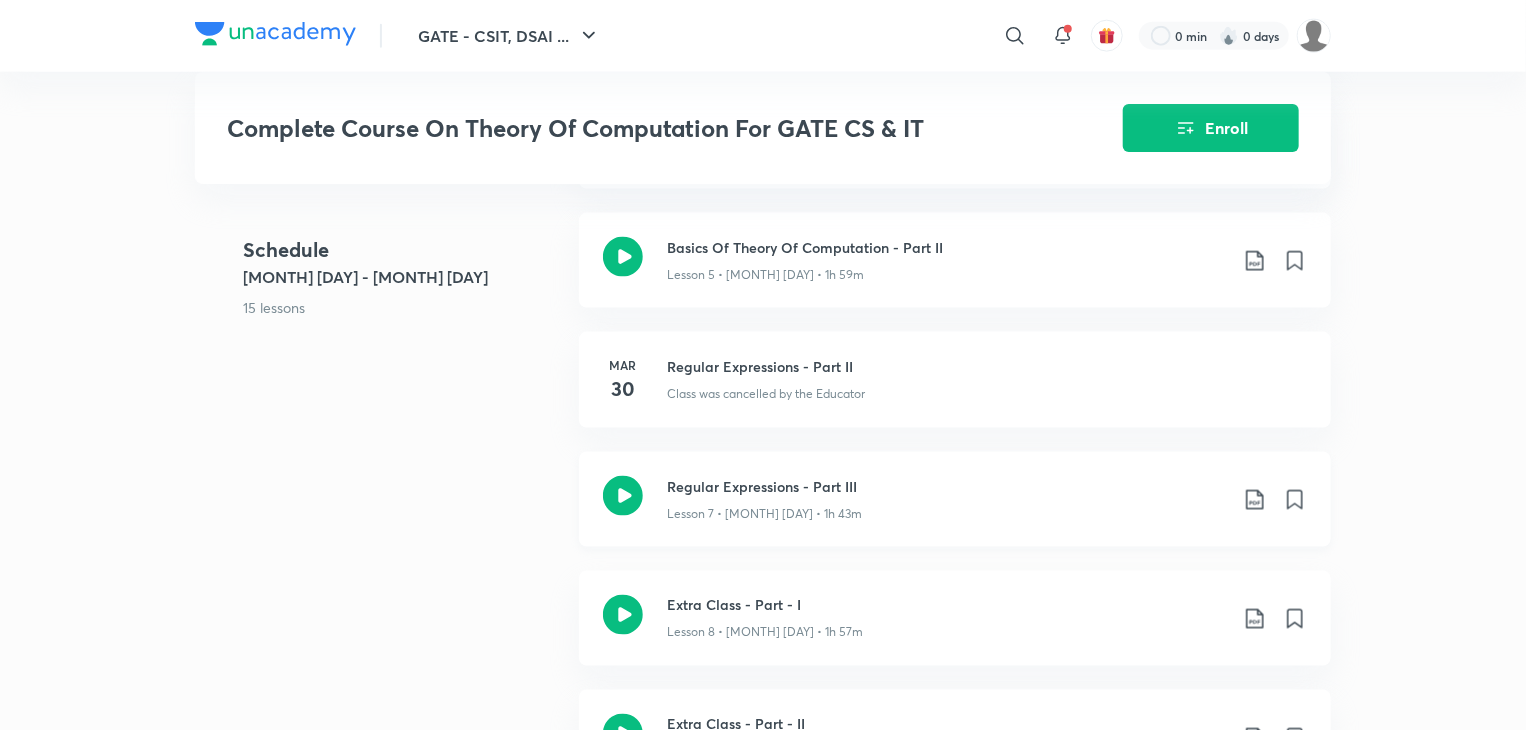 click 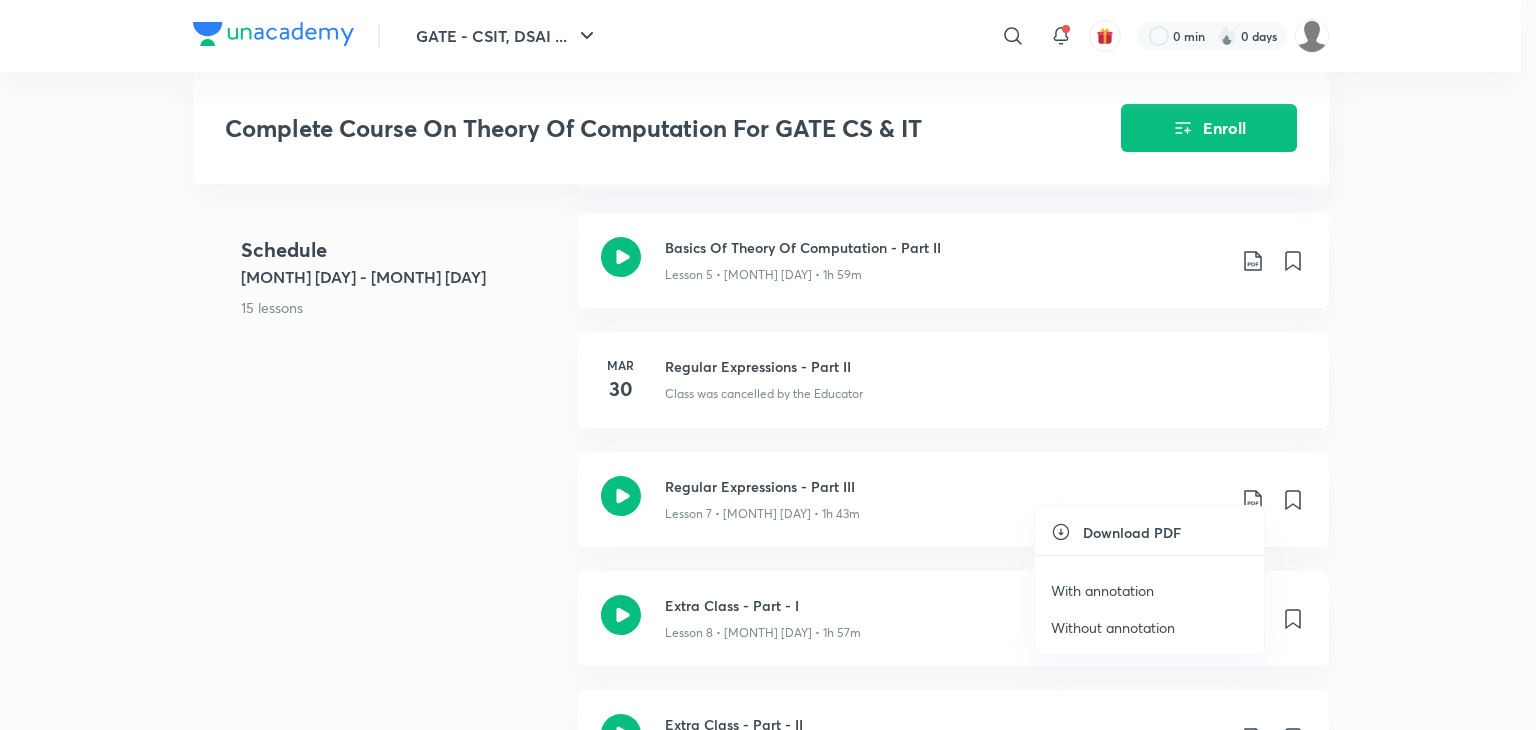 click on "With annotation" at bounding box center (1102, 590) 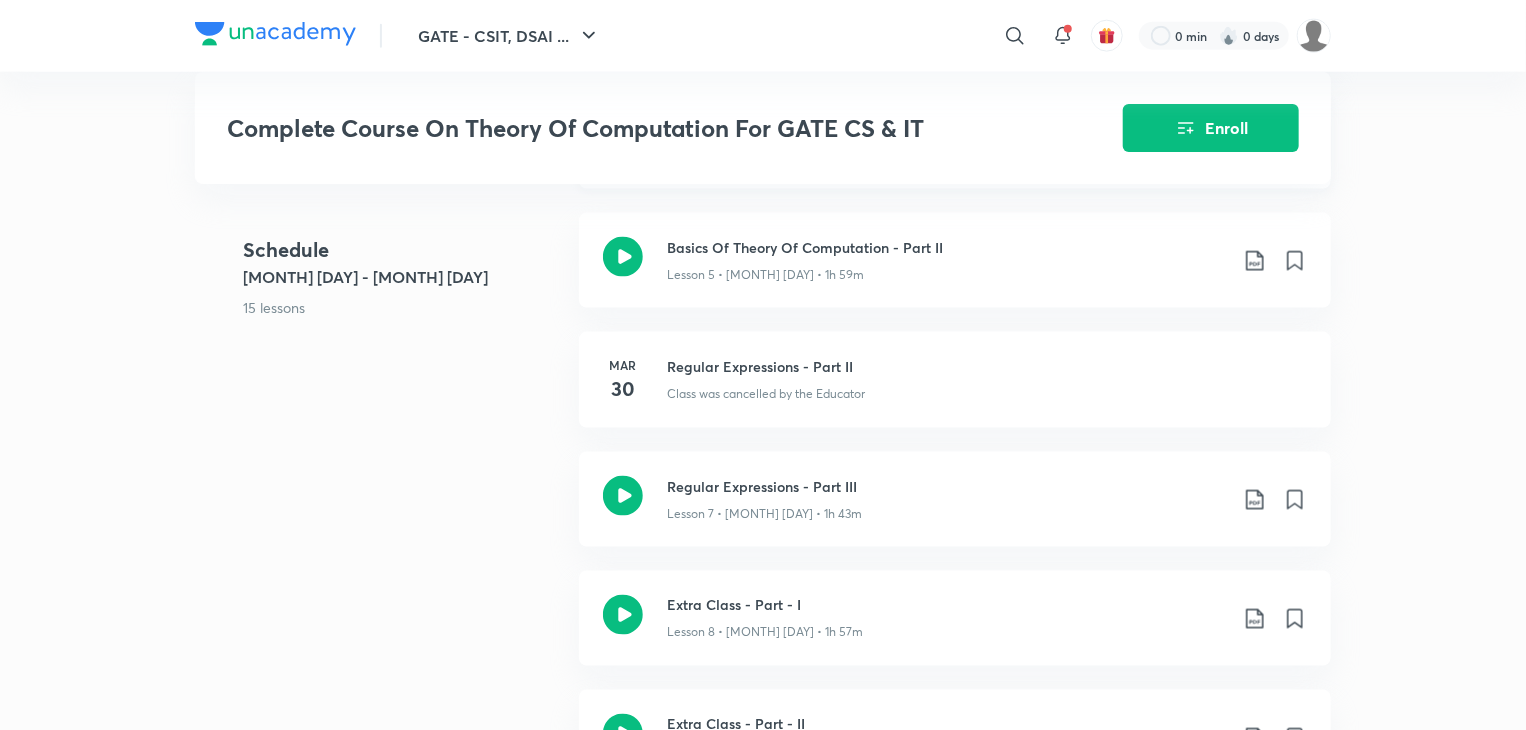 scroll, scrollTop: 1666, scrollLeft: 0, axis: vertical 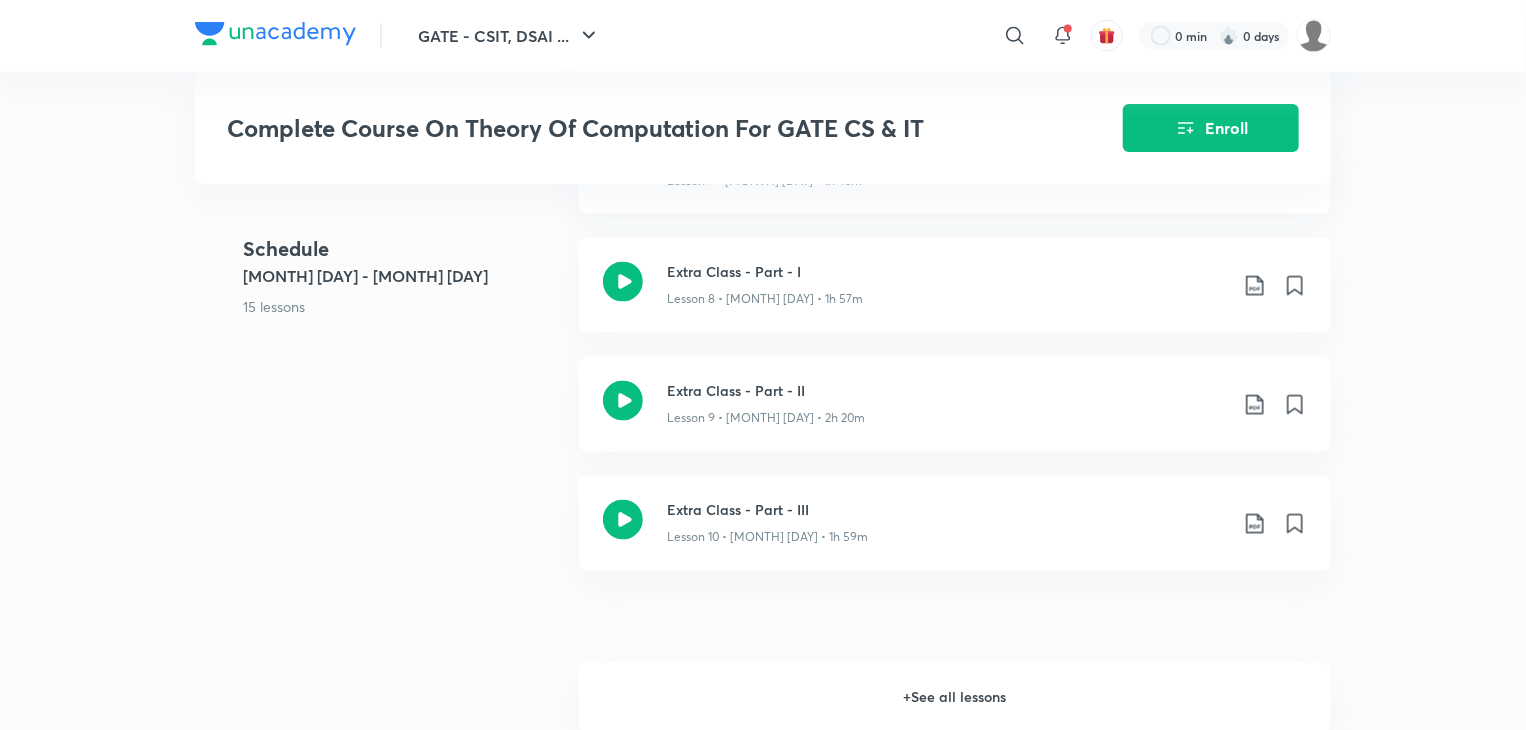 click on "+  See all lessons" at bounding box center [955, 698] 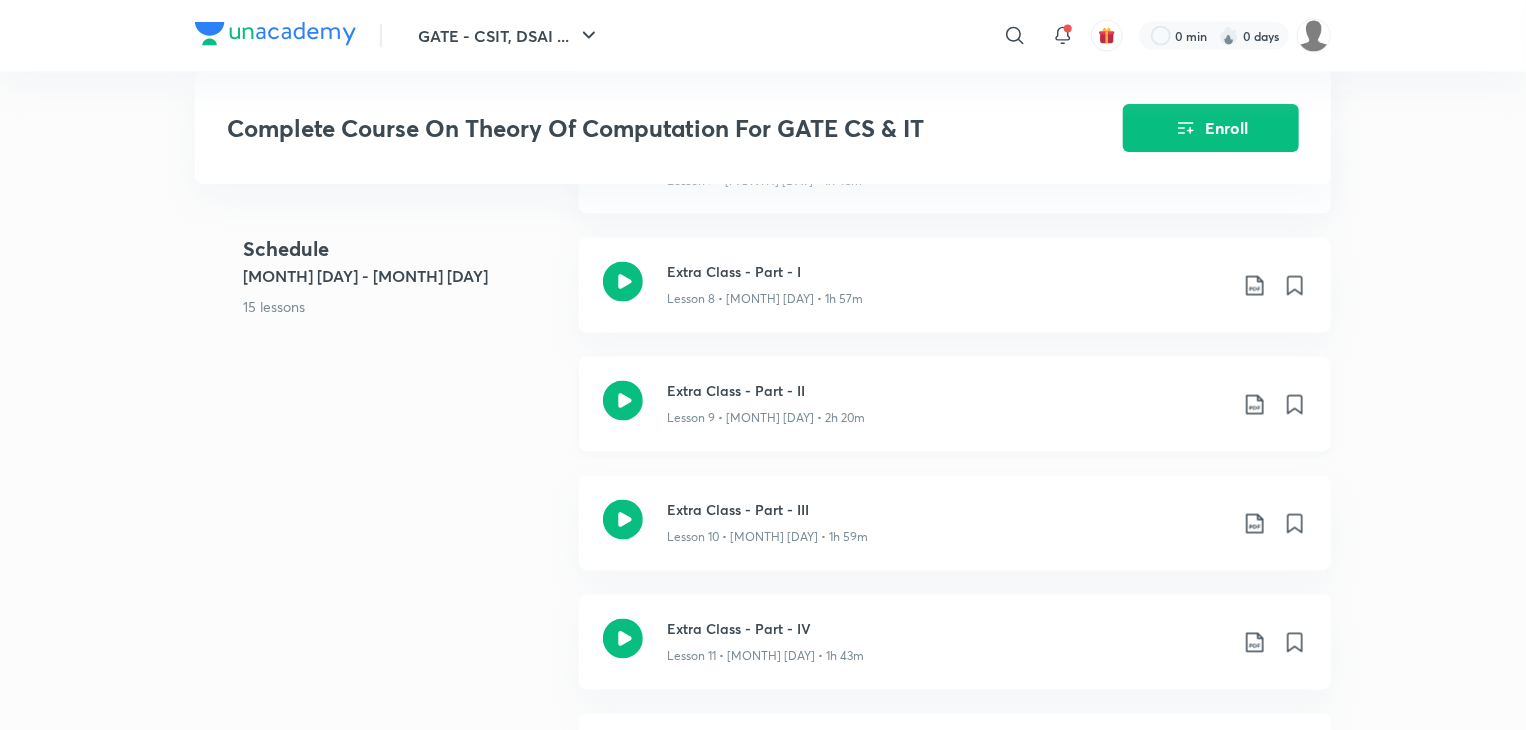 scroll, scrollTop: 1333, scrollLeft: 0, axis: vertical 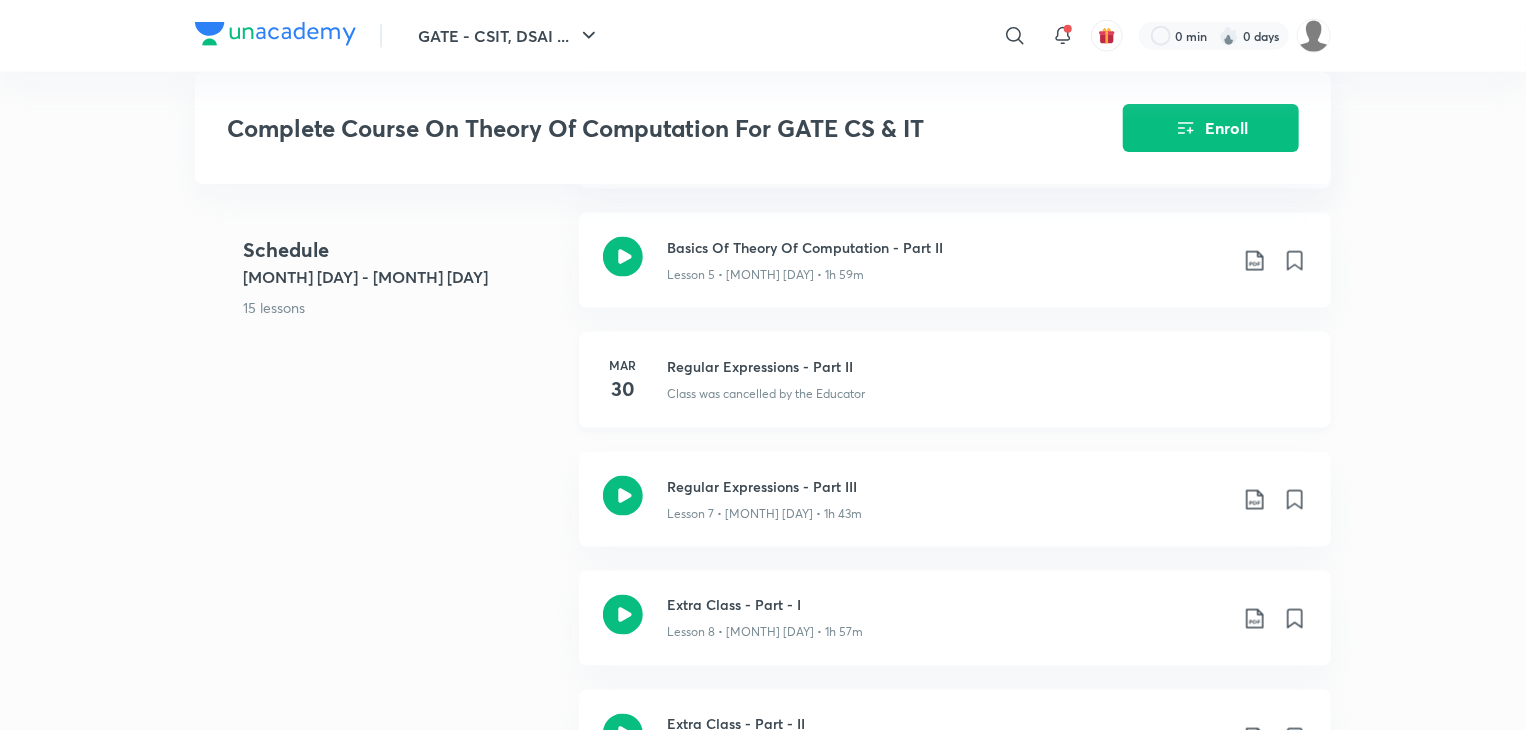 click on "Regular Expressions - Part II" at bounding box center (987, 366) 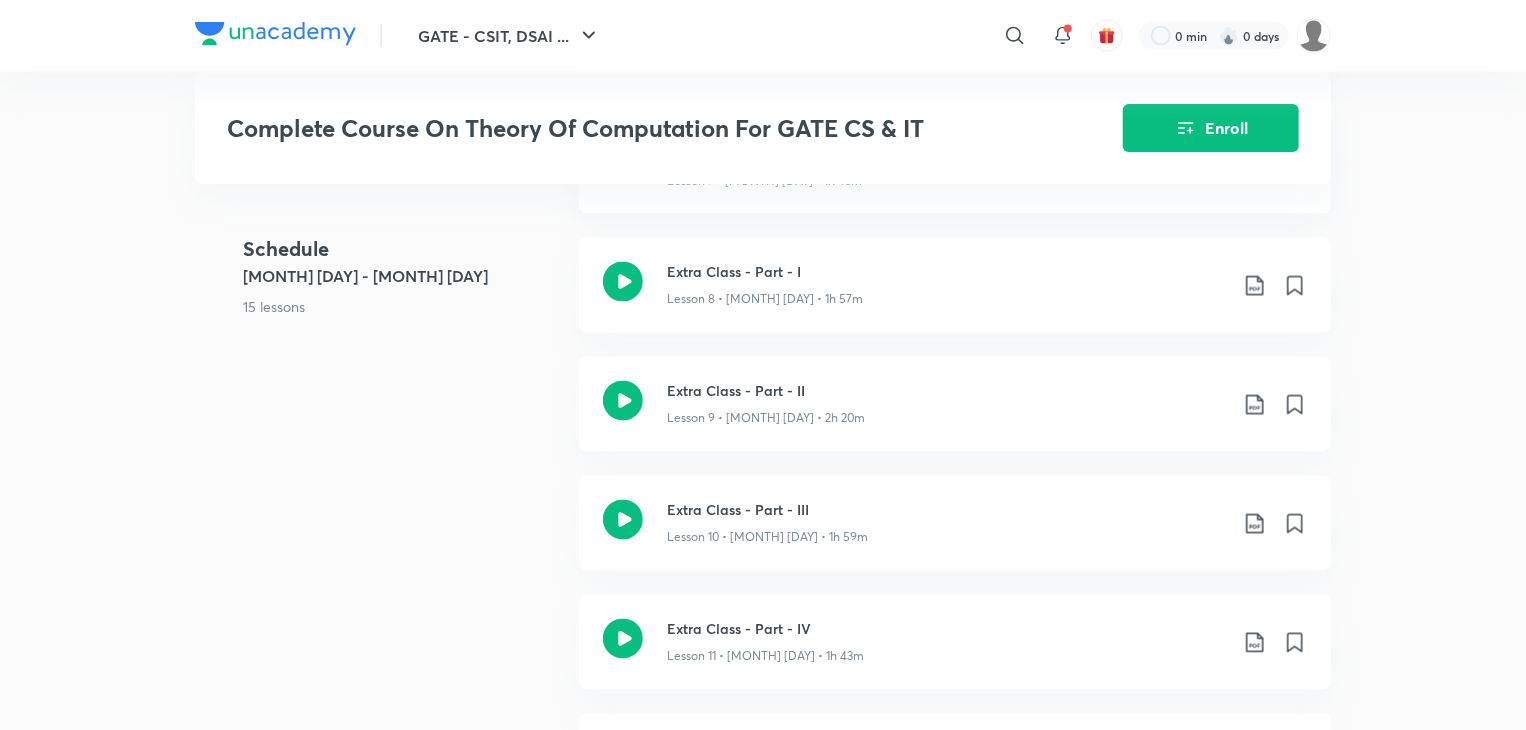 scroll, scrollTop: 1333, scrollLeft: 0, axis: vertical 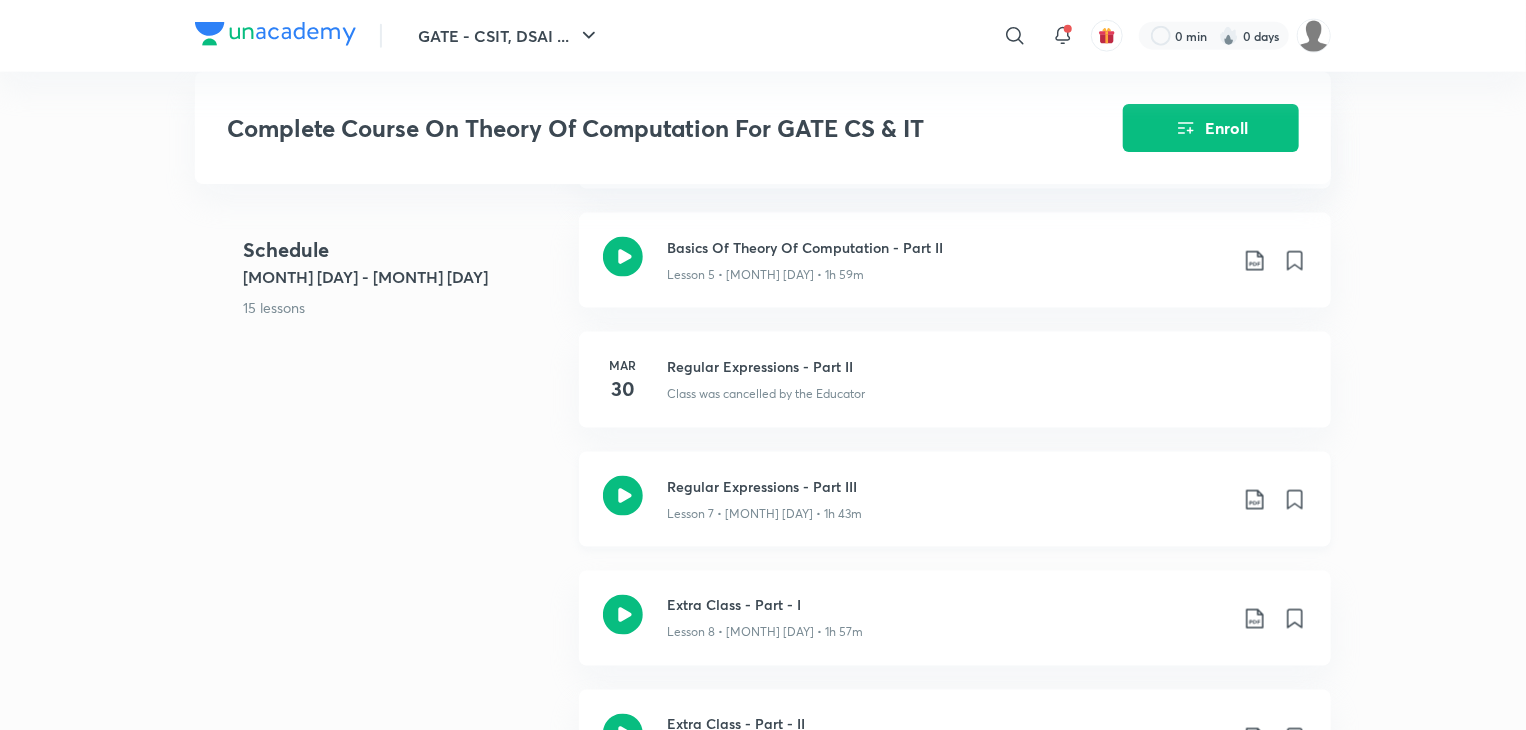 click 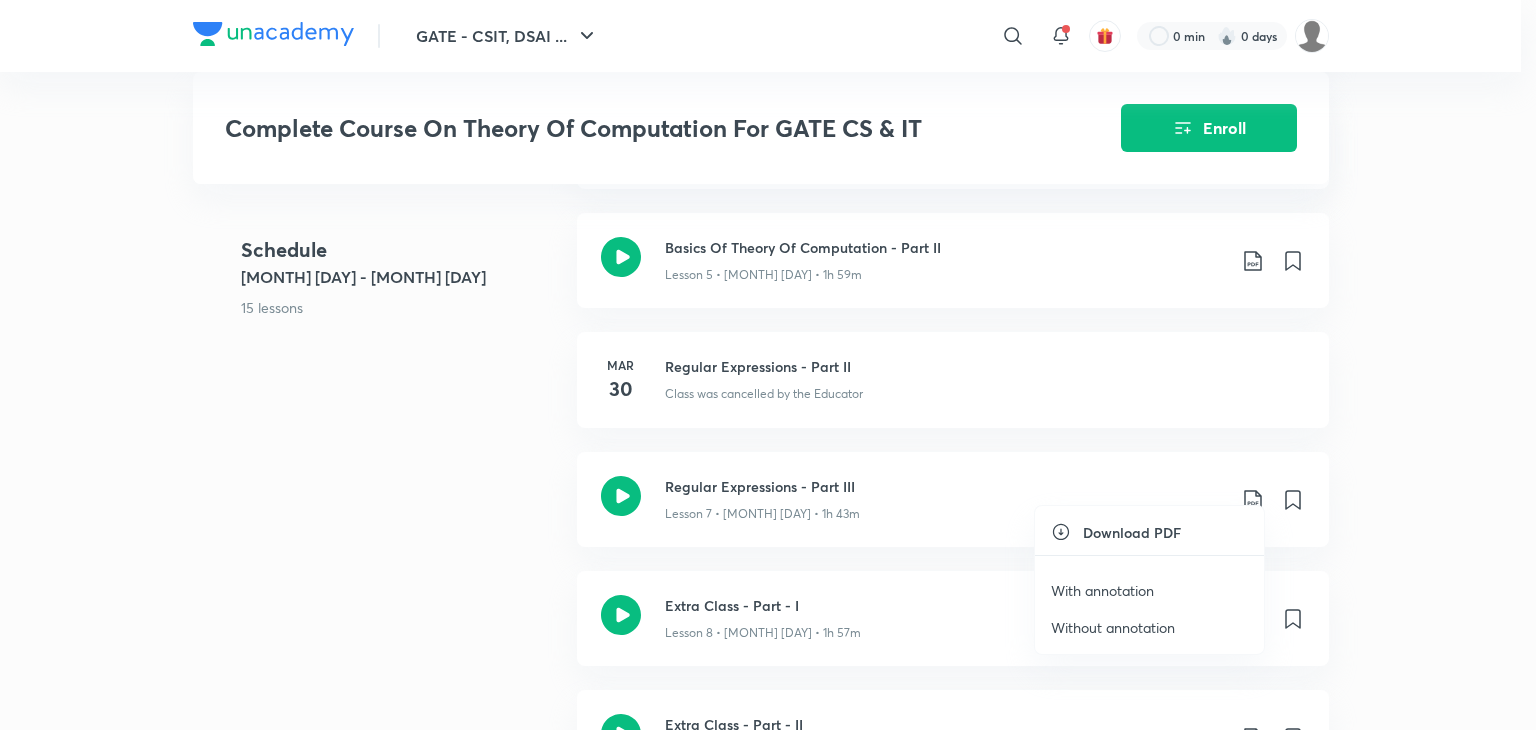 click on "With annotation" at bounding box center [1102, 590] 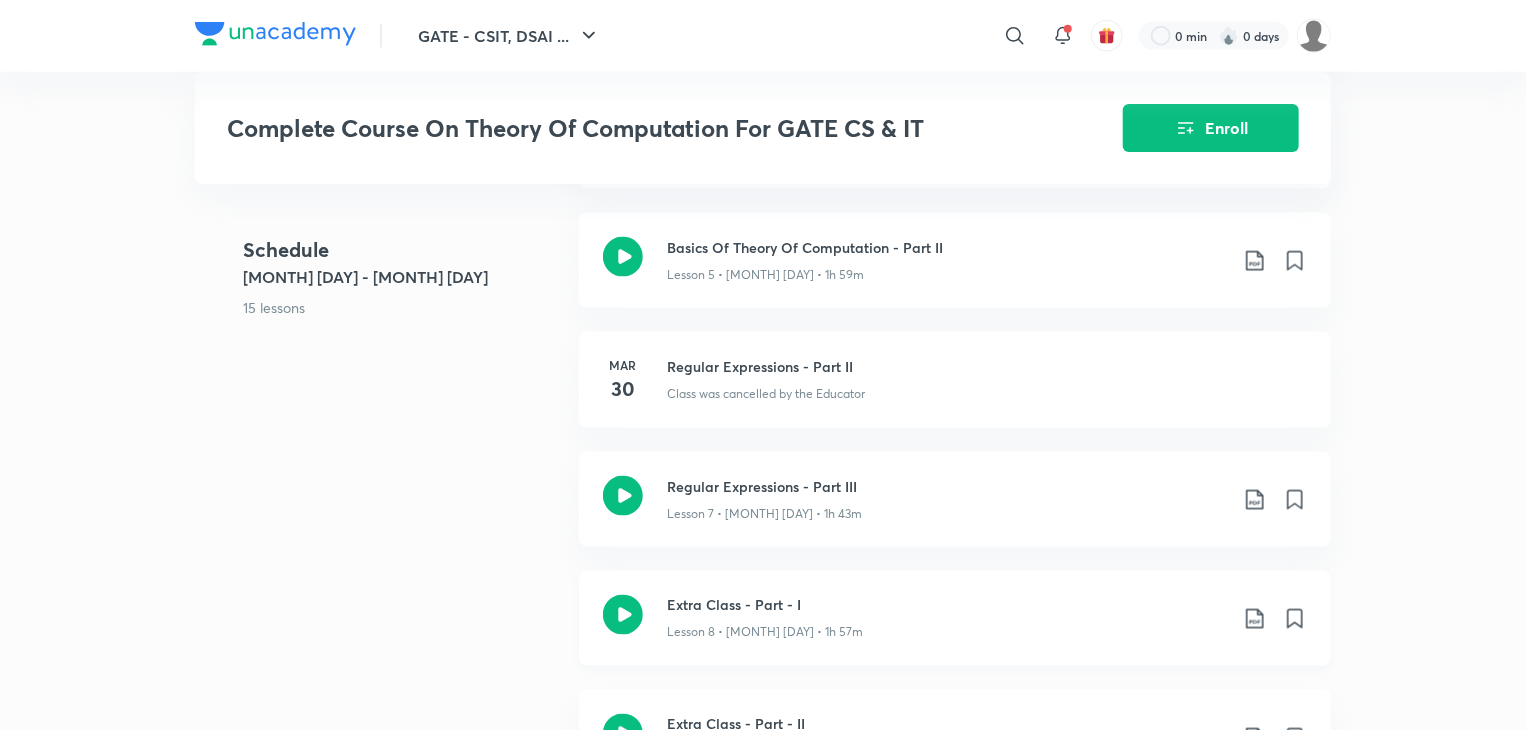 click 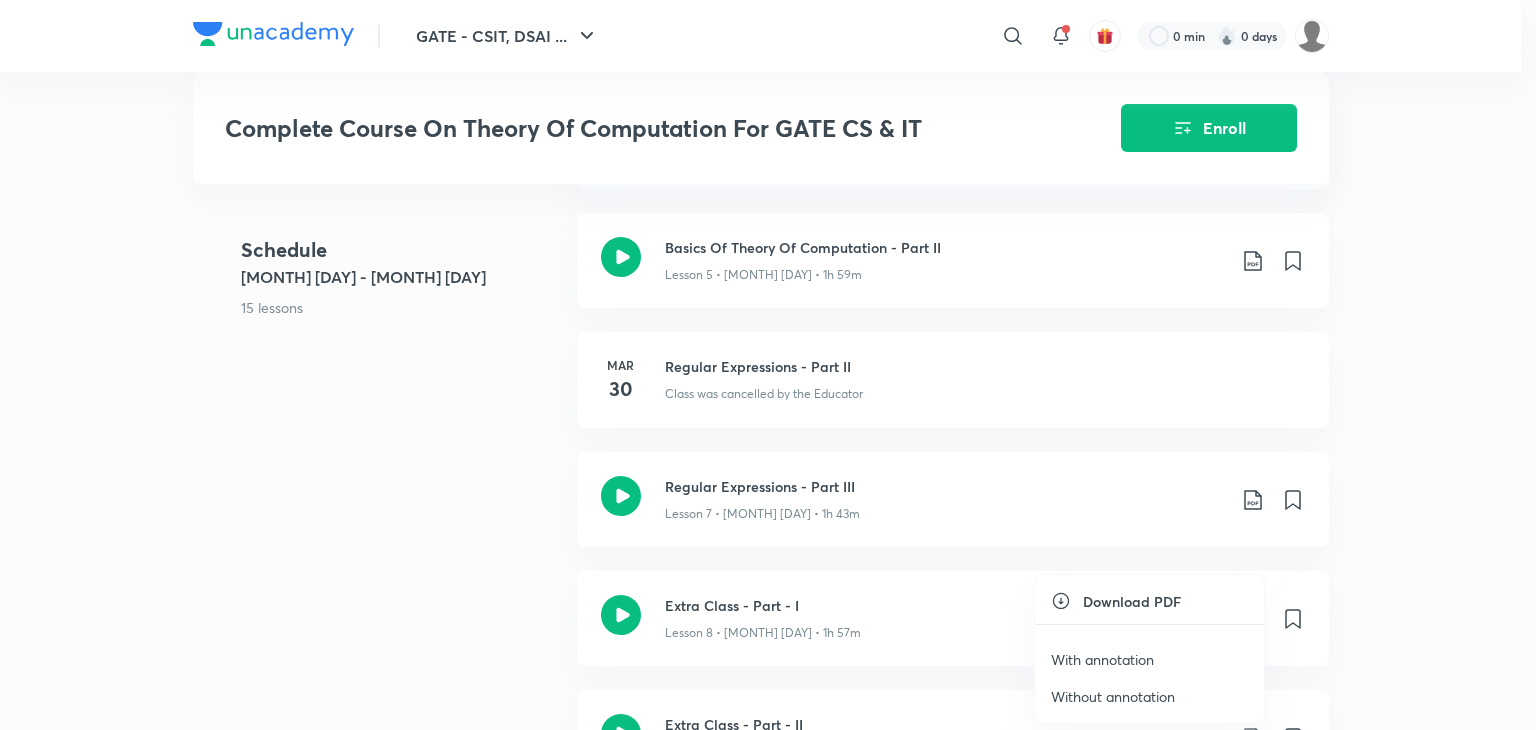 click on "With annotation" at bounding box center (1102, 659) 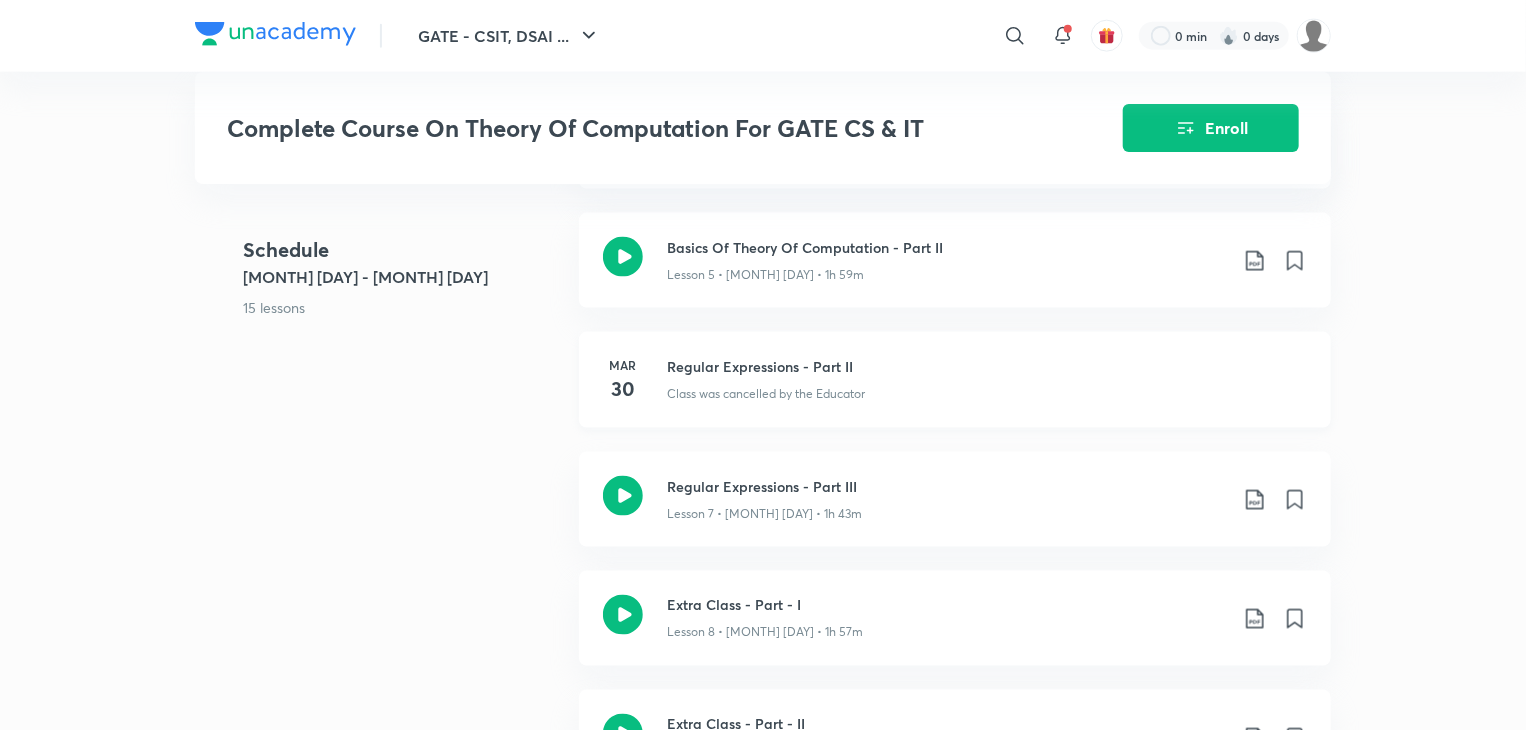 scroll, scrollTop: 1666, scrollLeft: 0, axis: vertical 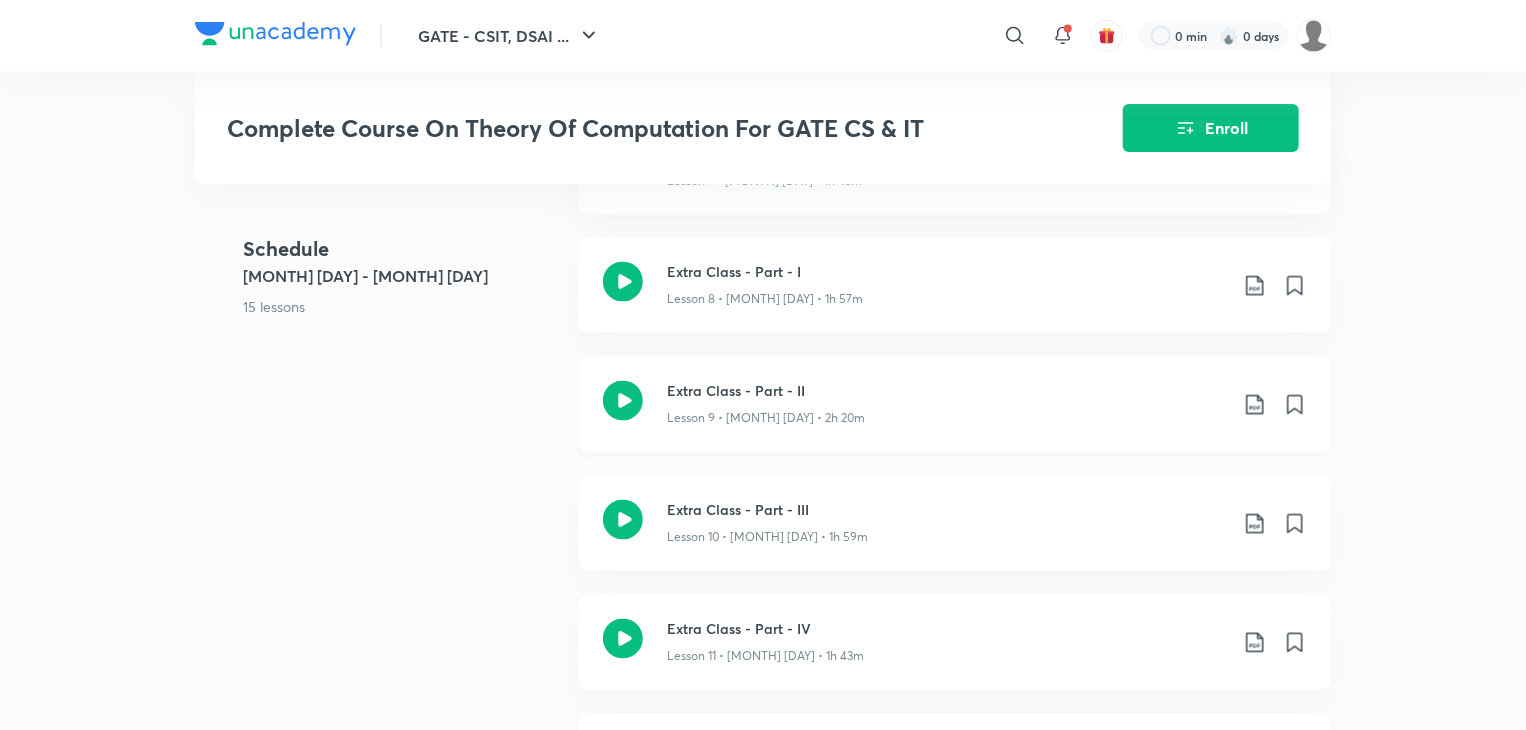click 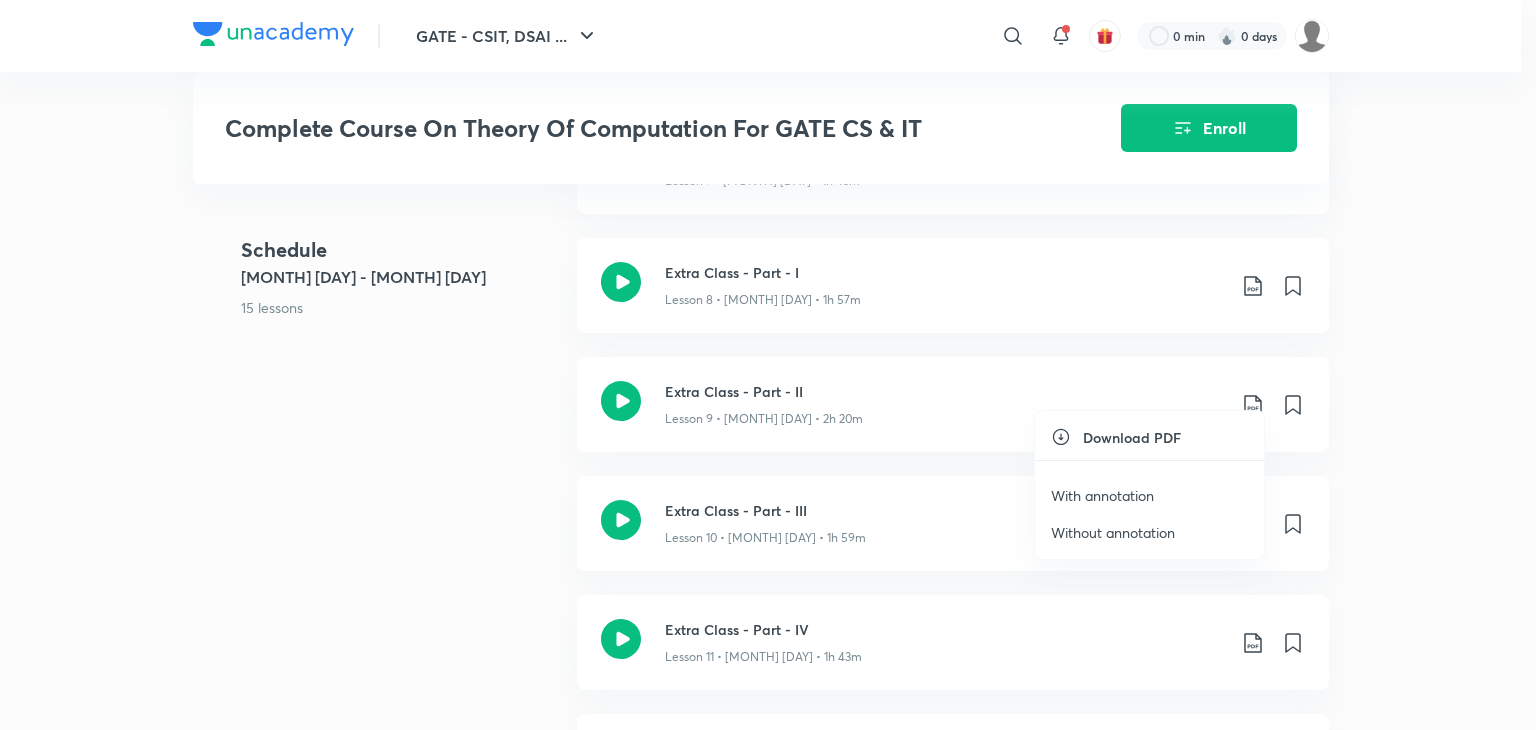 click on "With annotation" at bounding box center [1102, 495] 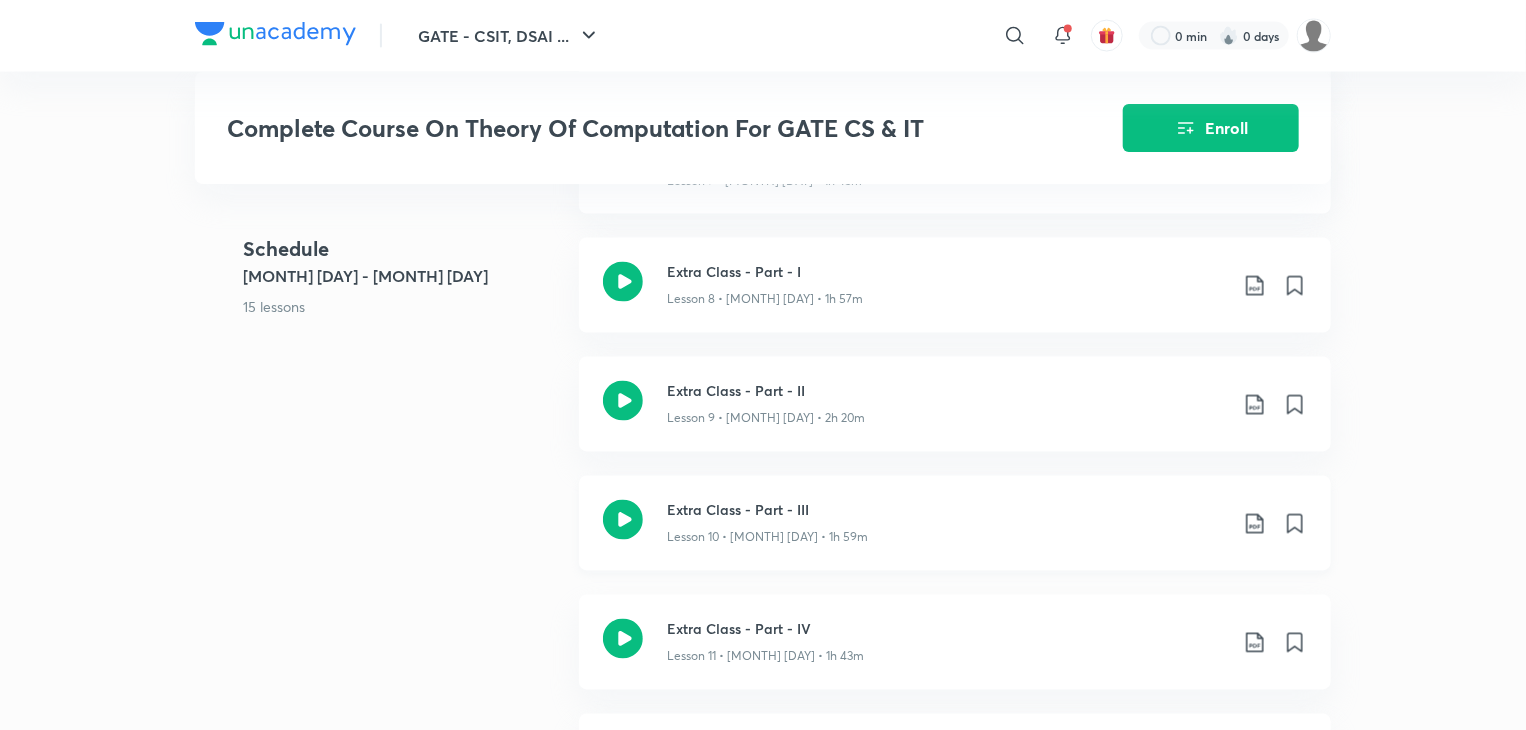 click 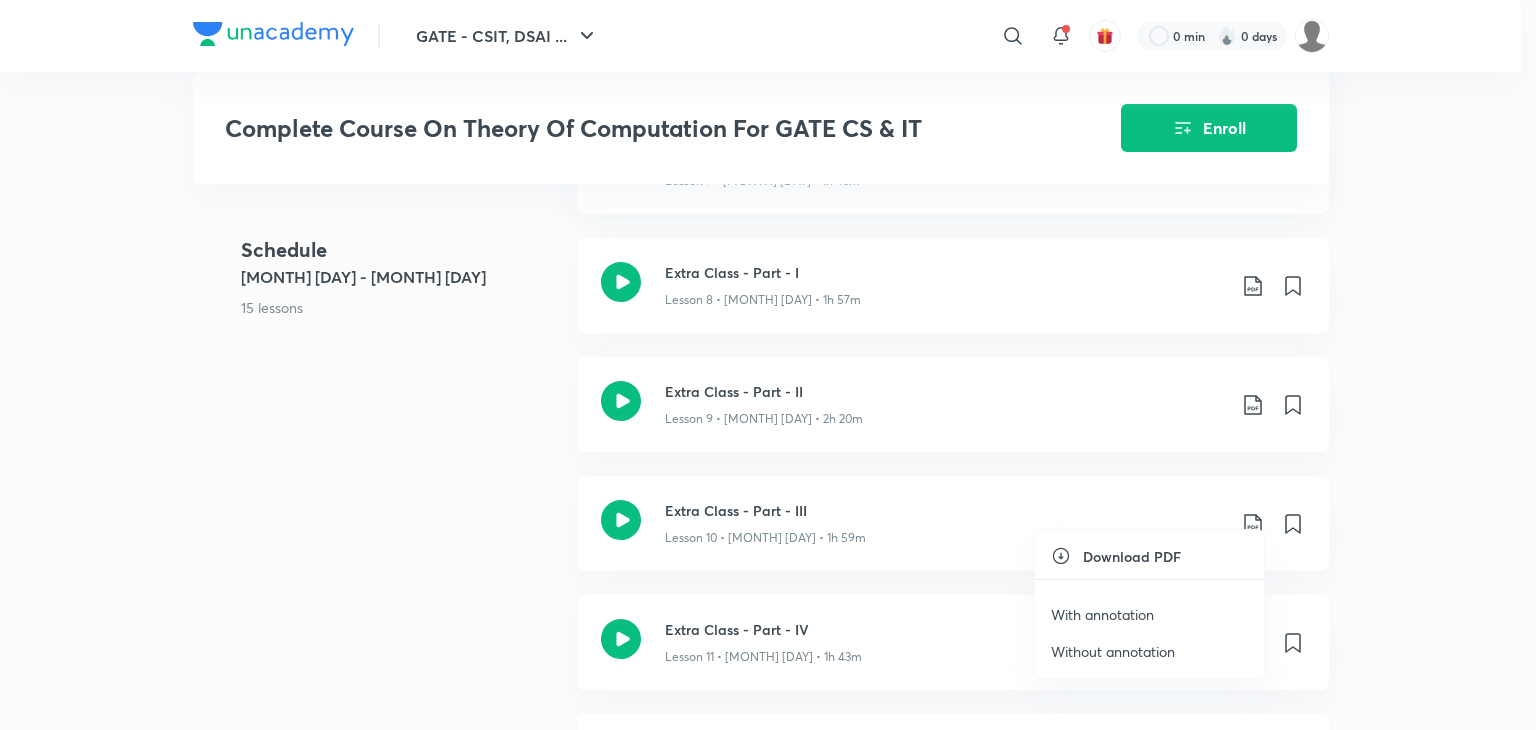 click on "With annotation" at bounding box center [1102, 614] 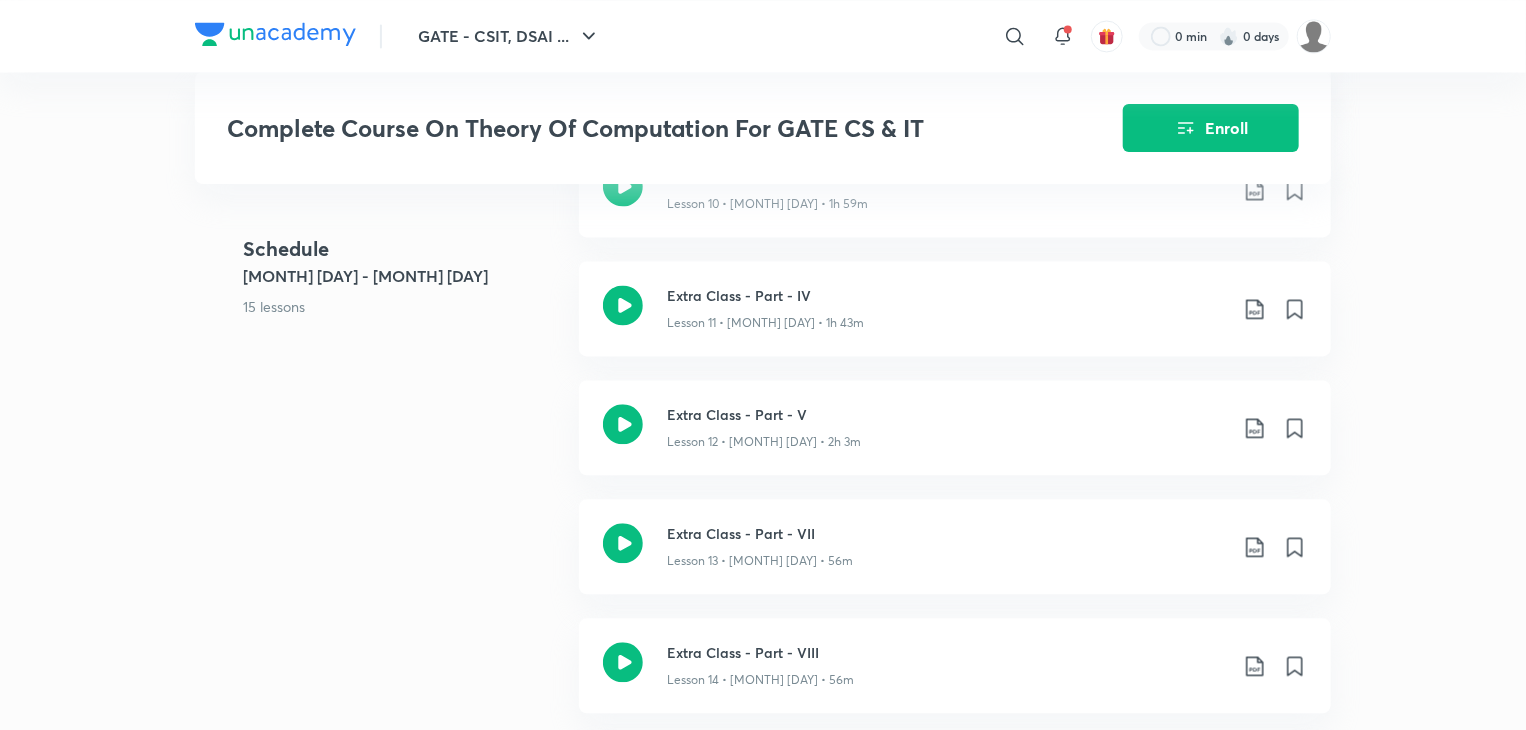 scroll, scrollTop: 2333, scrollLeft: 0, axis: vertical 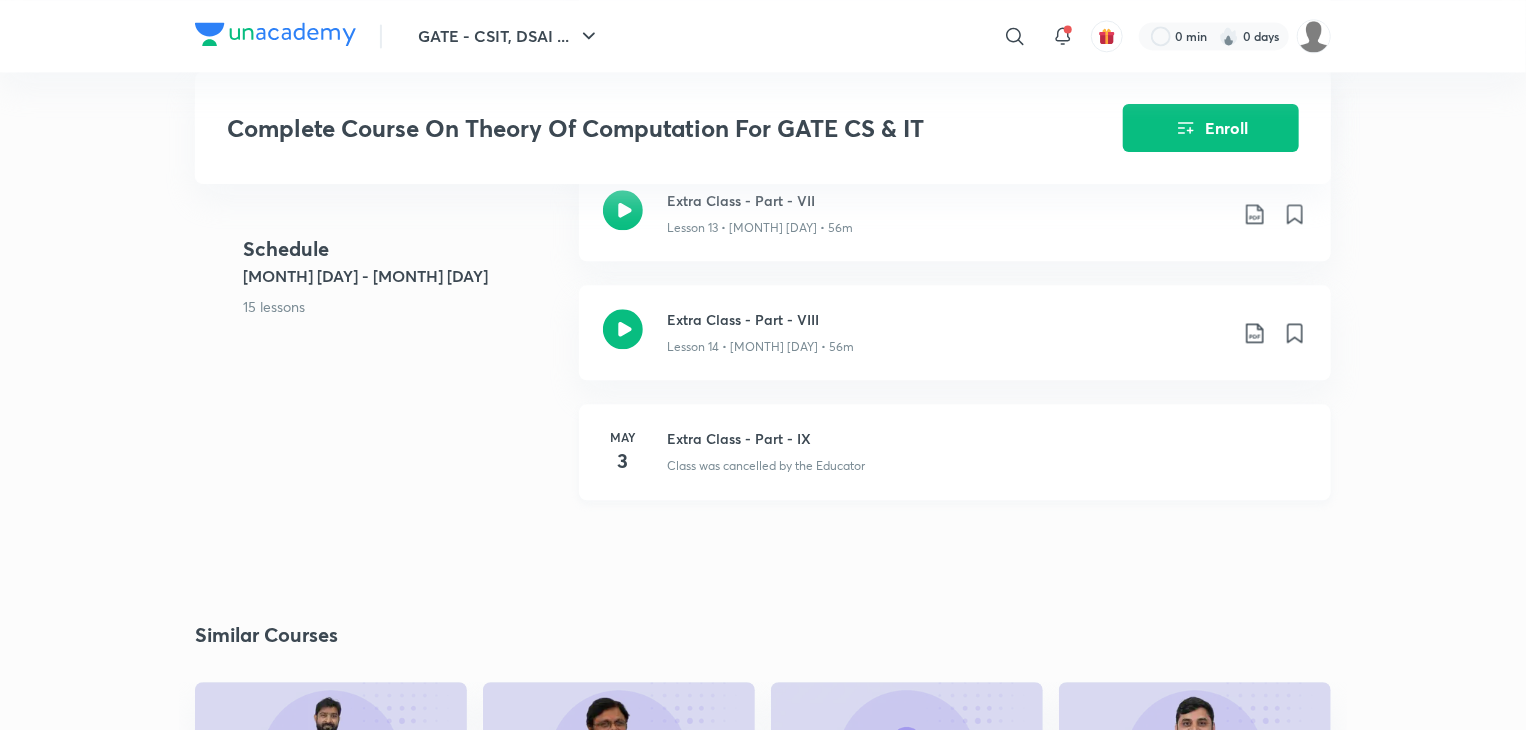 click on "Class was cancelled by the Educator" at bounding box center (987, 462) 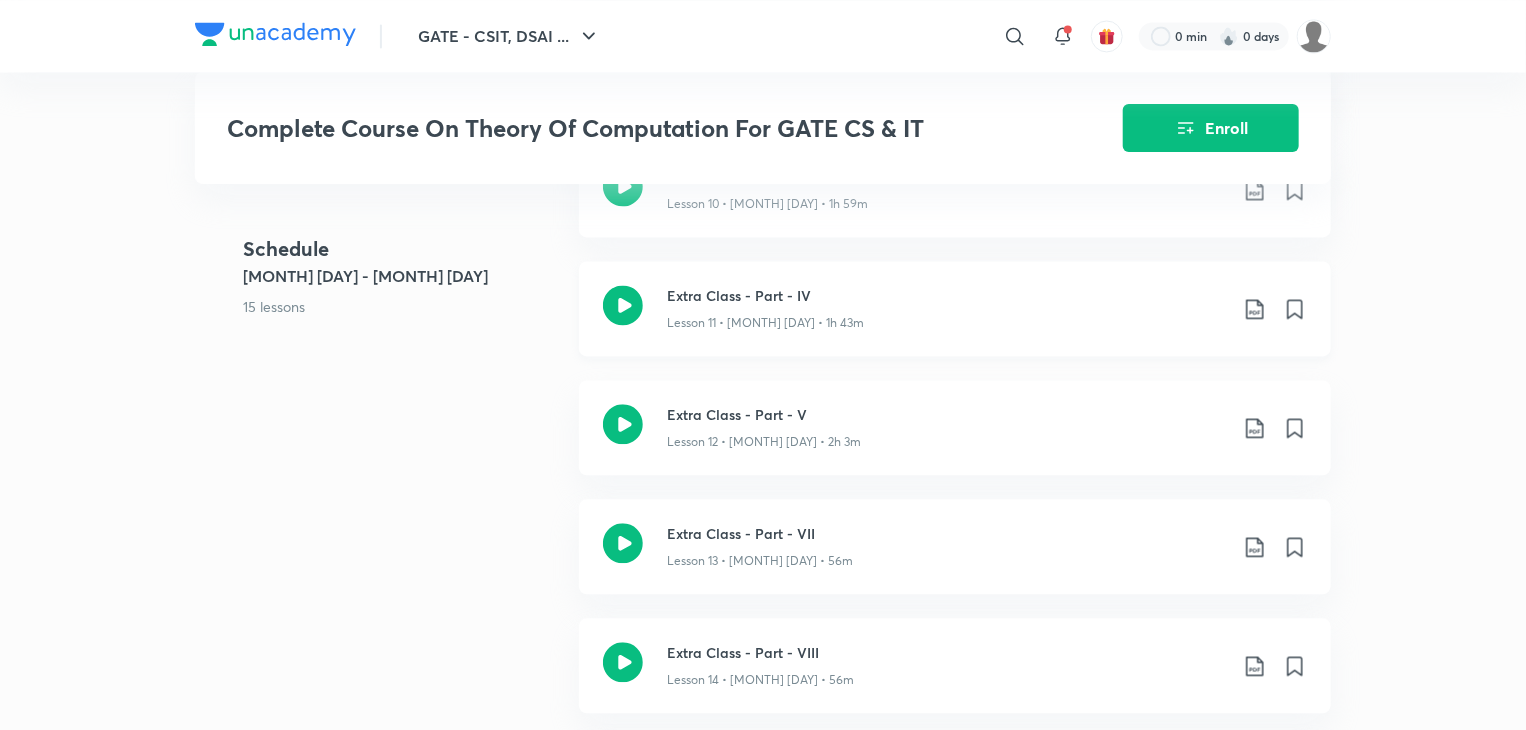 click 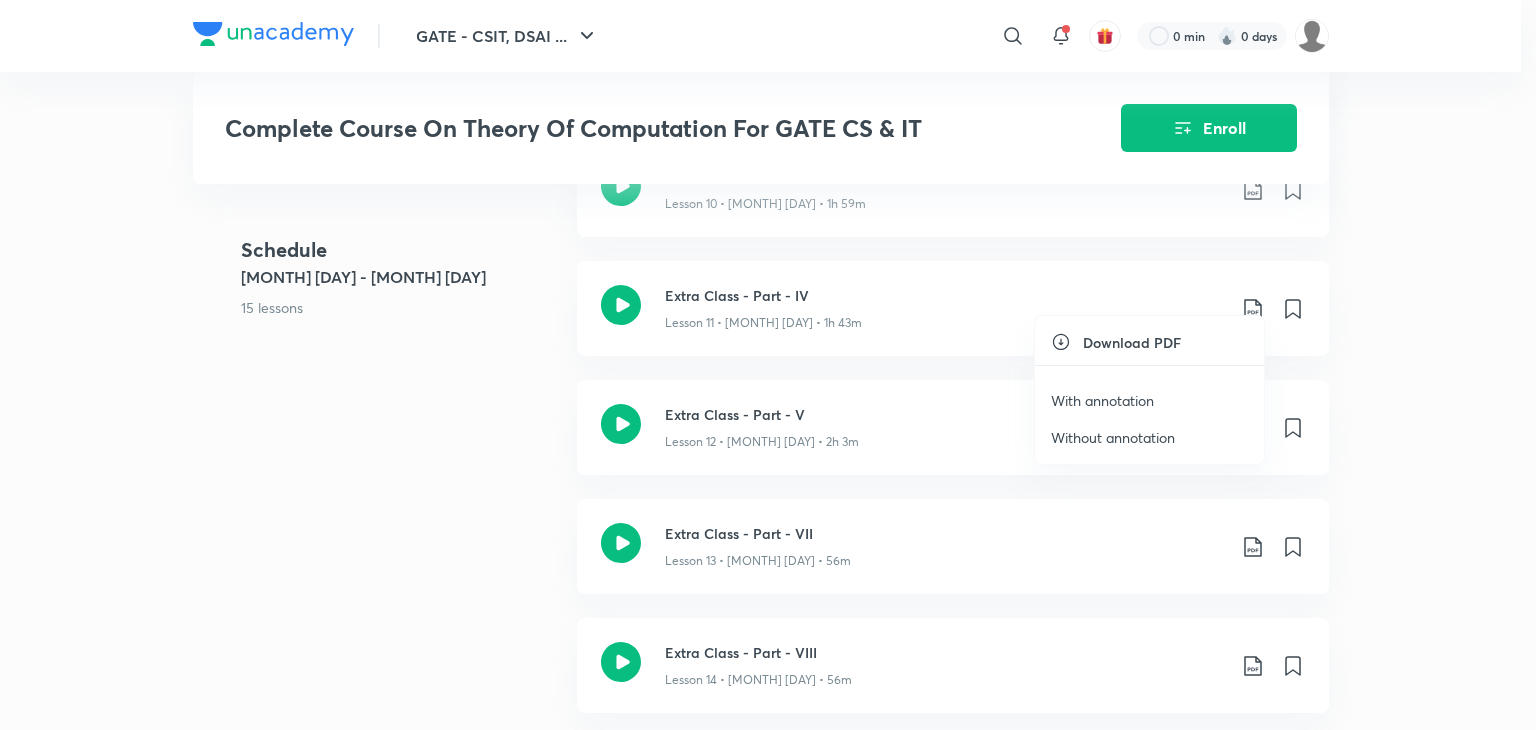 click on "With annotation" at bounding box center (1102, 400) 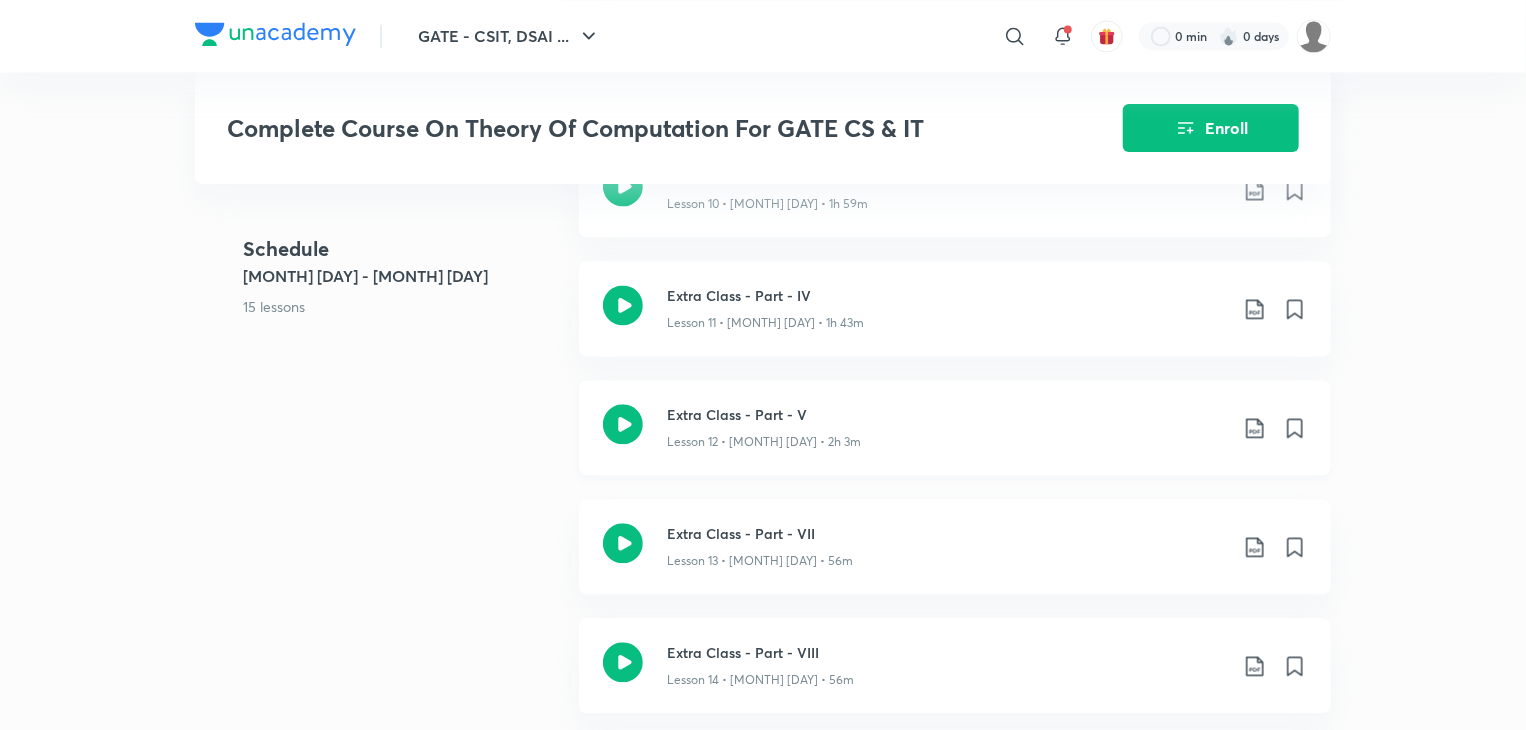 click on "Extra Class - Part - V Lesson 12  •  Apr 19  •  2h 3m" at bounding box center (955, 427) 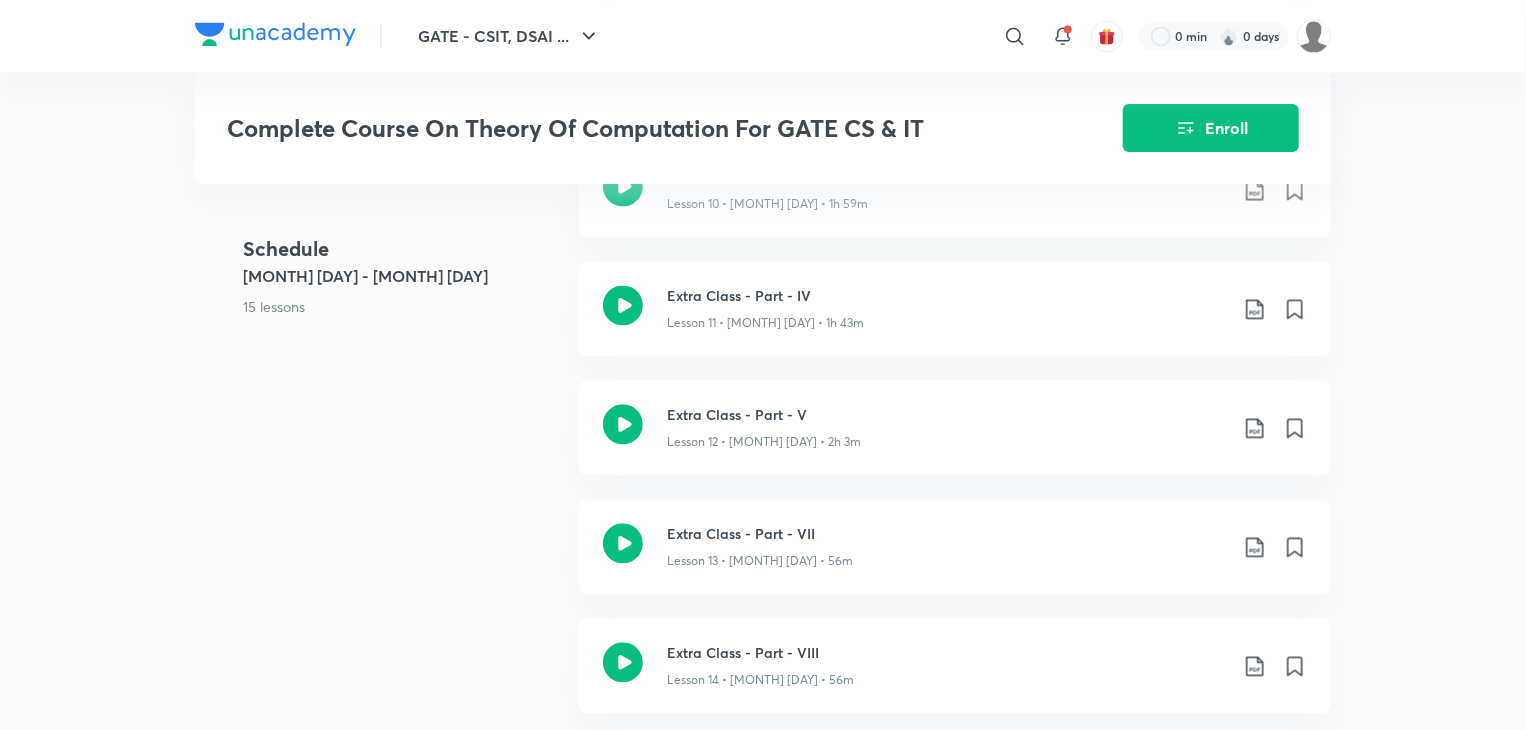 scroll, scrollTop: 2666, scrollLeft: 0, axis: vertical 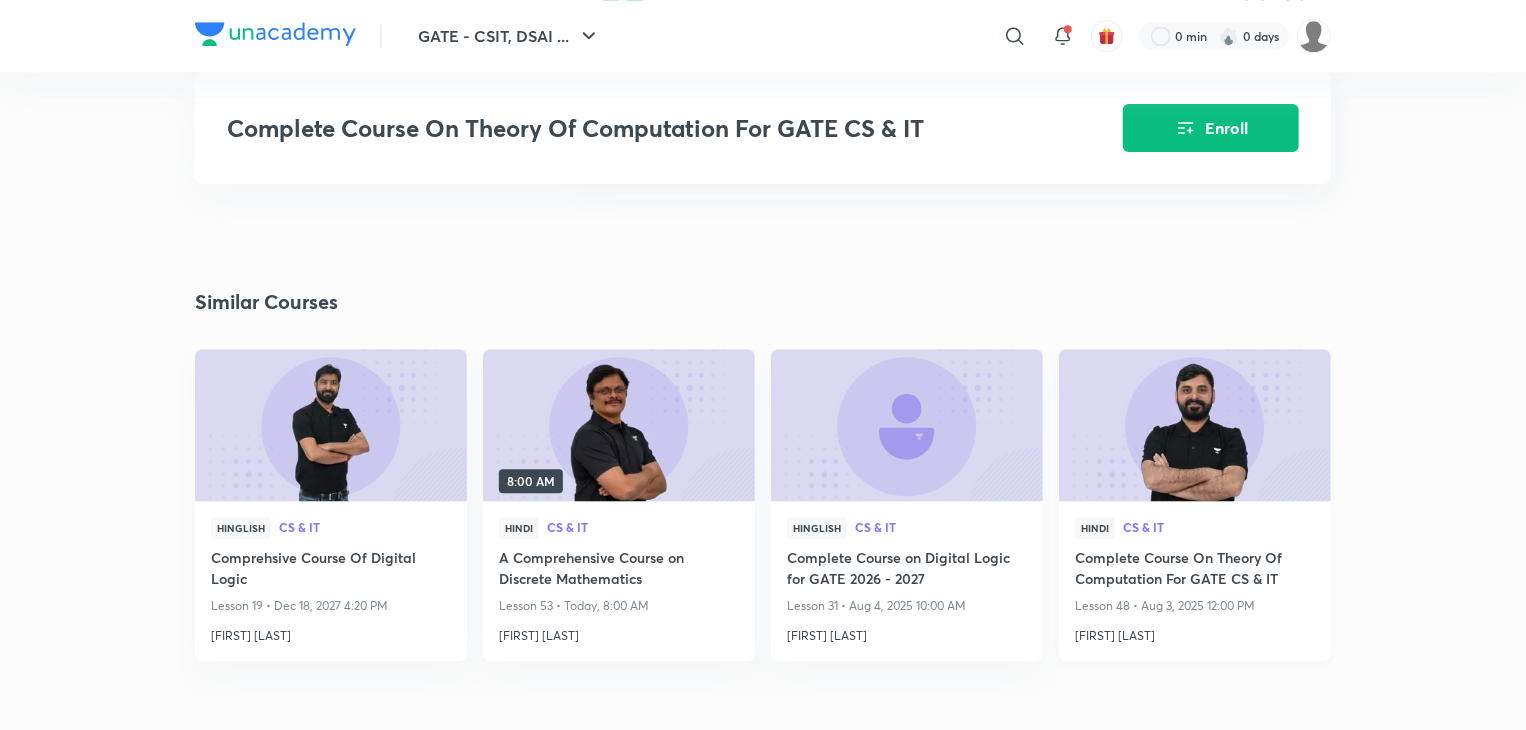 click at bounding box center [1194, 425] 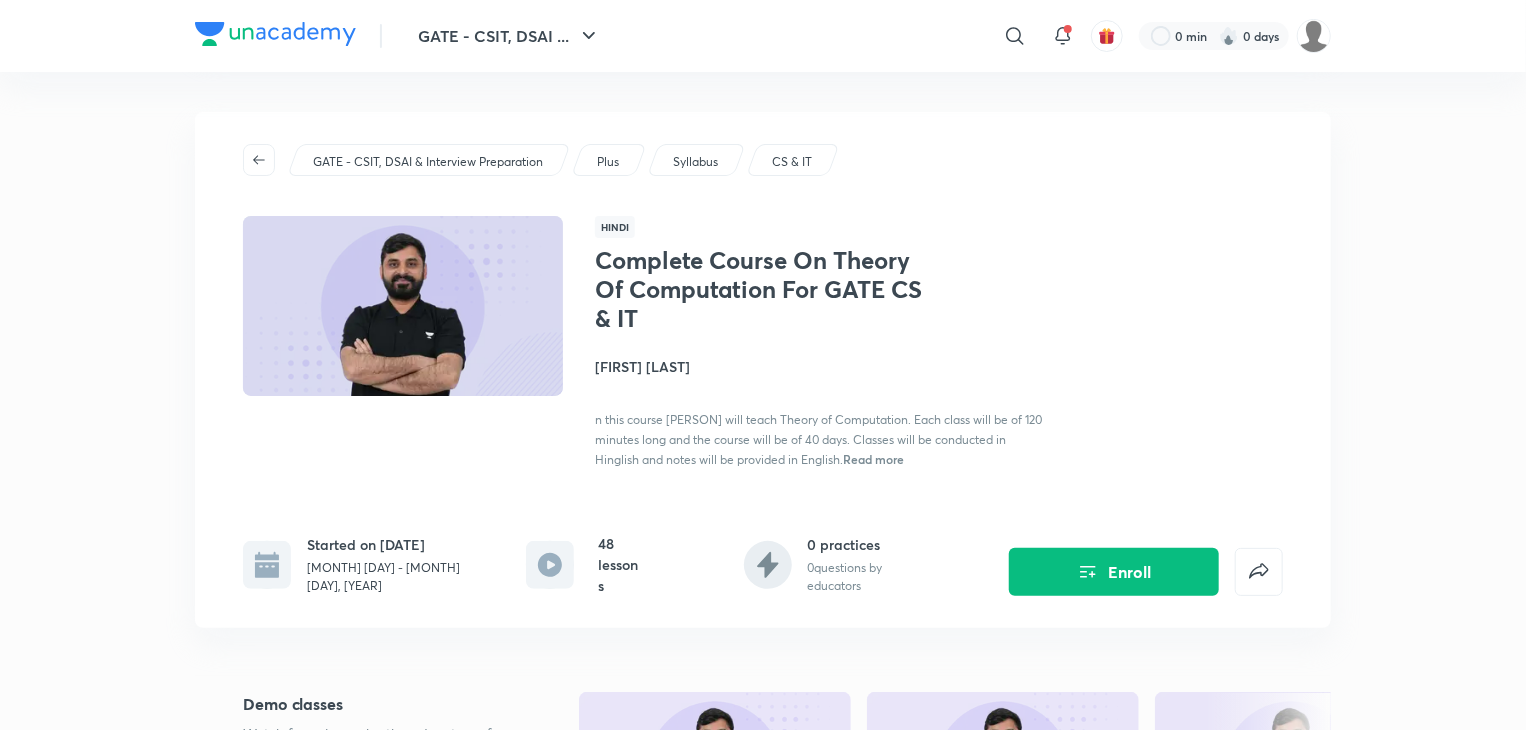 scroll, scrollTop: 333, scrollLeft: 0, axis: vertical 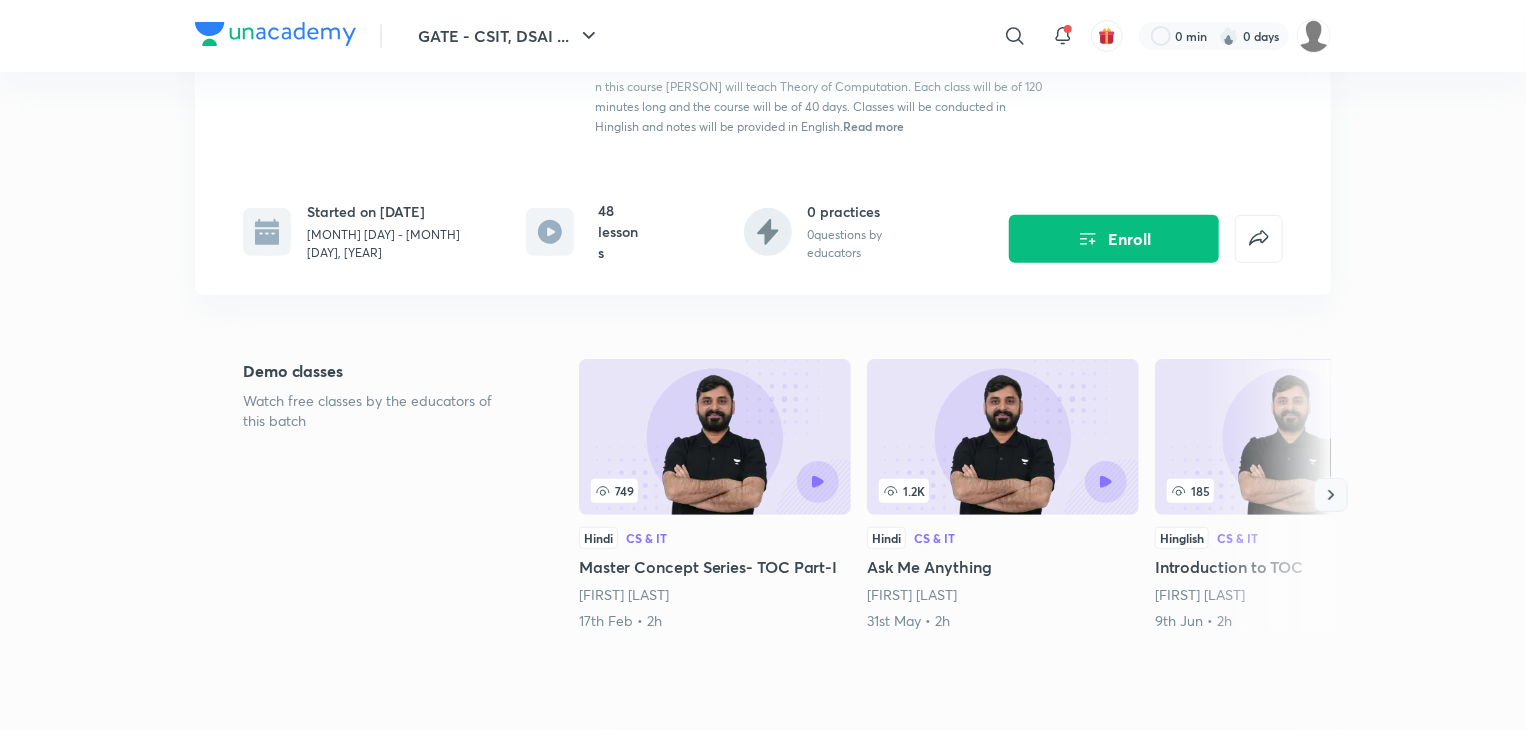click 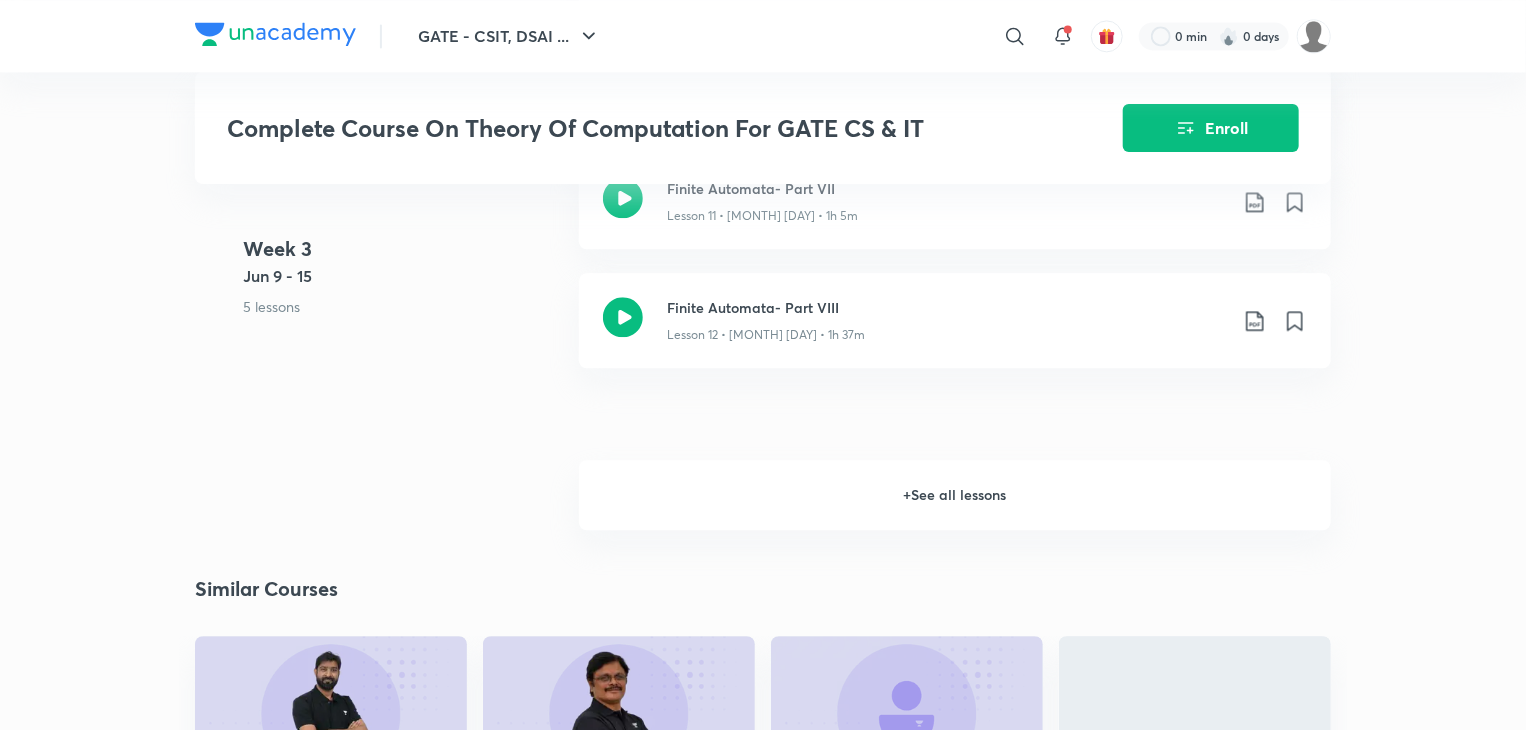 scroll, scrollTop: 2333, scrollLeft: 0, axis: vertical 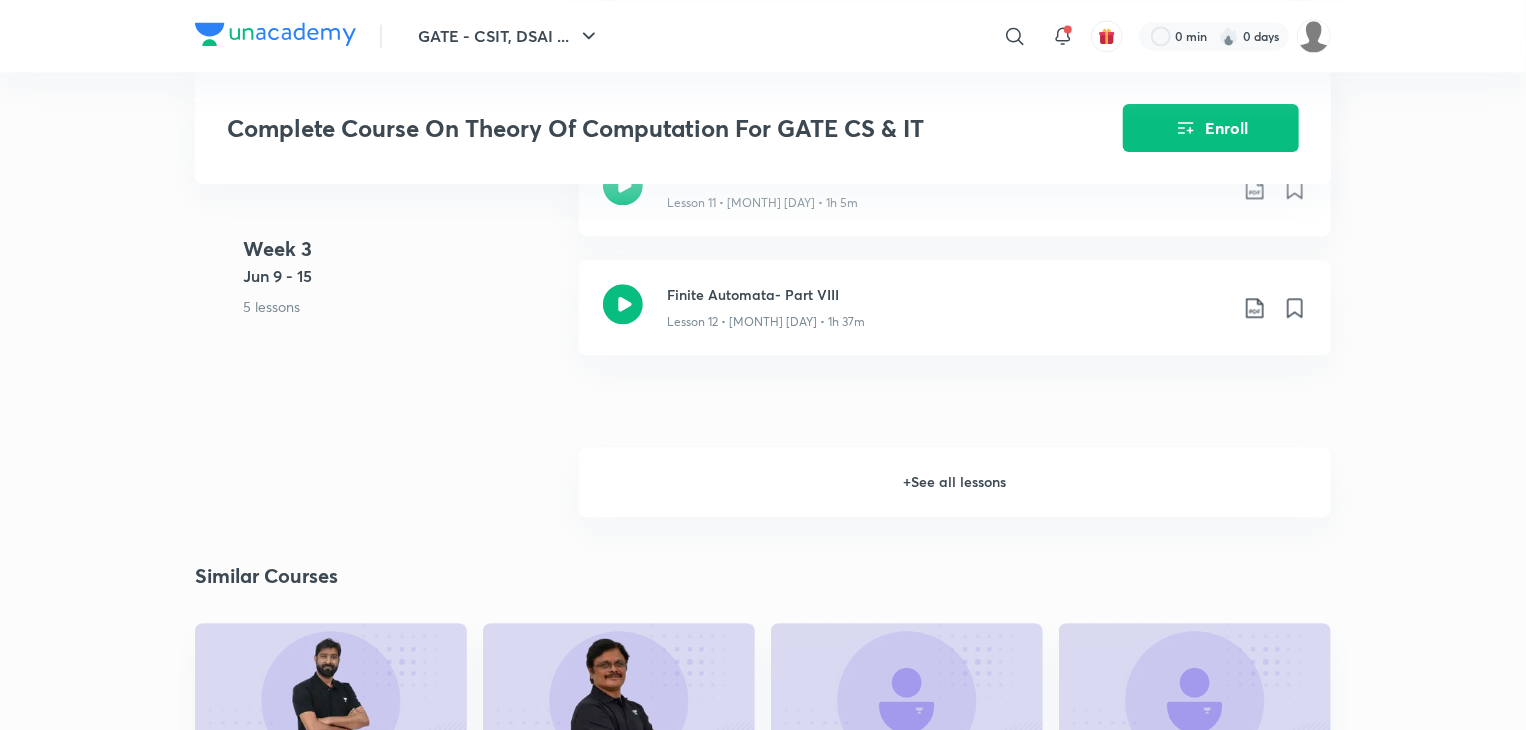 click on "+  See all lessons" at bounding box center (955, 482) 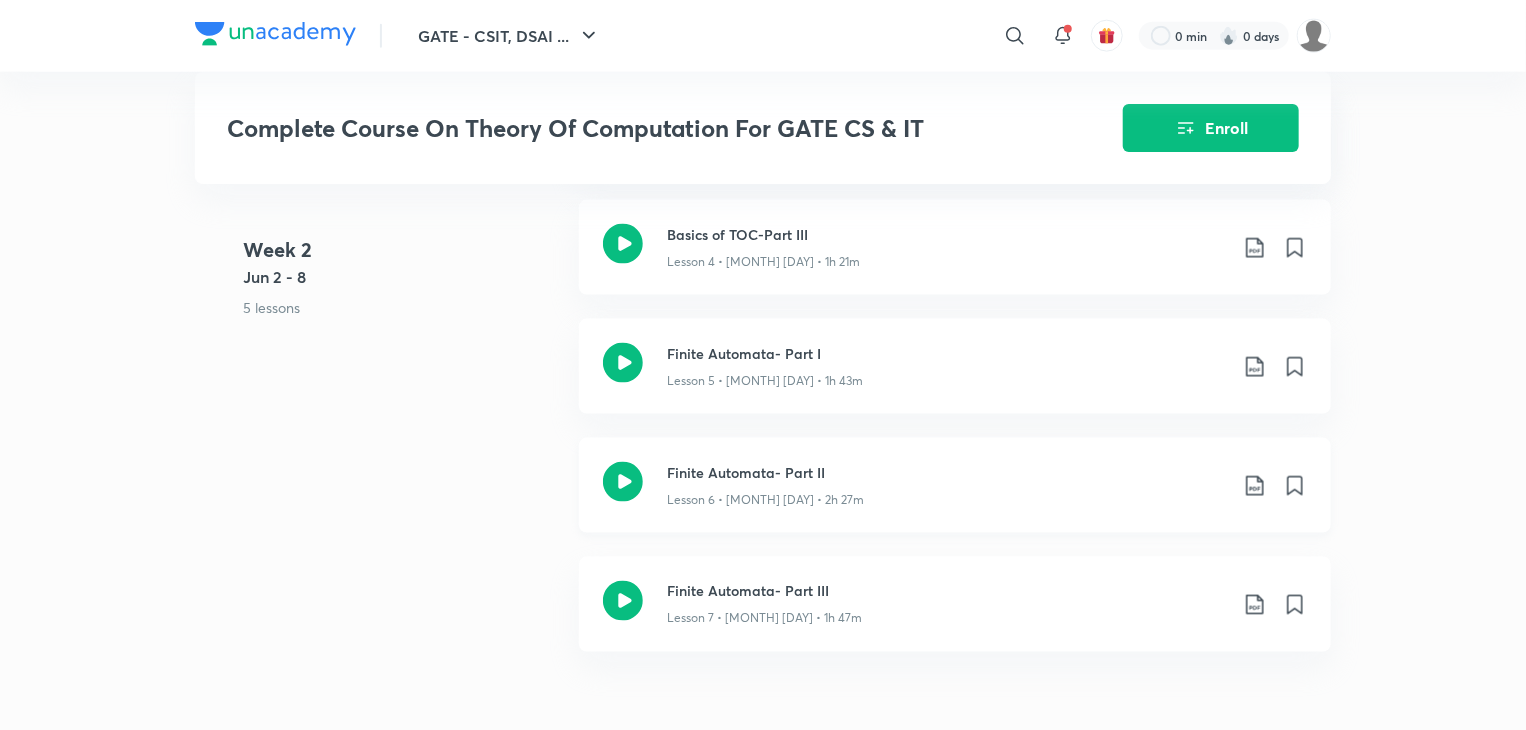 scroll, scrollTop: 1667, scrollLeft: 0, axis: vertical 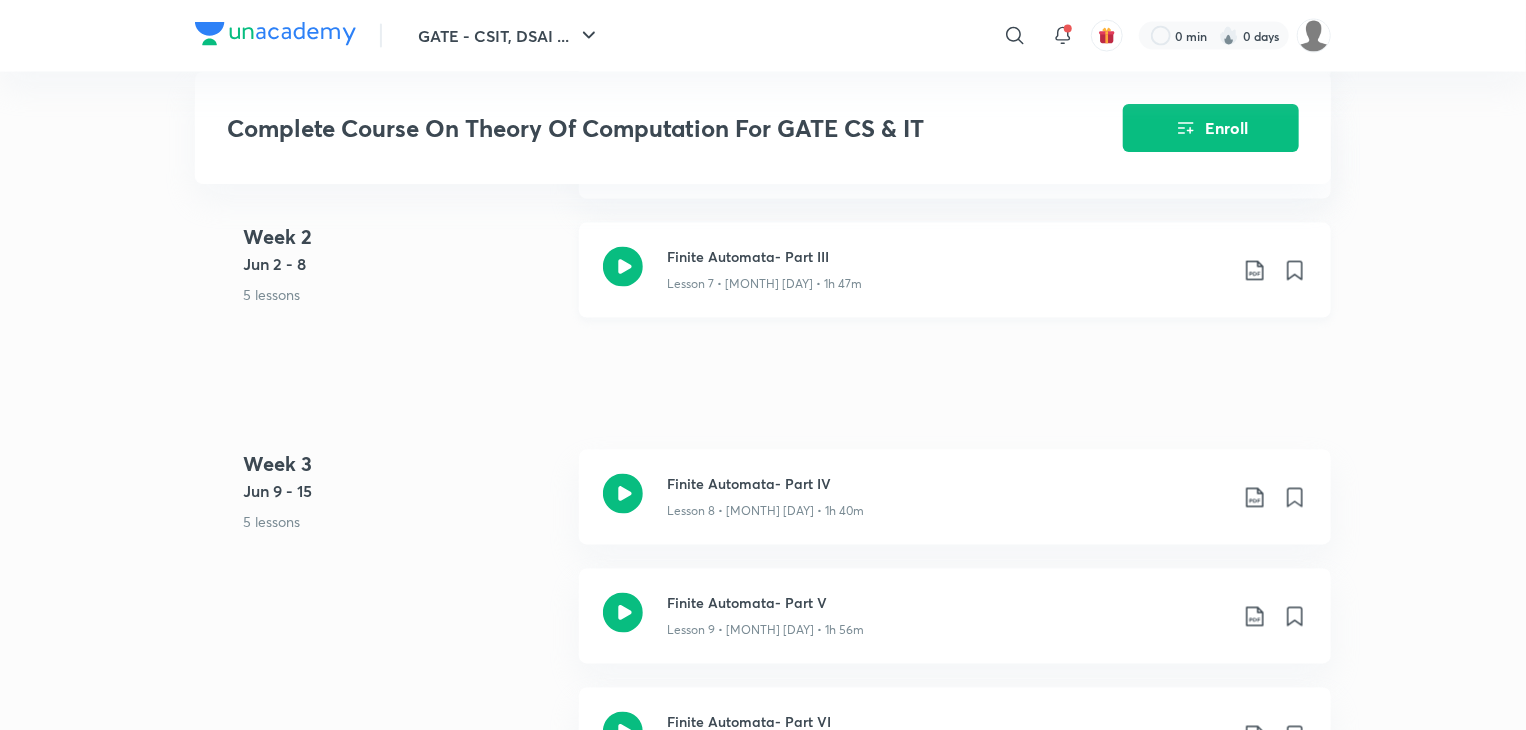 click 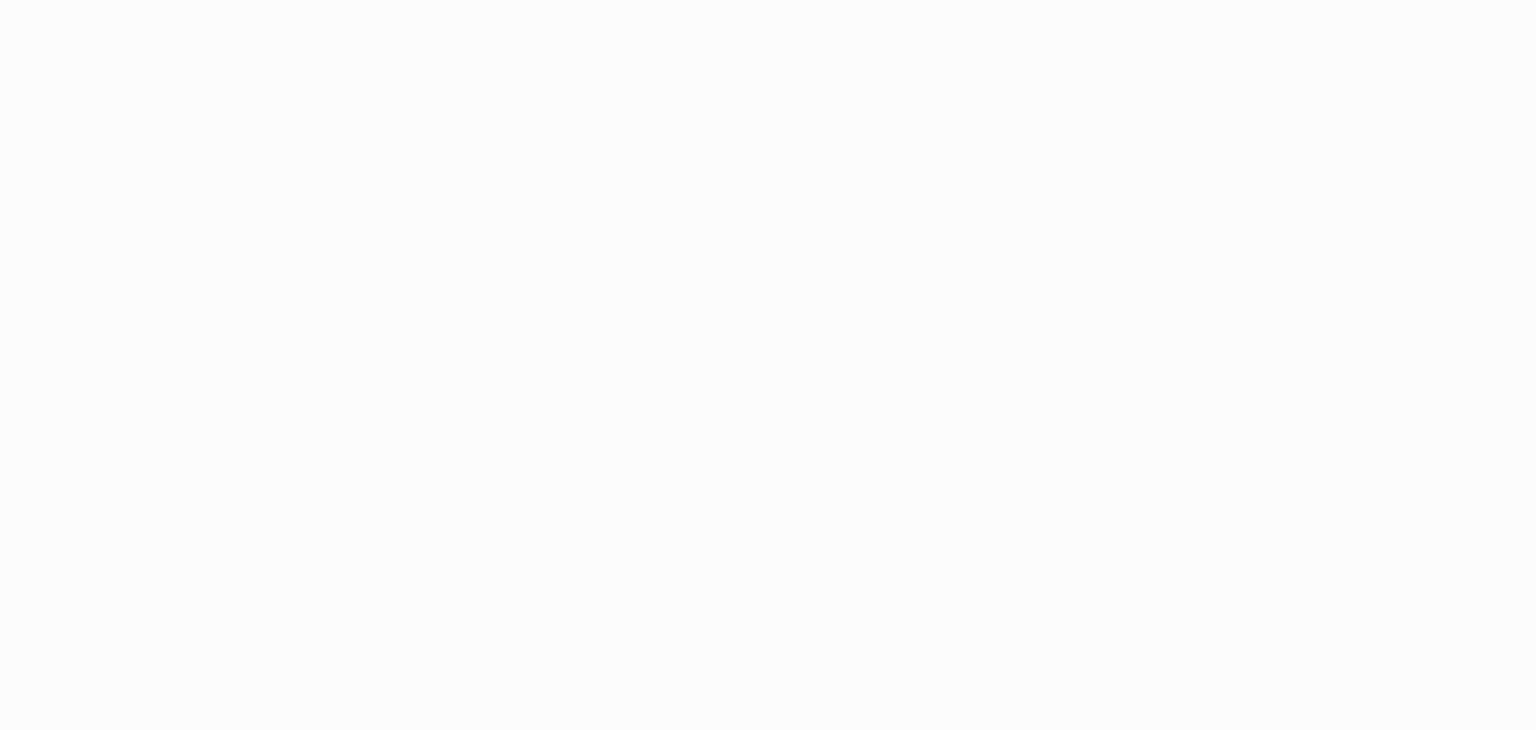 scroll, scrollTop: 0, scrollLeft: 0, axis: both 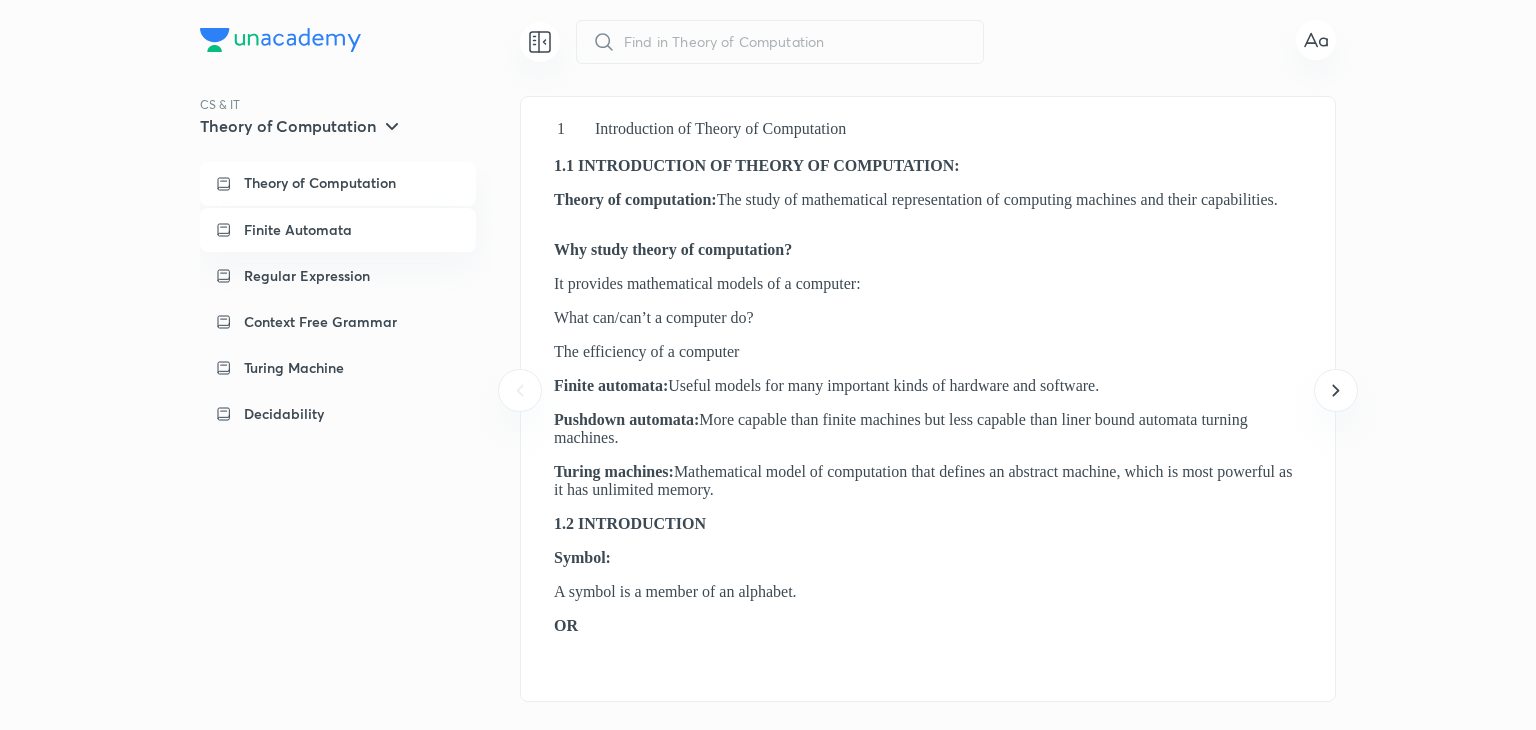 click on "Finite Automata" at bounding box center [298, 230] 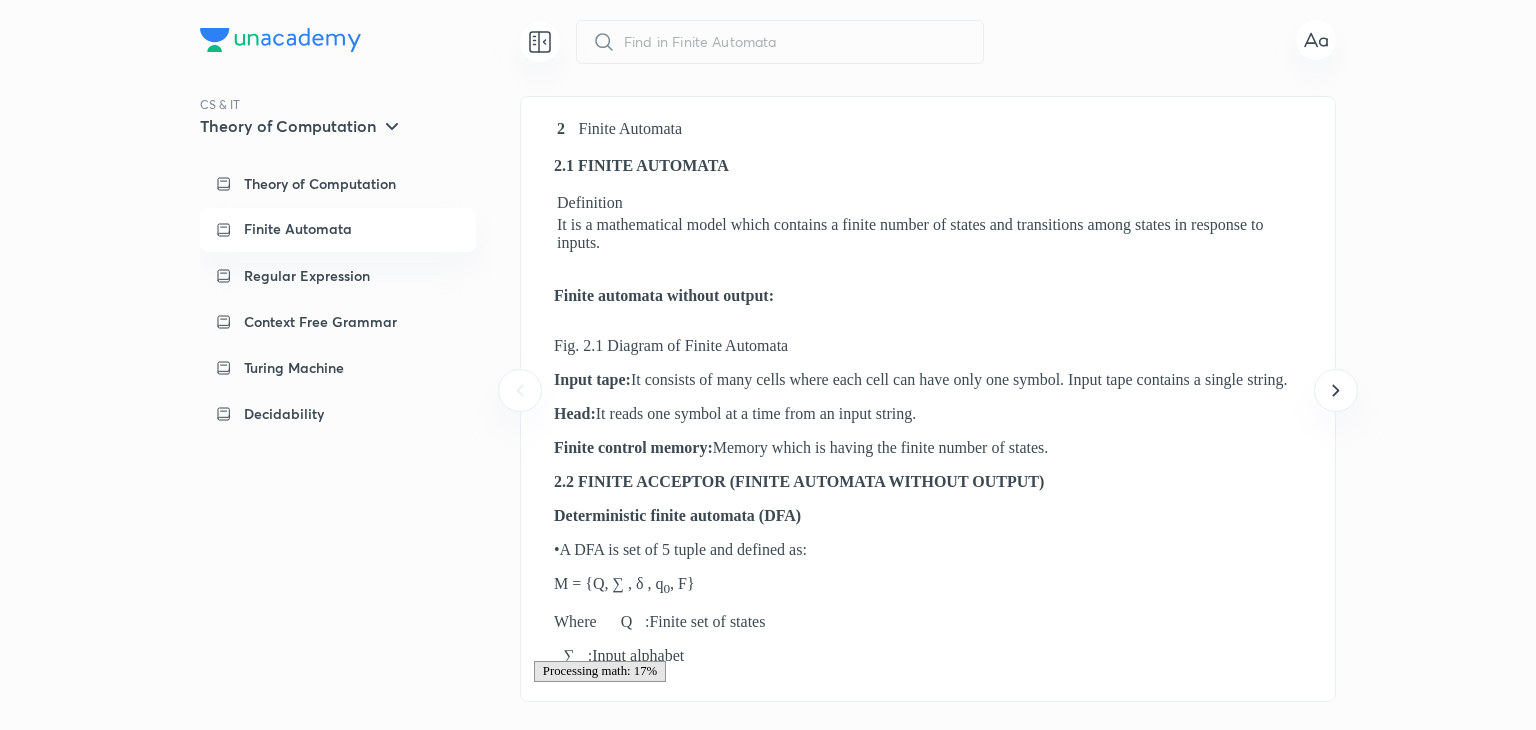 scroll, scrollTop: 0, scrollLeft: 0, axis: both 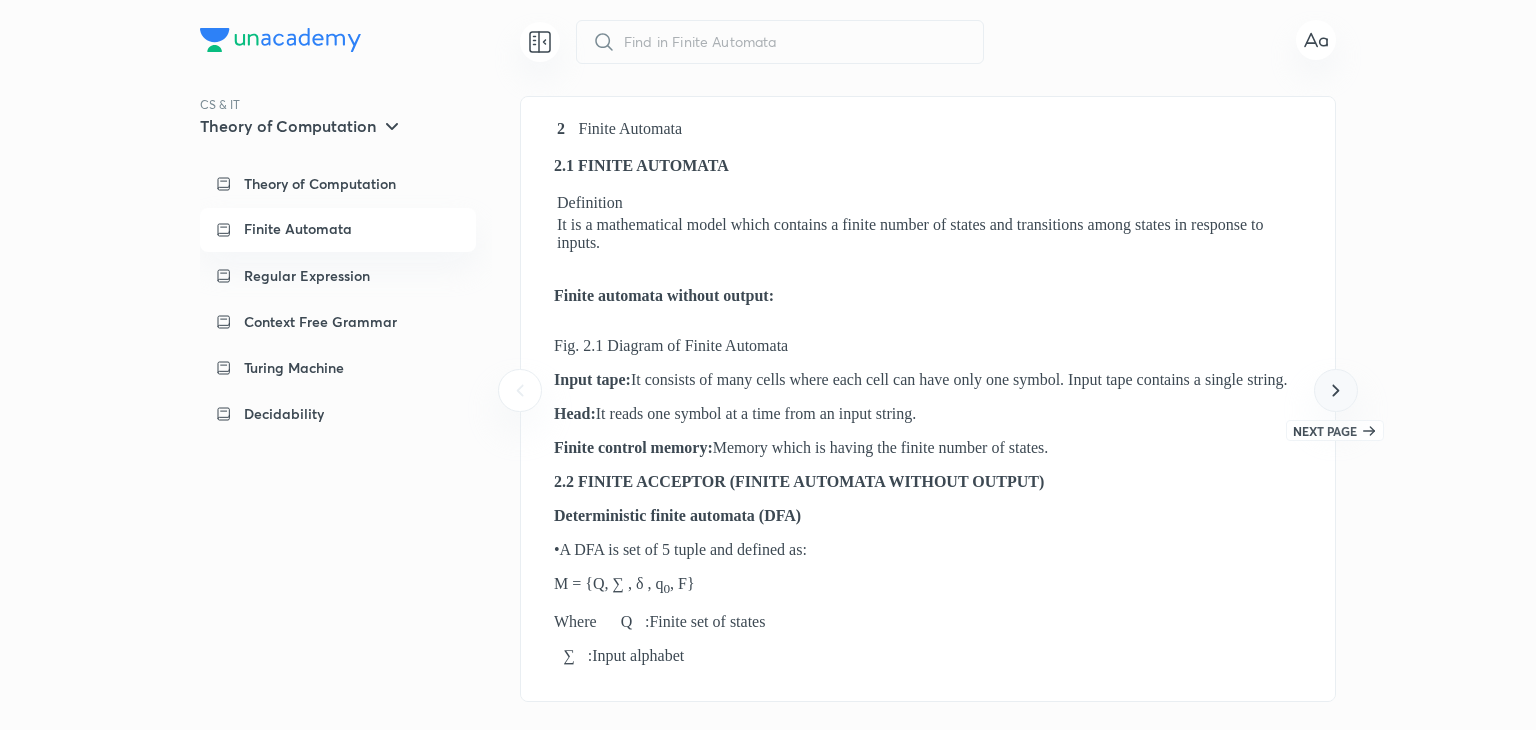 click 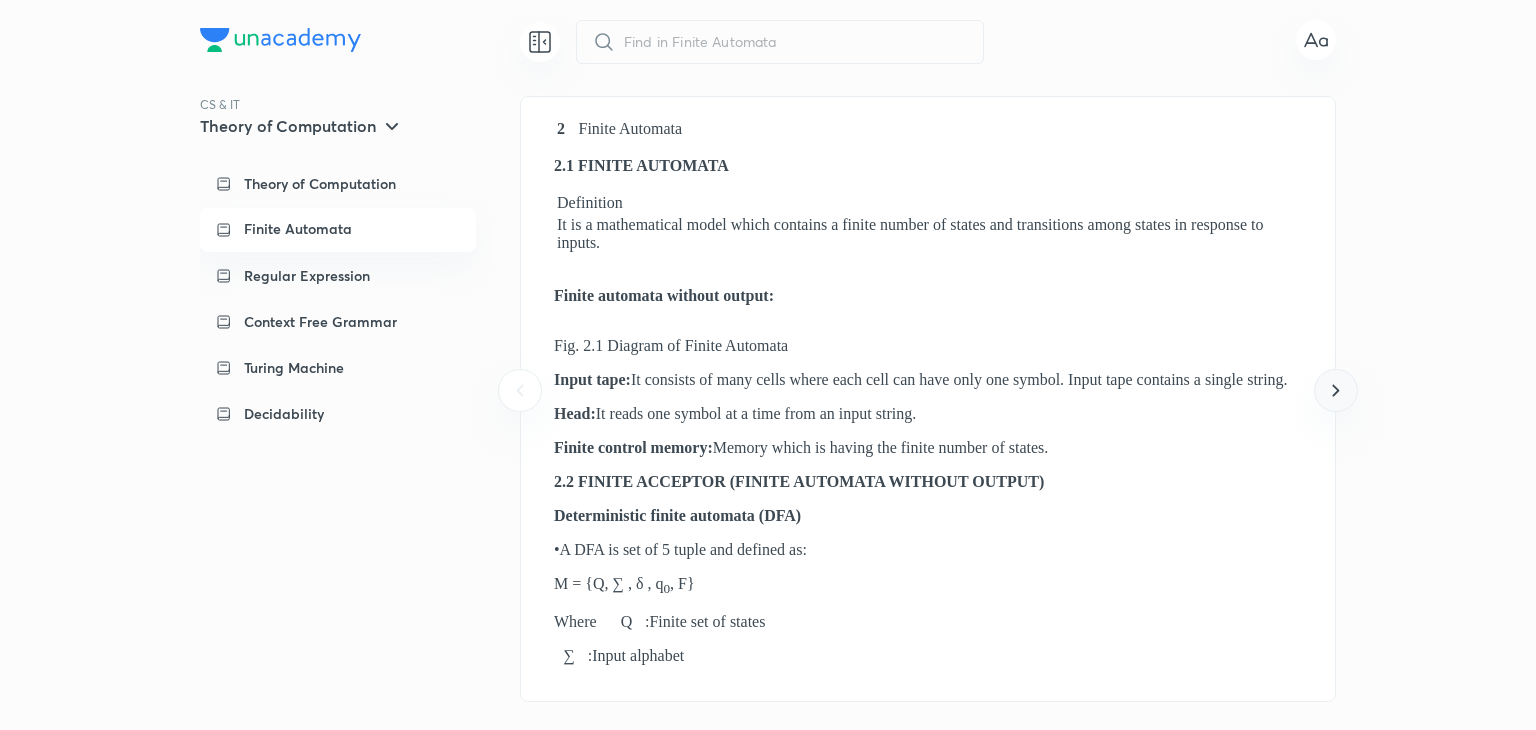 scroll, scrollTop: 0, scrollLeft: 814, axis: horizontal 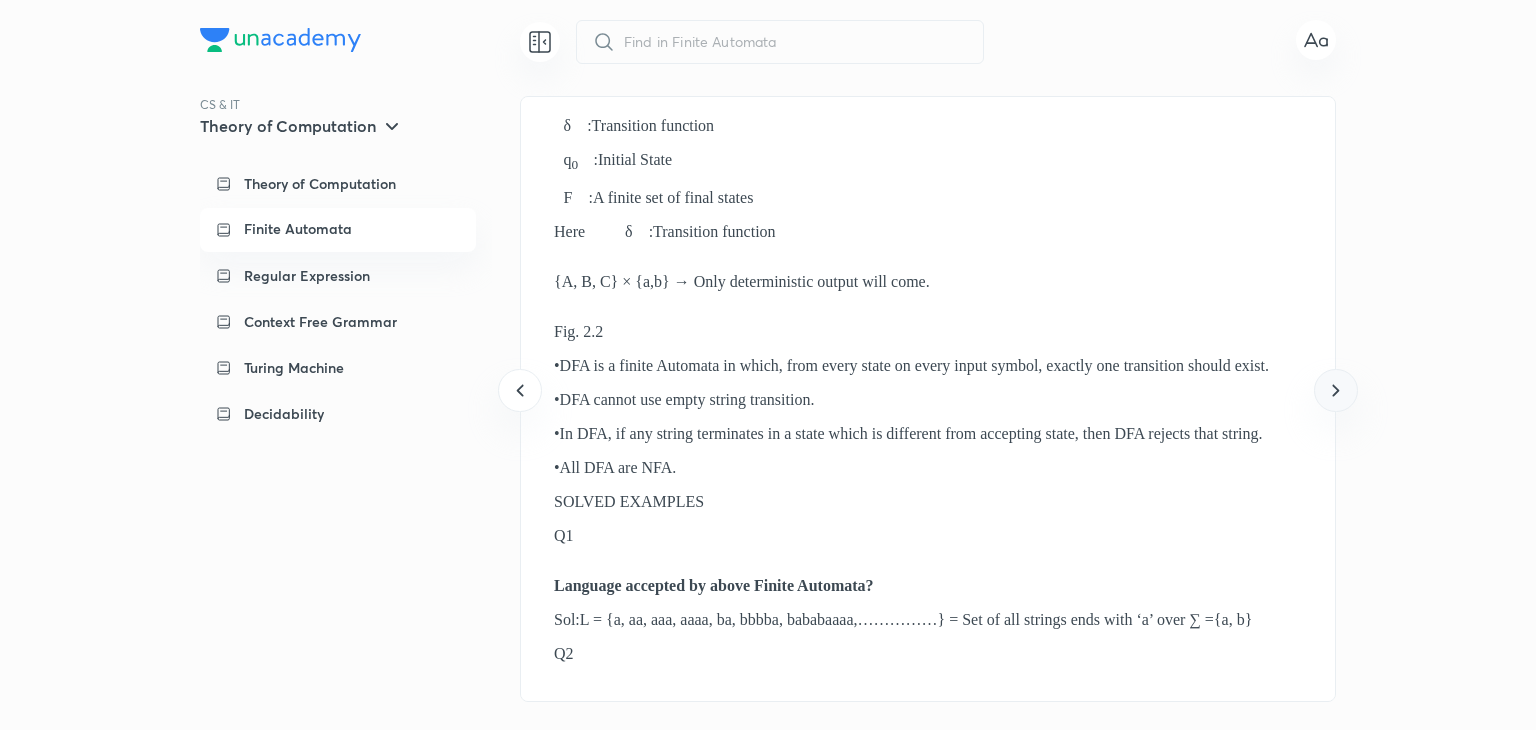 click 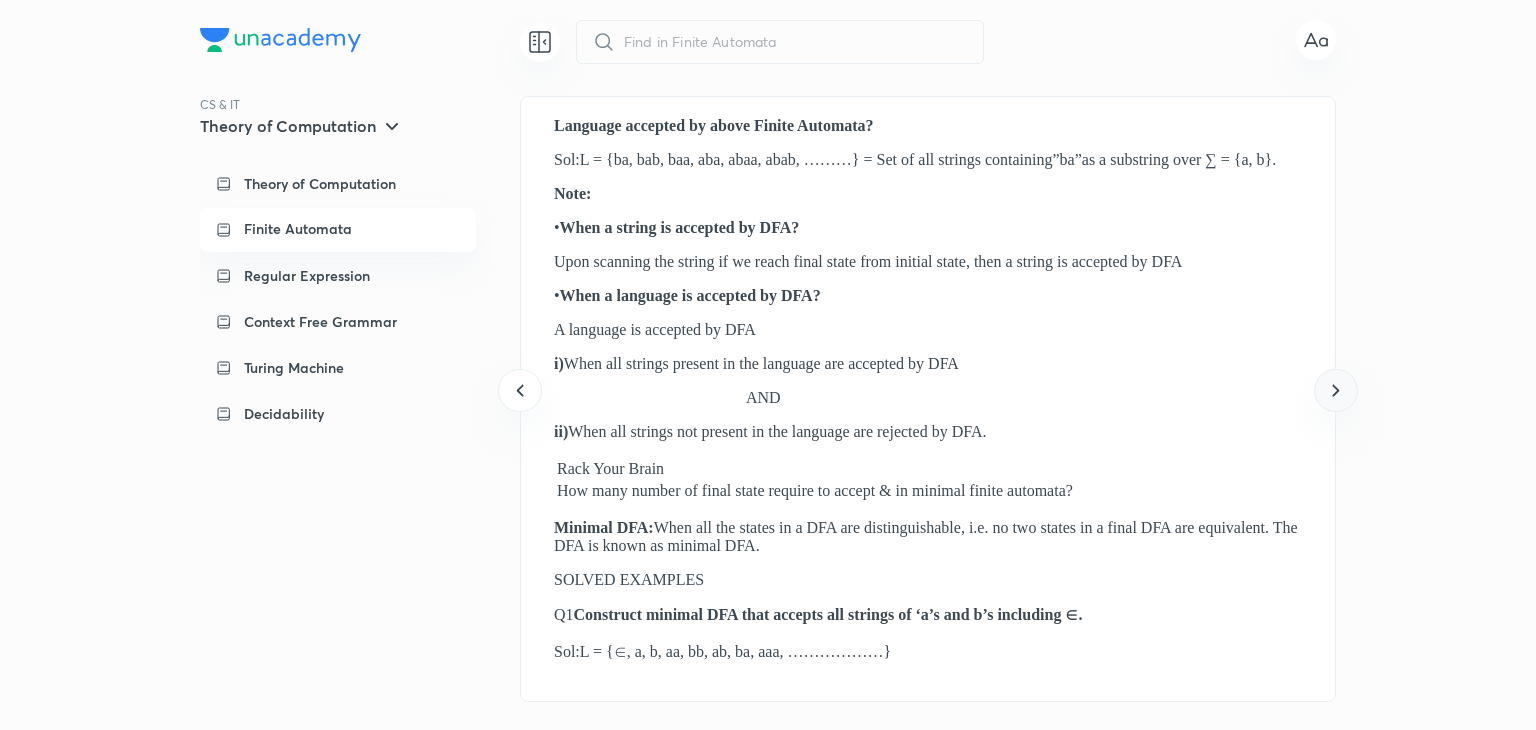 click 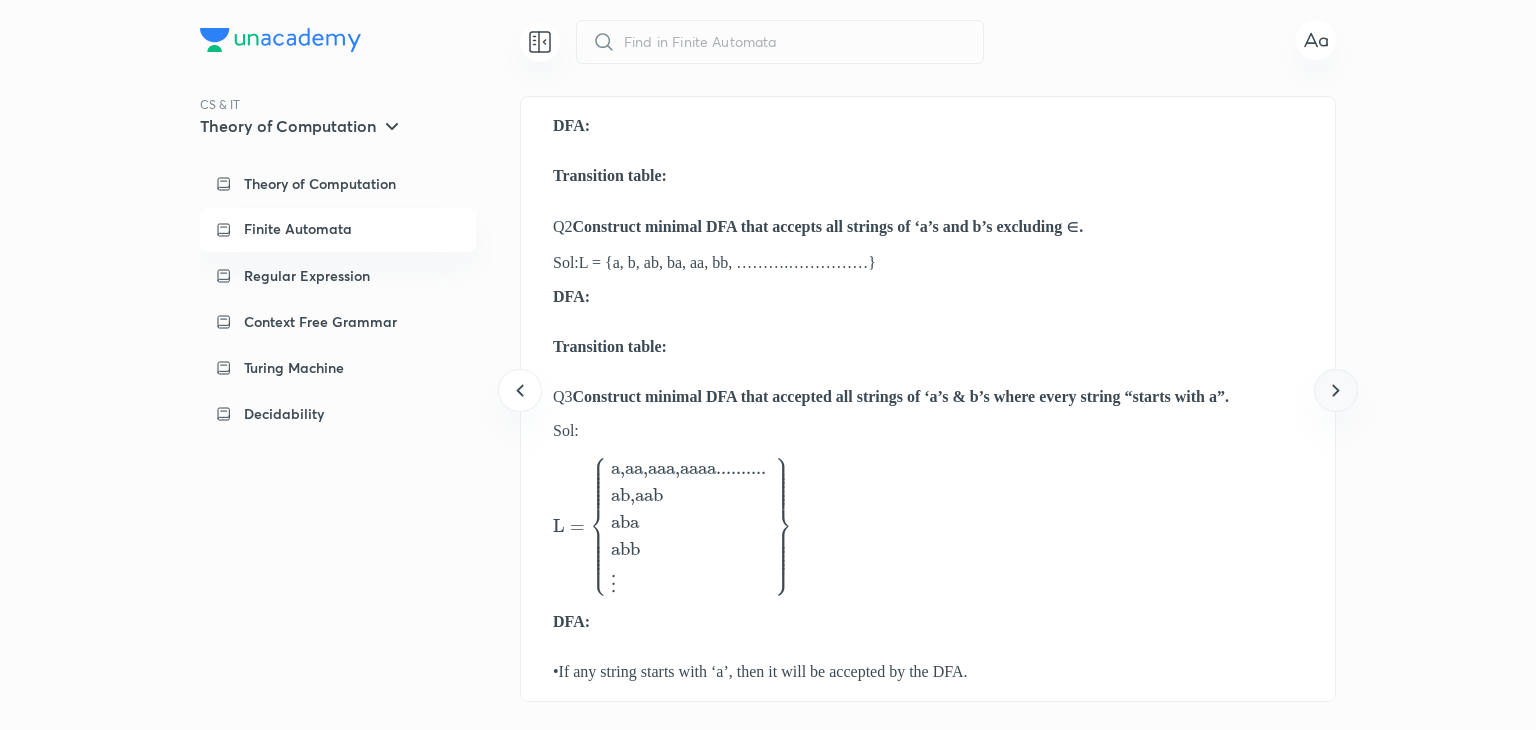 click 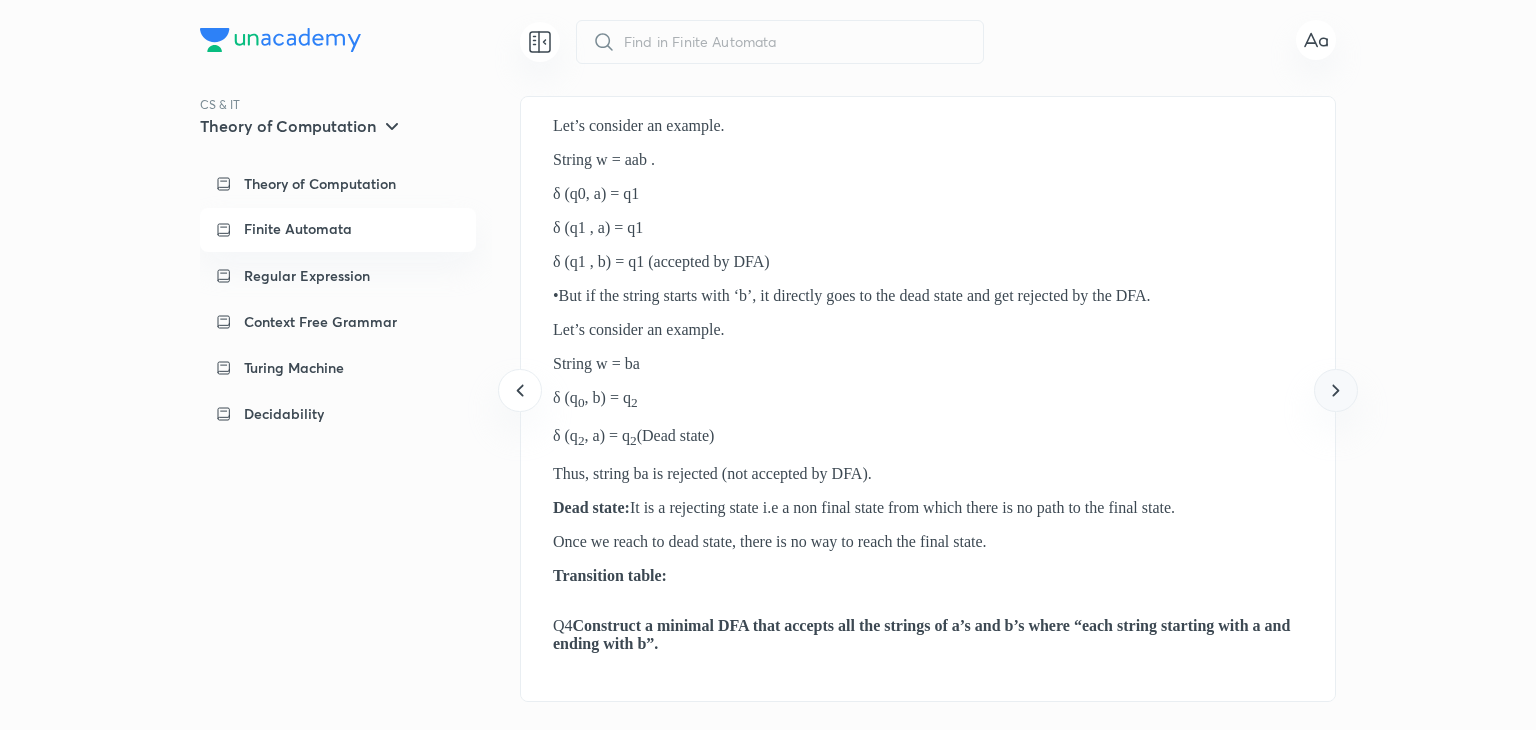 click 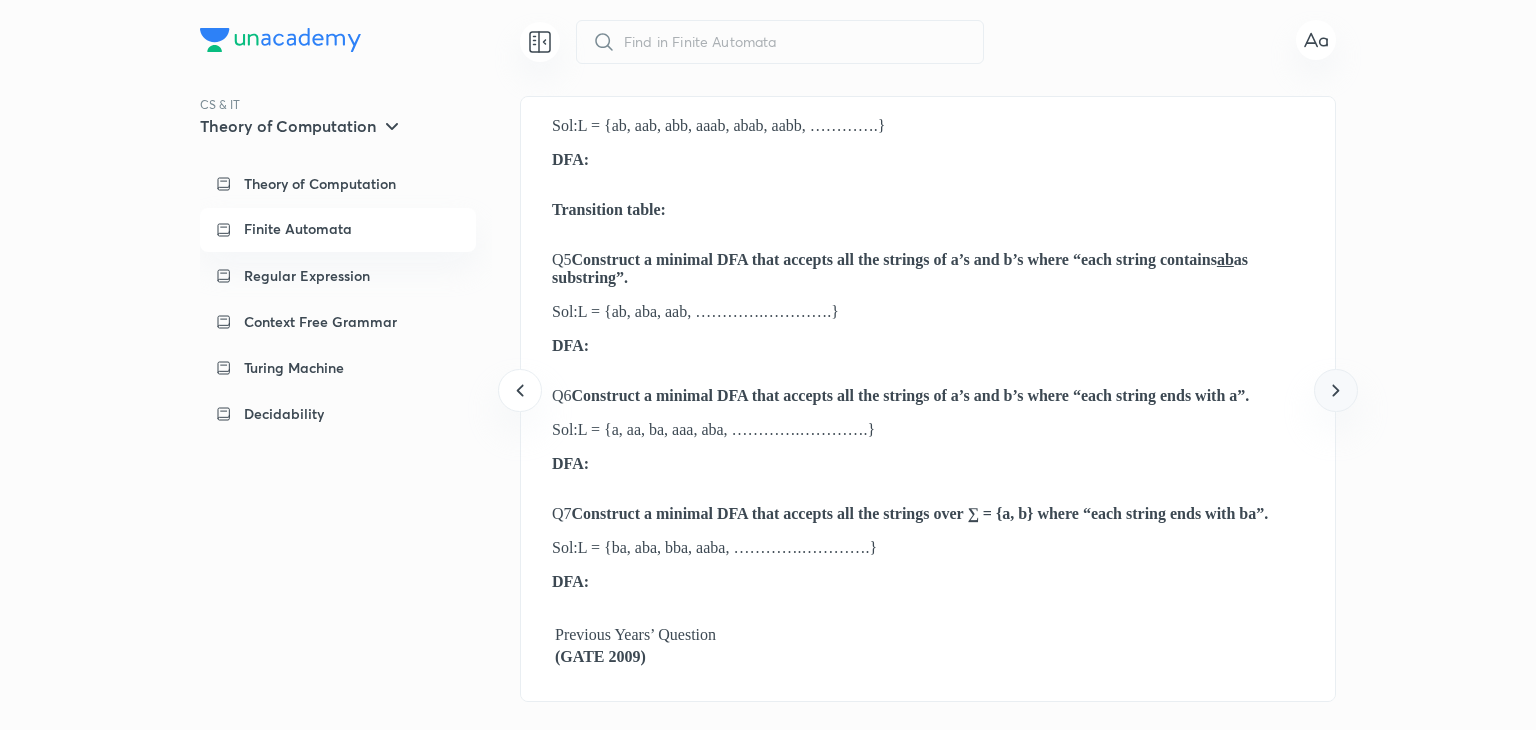 click 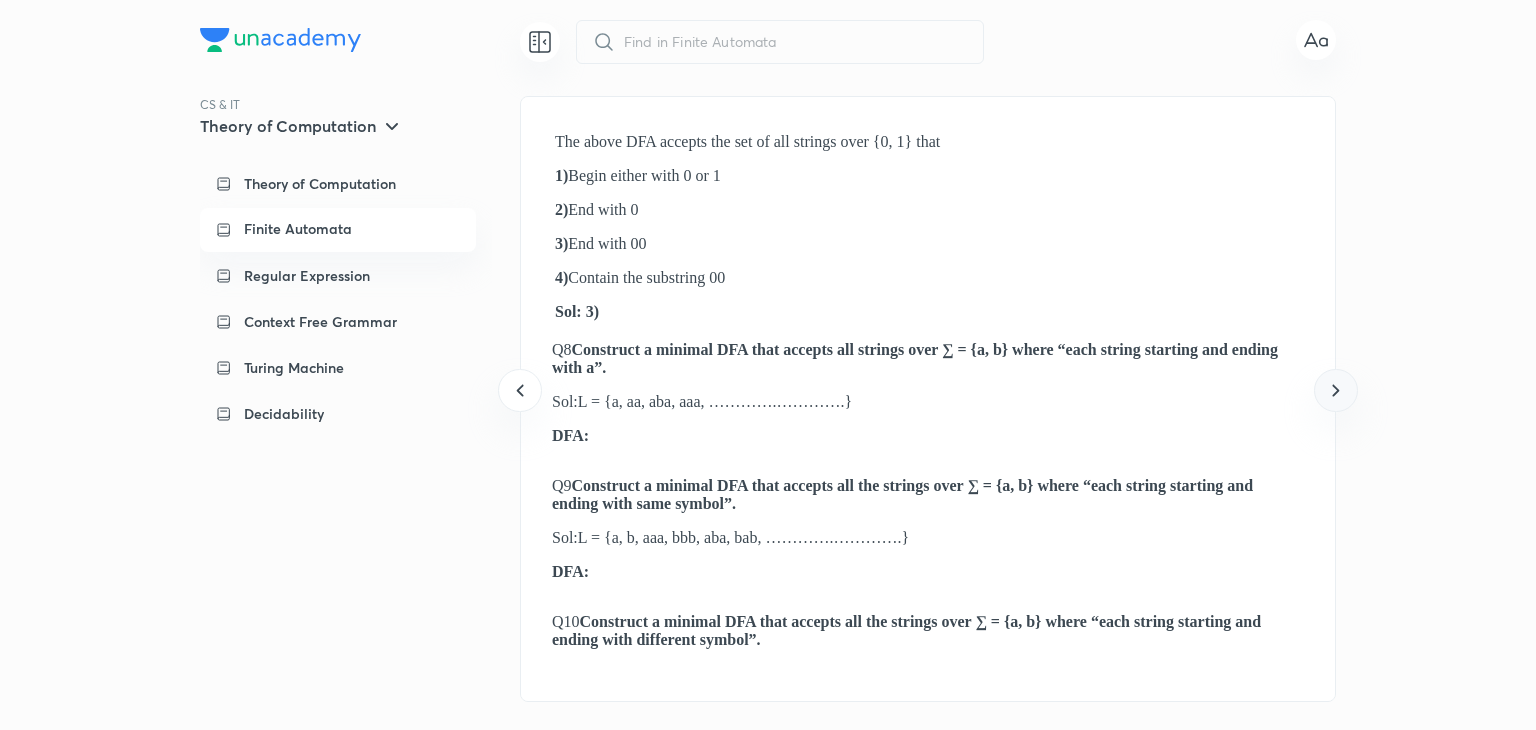click 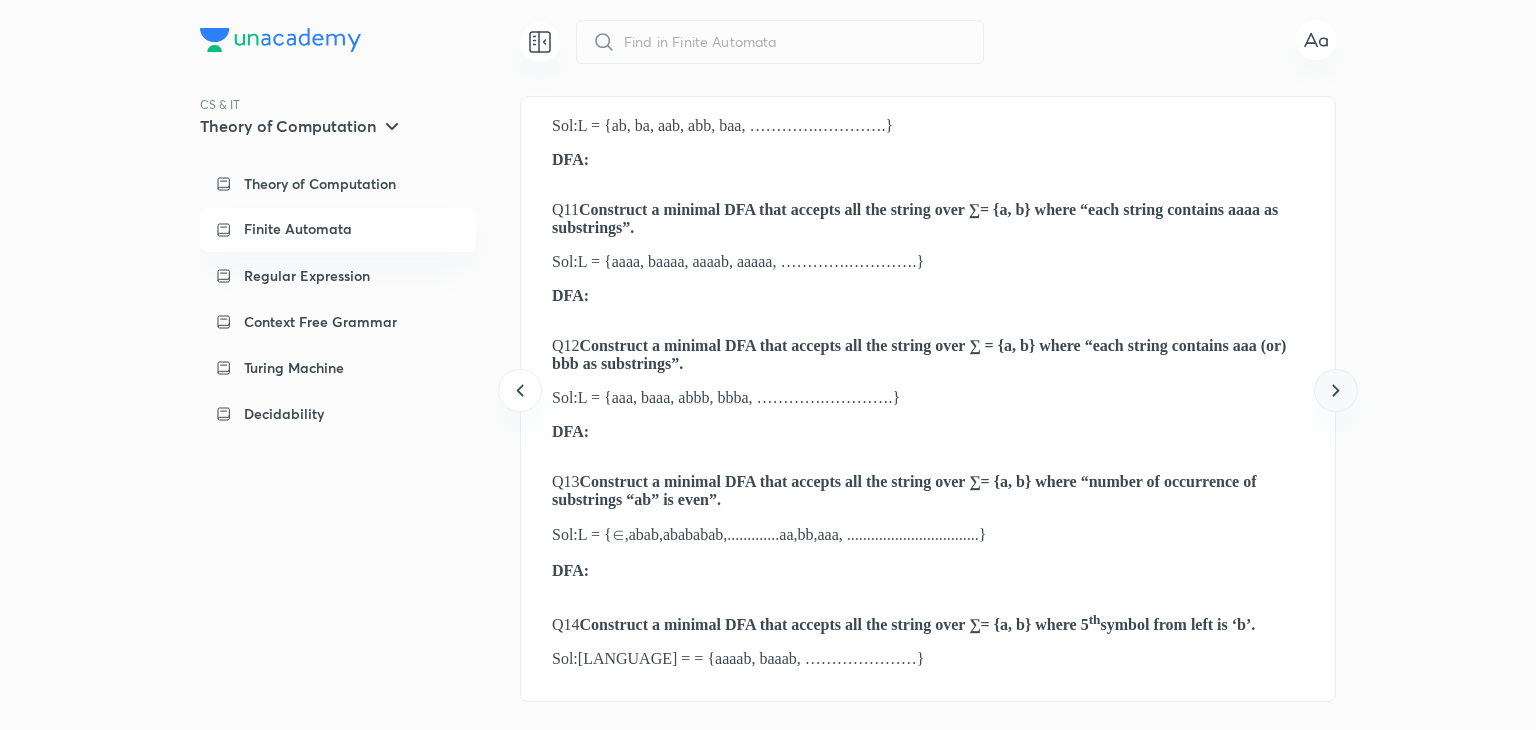 click 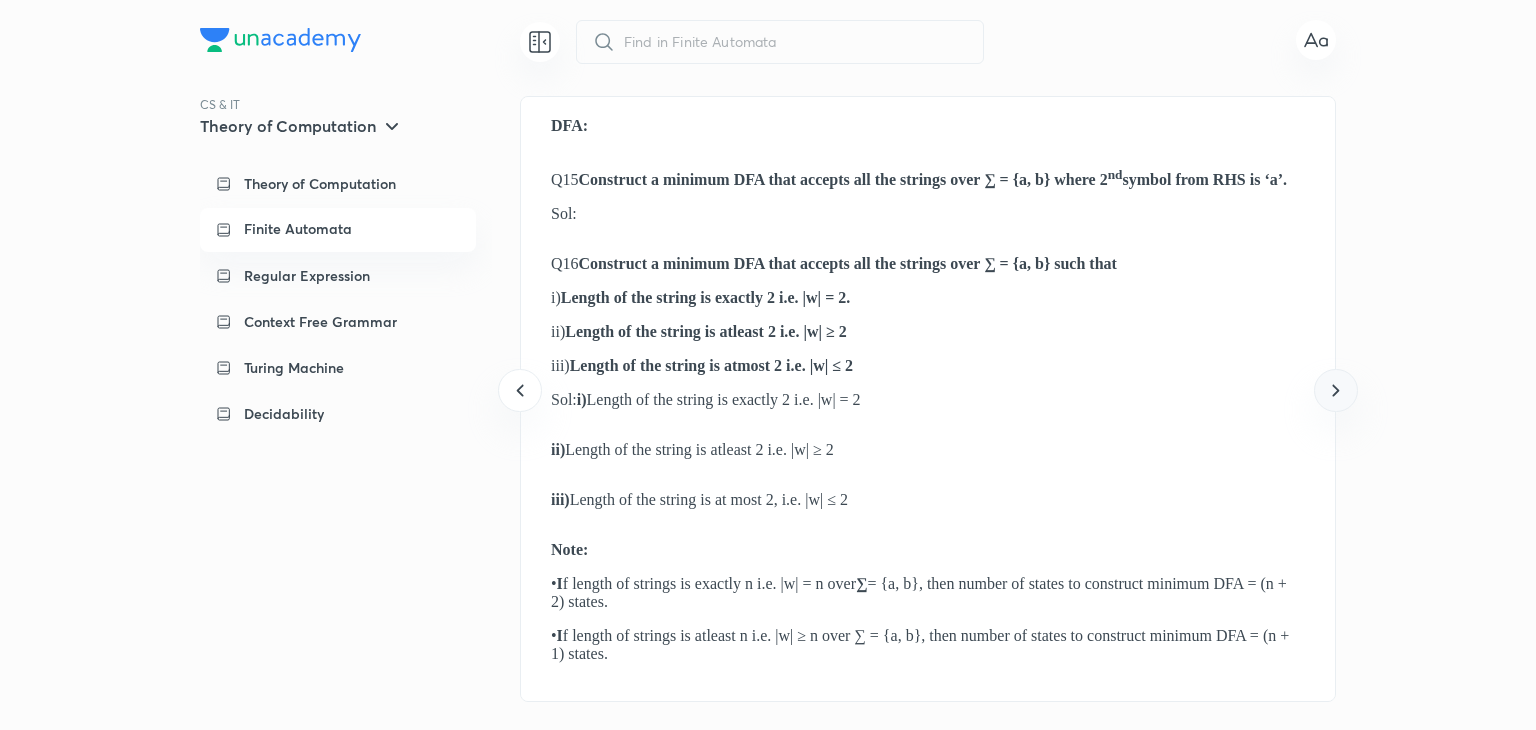 click 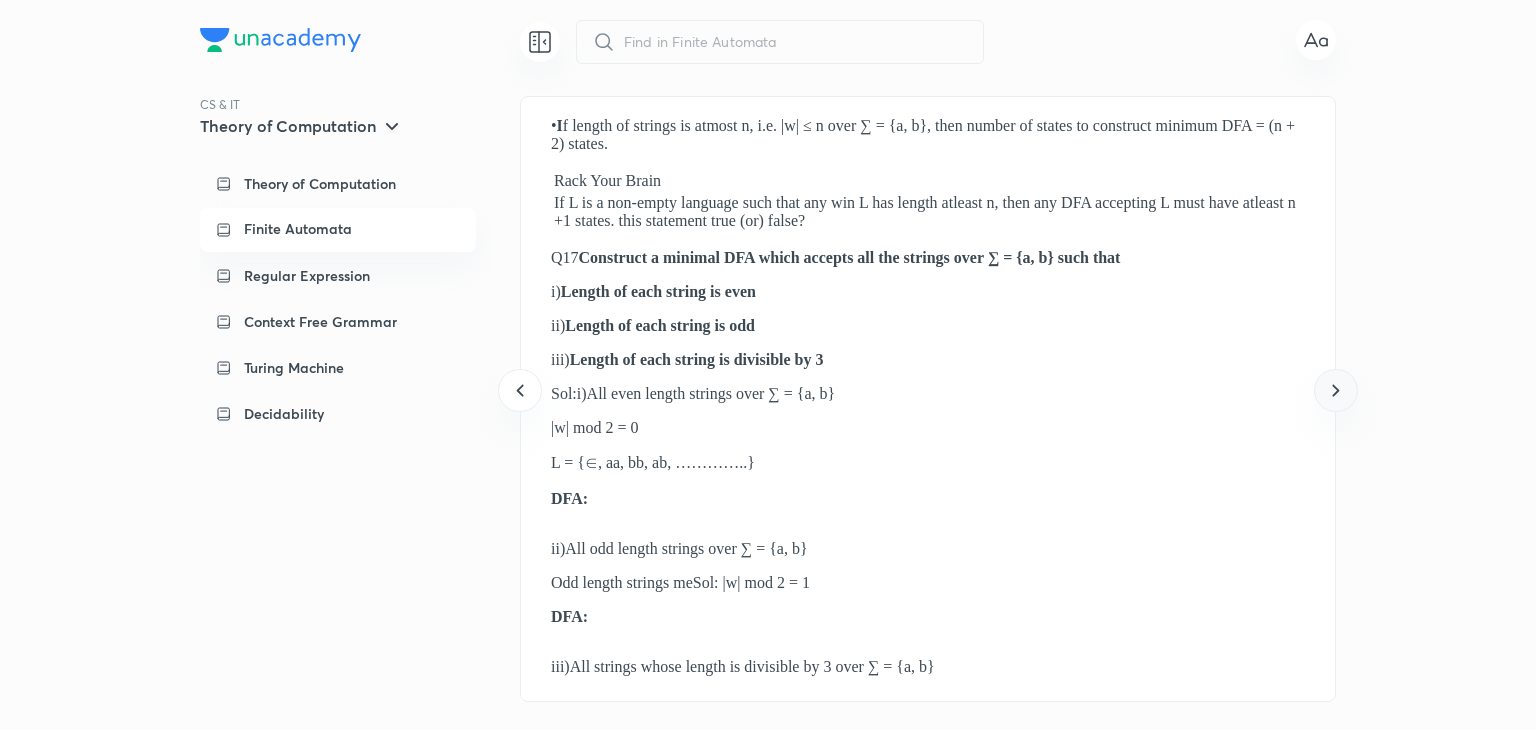 click 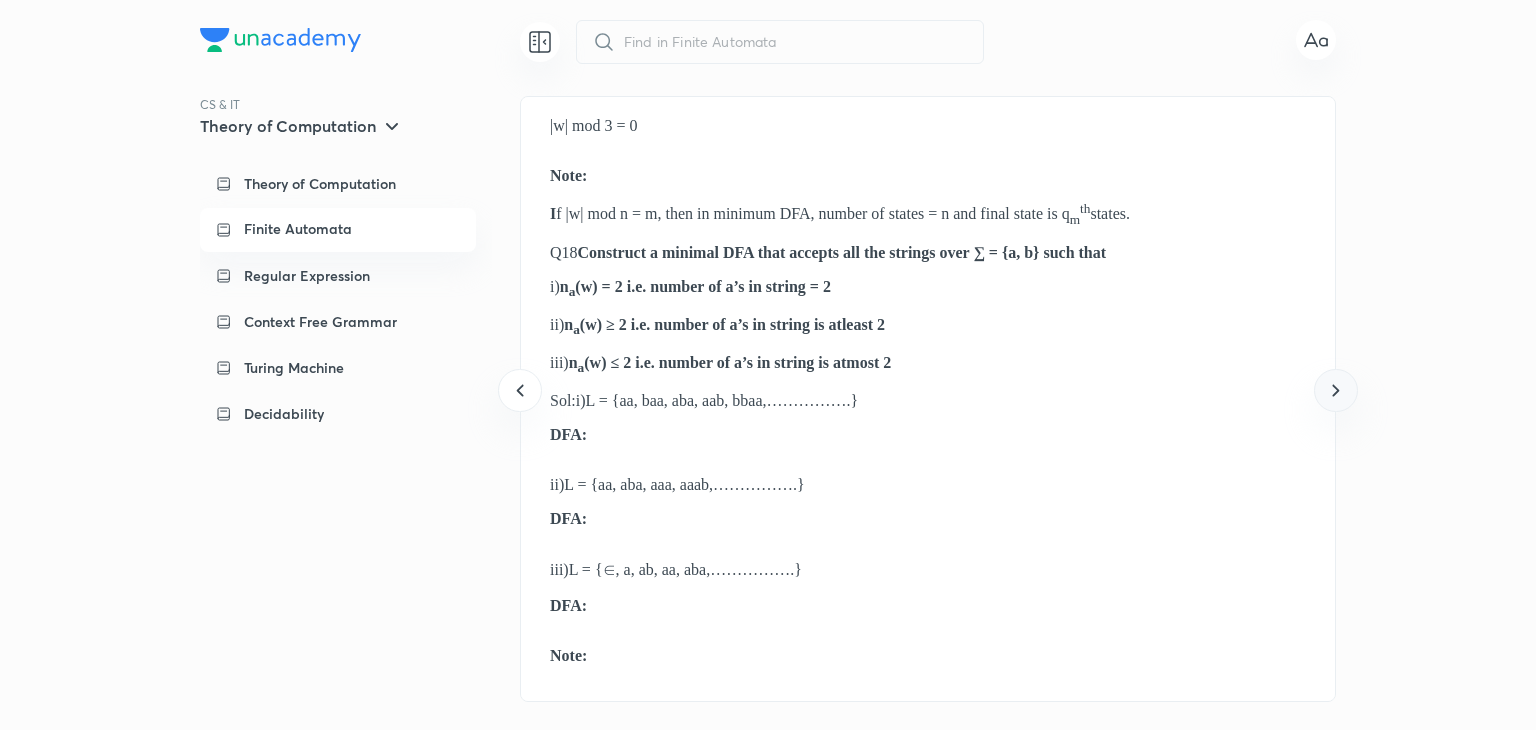 click 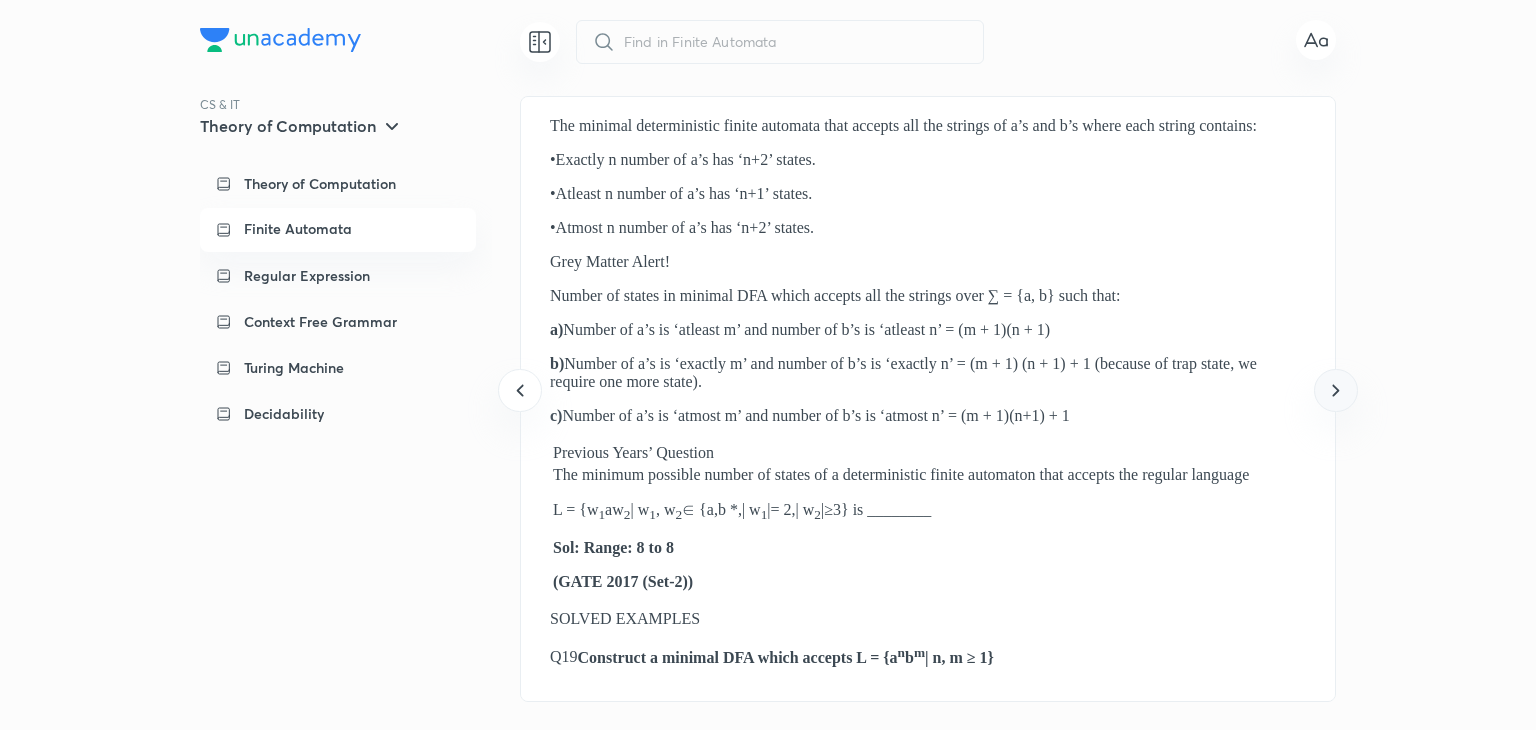 click 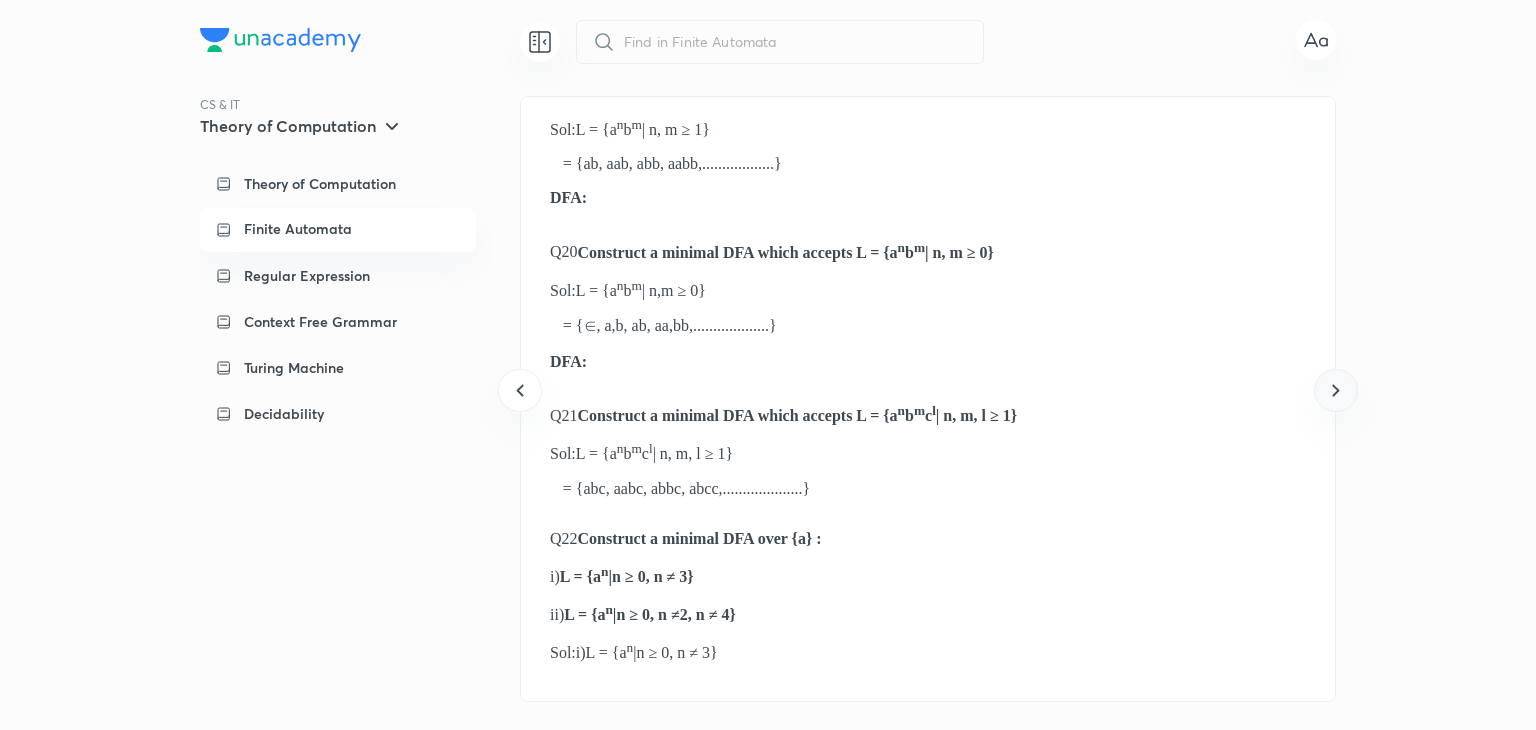 click 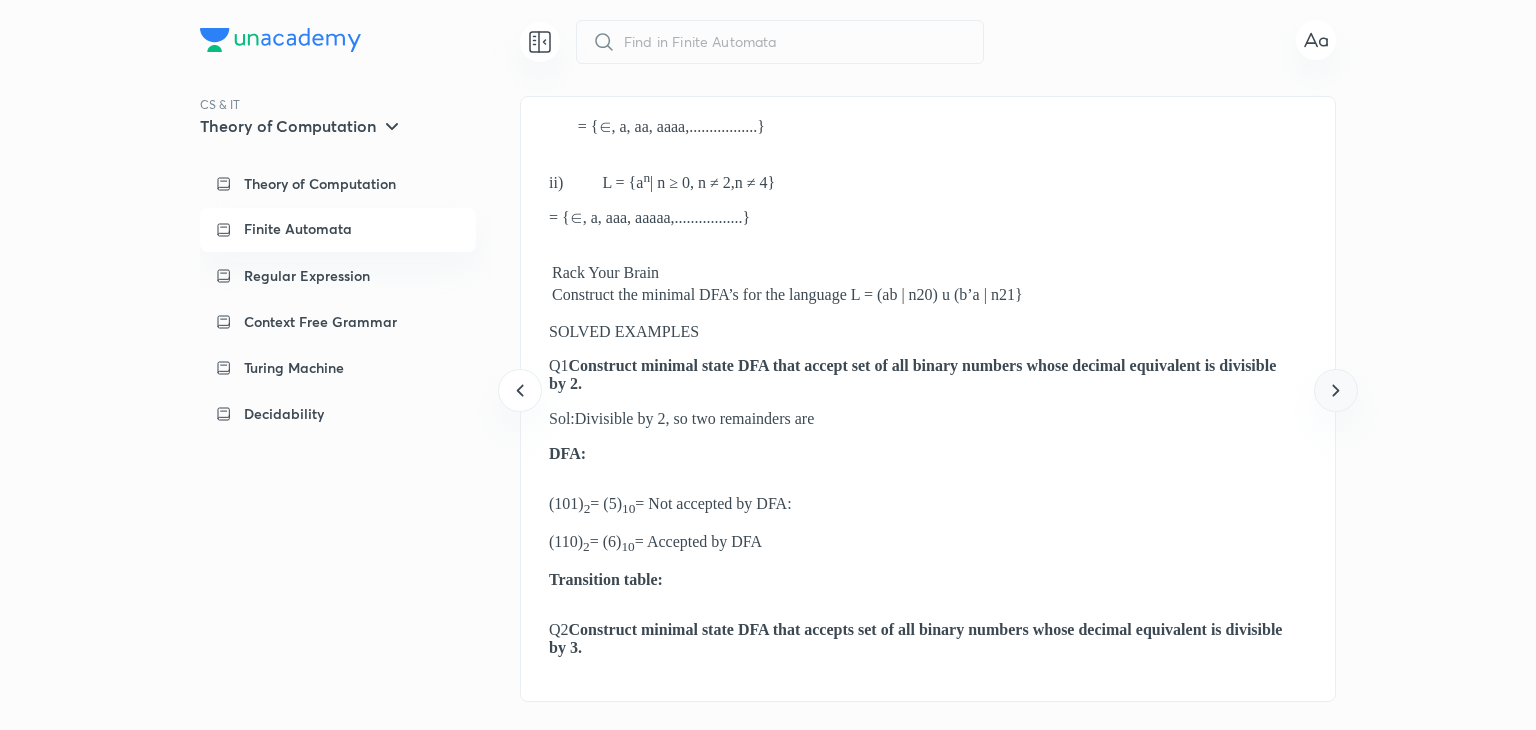 click 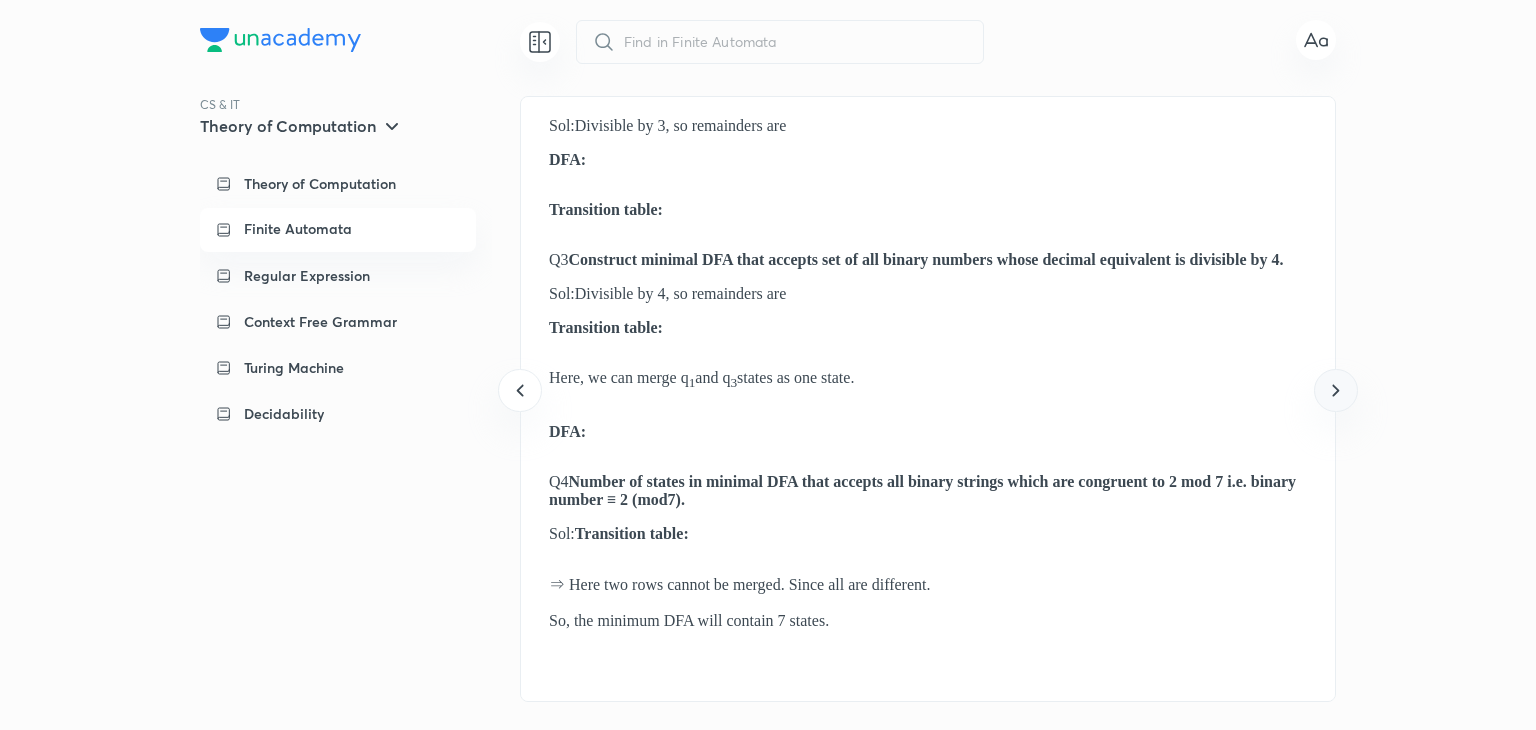 click 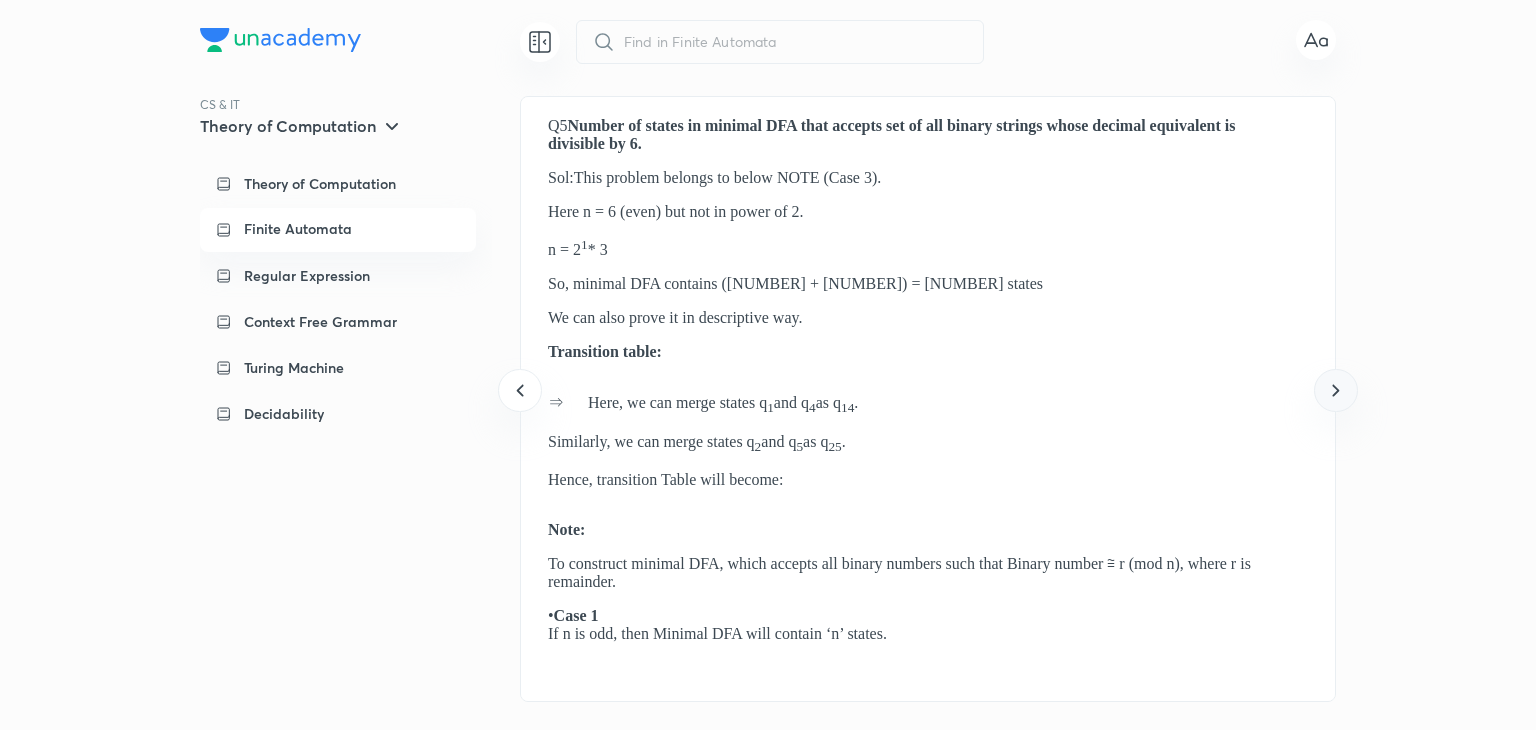 click 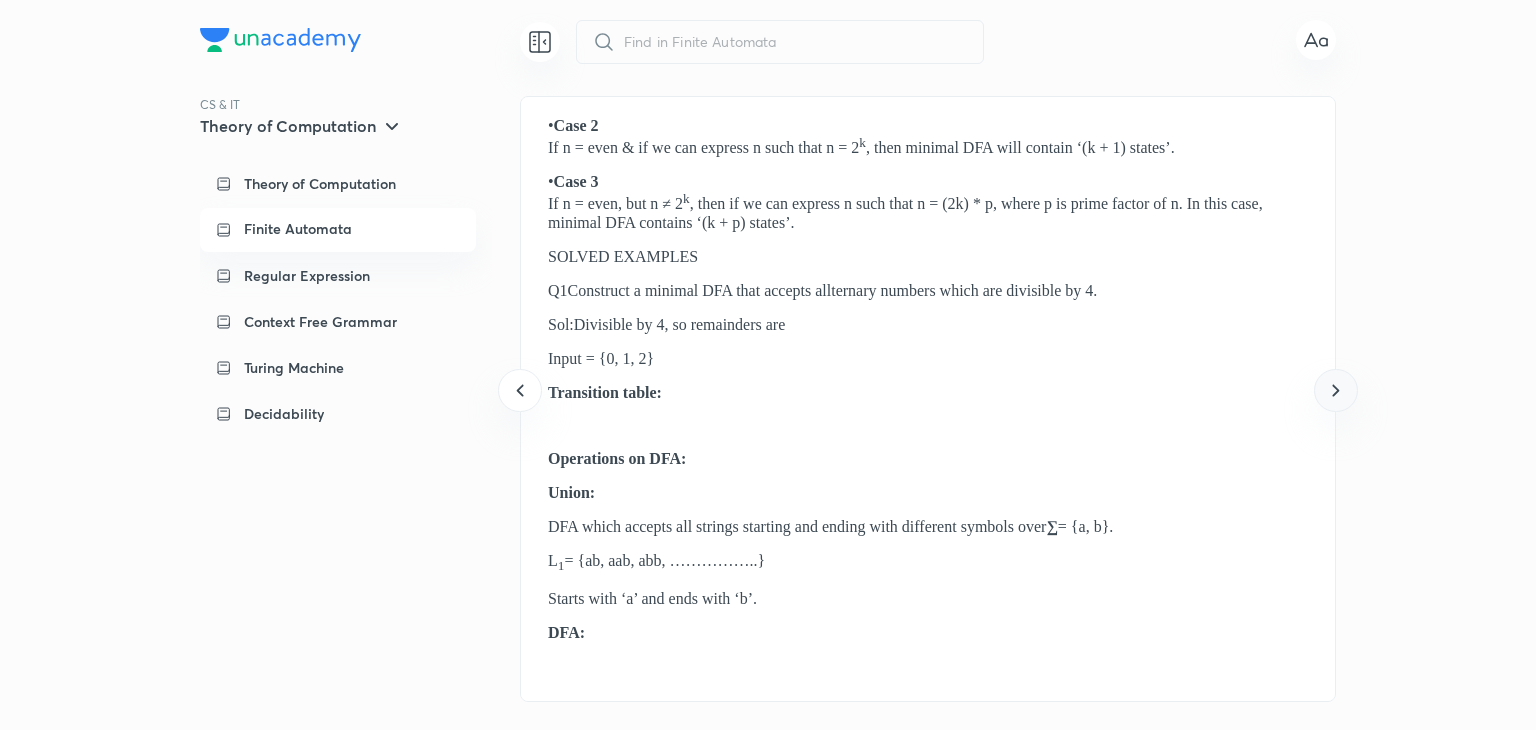 click 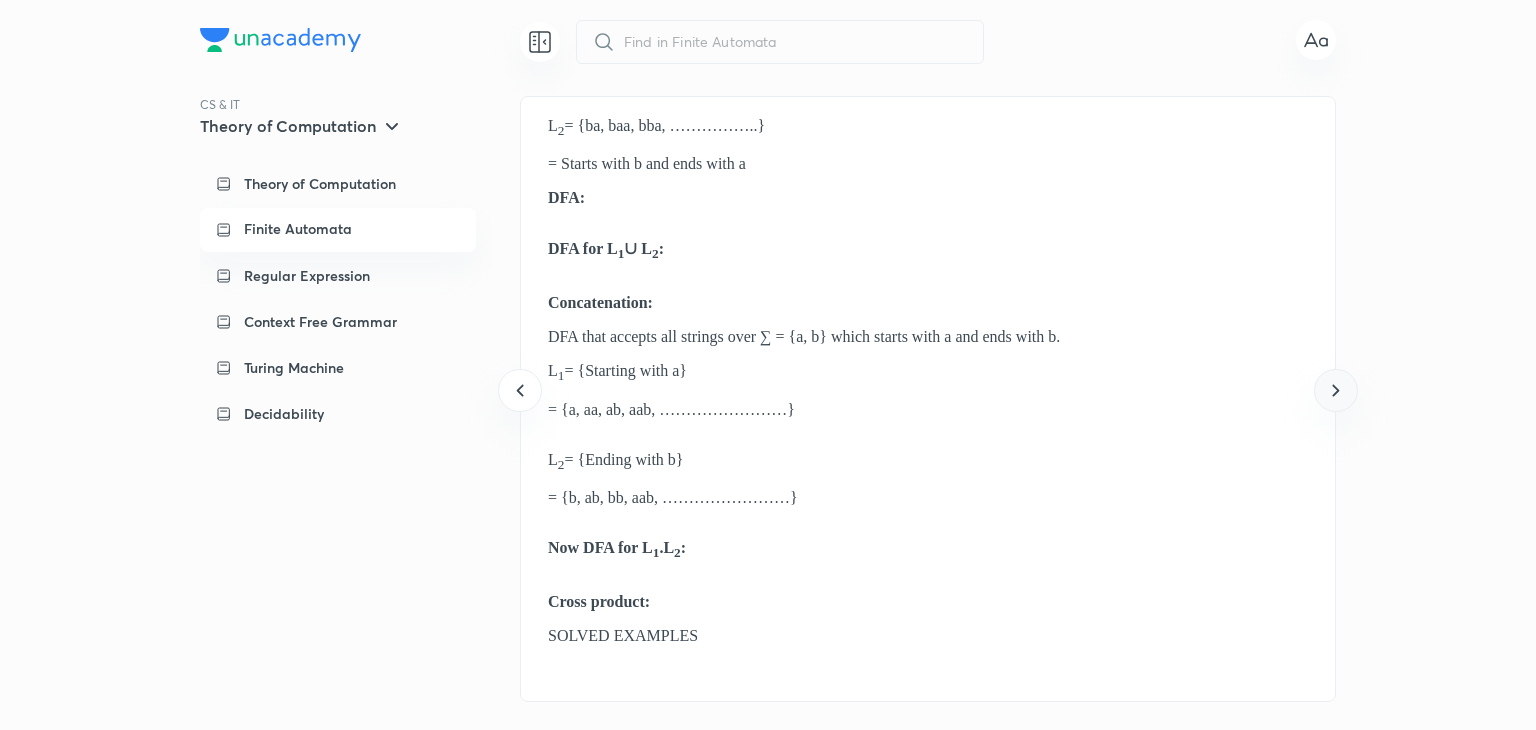 click 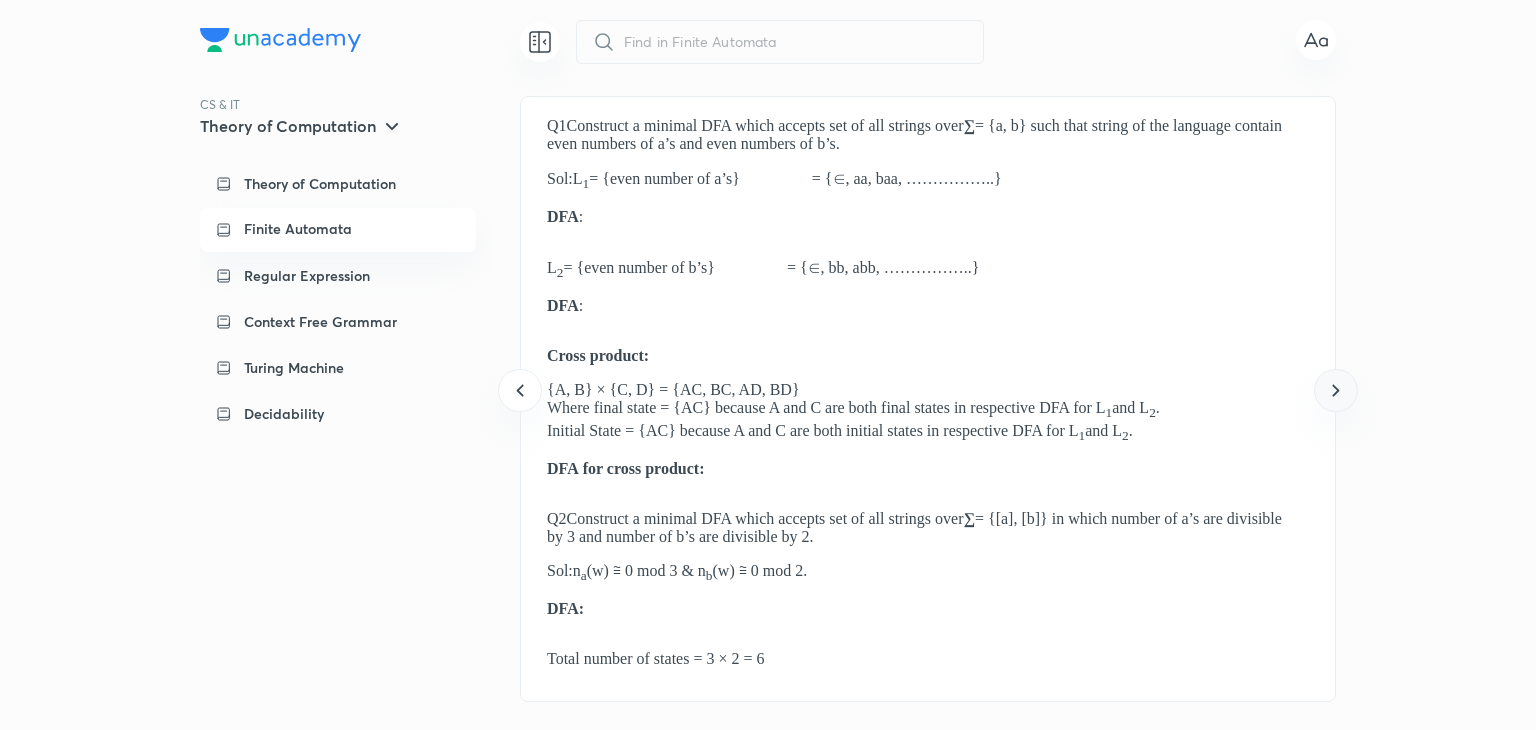 click 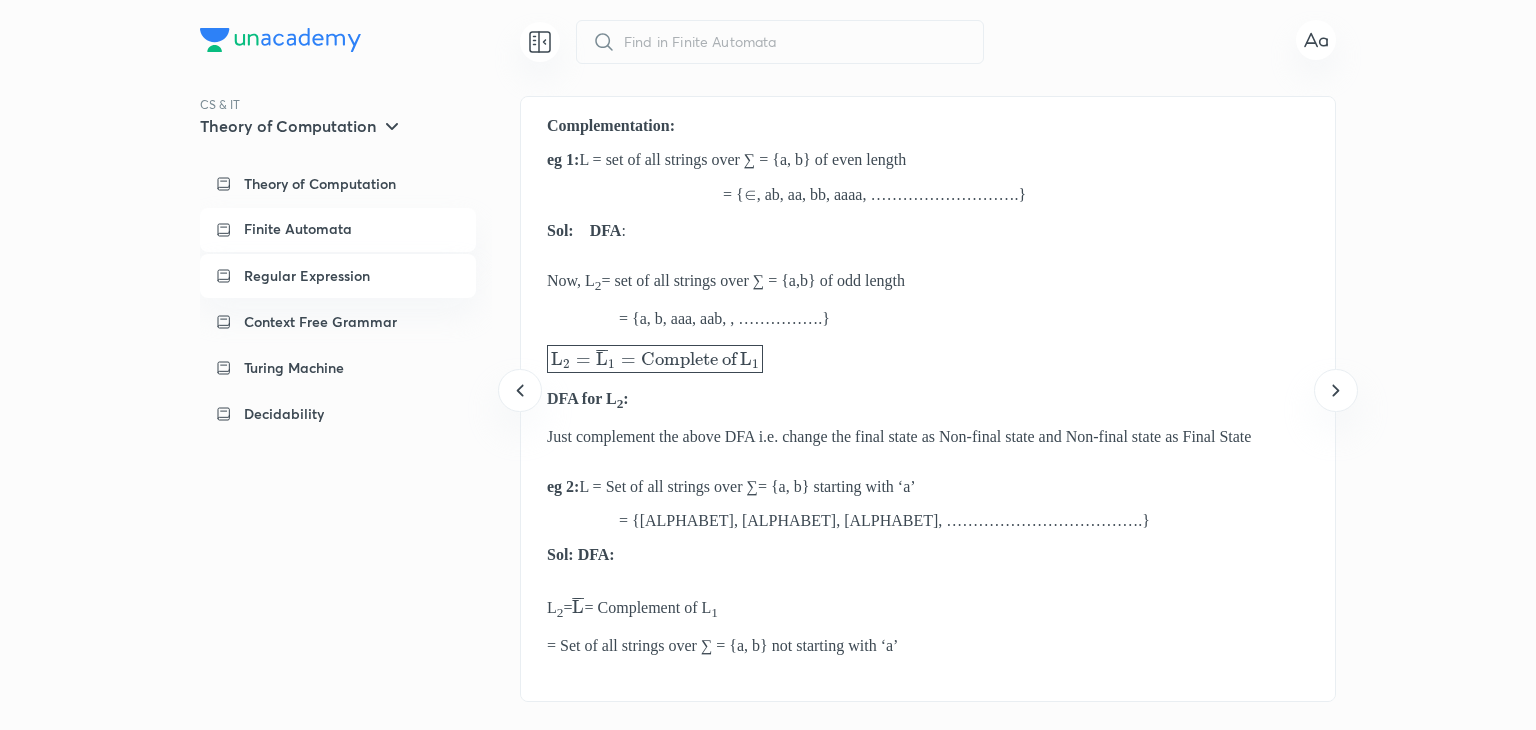 click on "Regular Expression" at bounding box center (307, 276) 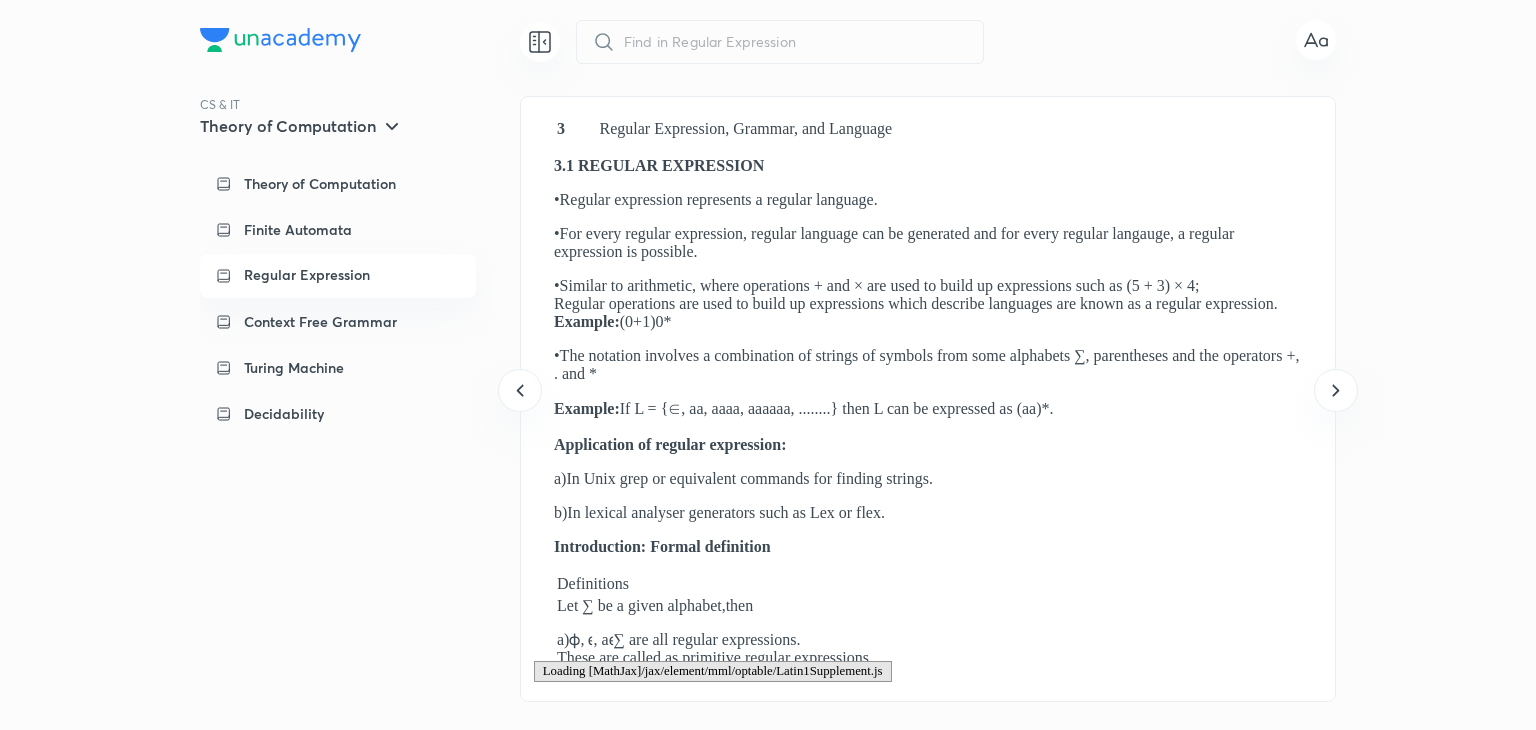 scroll, scrollTop: 0, scrollLeft: 0, axis: both 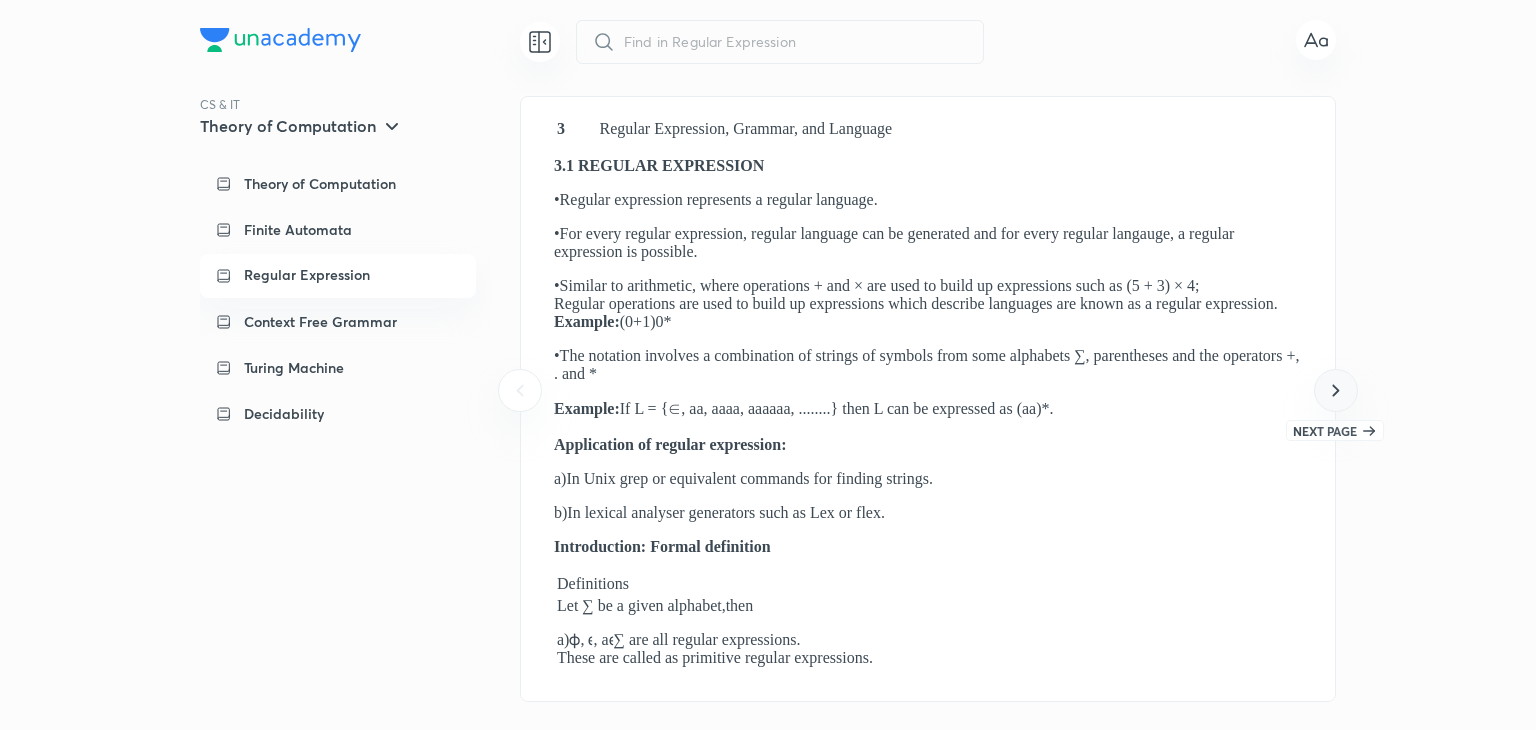 click 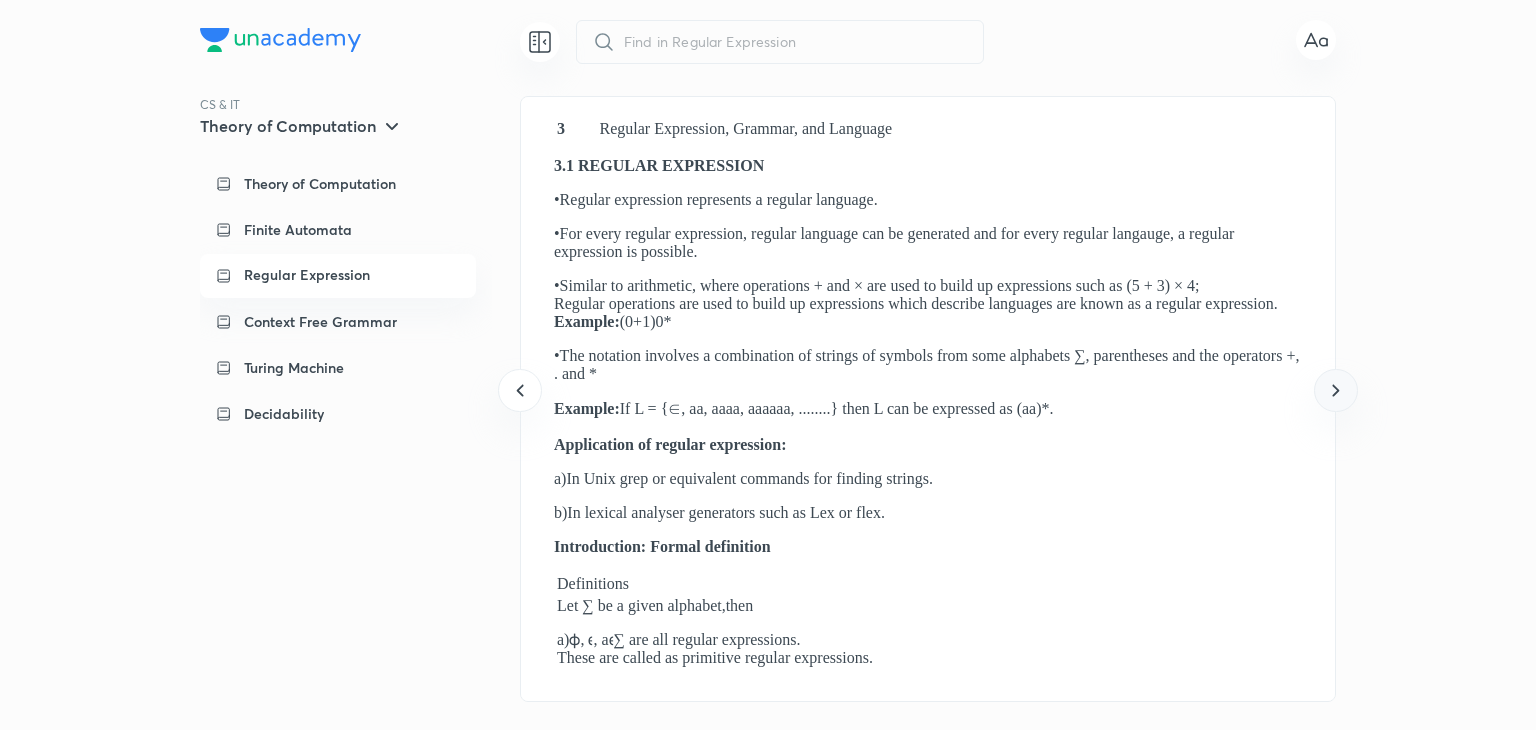 scroll, scrollTop: 0, scrollLeft: 814, axis: horizontal 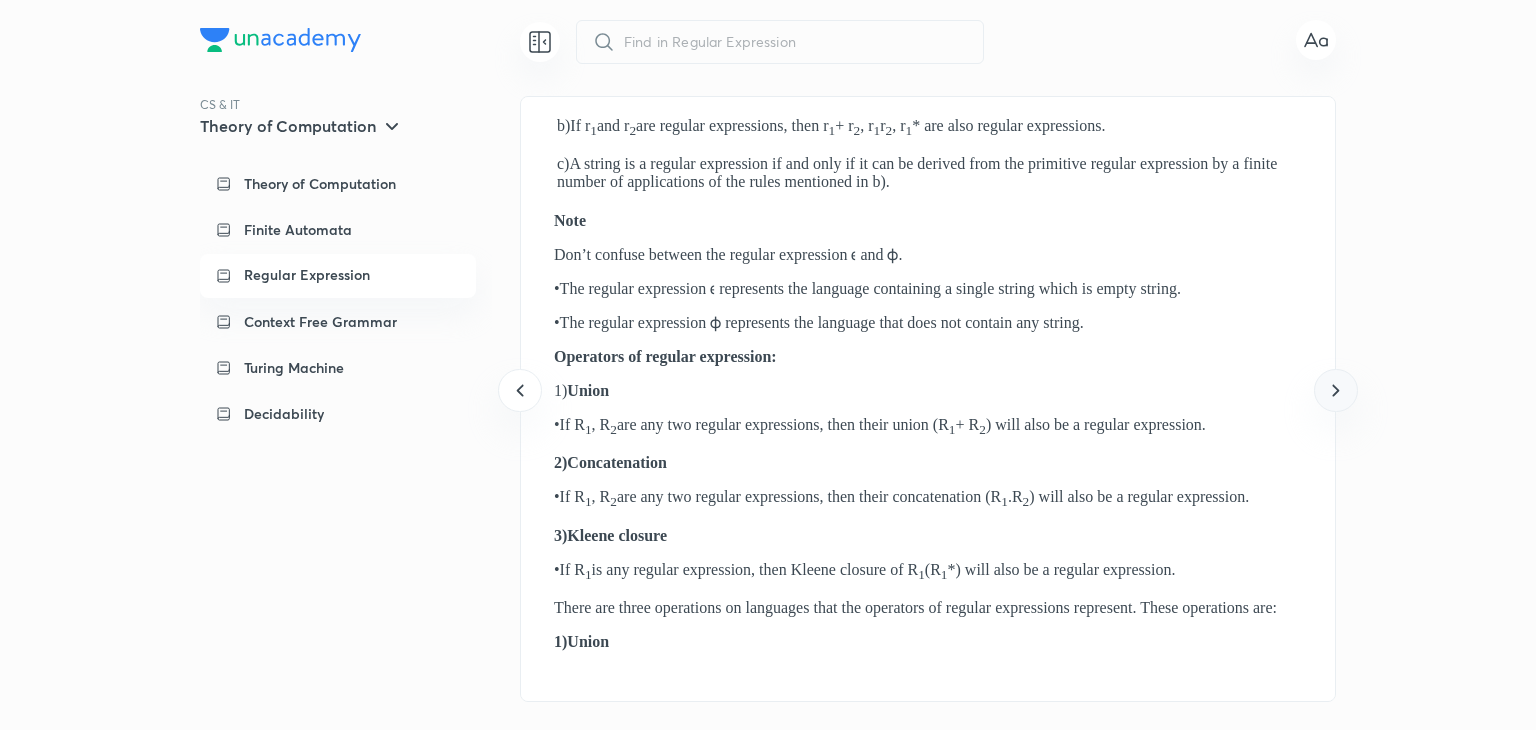 click 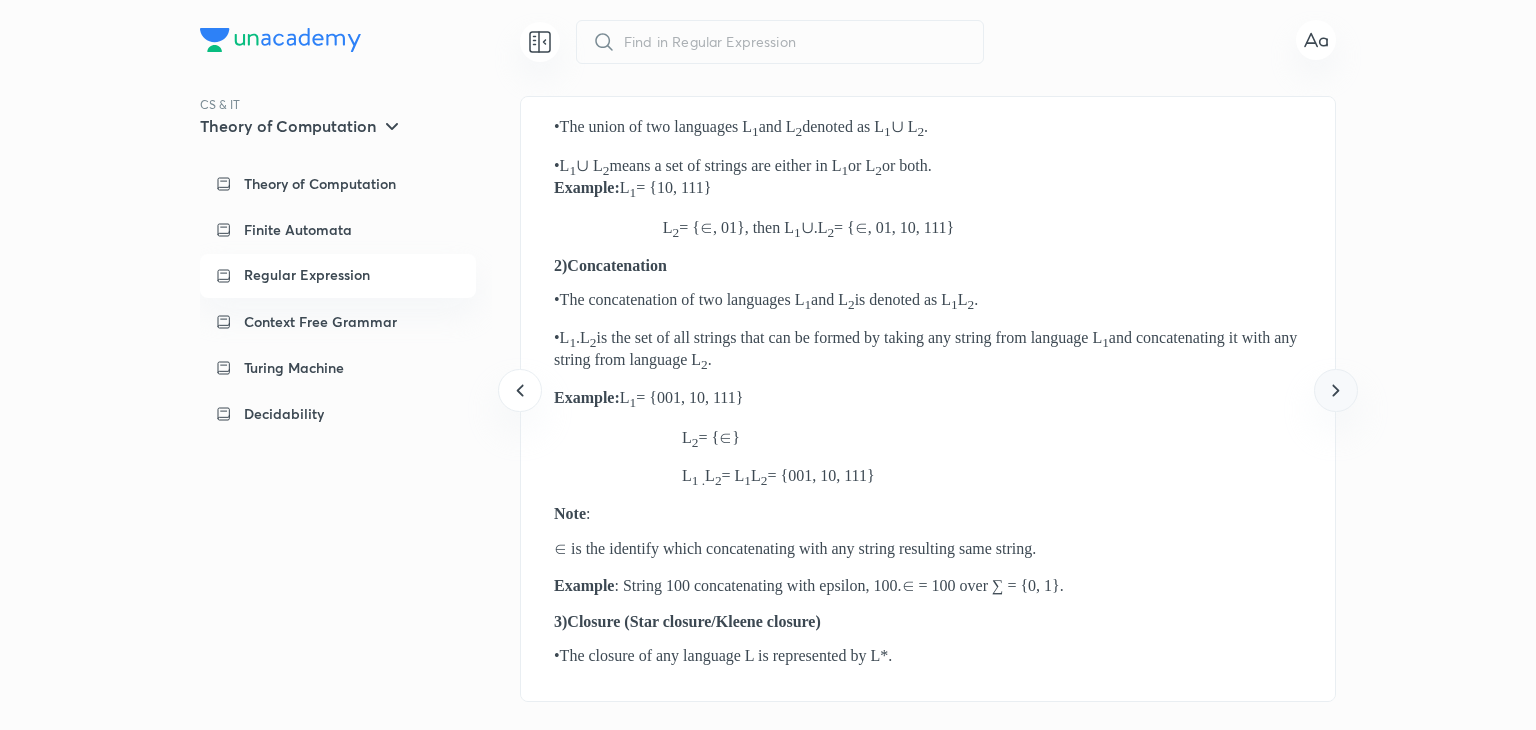 click 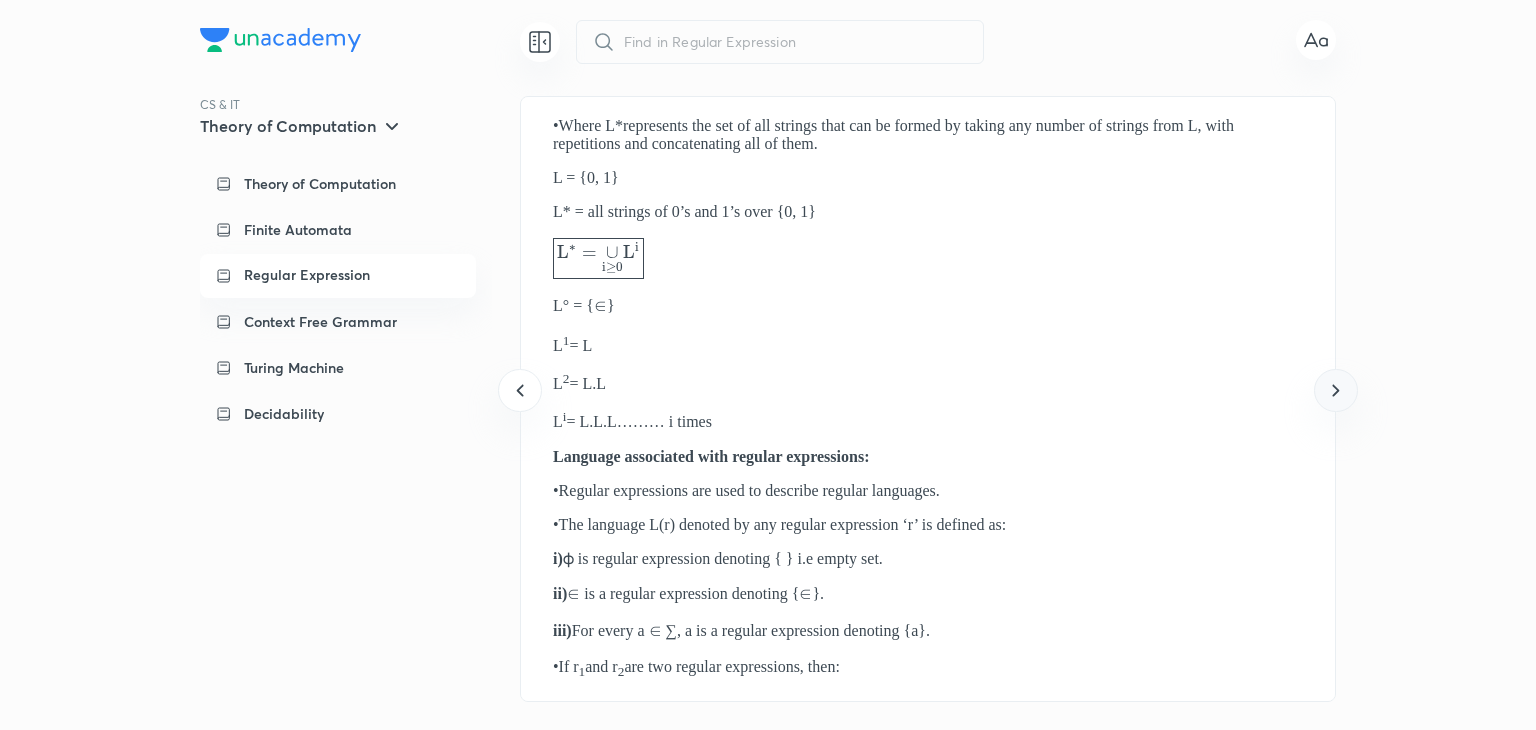 click 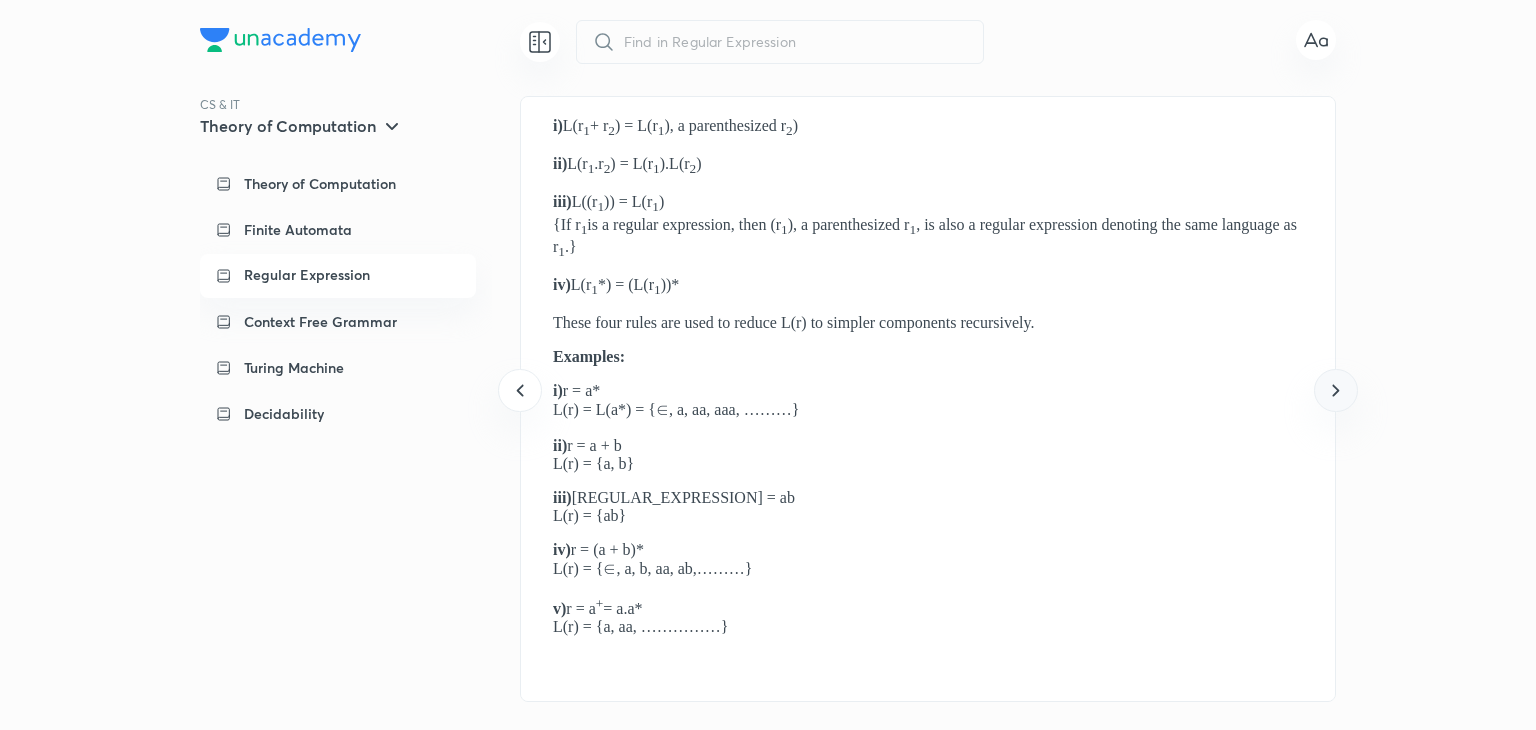 click 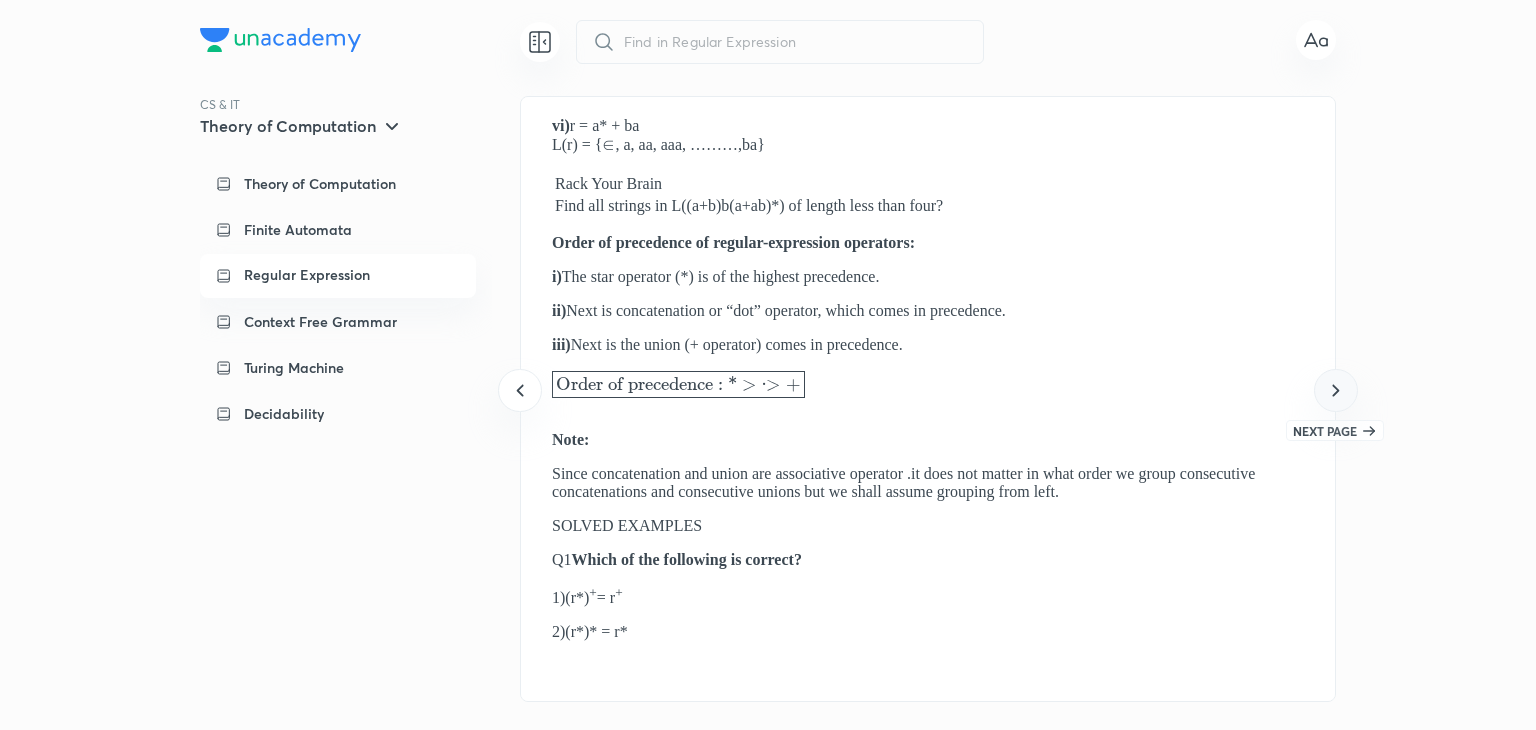 click 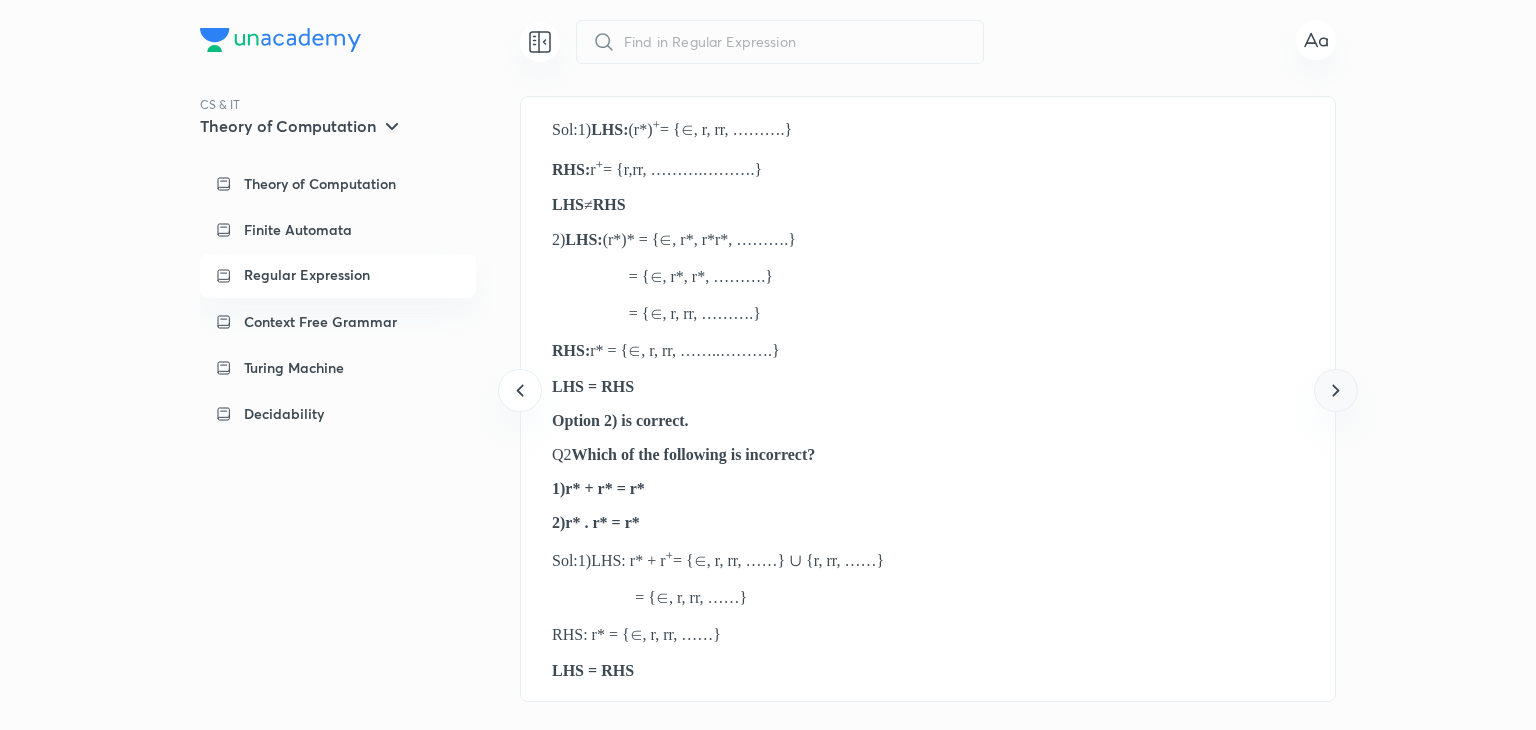 click 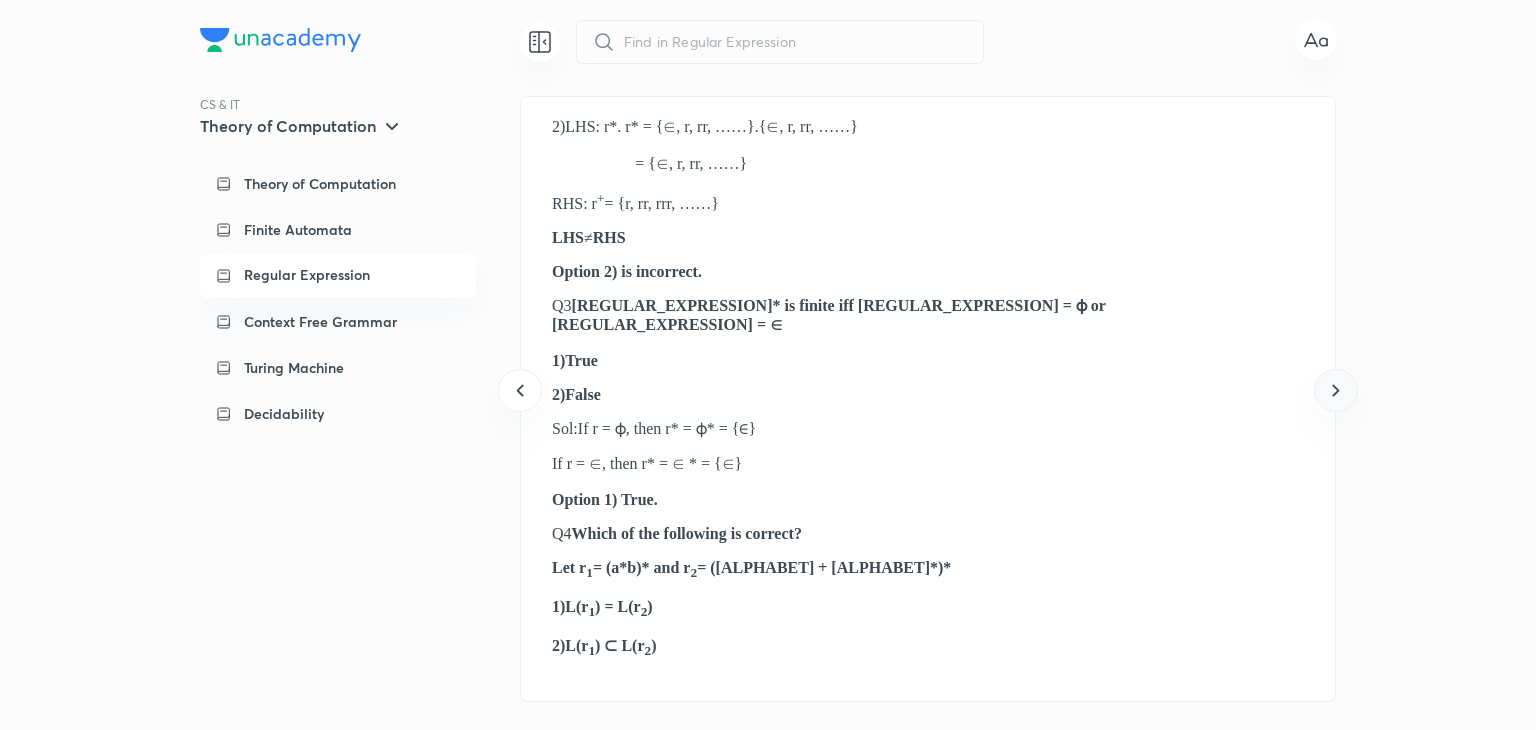 click 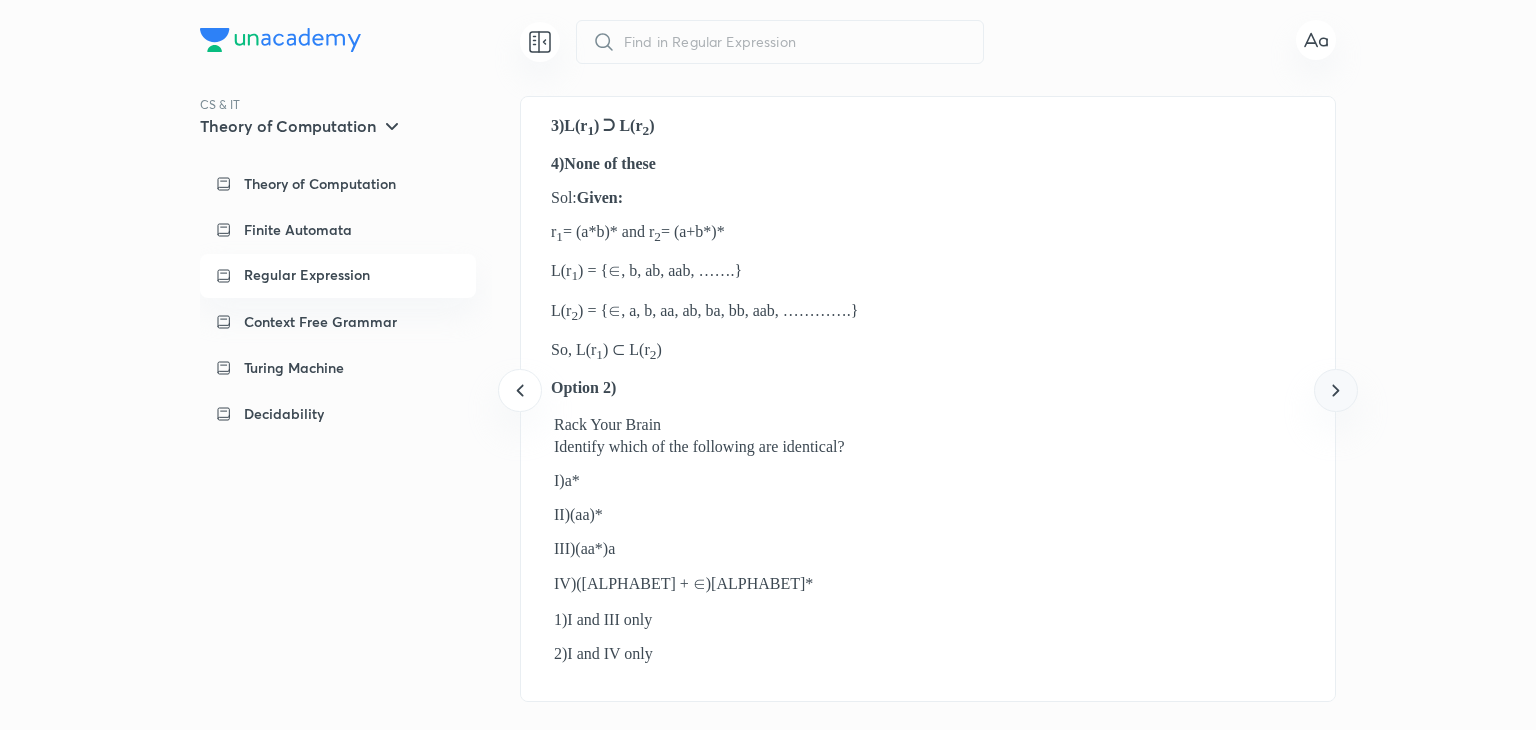 click 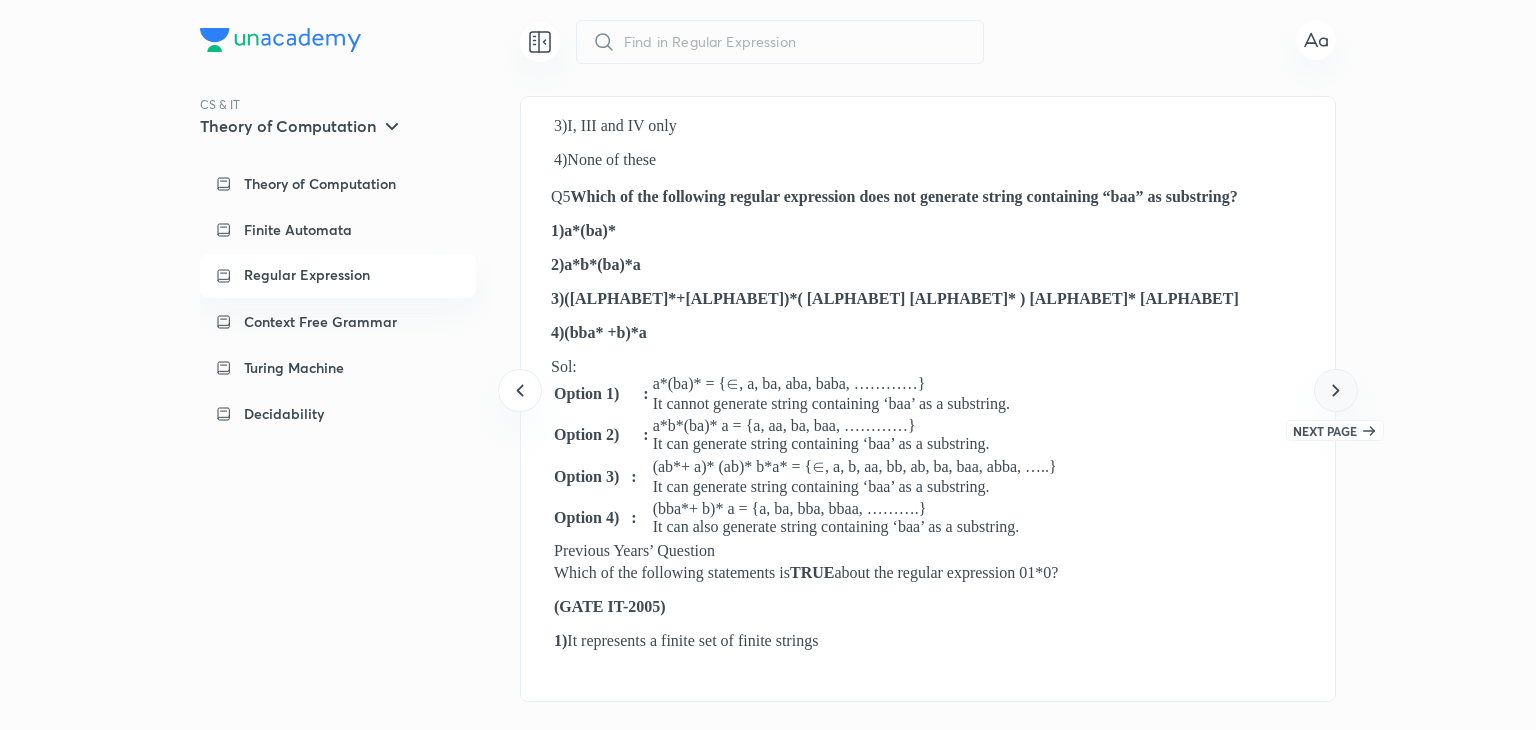 click 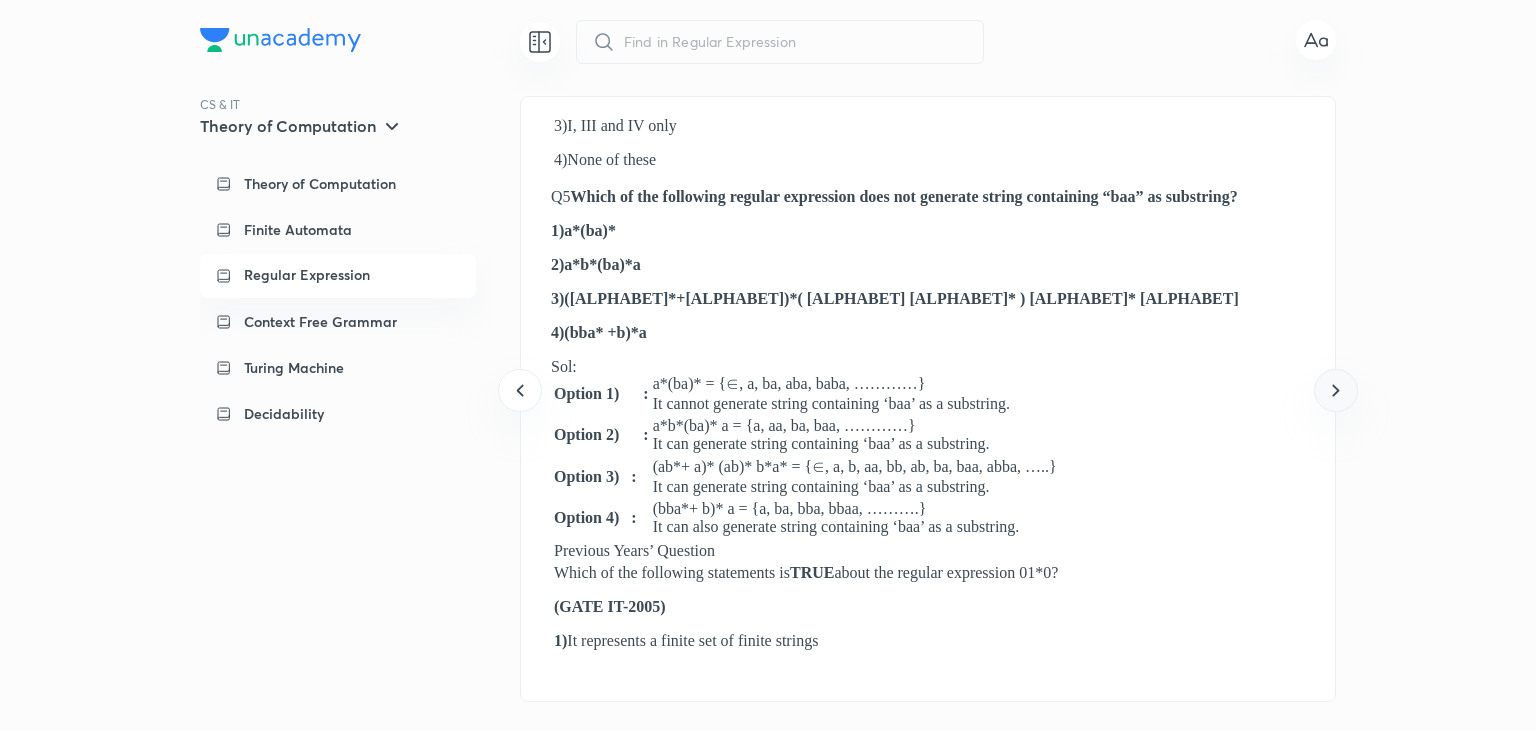 scroll, scrollTop: 0, scrollLeft: 8144, axis: horizontal 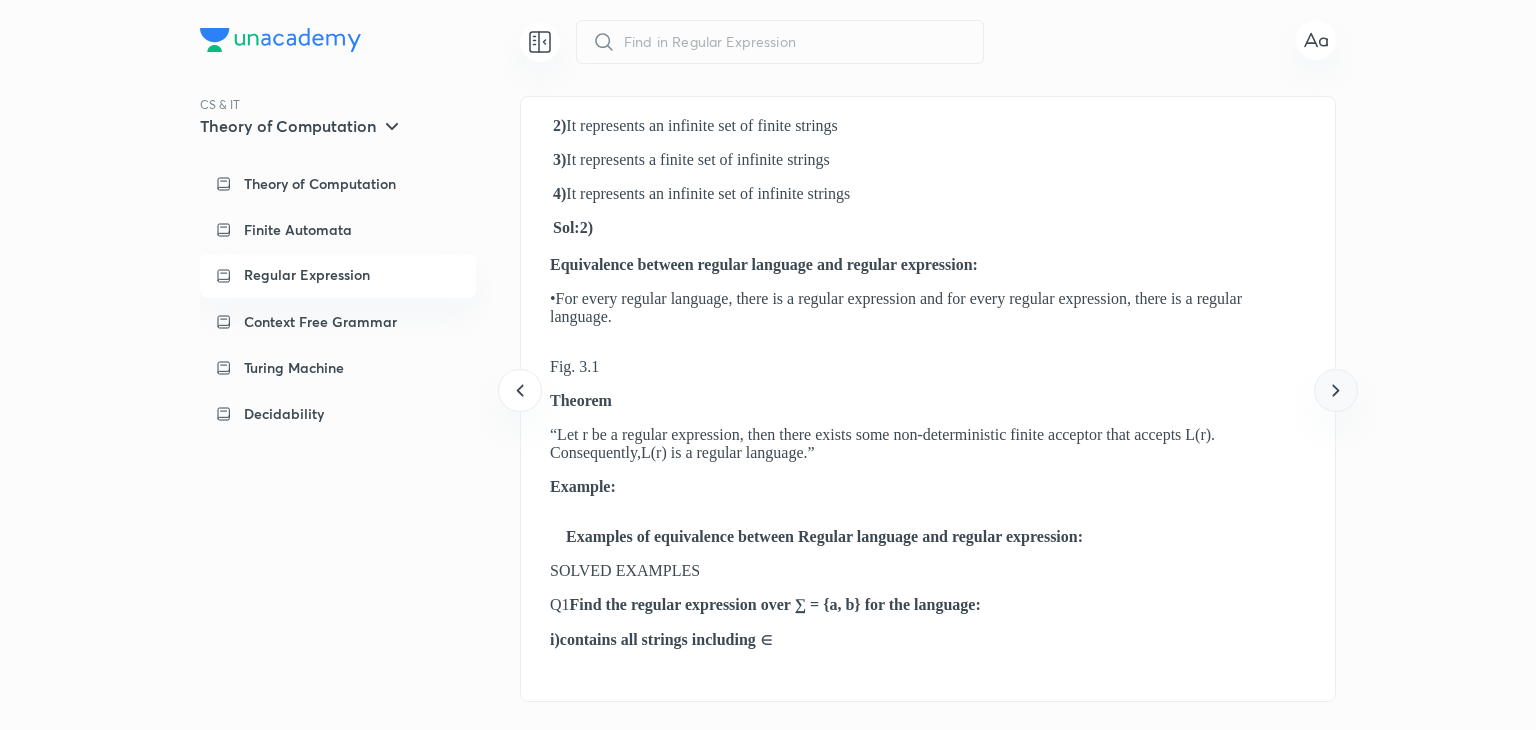 click 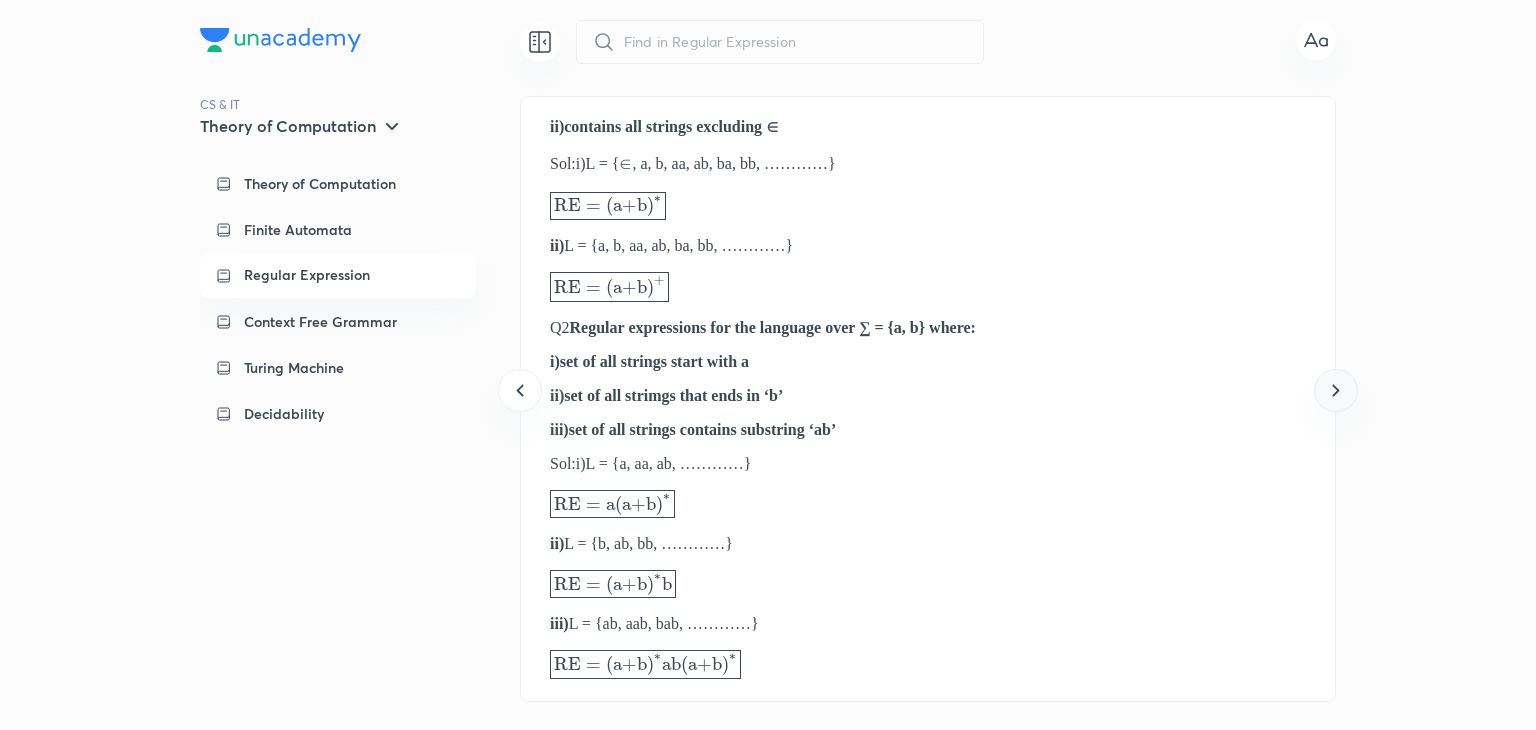 click 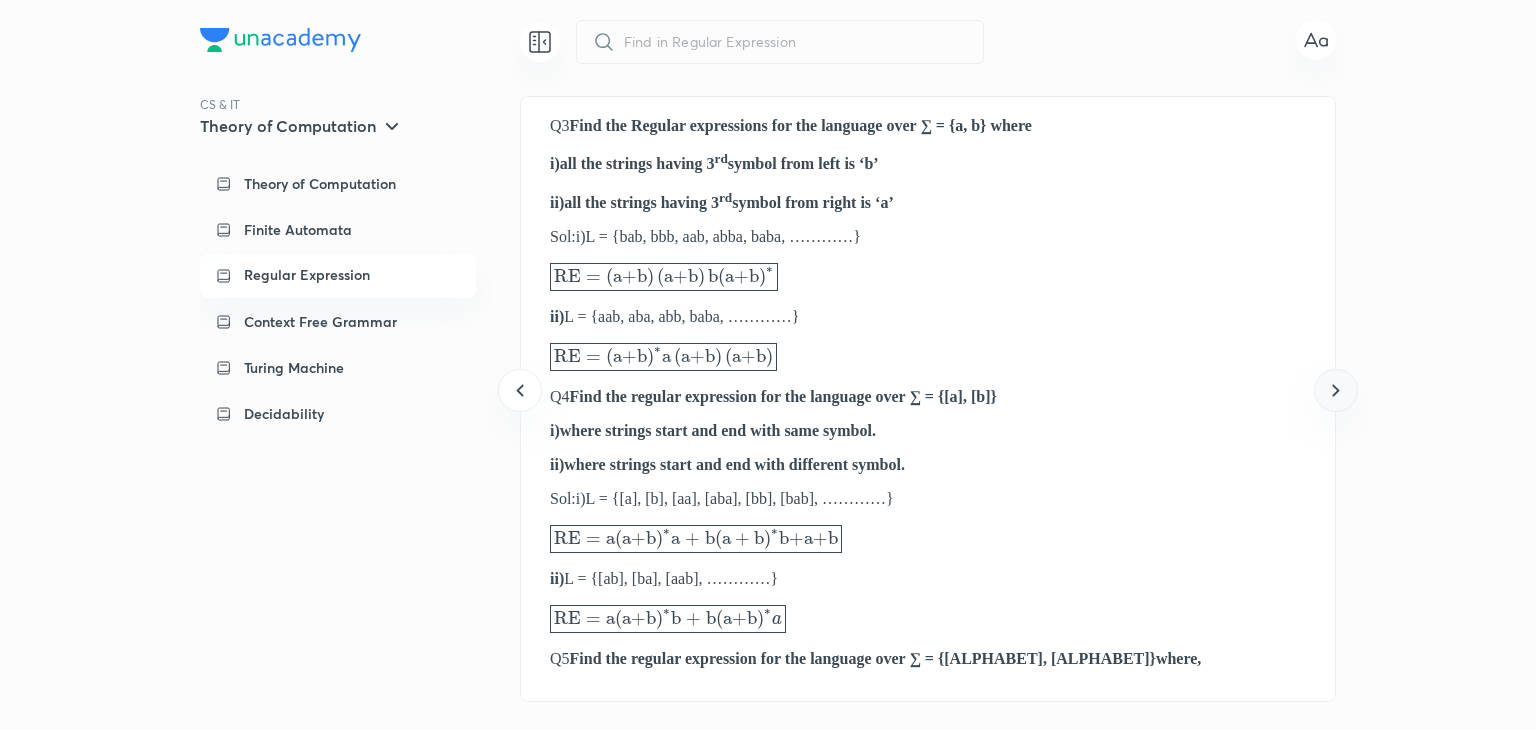 click 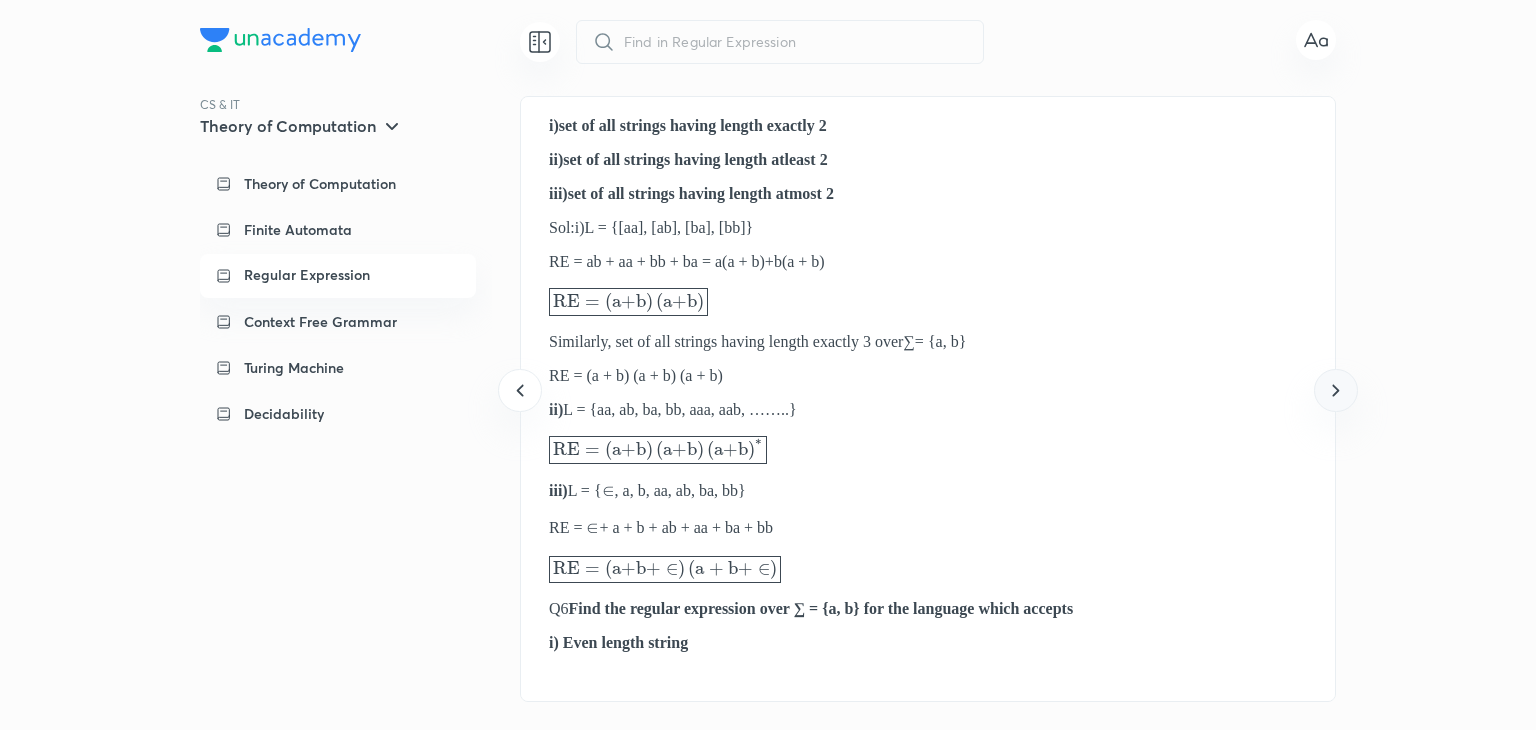 click 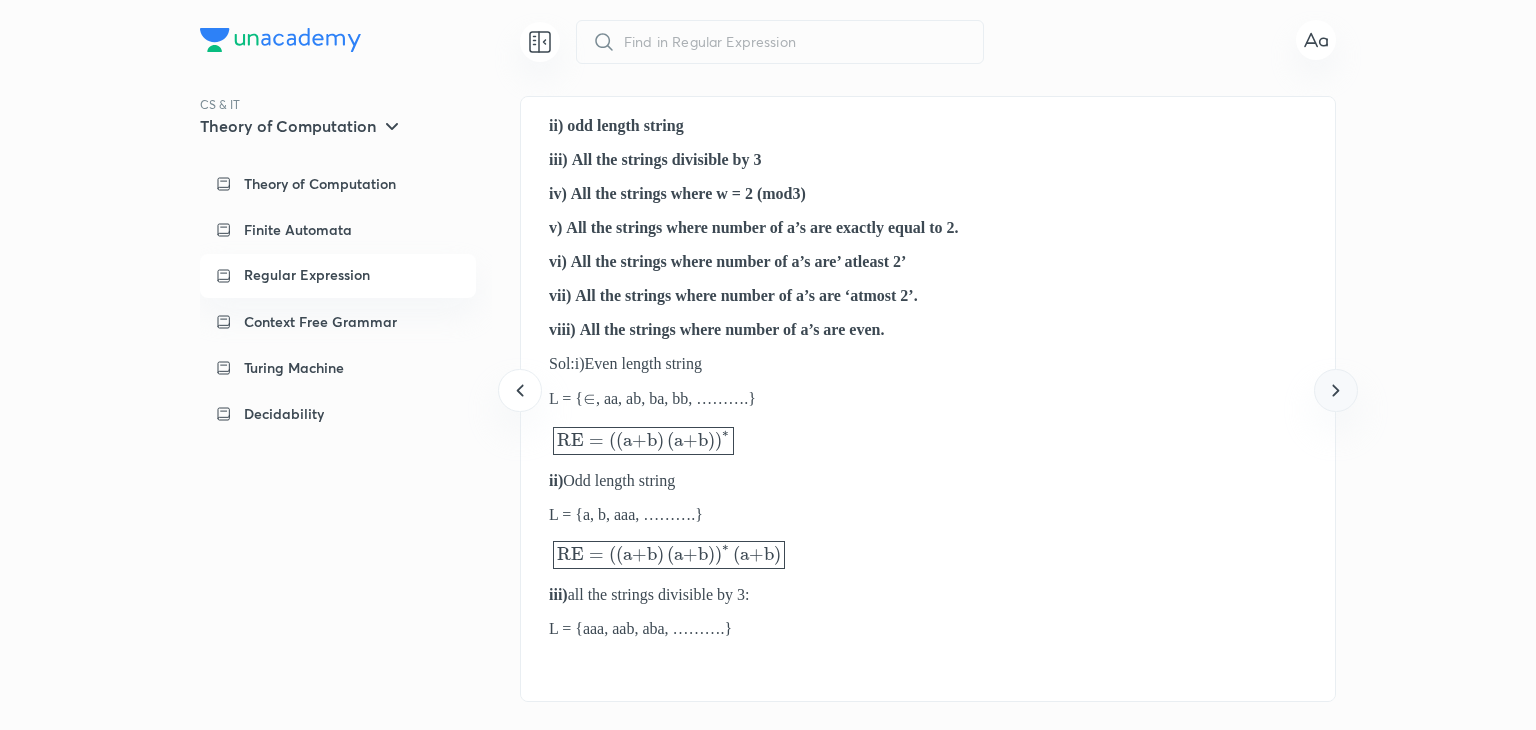 click 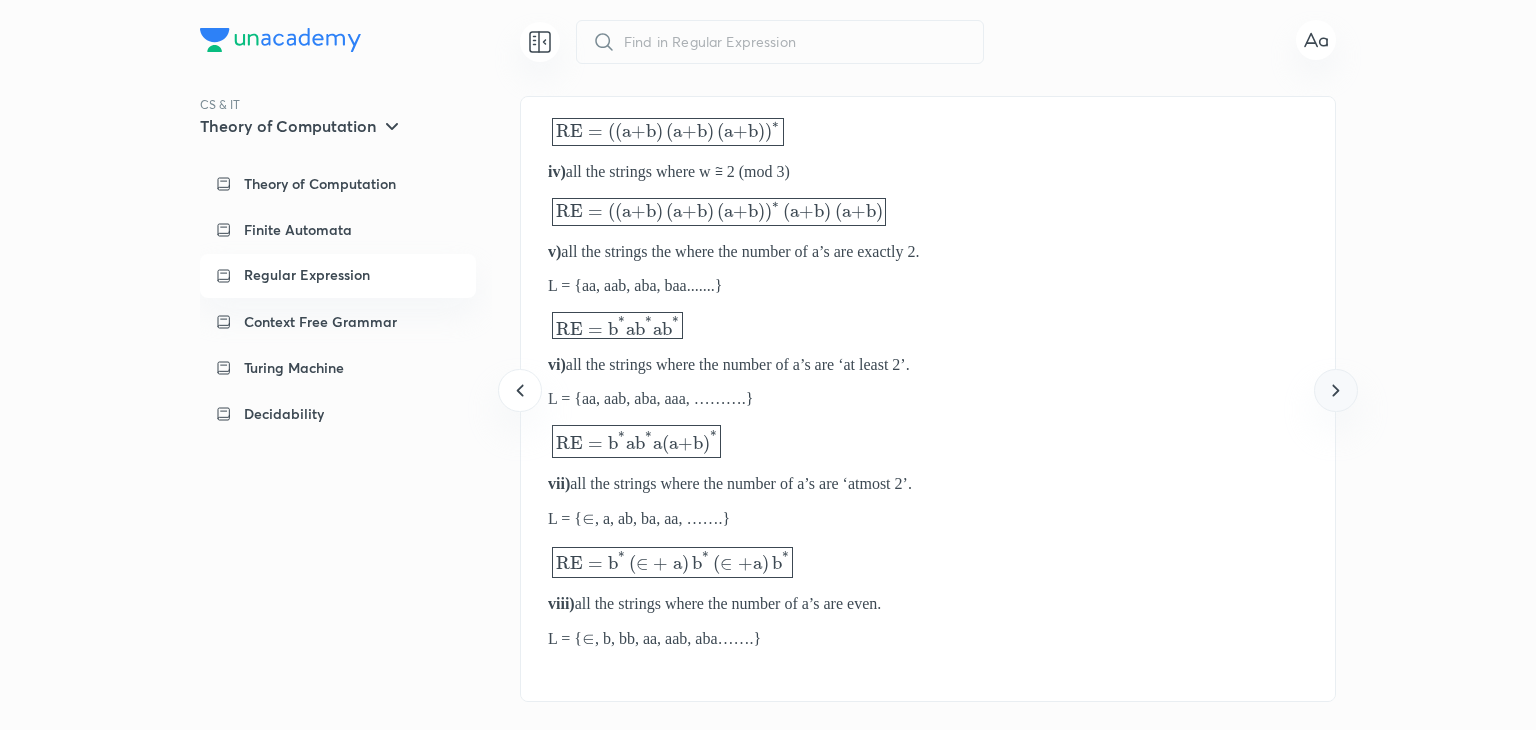 click 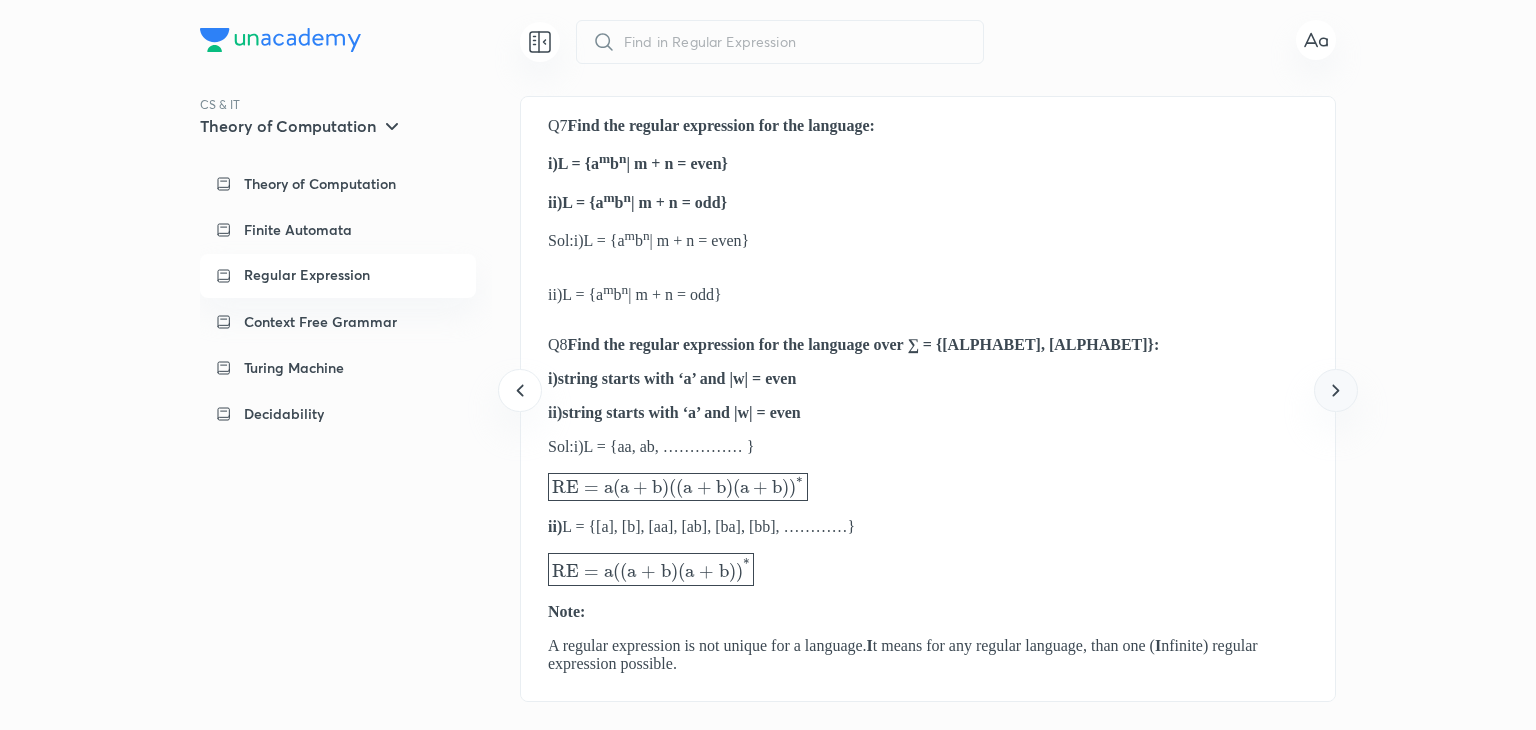click 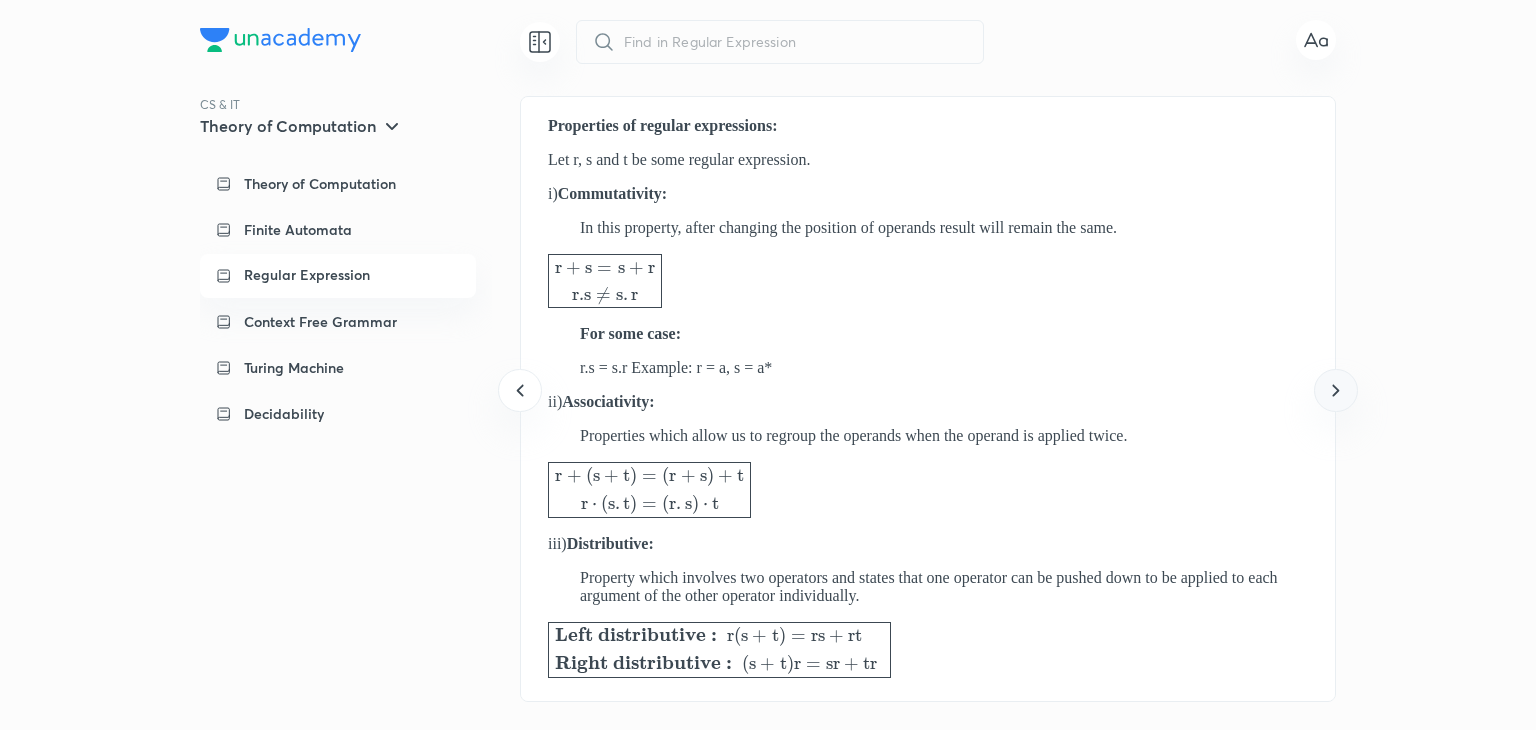 click 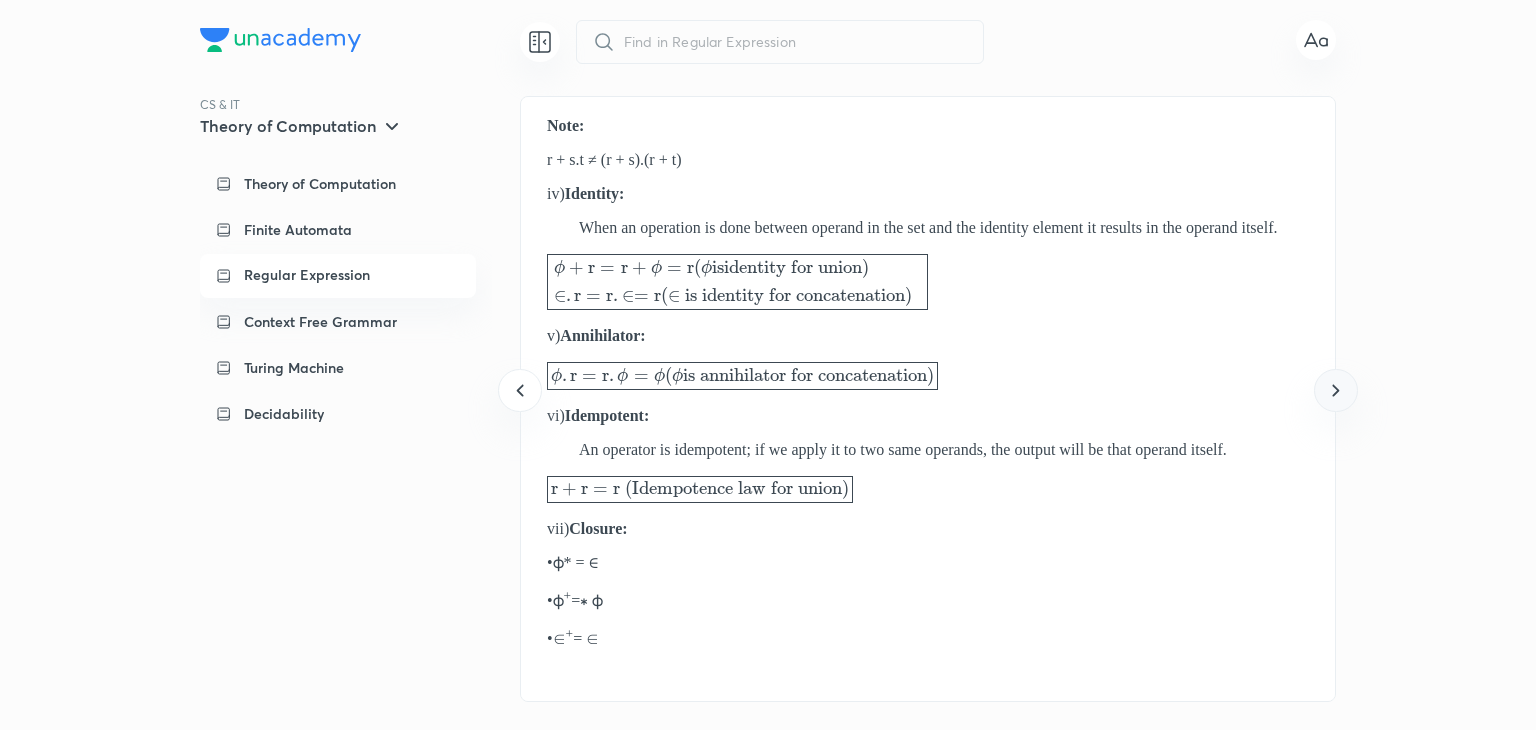 click 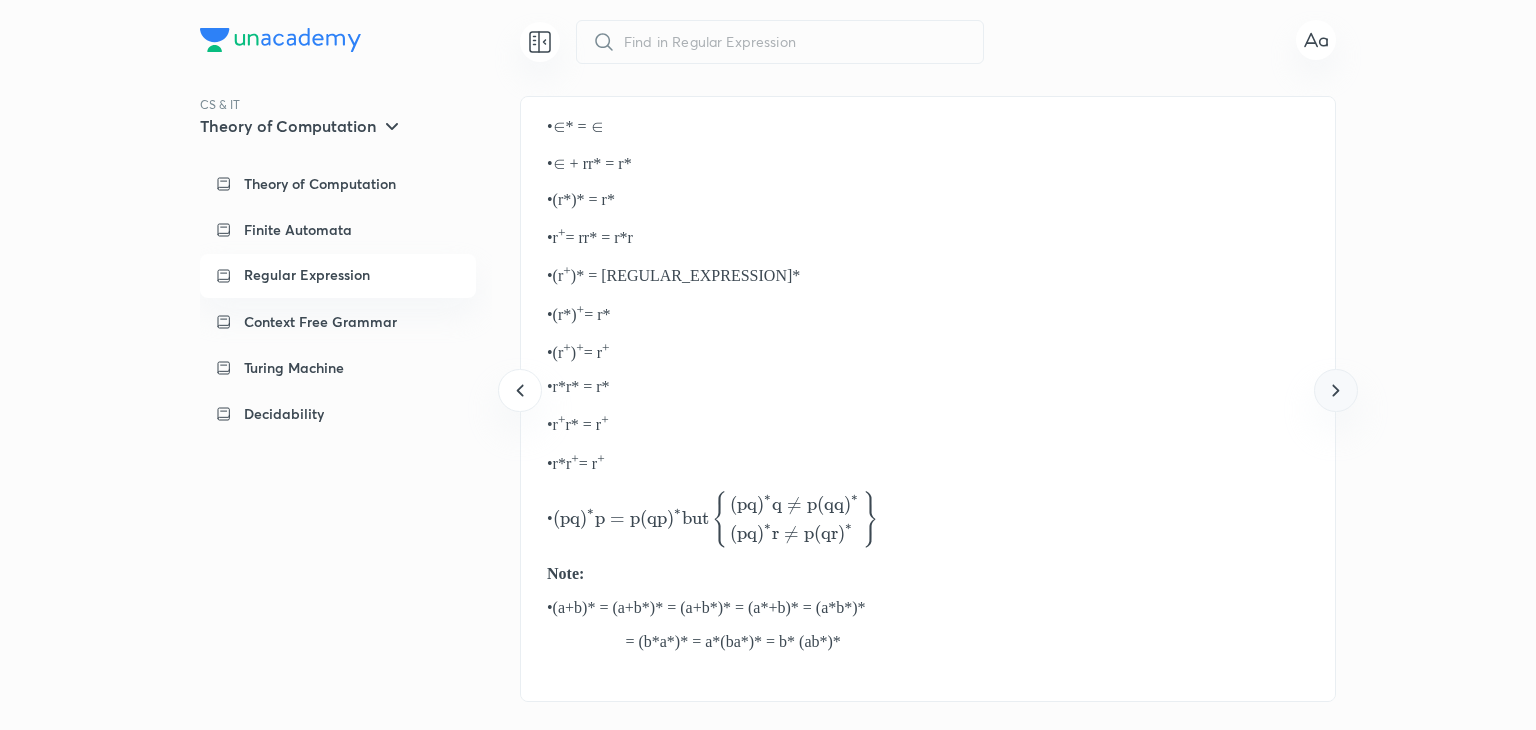 click 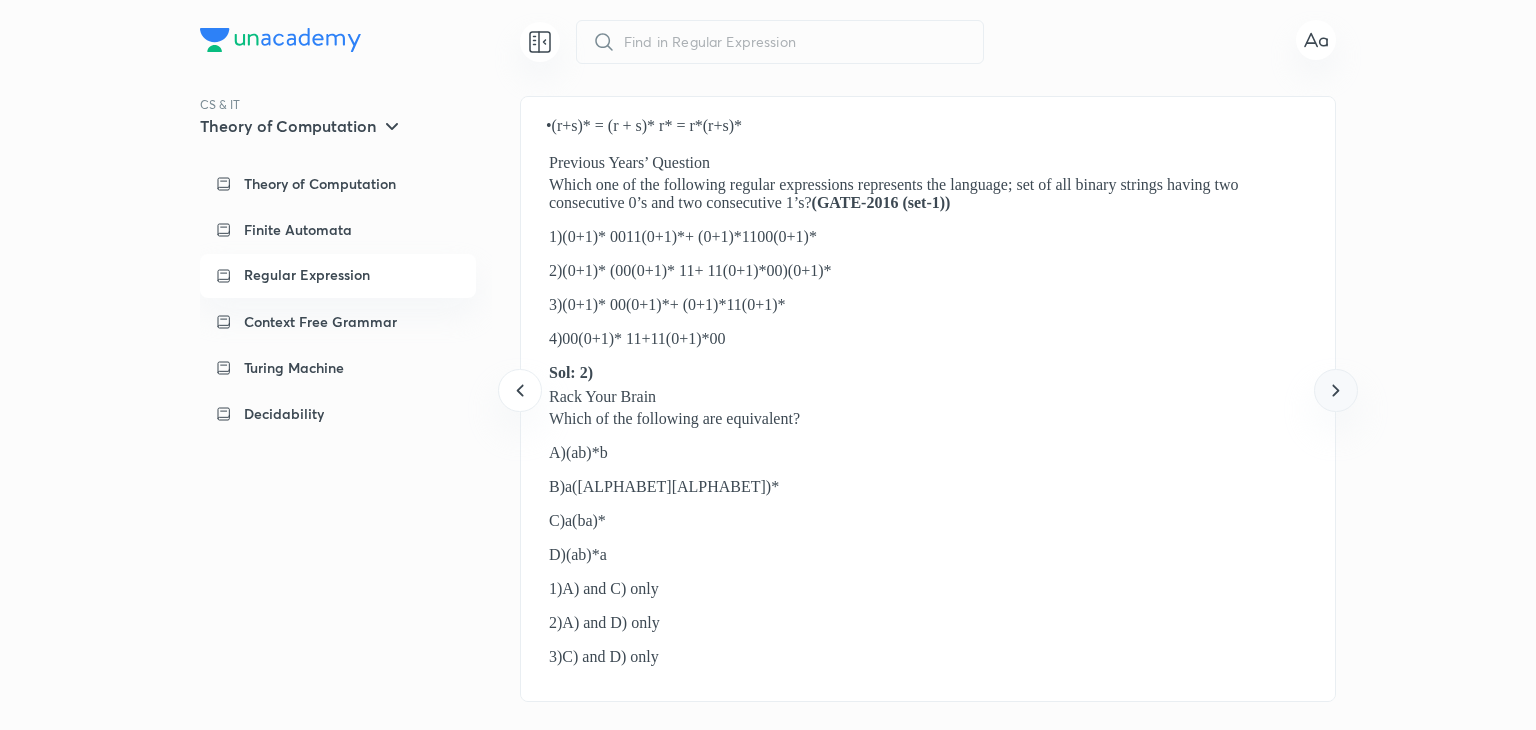 click 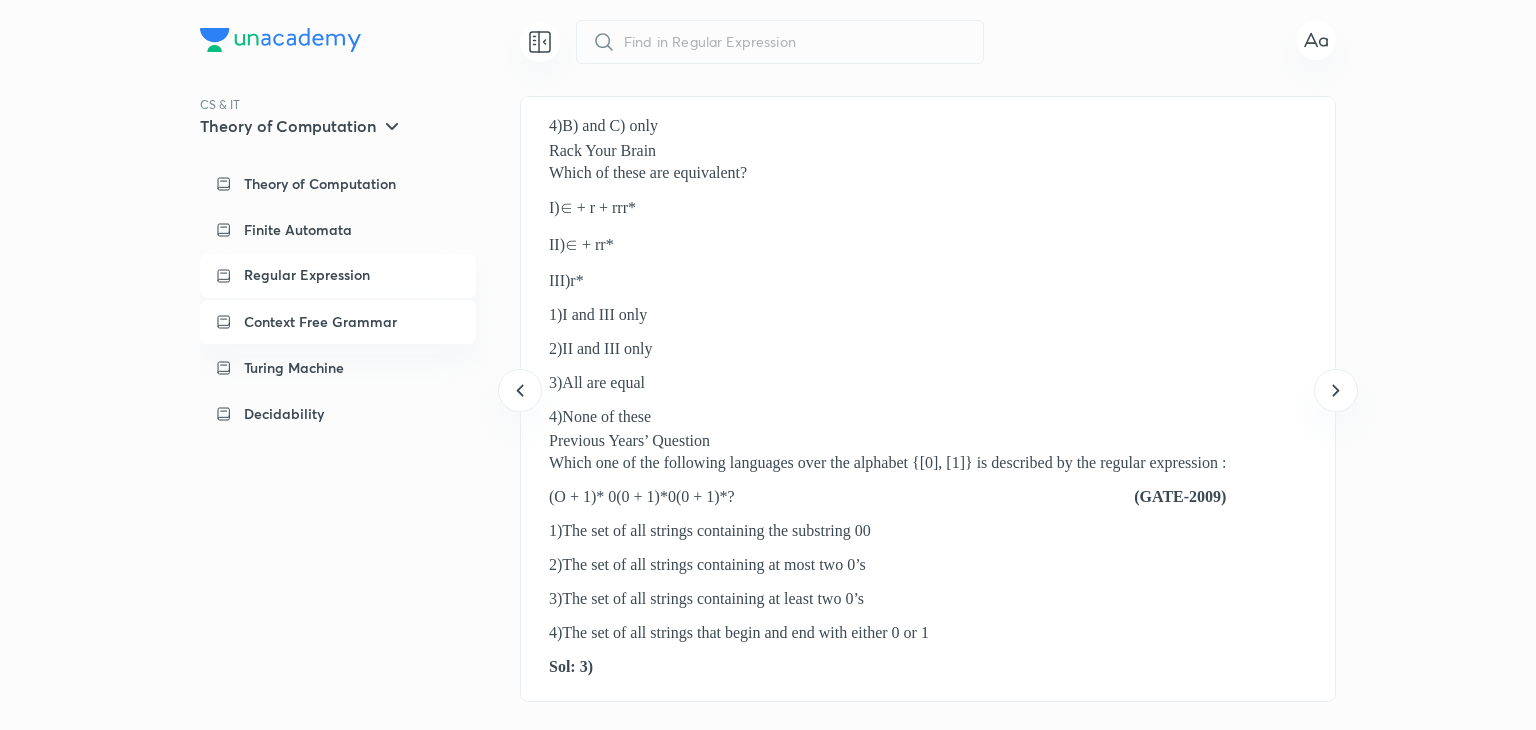 click on "Context Free Grammar" at bounding box center (320, 322) 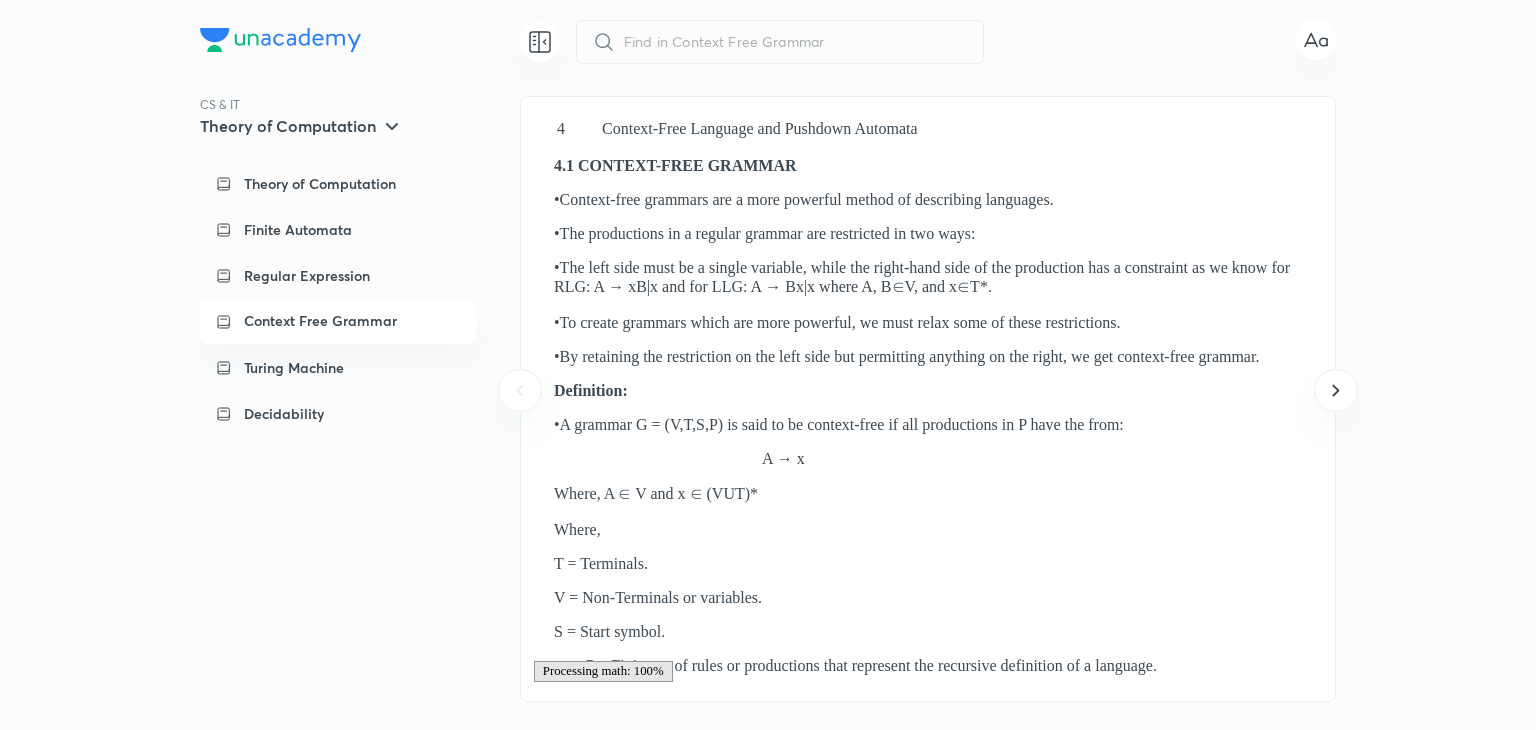 scroll, scrollTop: 0, scrollLeft: 0, axis: both 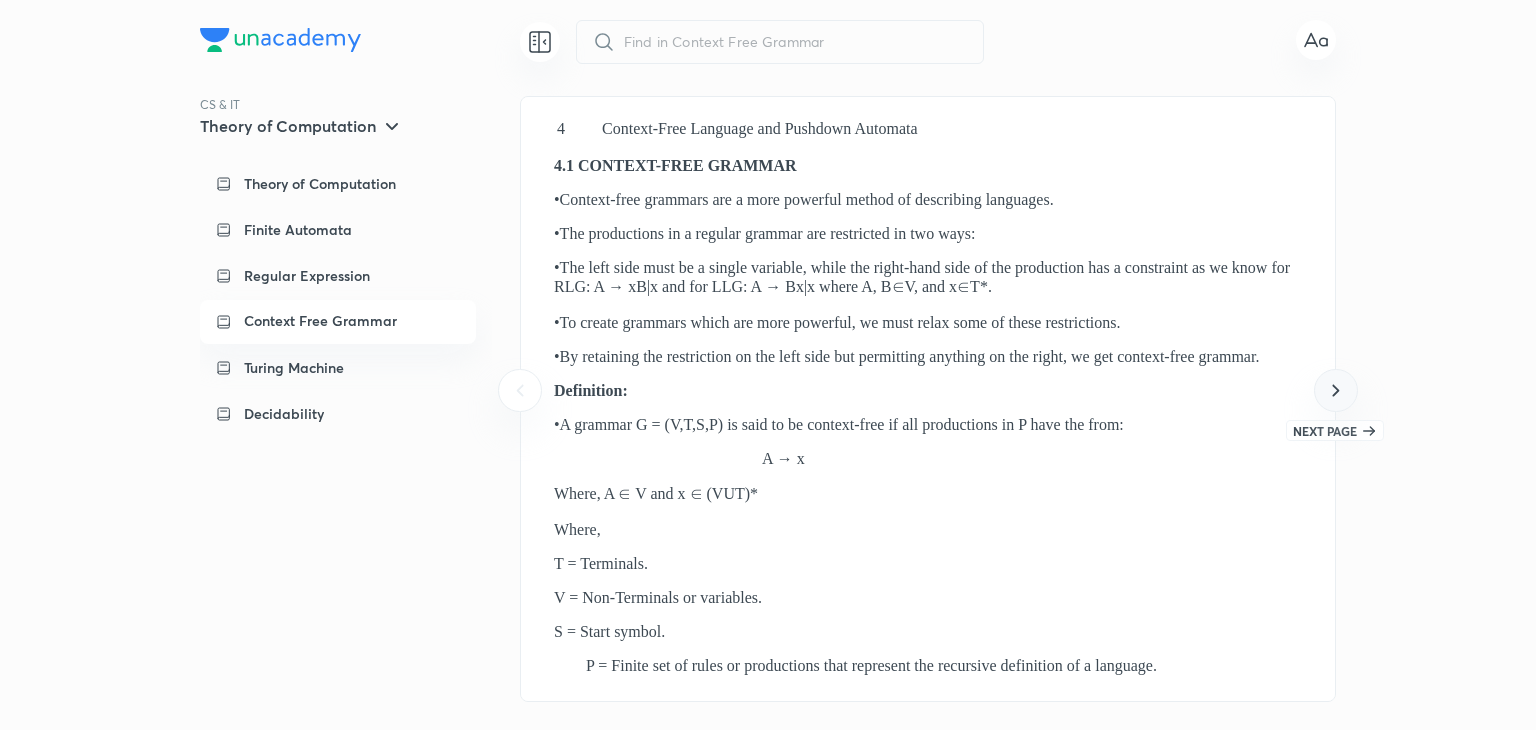 click 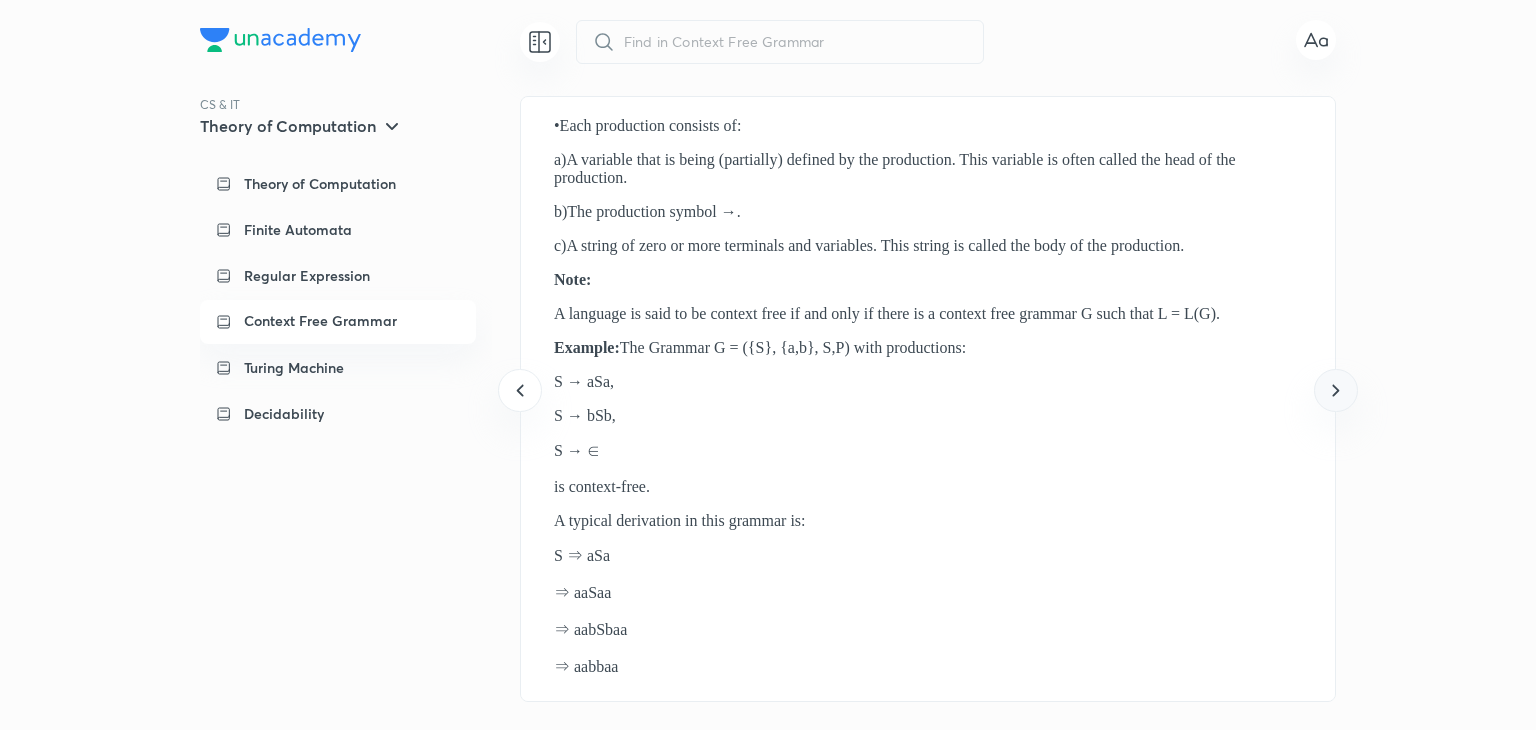 click 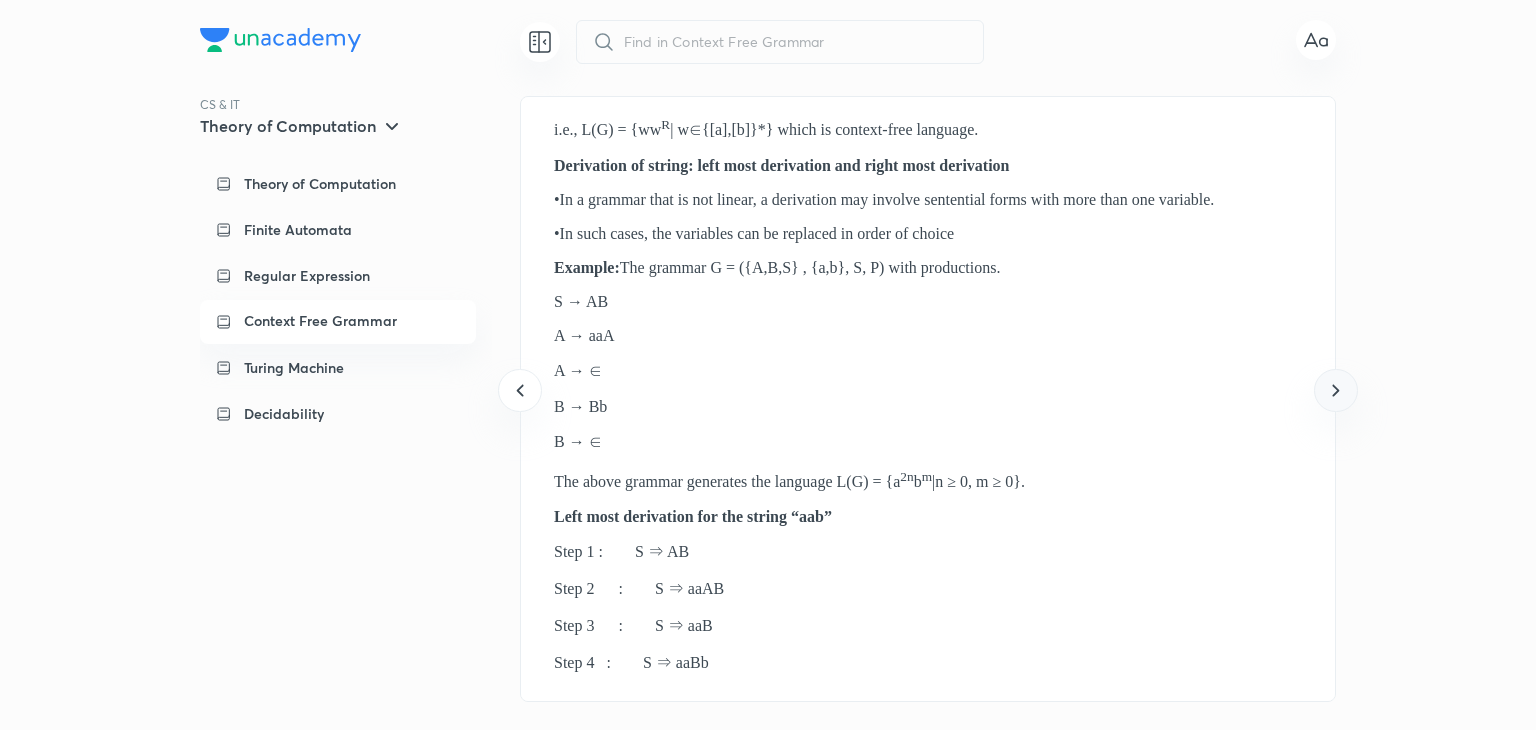 click 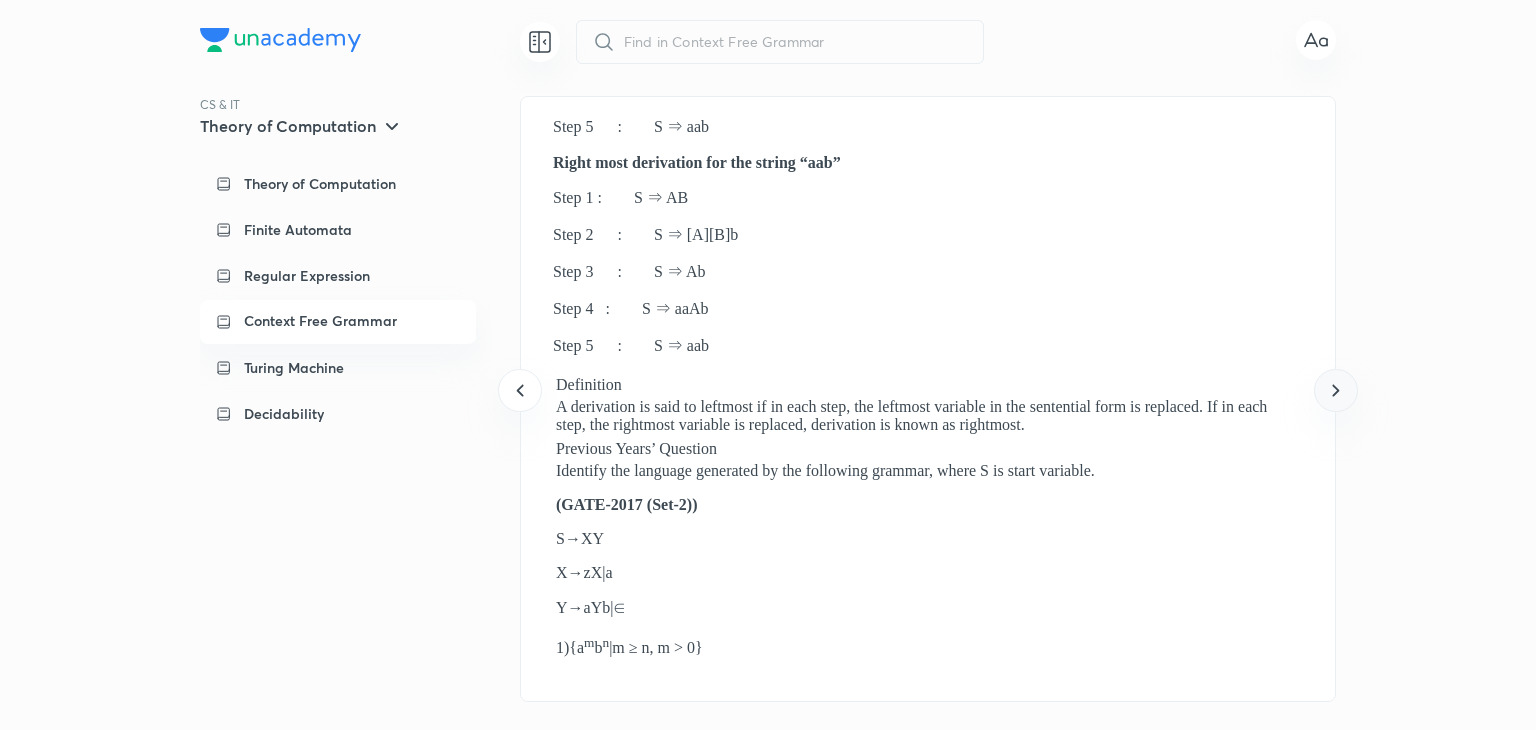 click 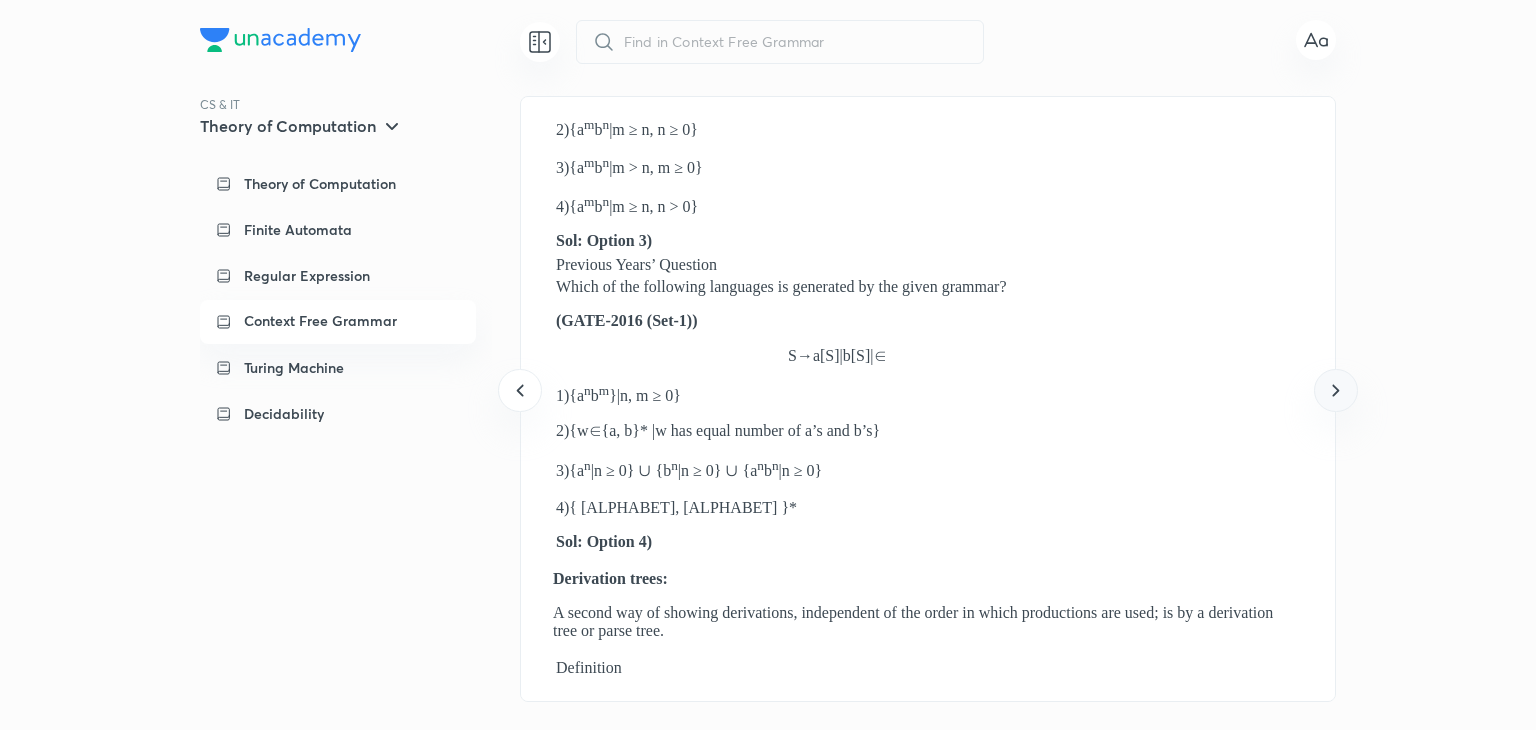 click 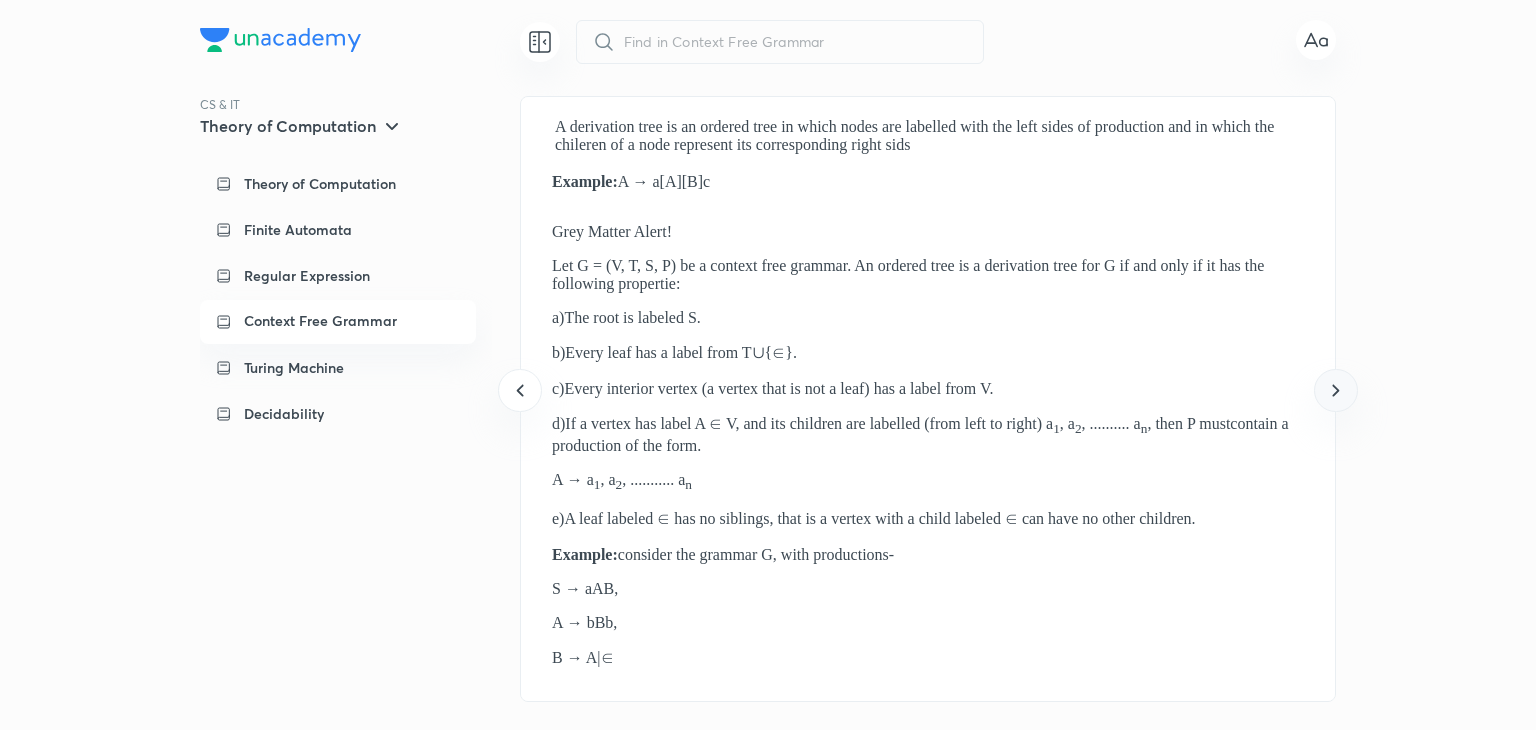 click 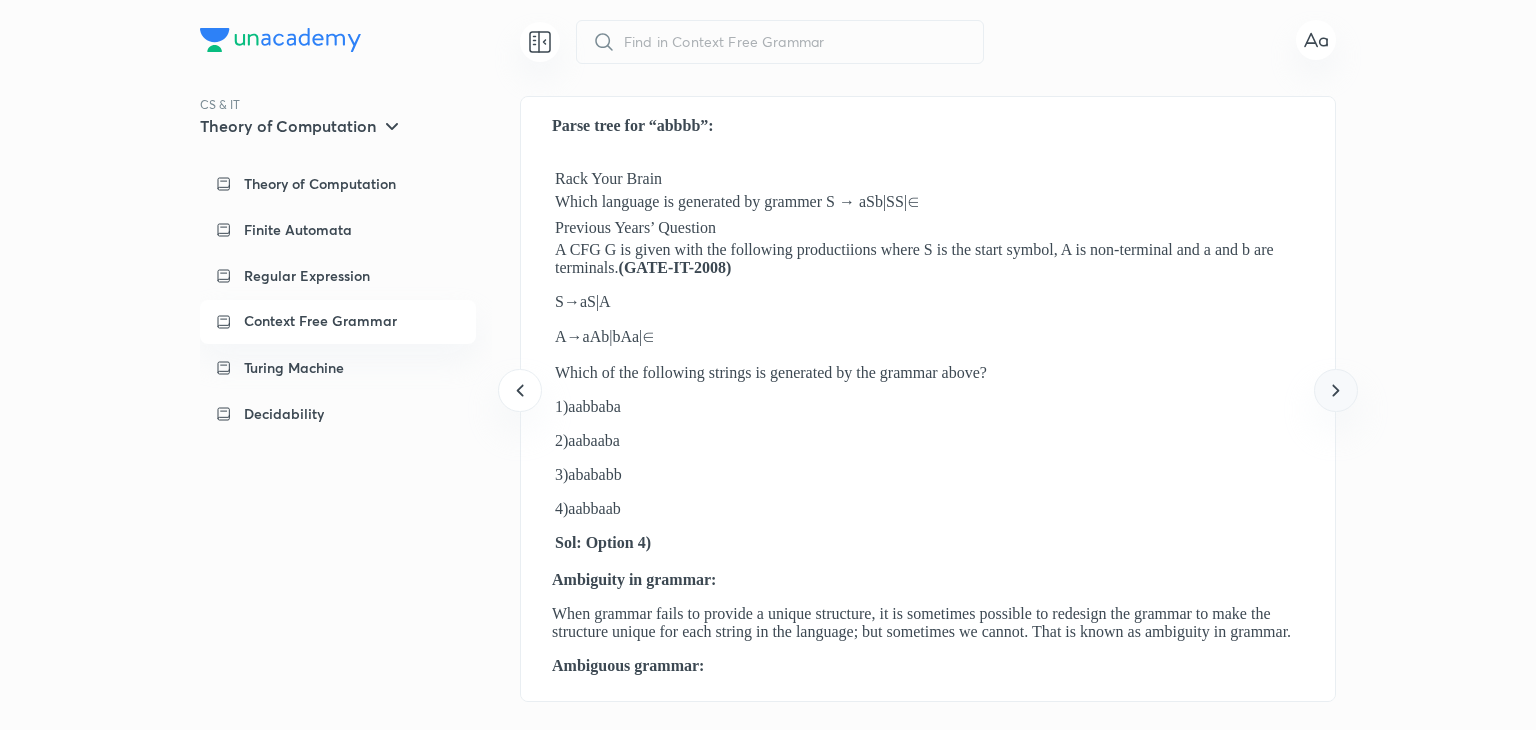 click 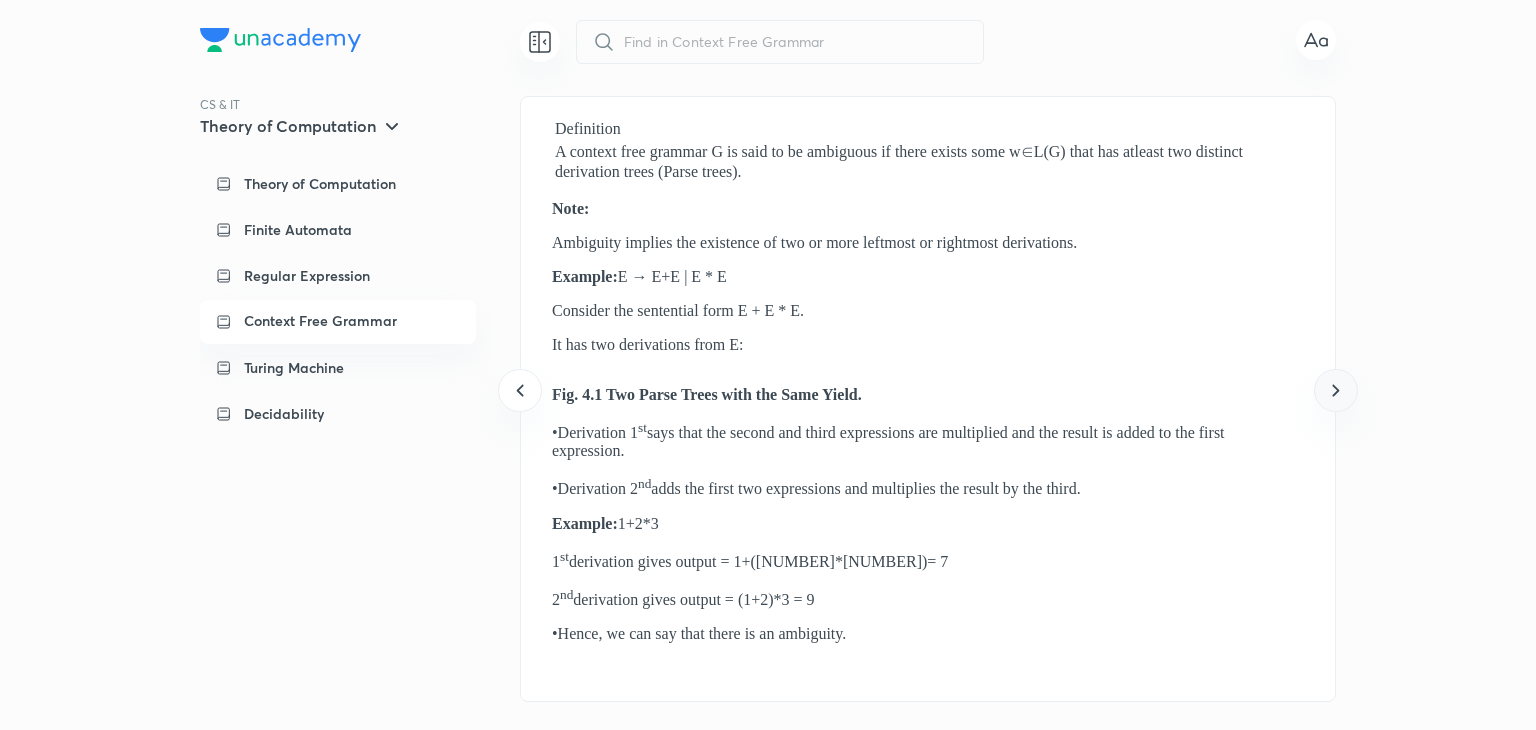 click 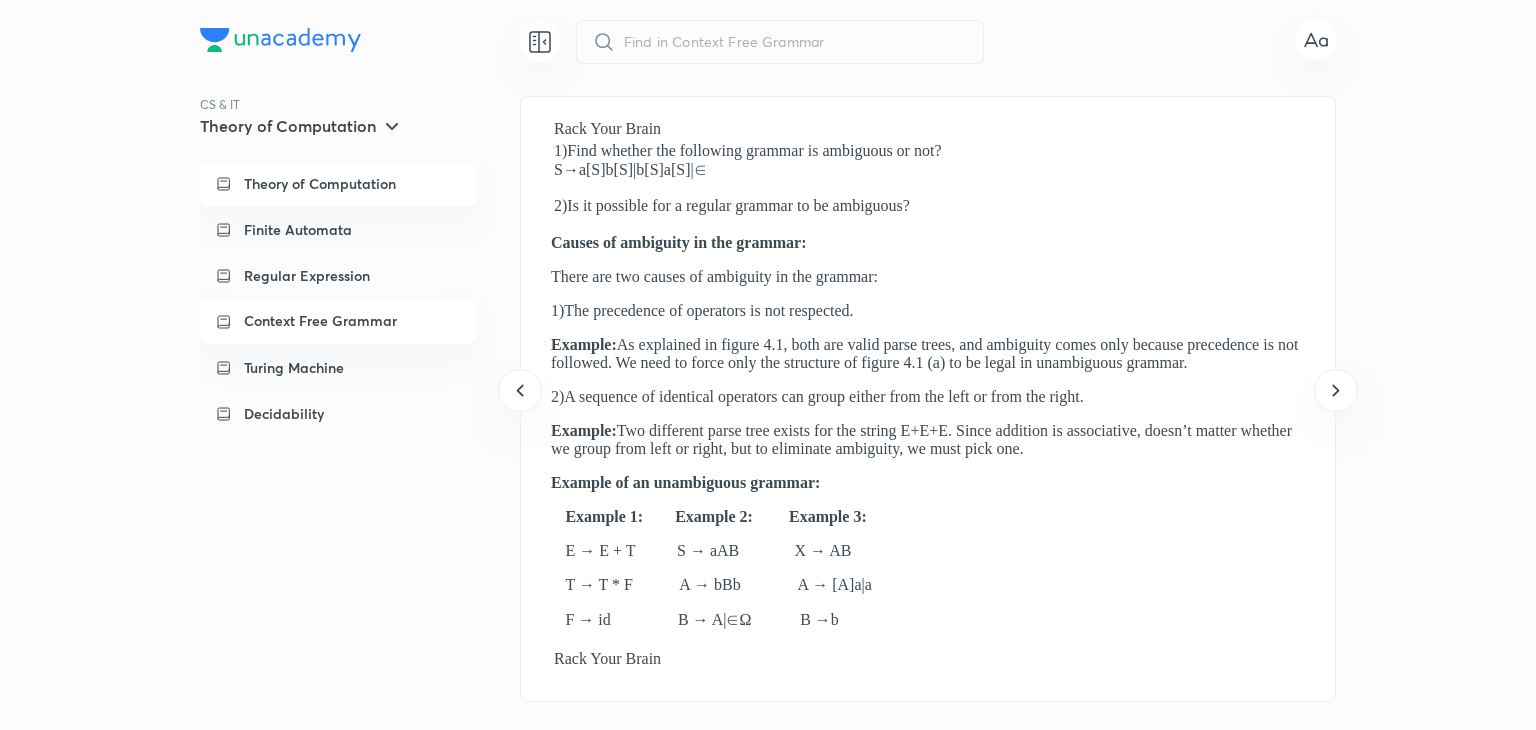 click 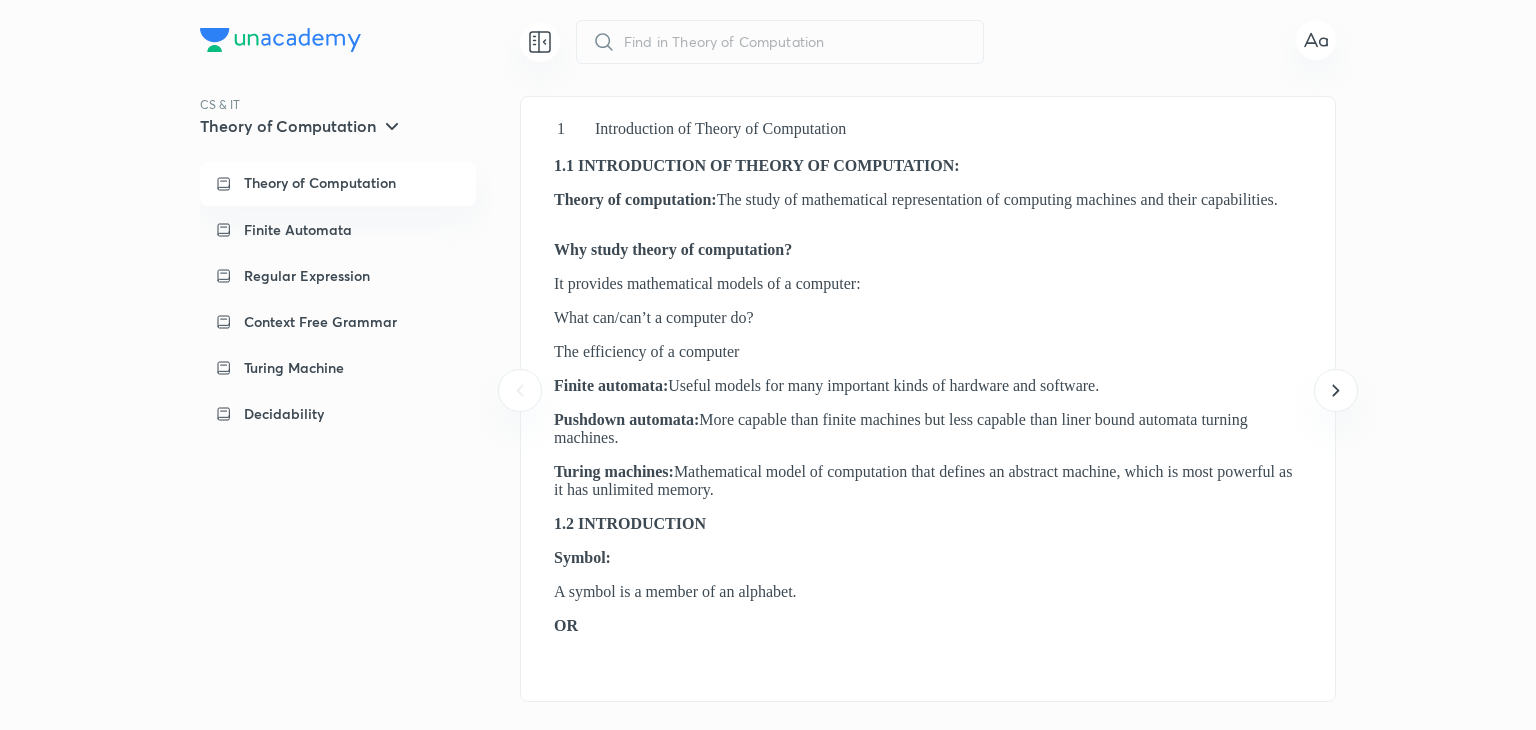 scroll, scrollTop: 0, scrollLeft: 0, axis: both 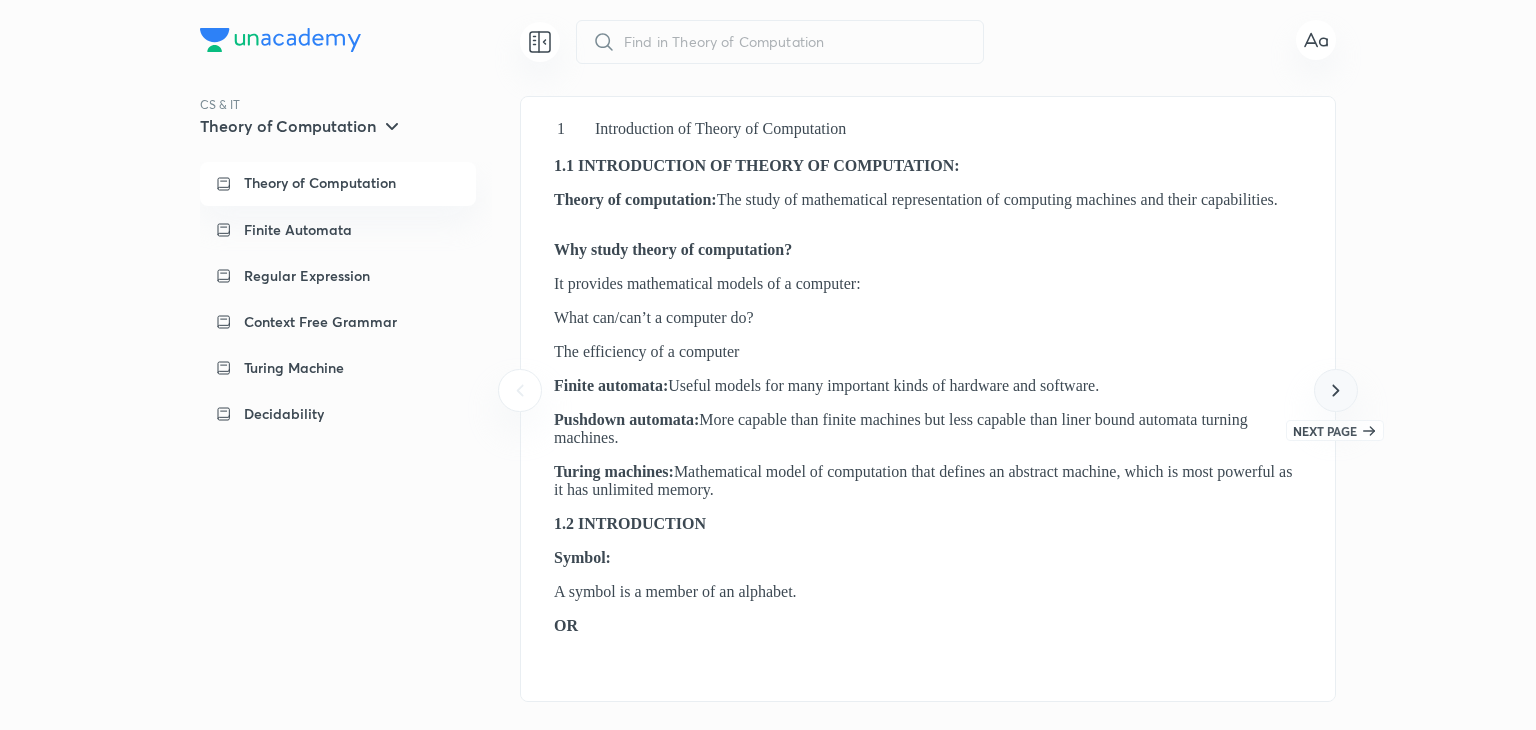 click 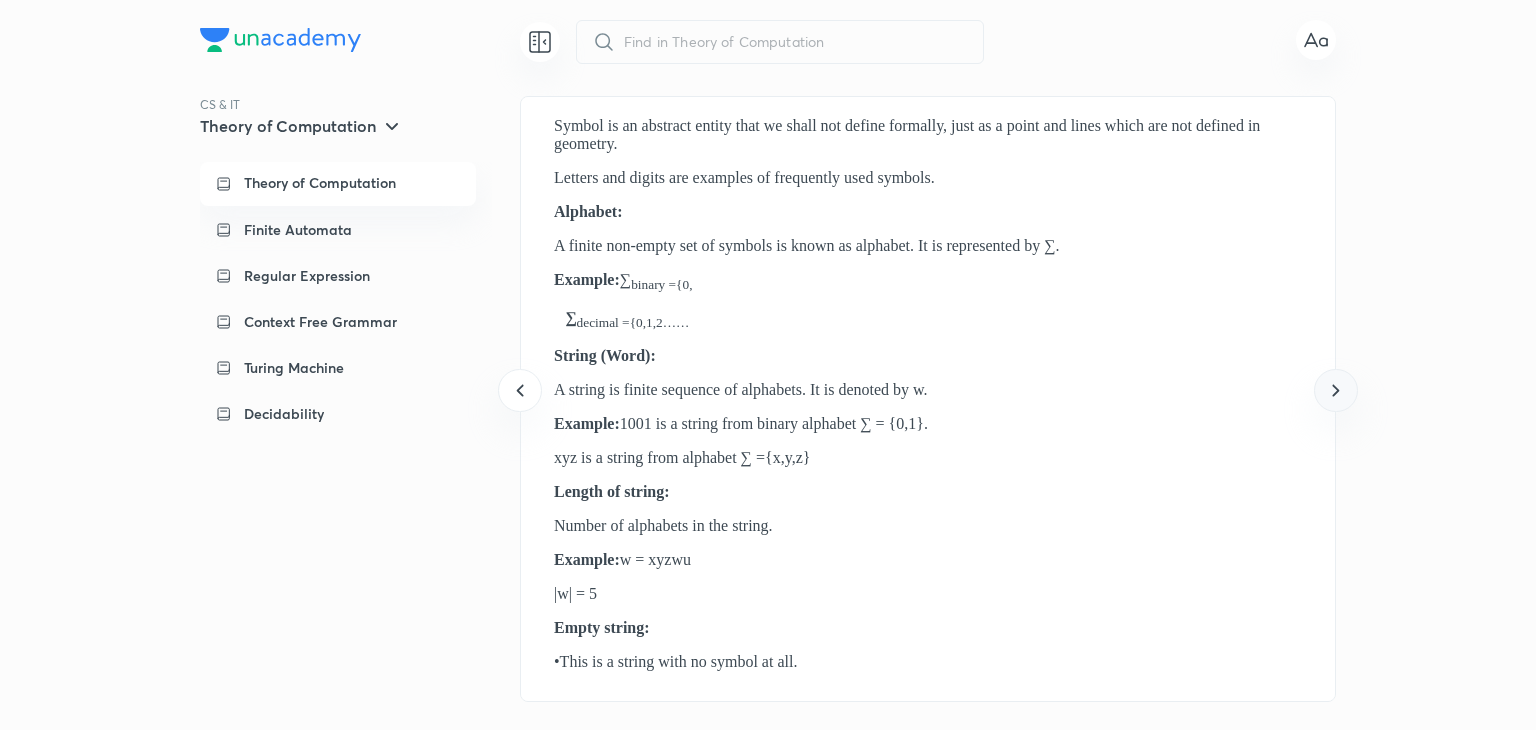 click 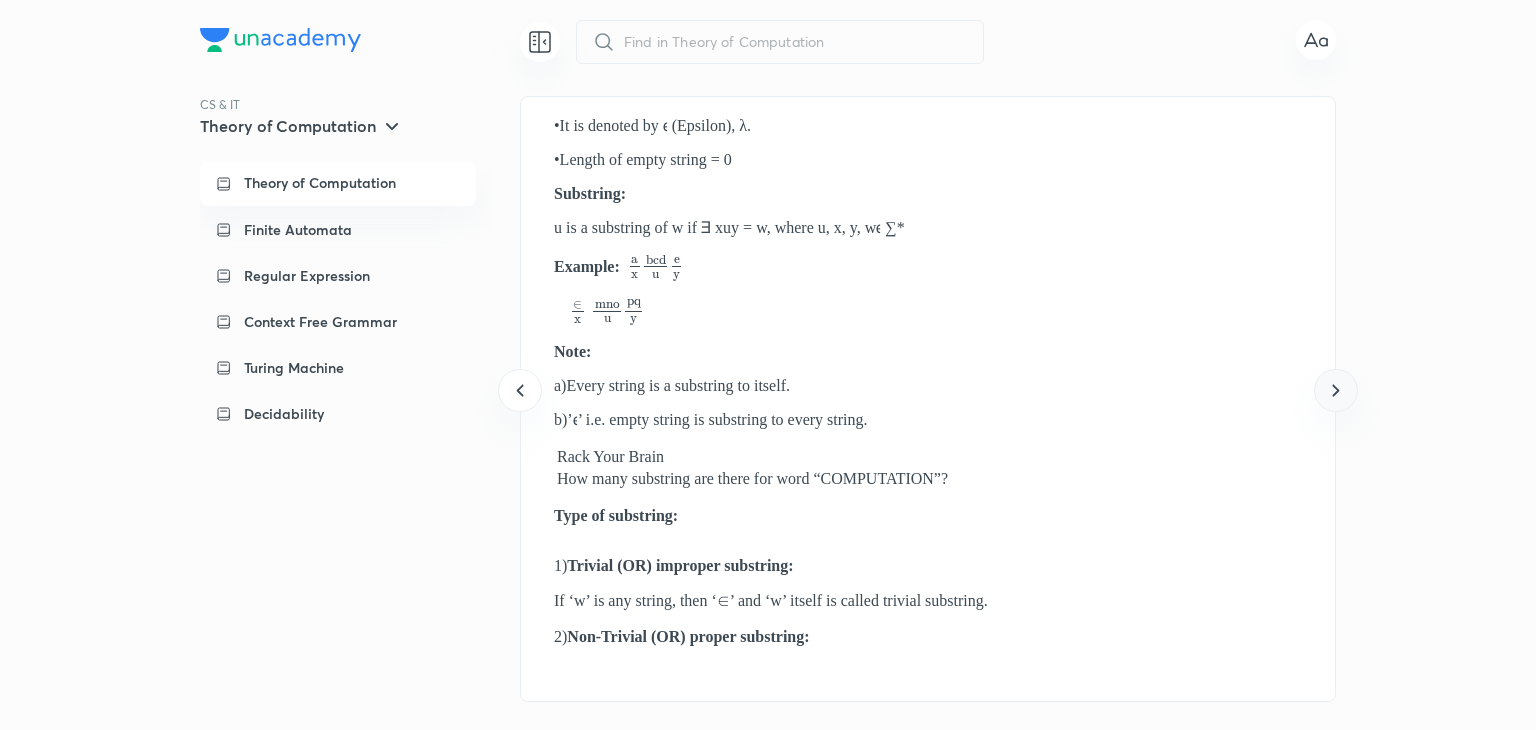 click 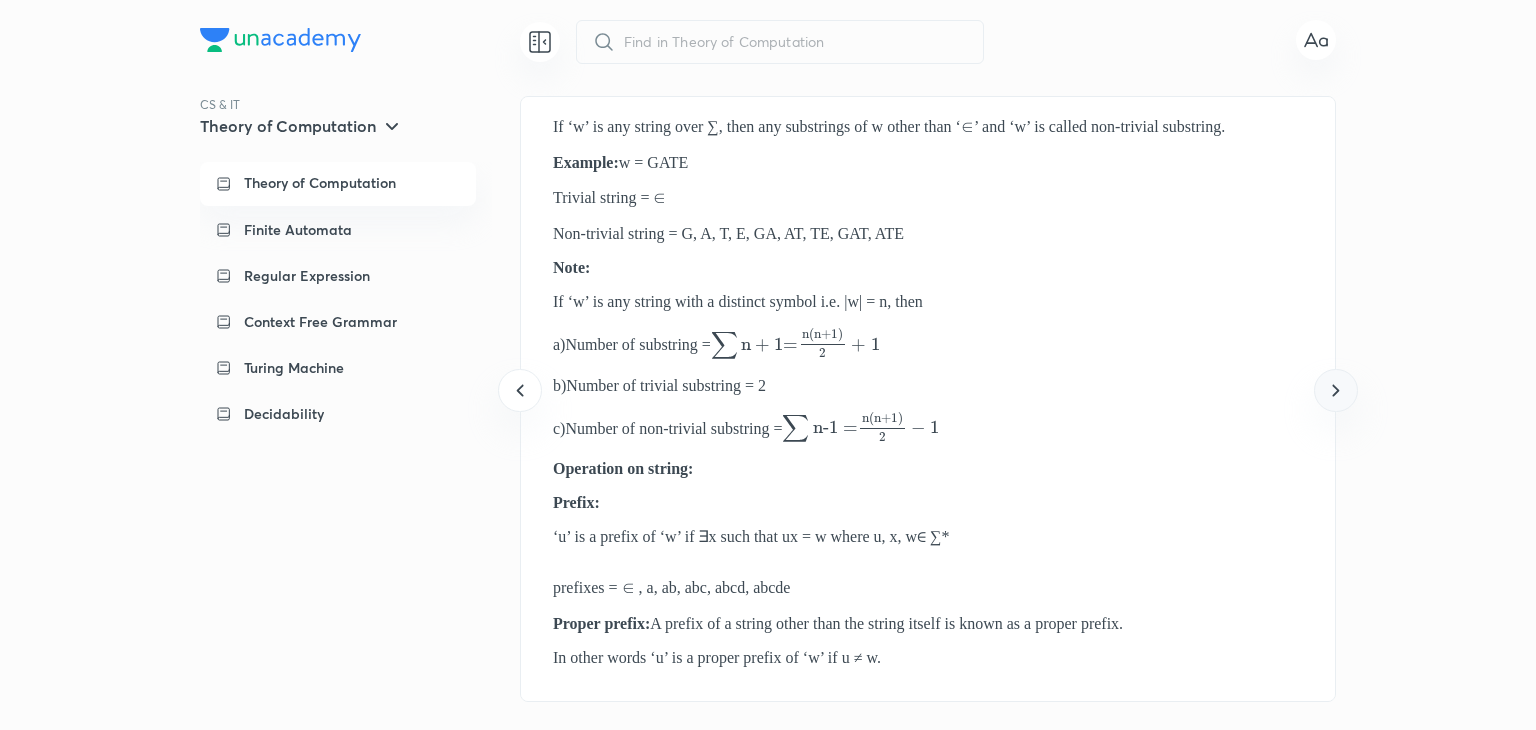 click 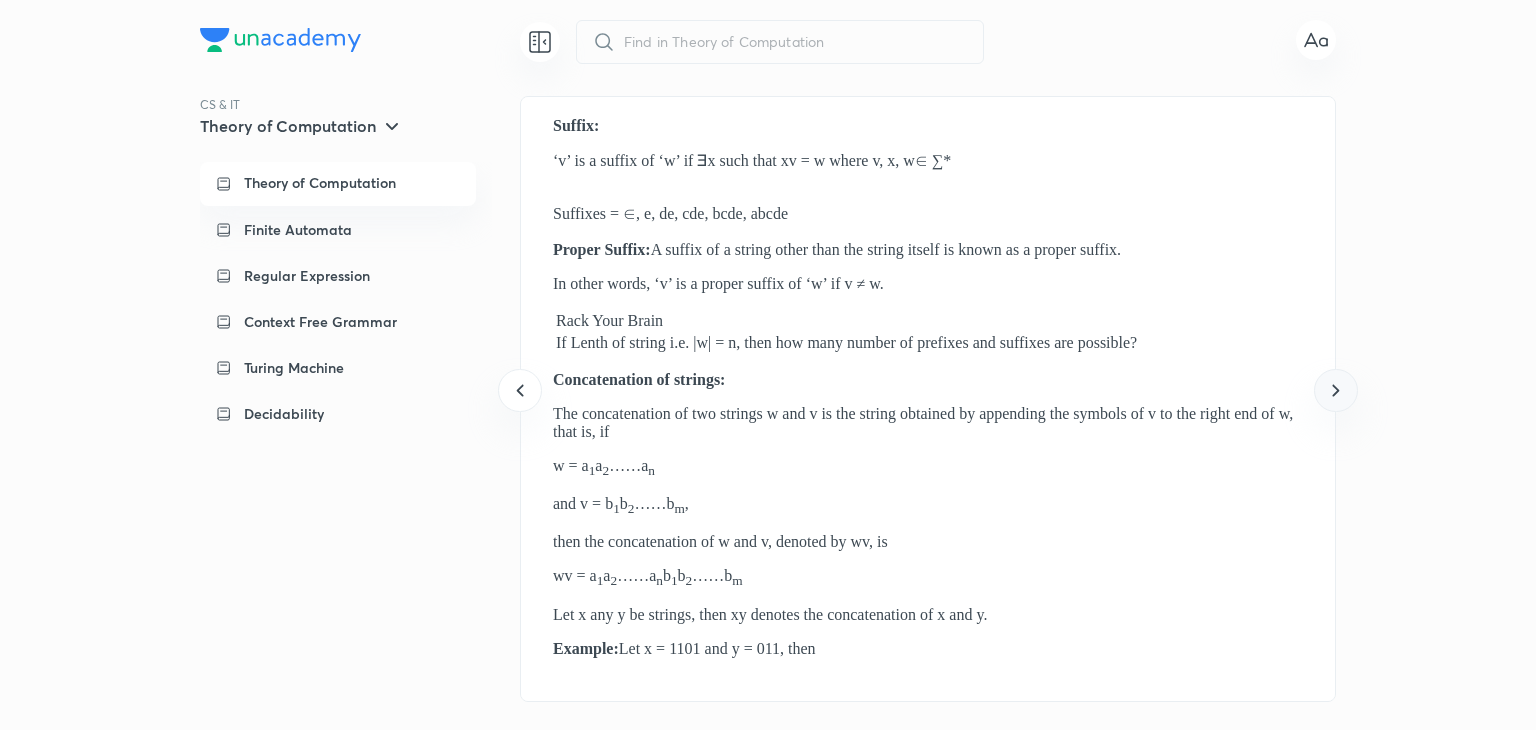 click 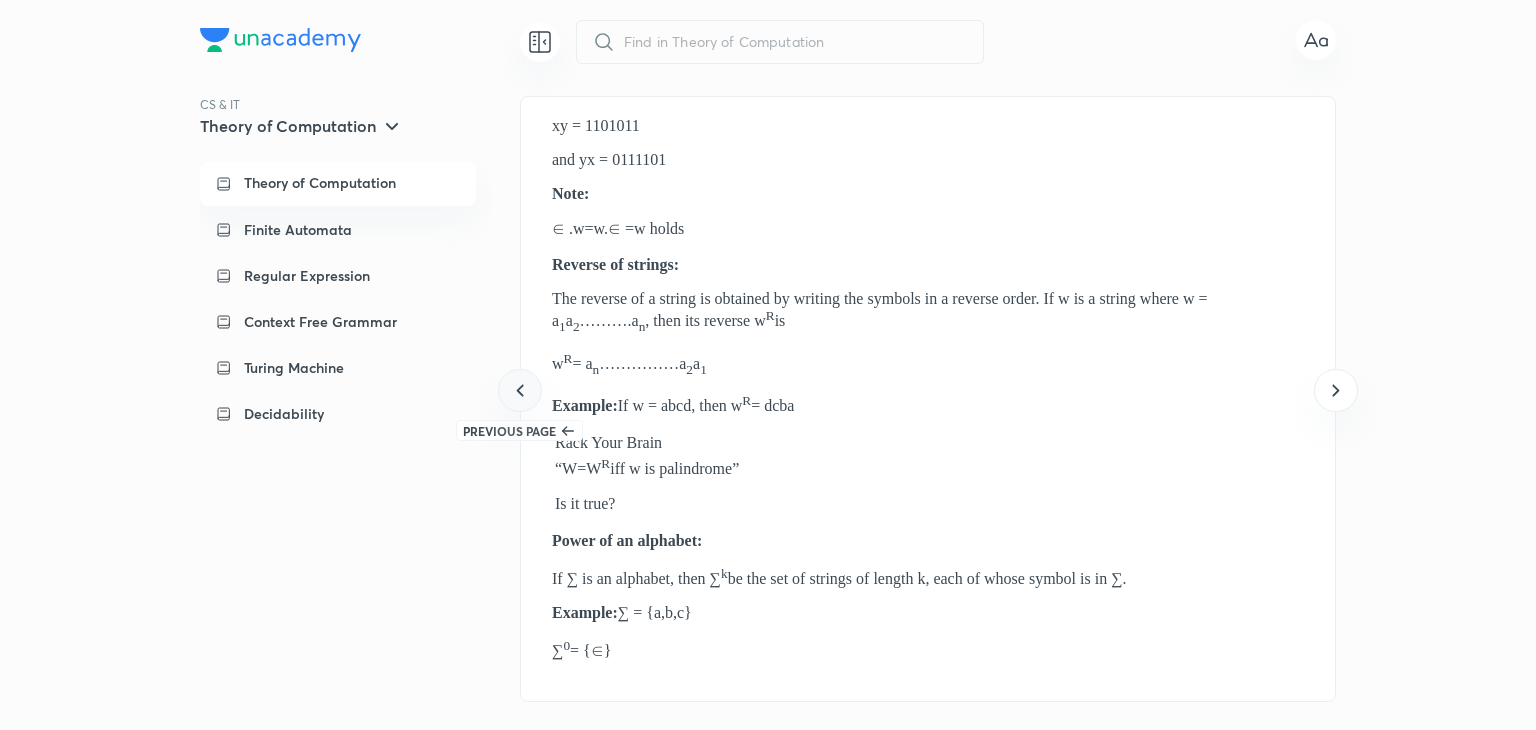 click 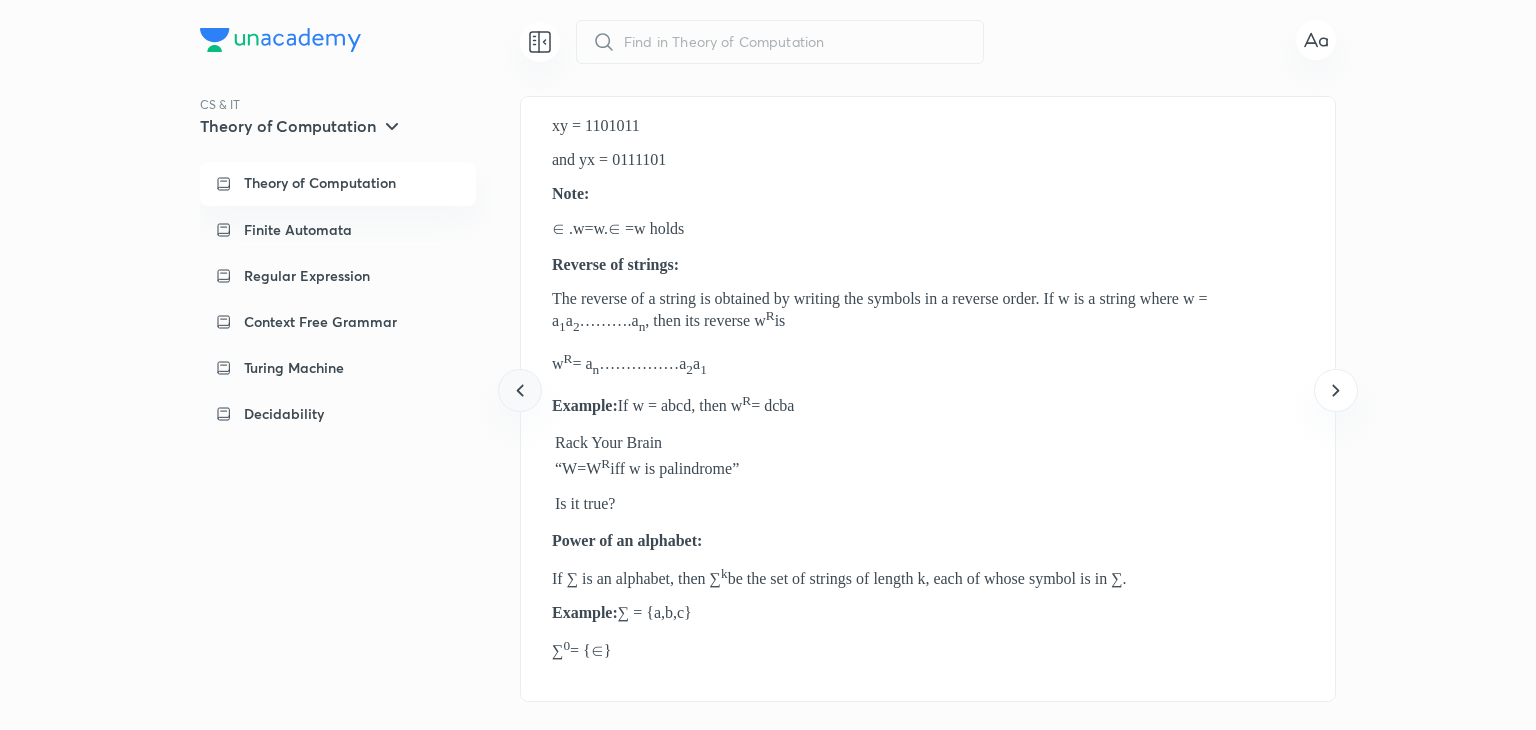 scroll, scrollTop: 0, scrollLeft: 3258, axis: horizontal 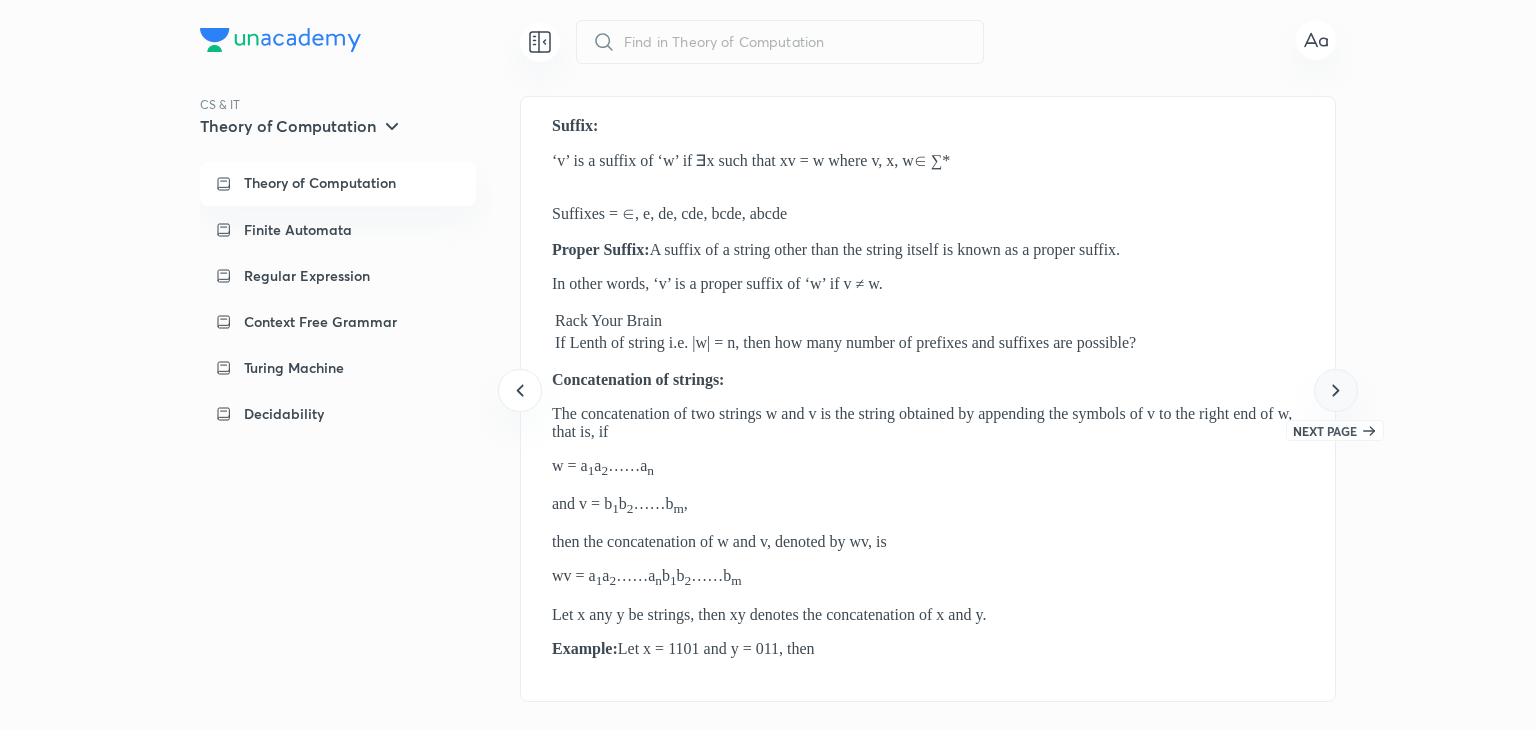 click 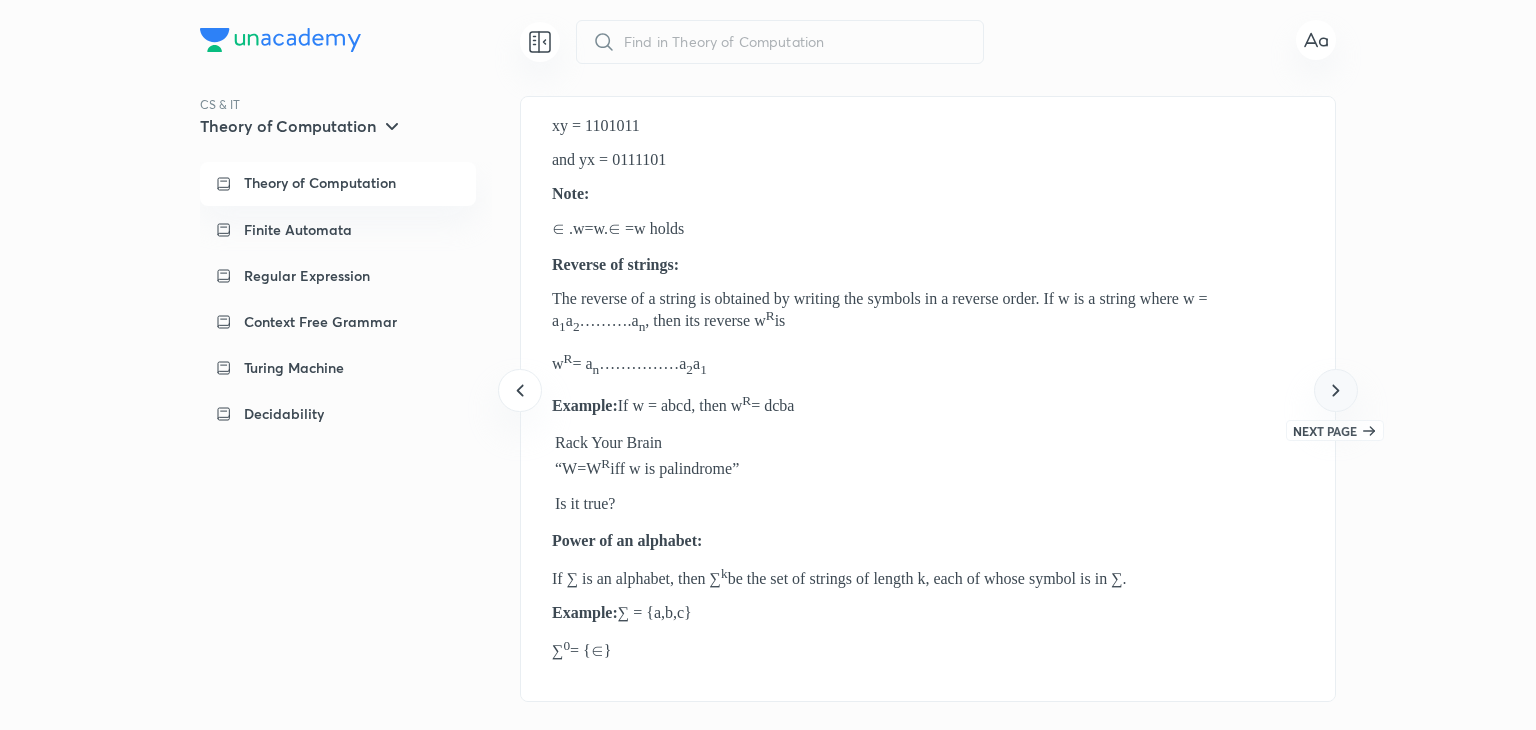 click 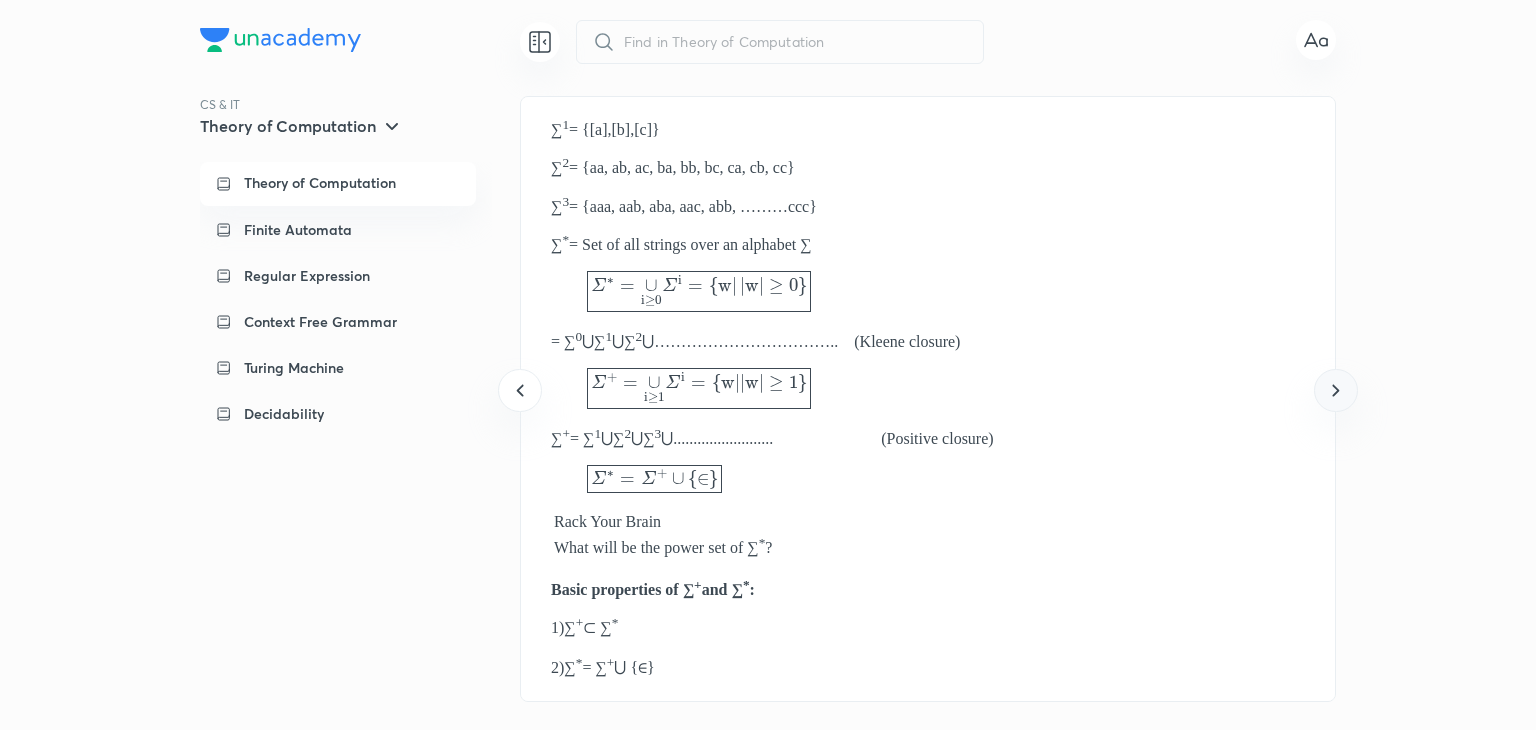 click 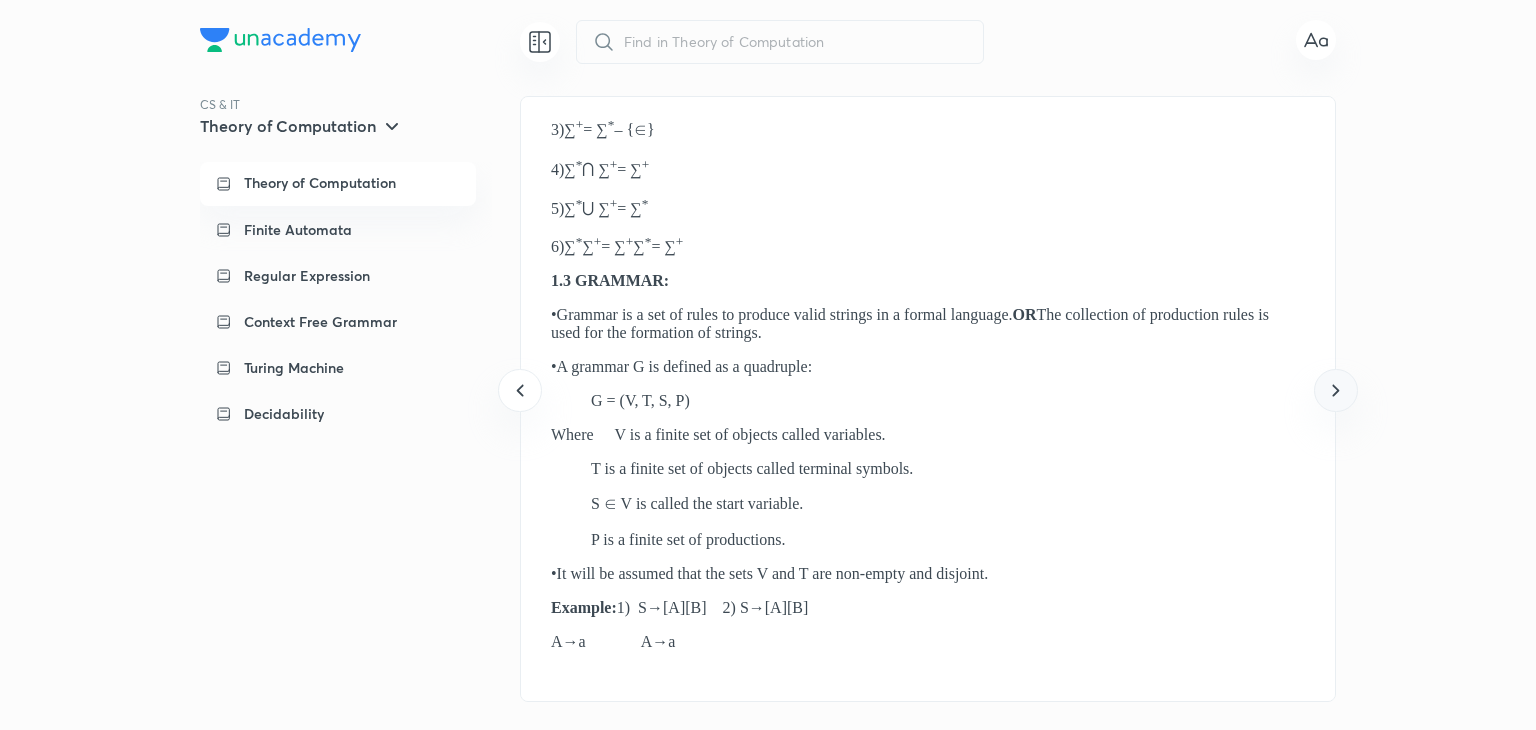 click 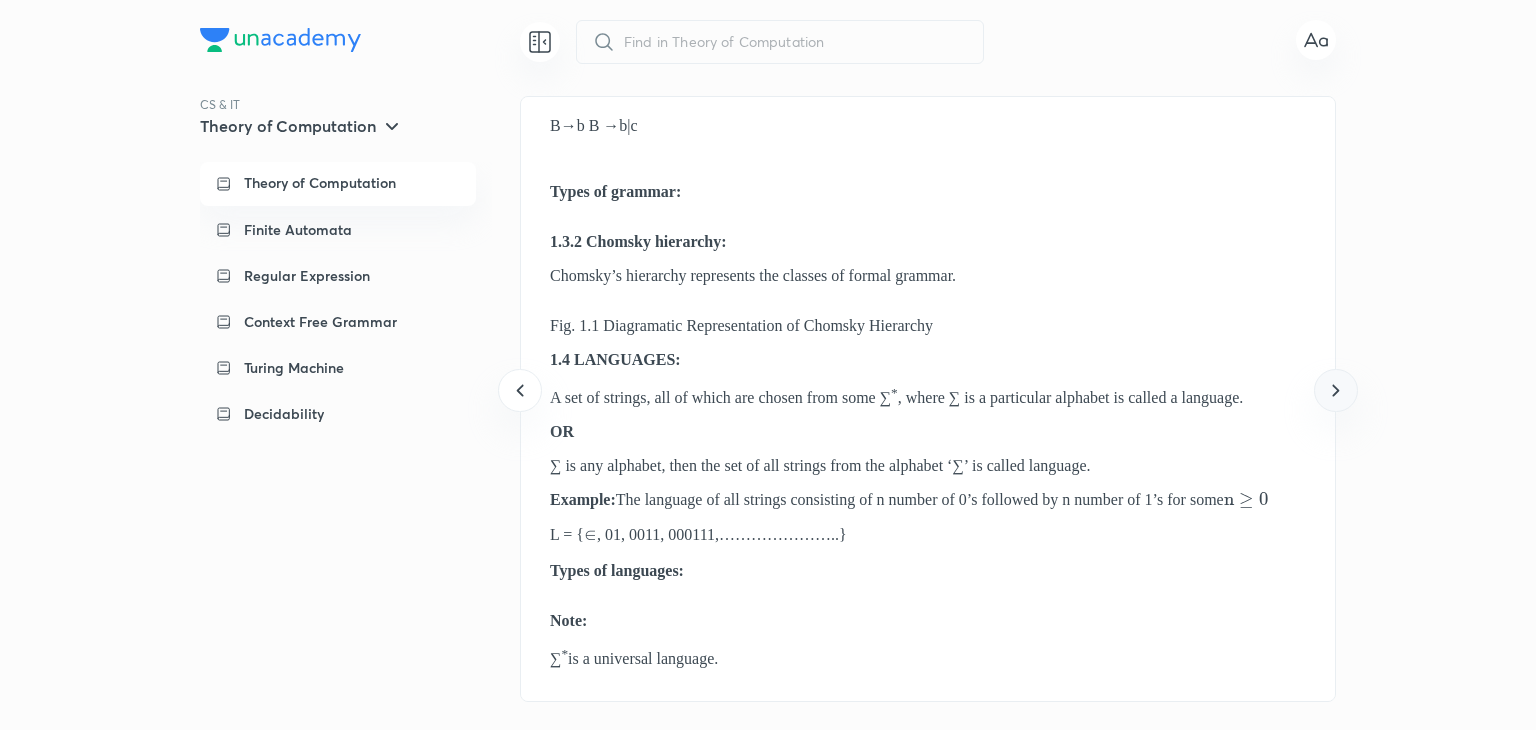click 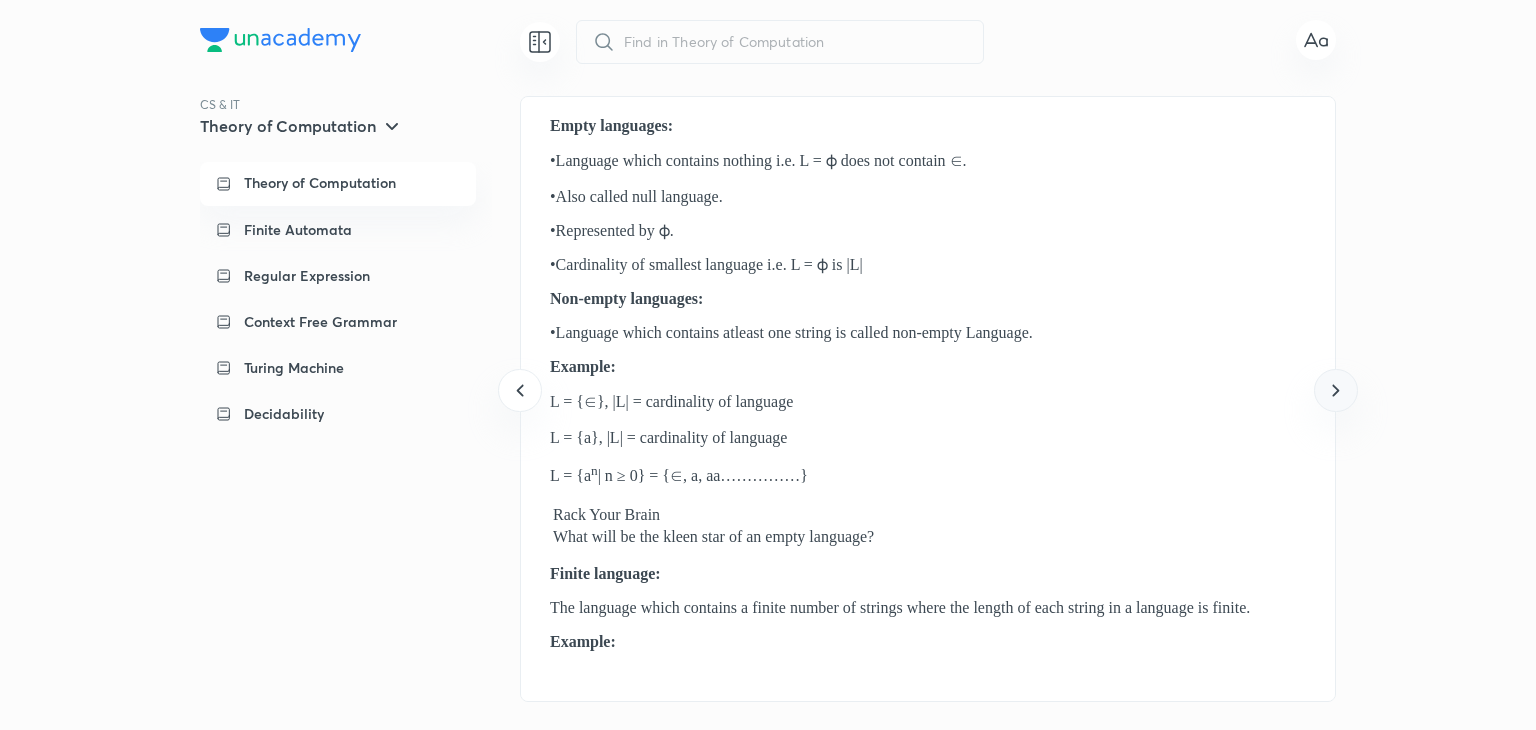 click 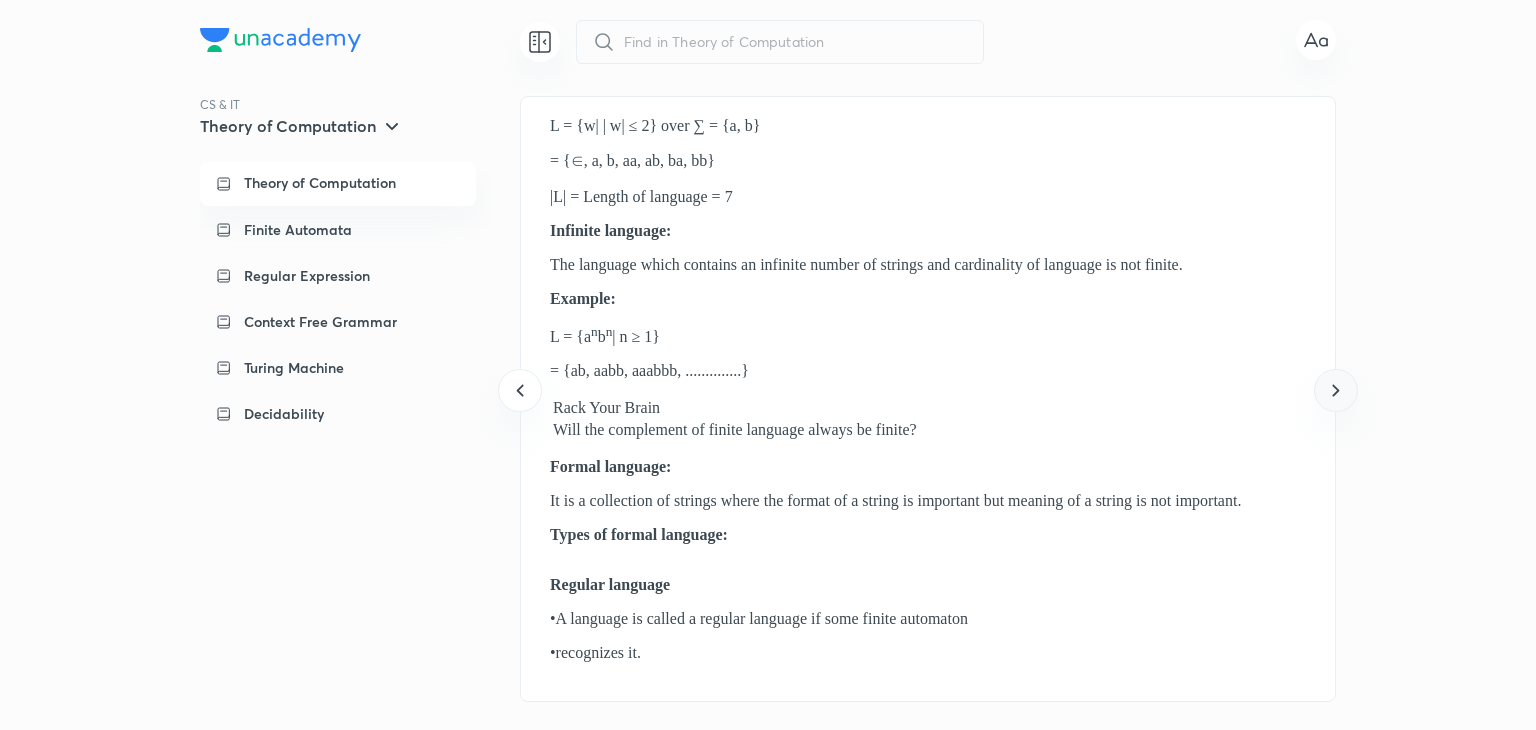 click 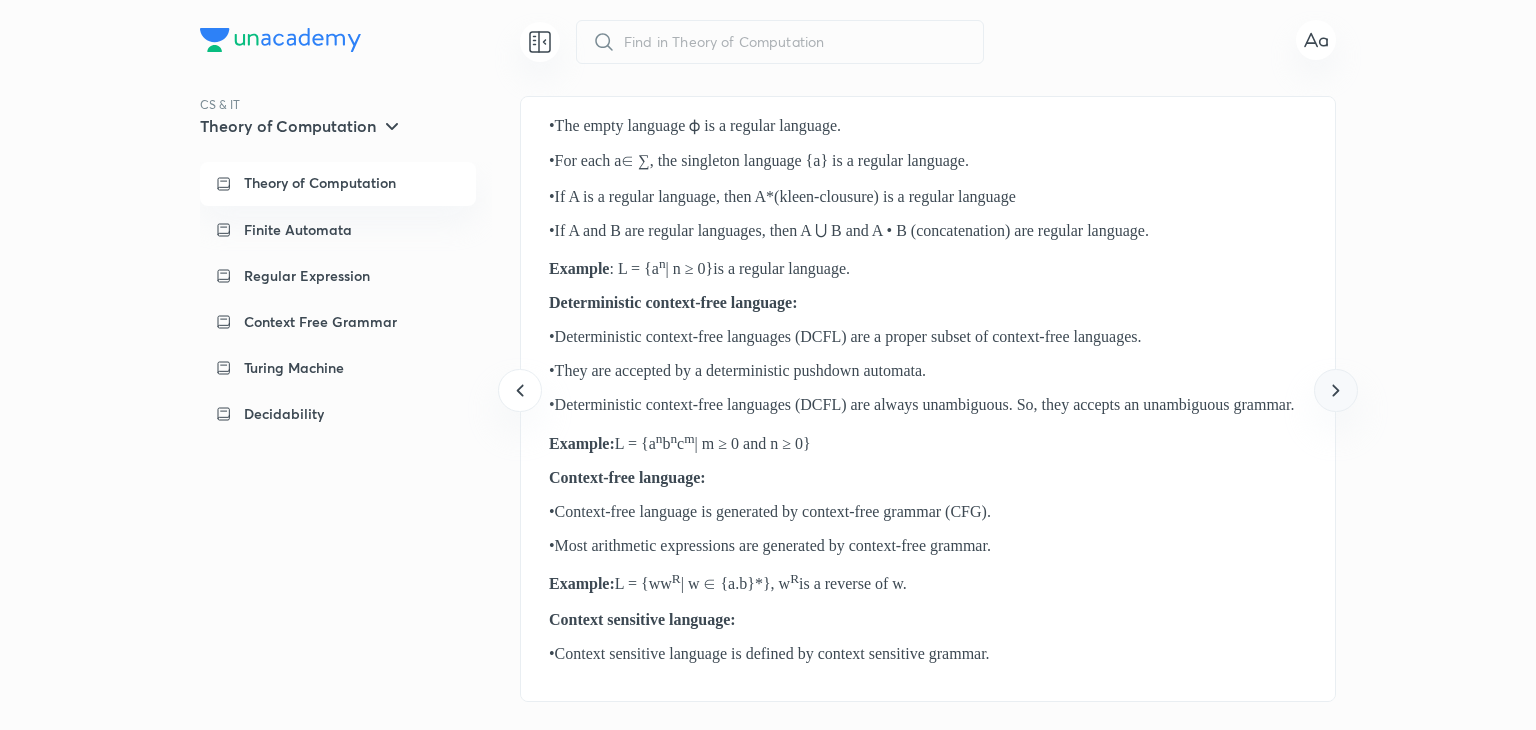 click 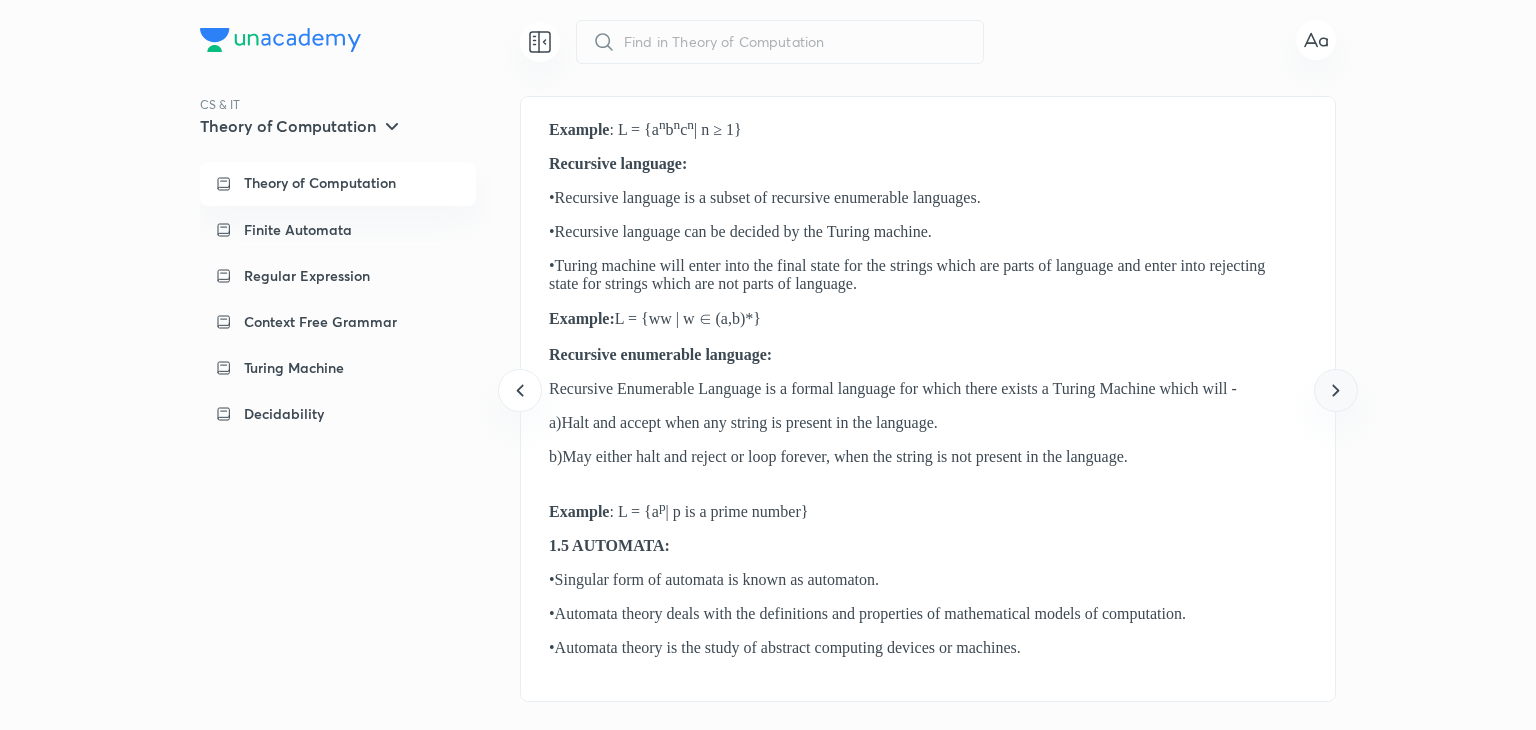 click 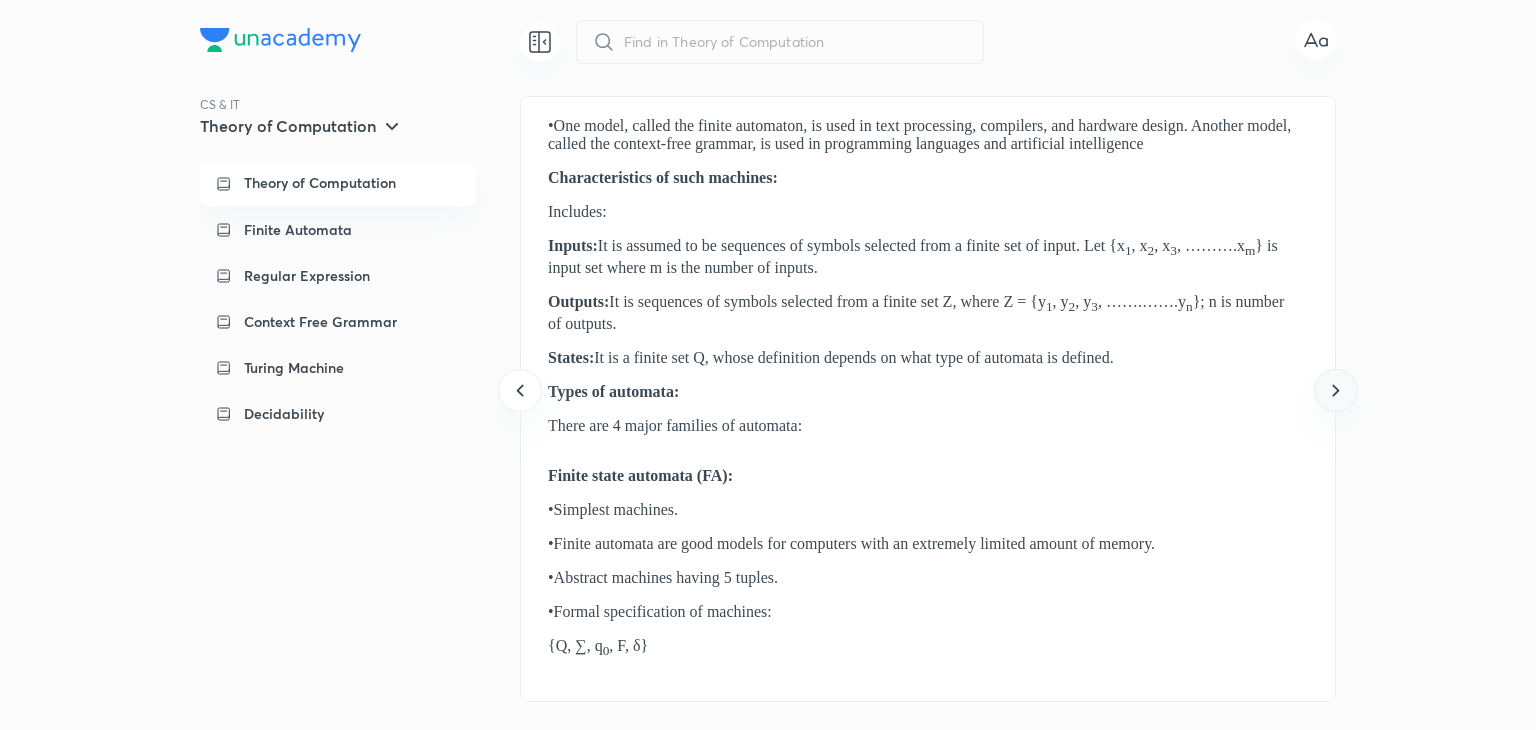 click 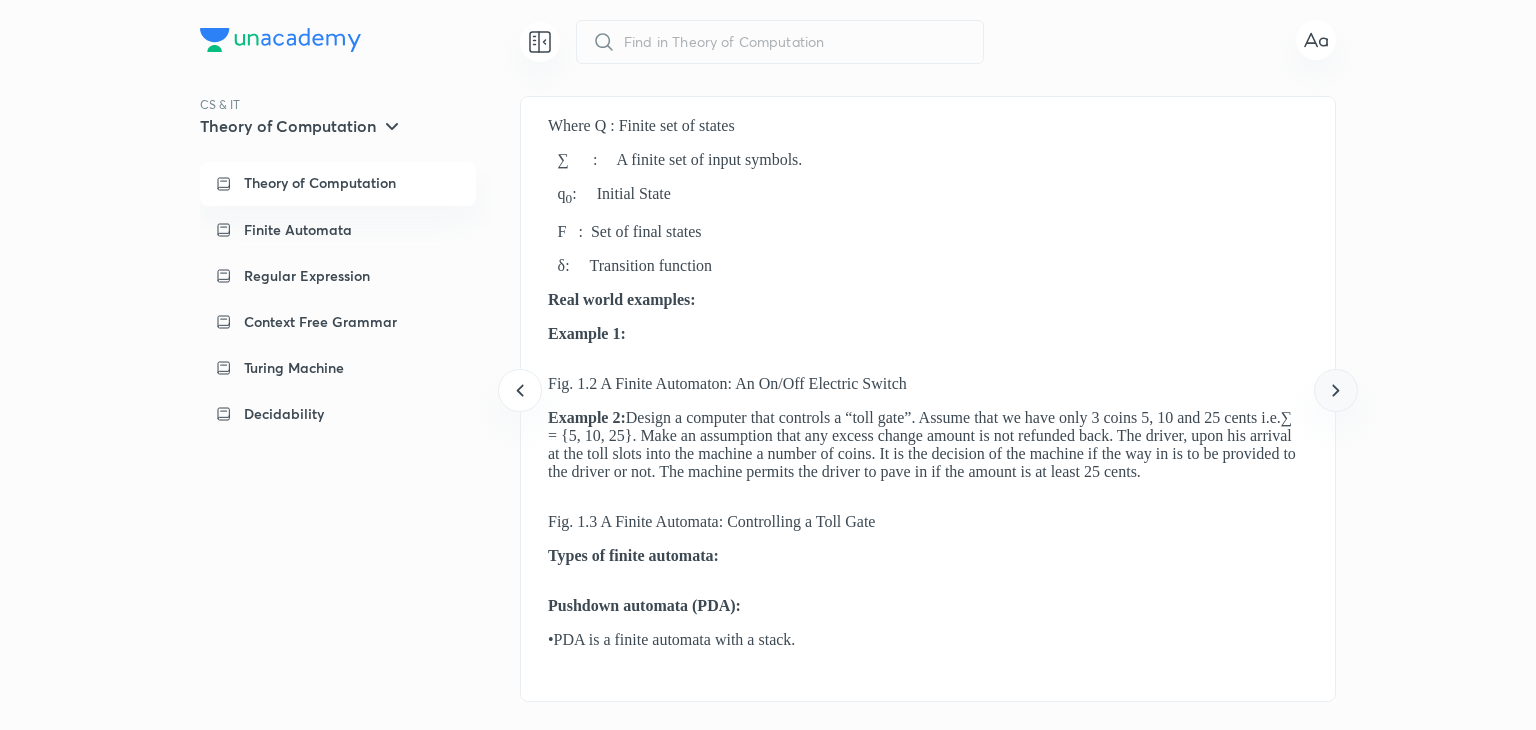 click 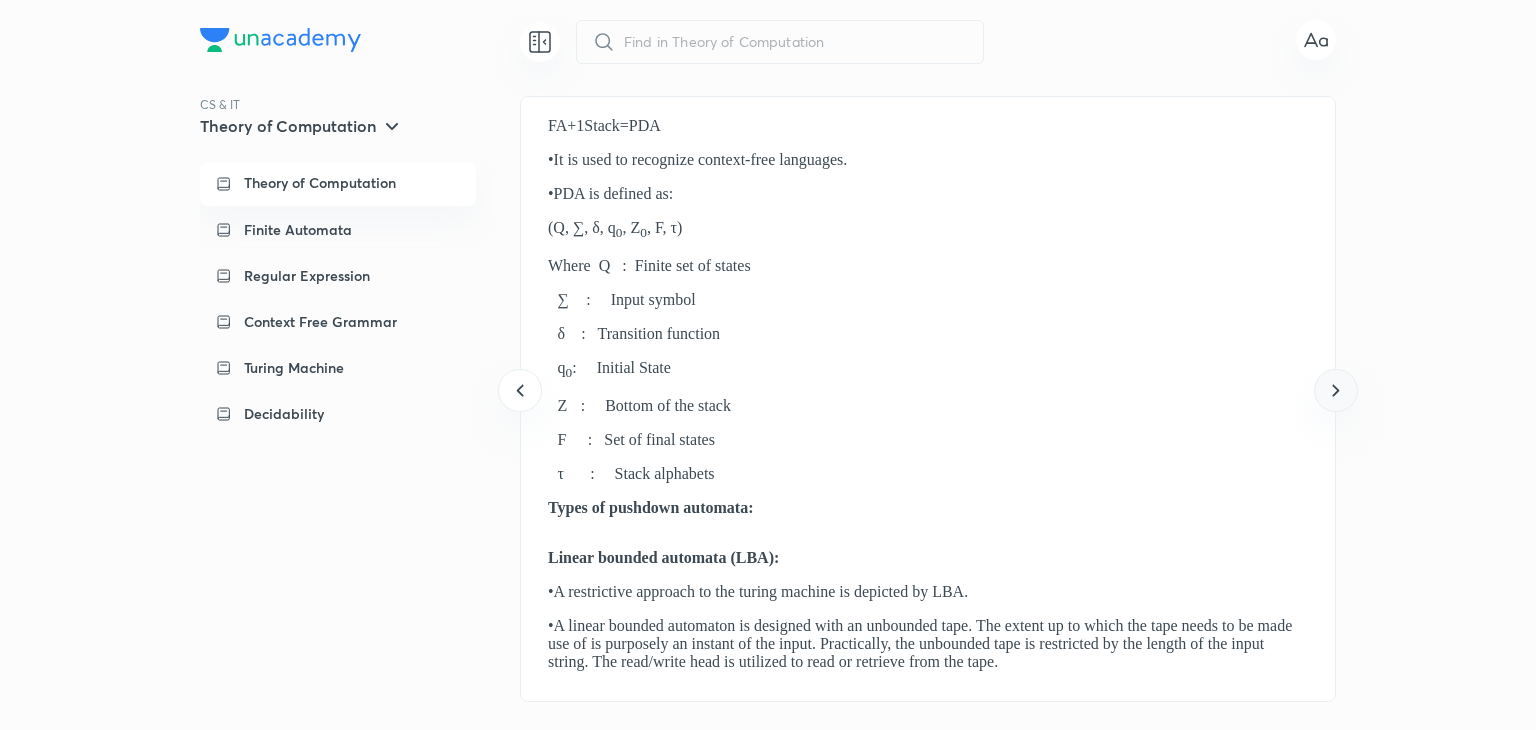 click 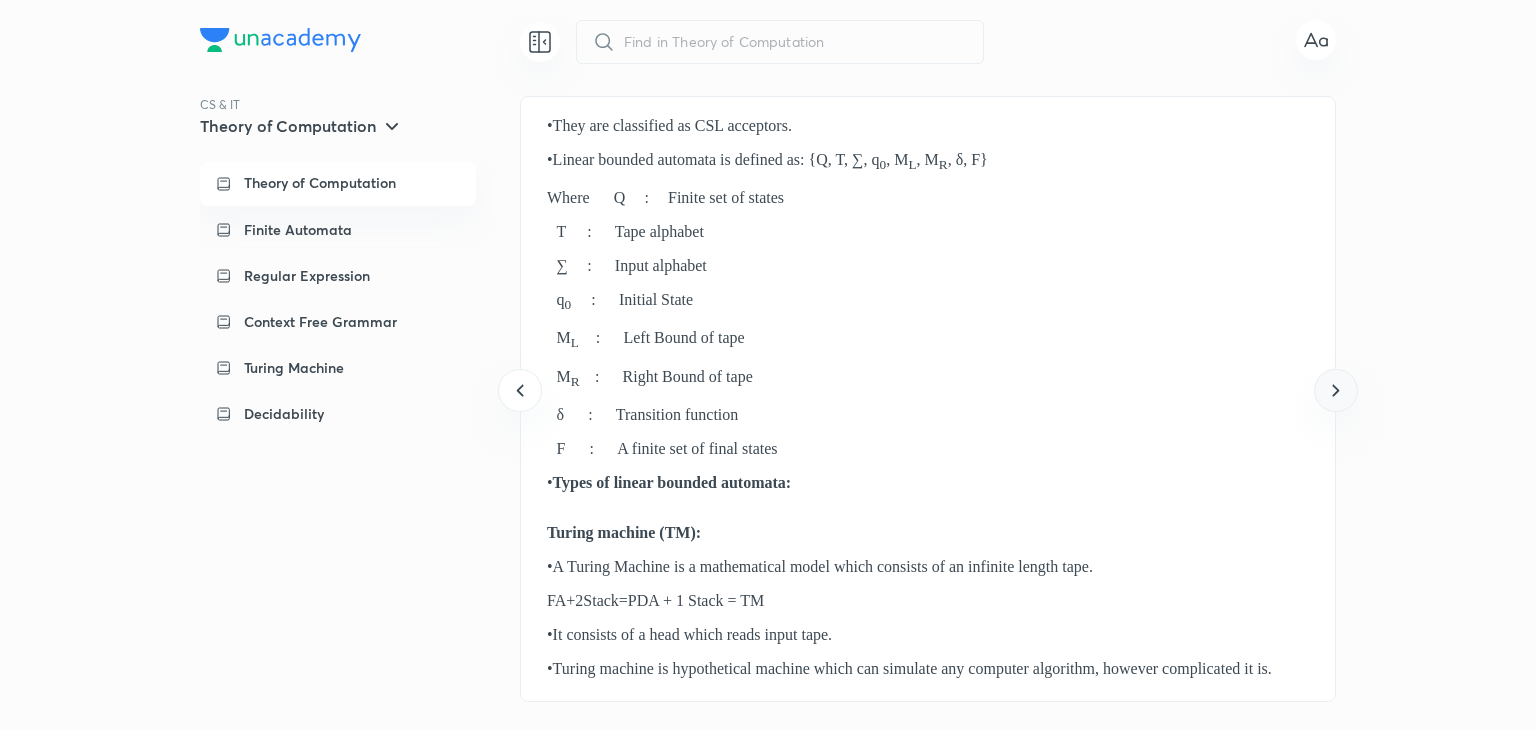 click 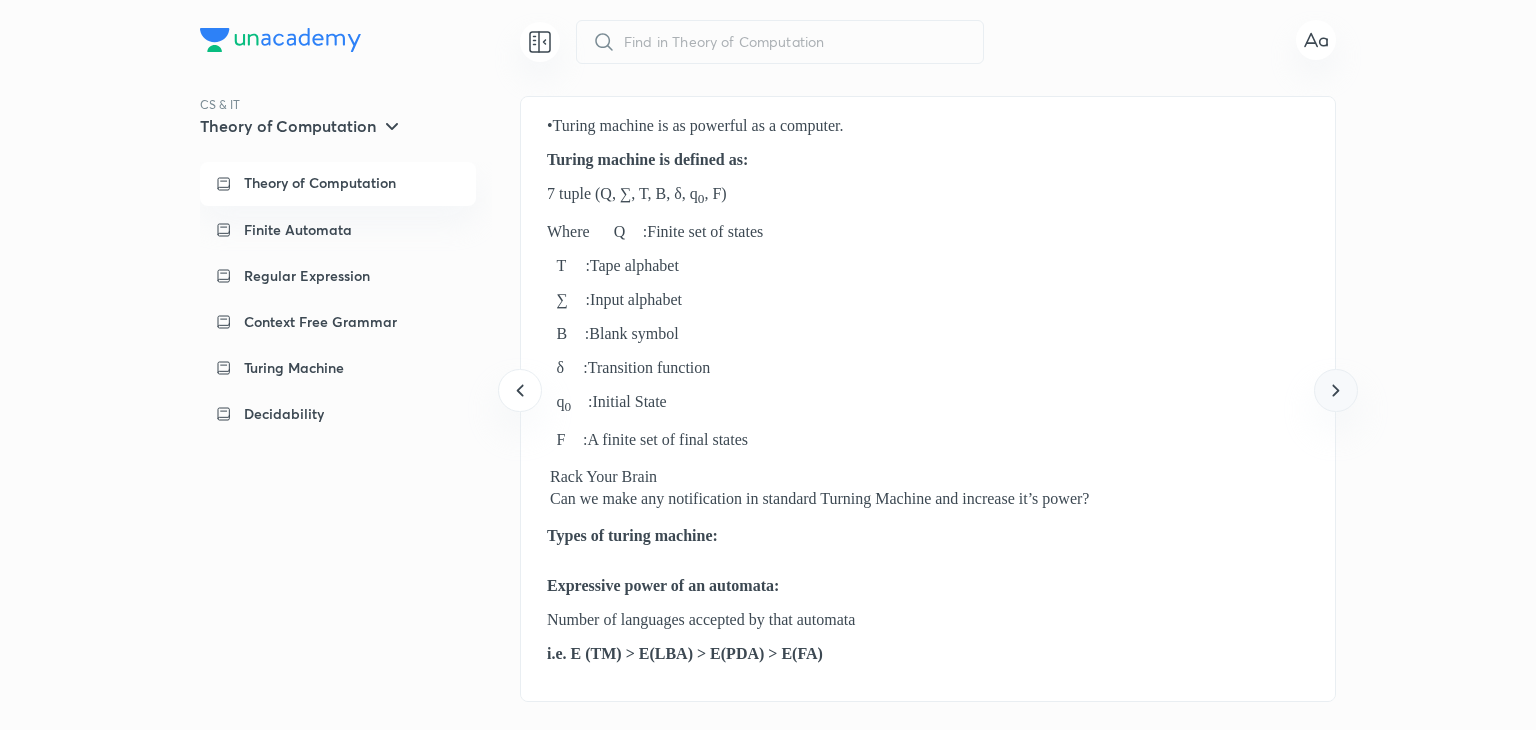 click 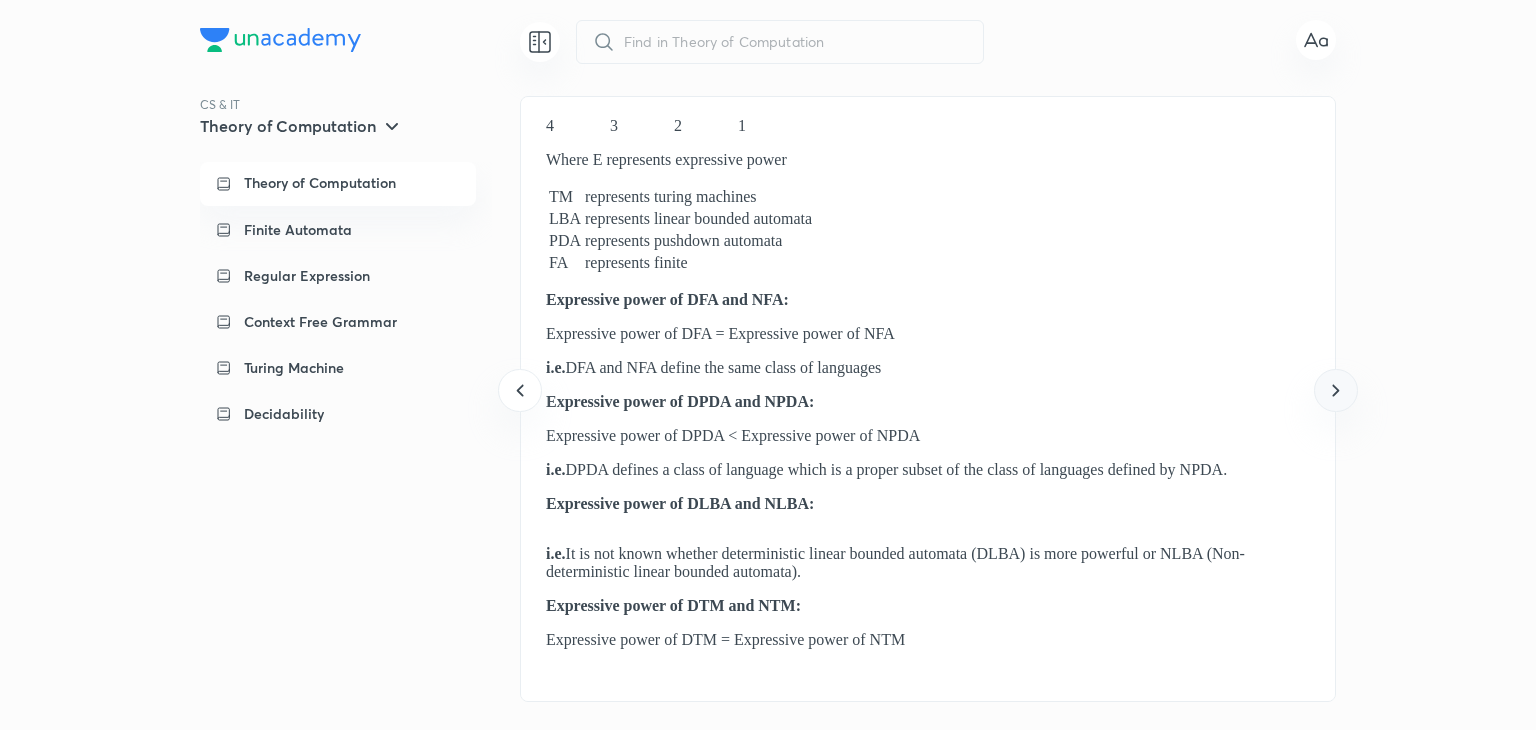click 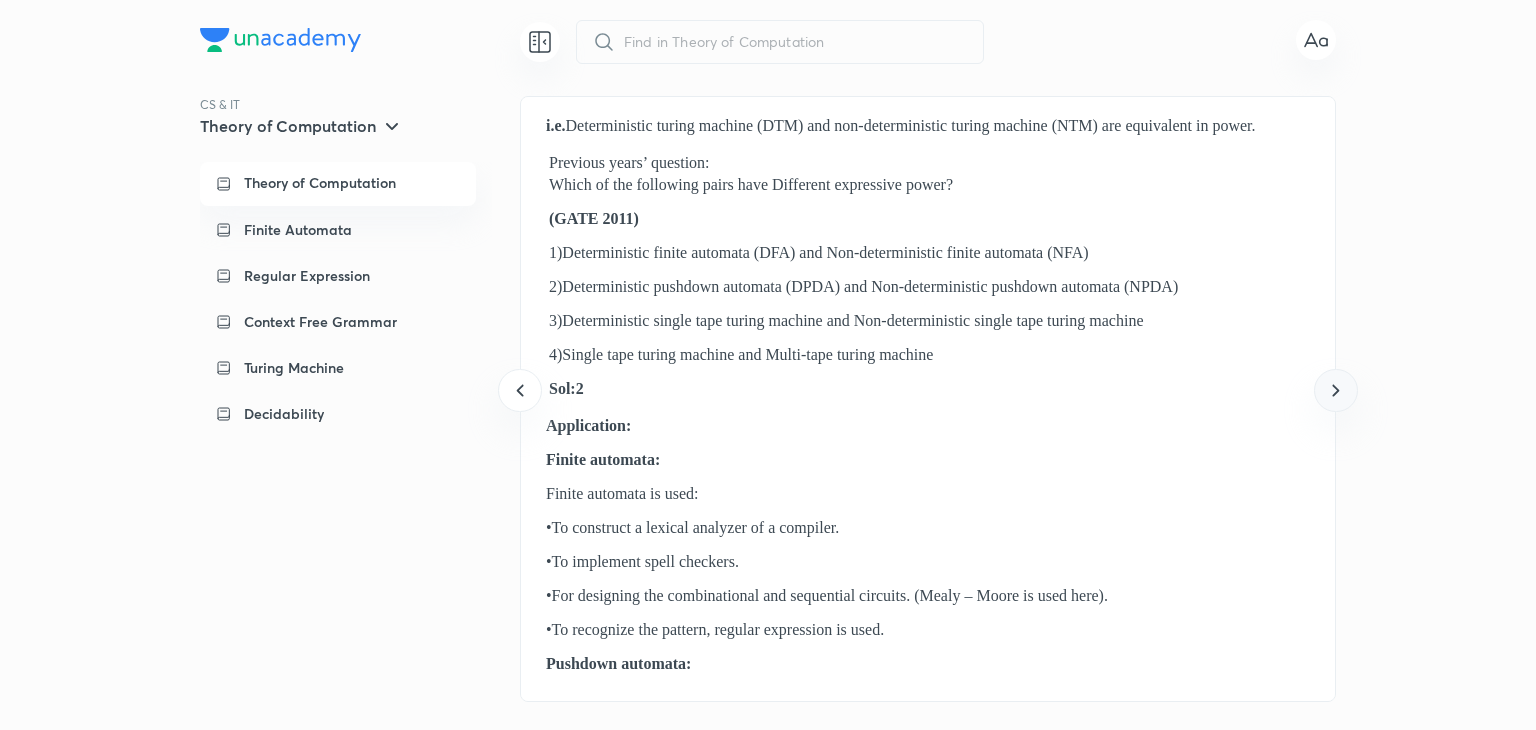 click 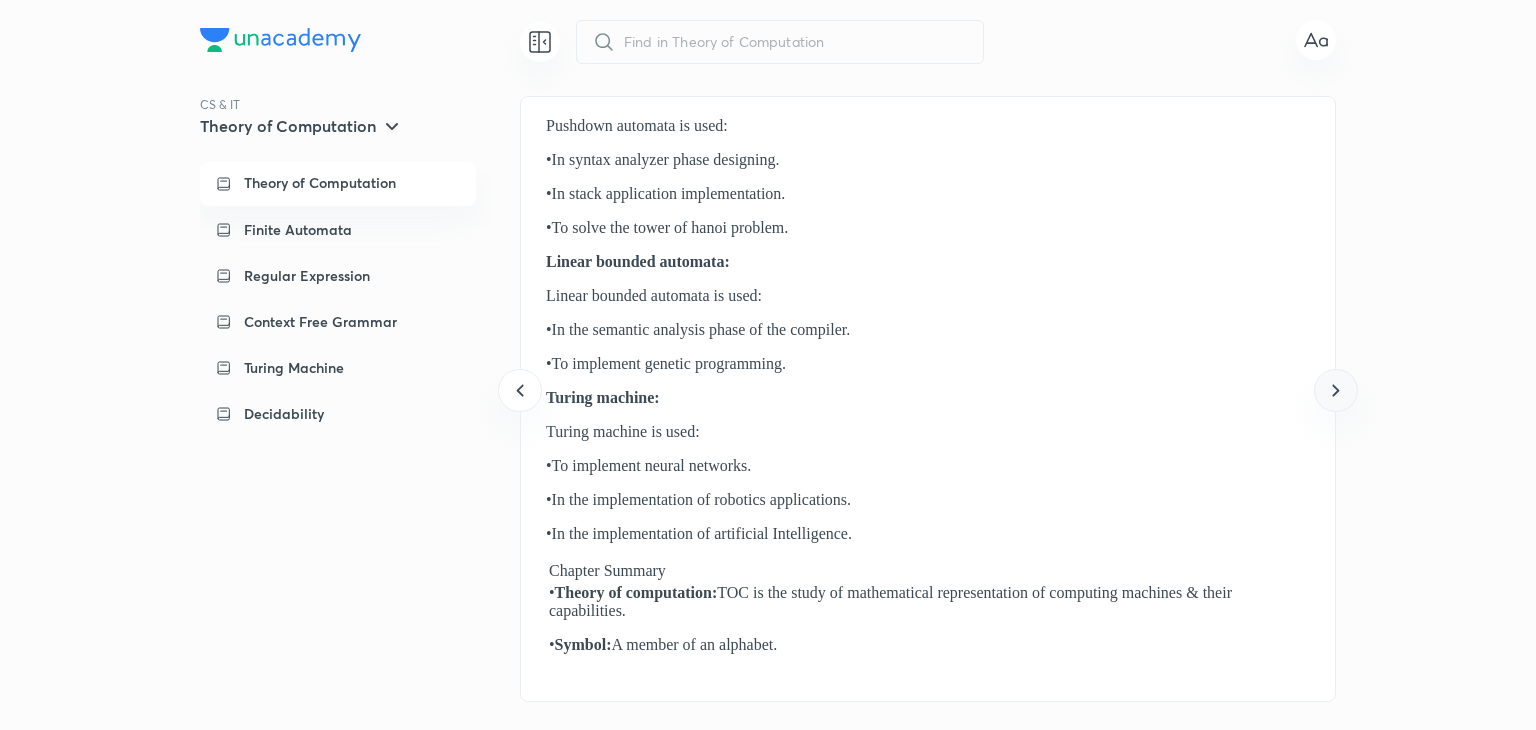 click 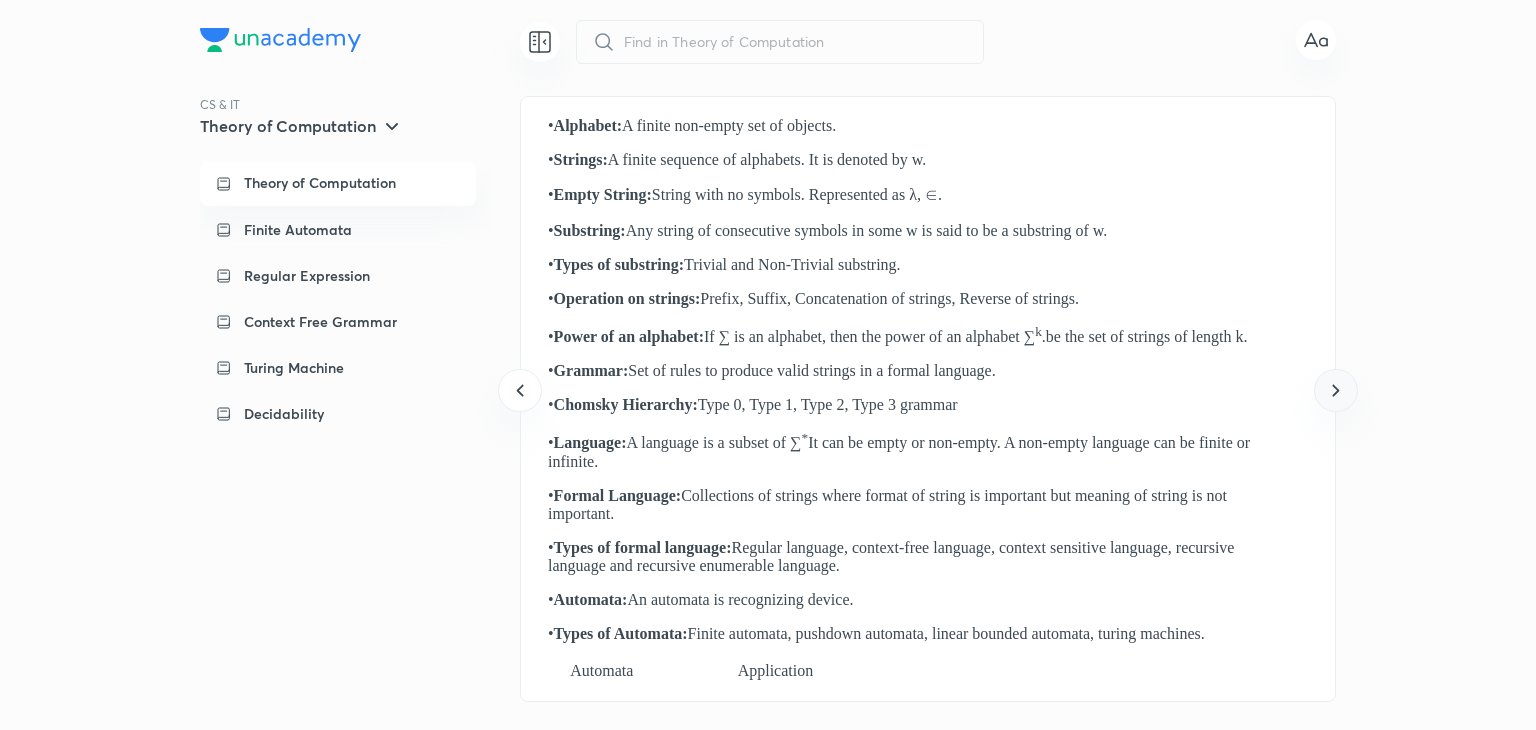 click 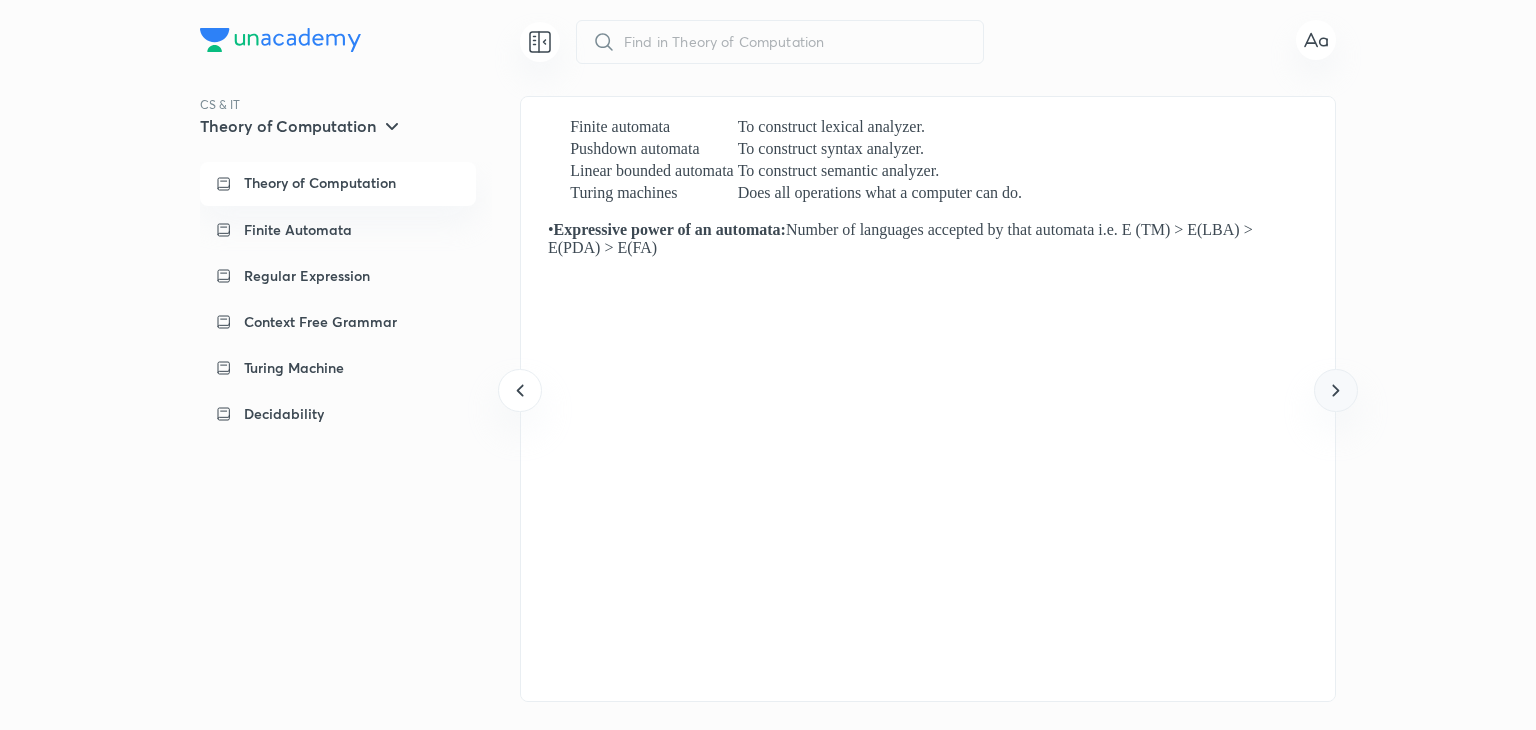 click 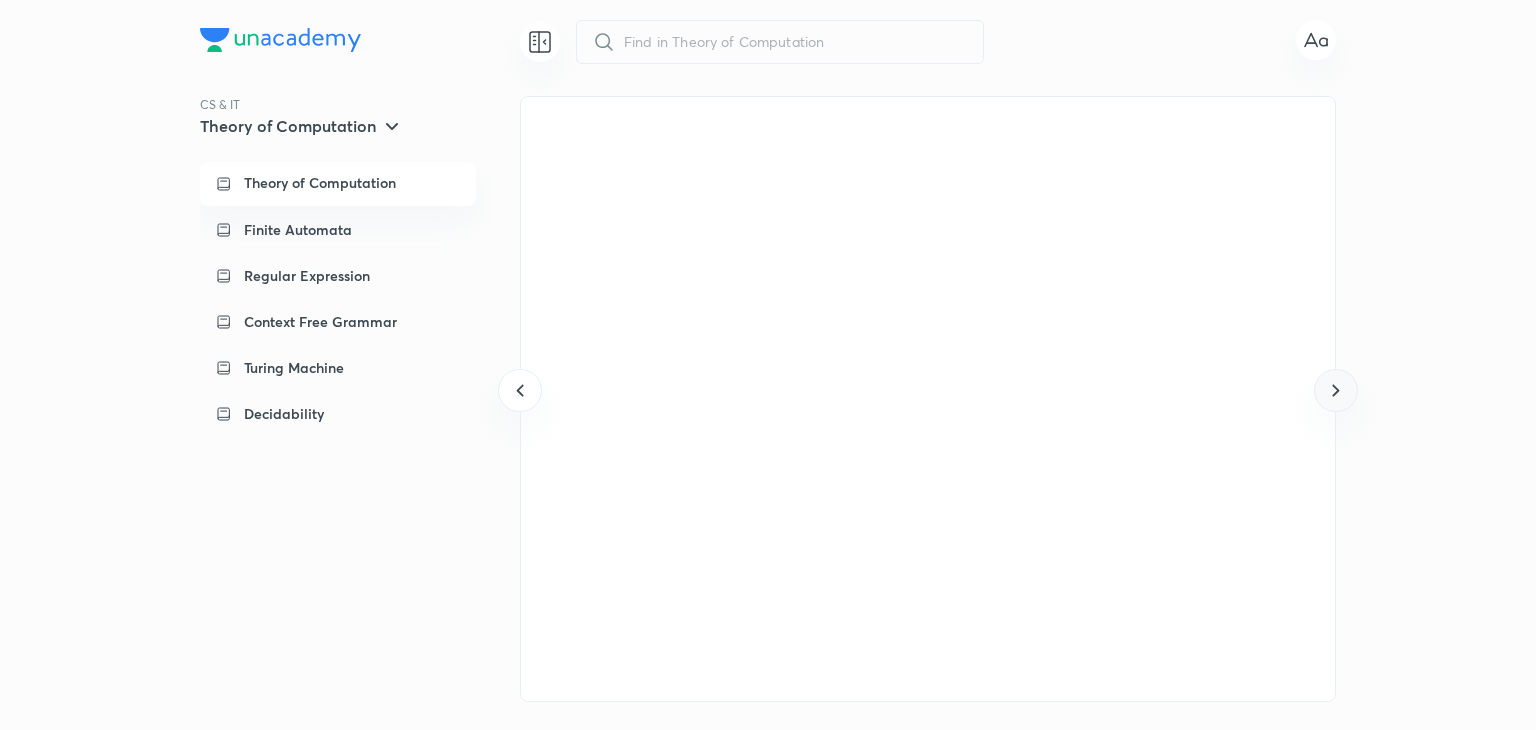 click 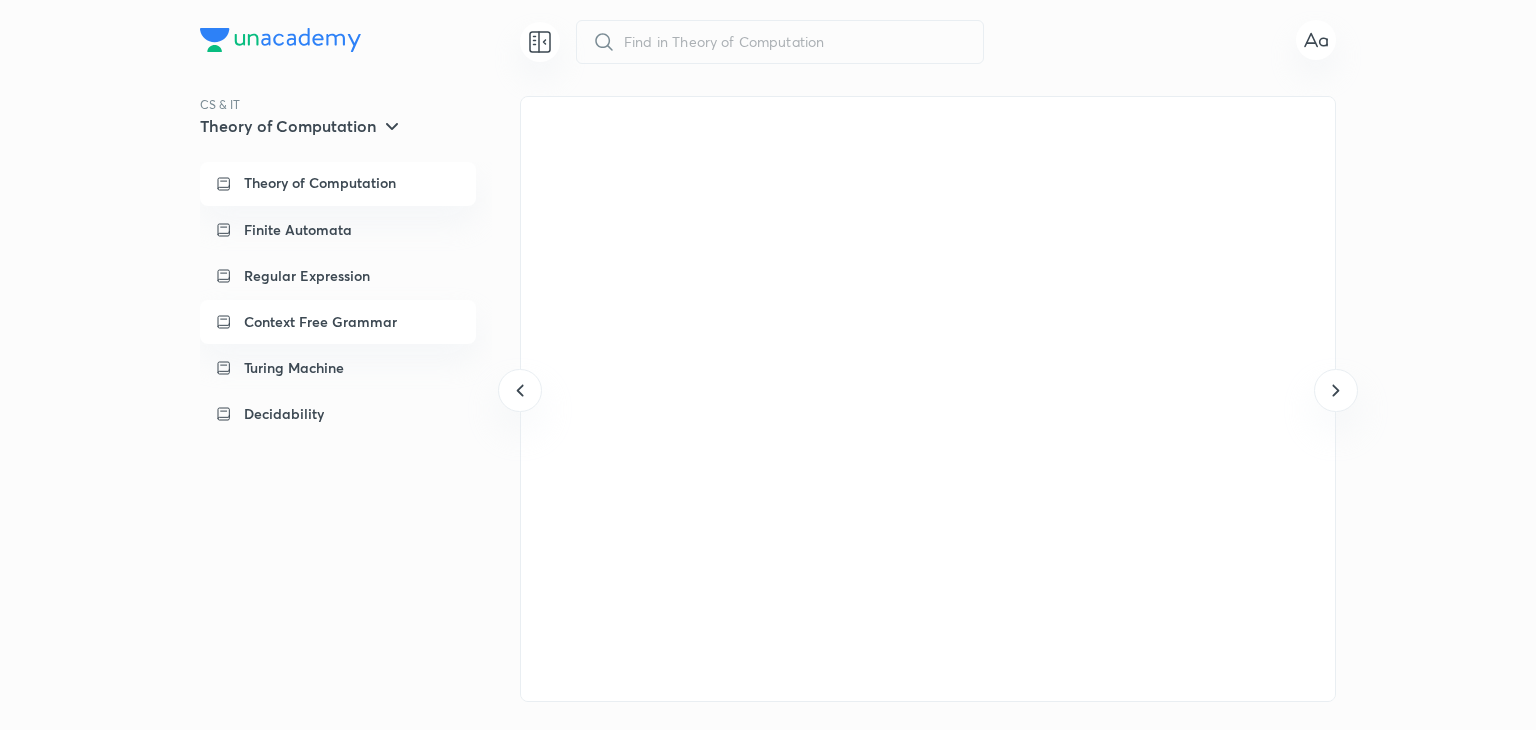 click on "Context Free Grammar" at bounding box center [320, 322] 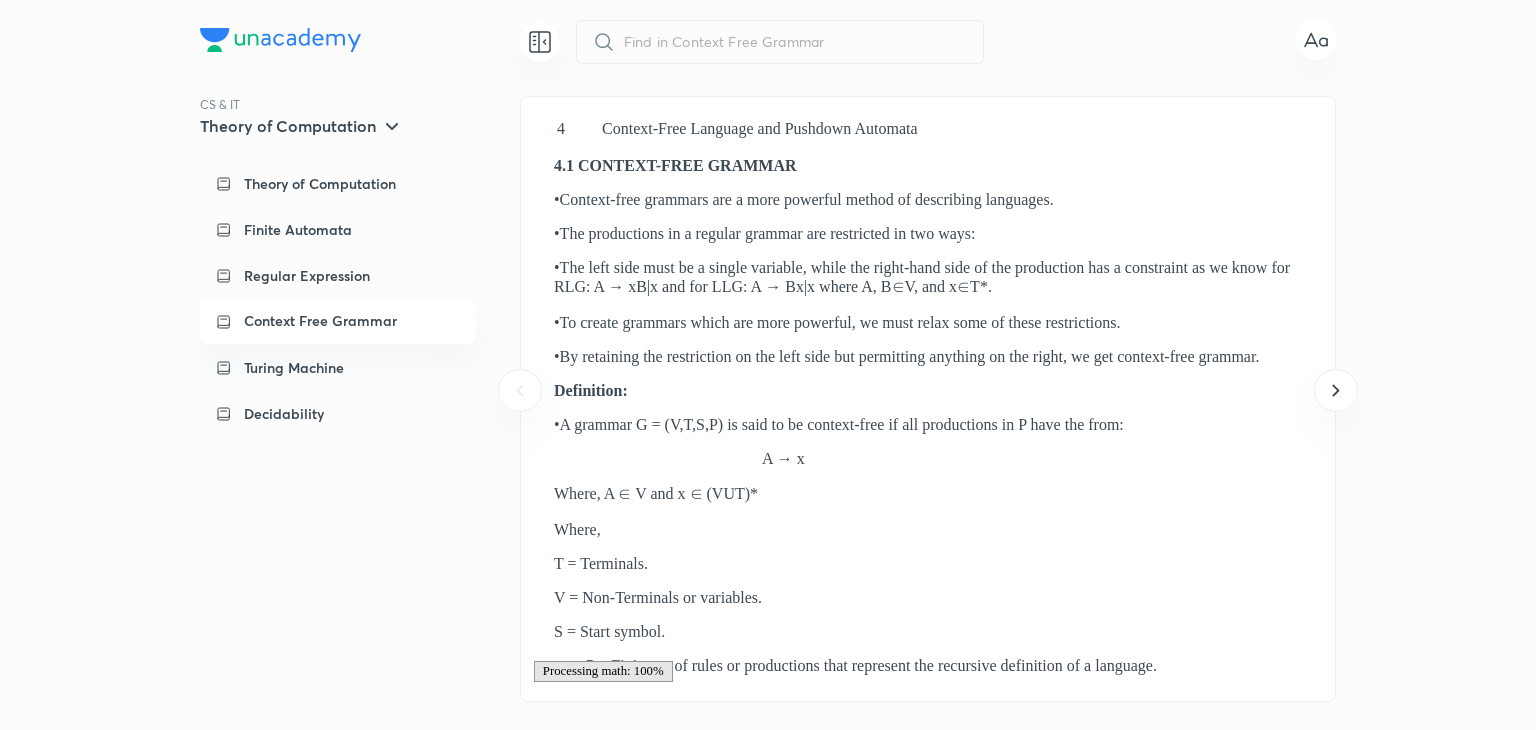 scroll, scrollTop: 0, scrollLeft: 0, axis: both 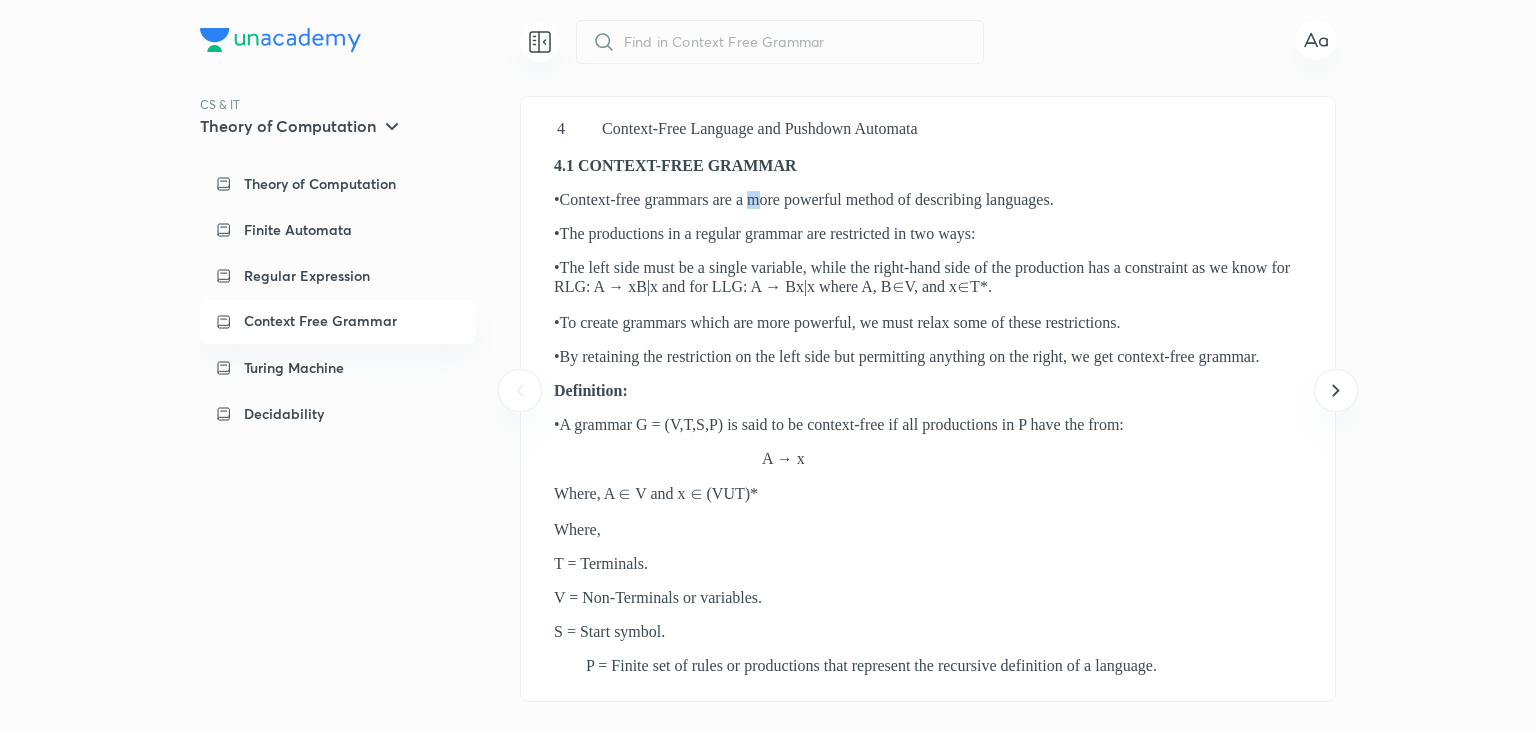 drag, startPoint x: 873, startPoint y: 308, endPoint x: 802, endPoint y: 320, distance: 72.00694 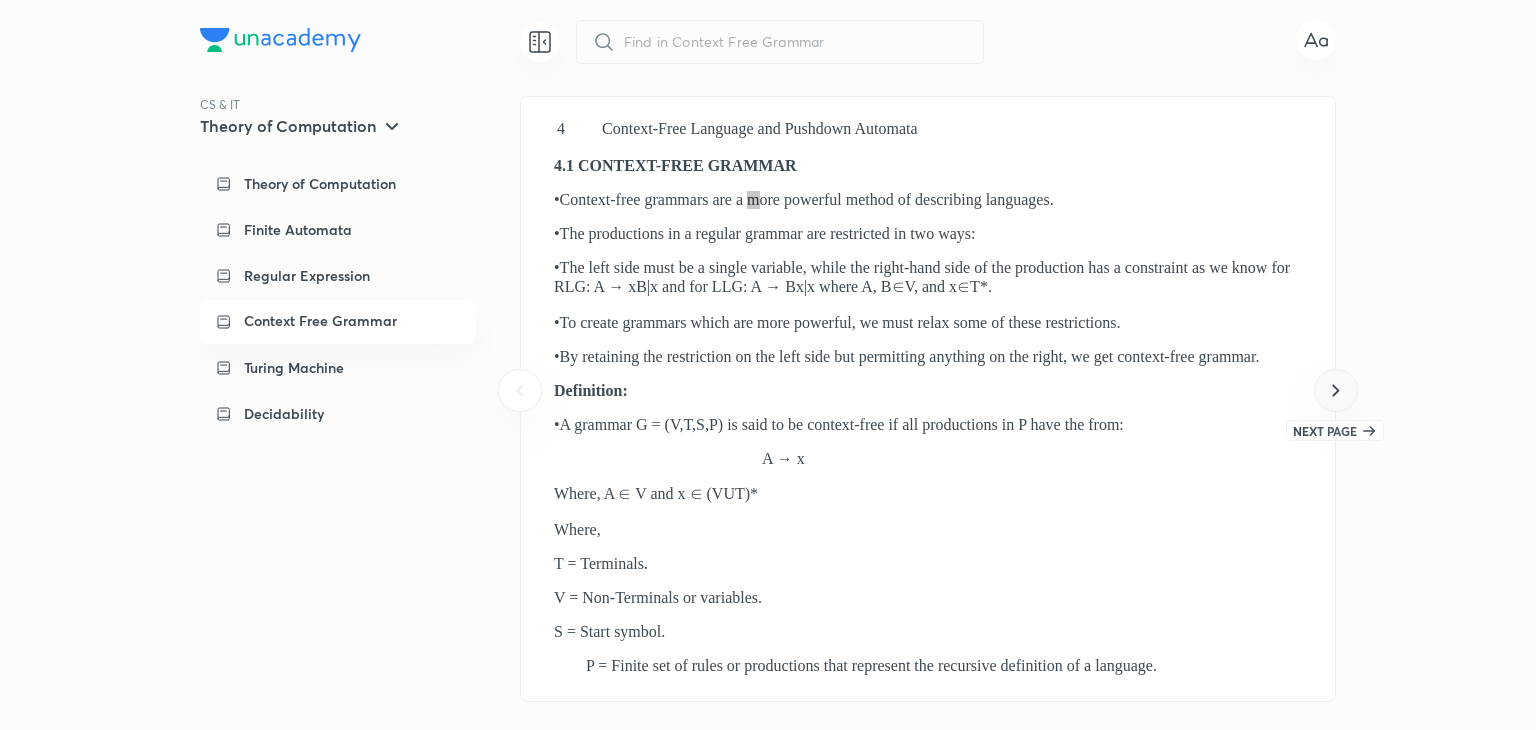 click at bounding box center [1335, 390] 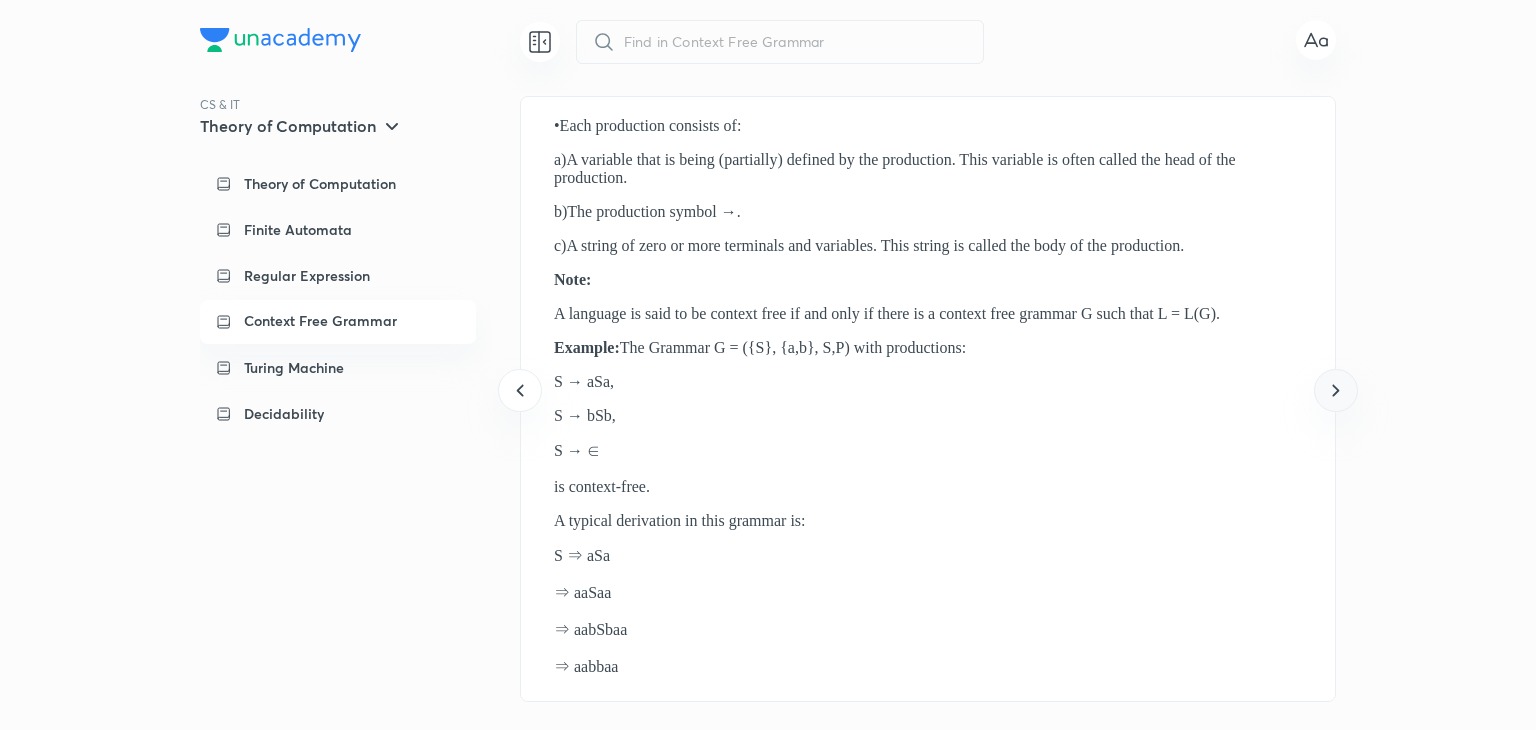 click 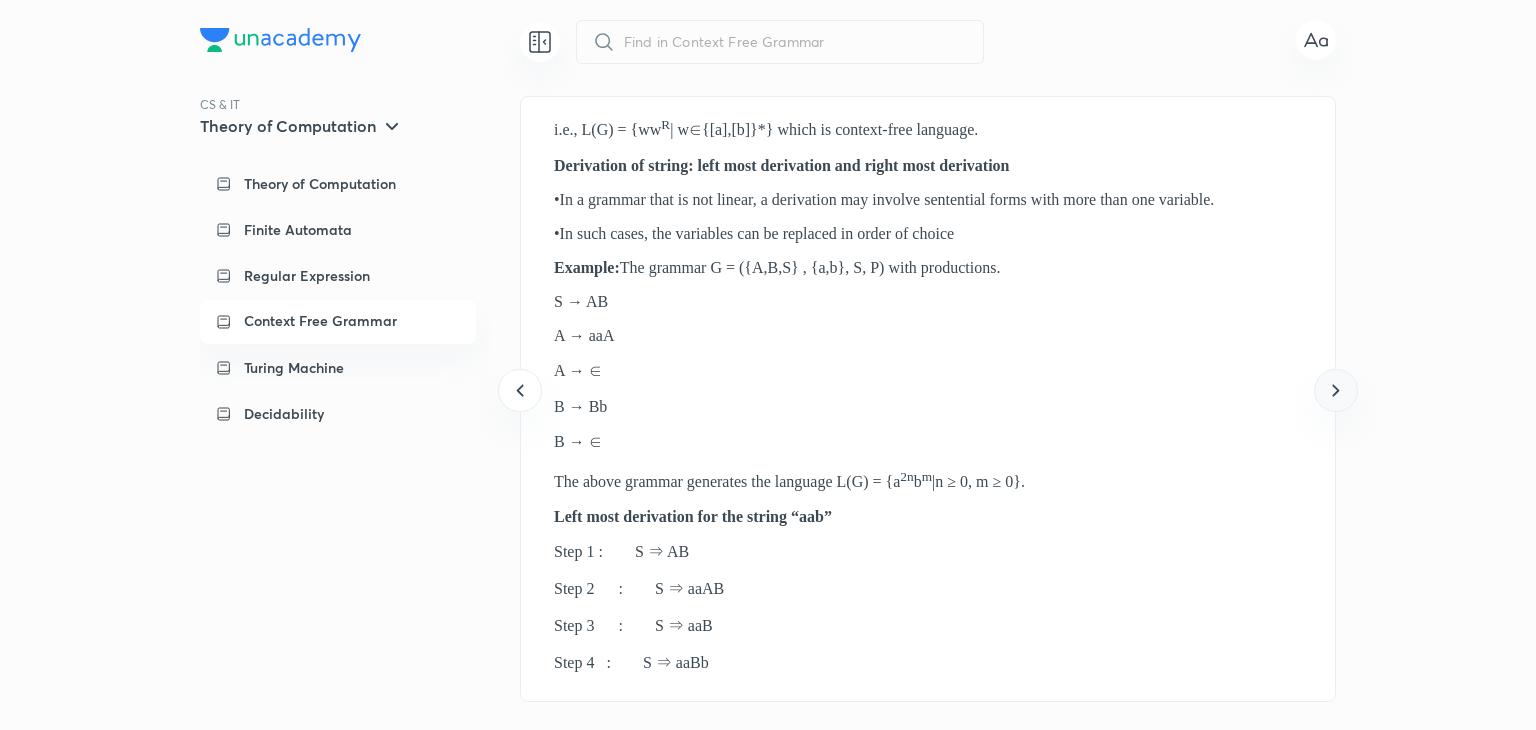 click 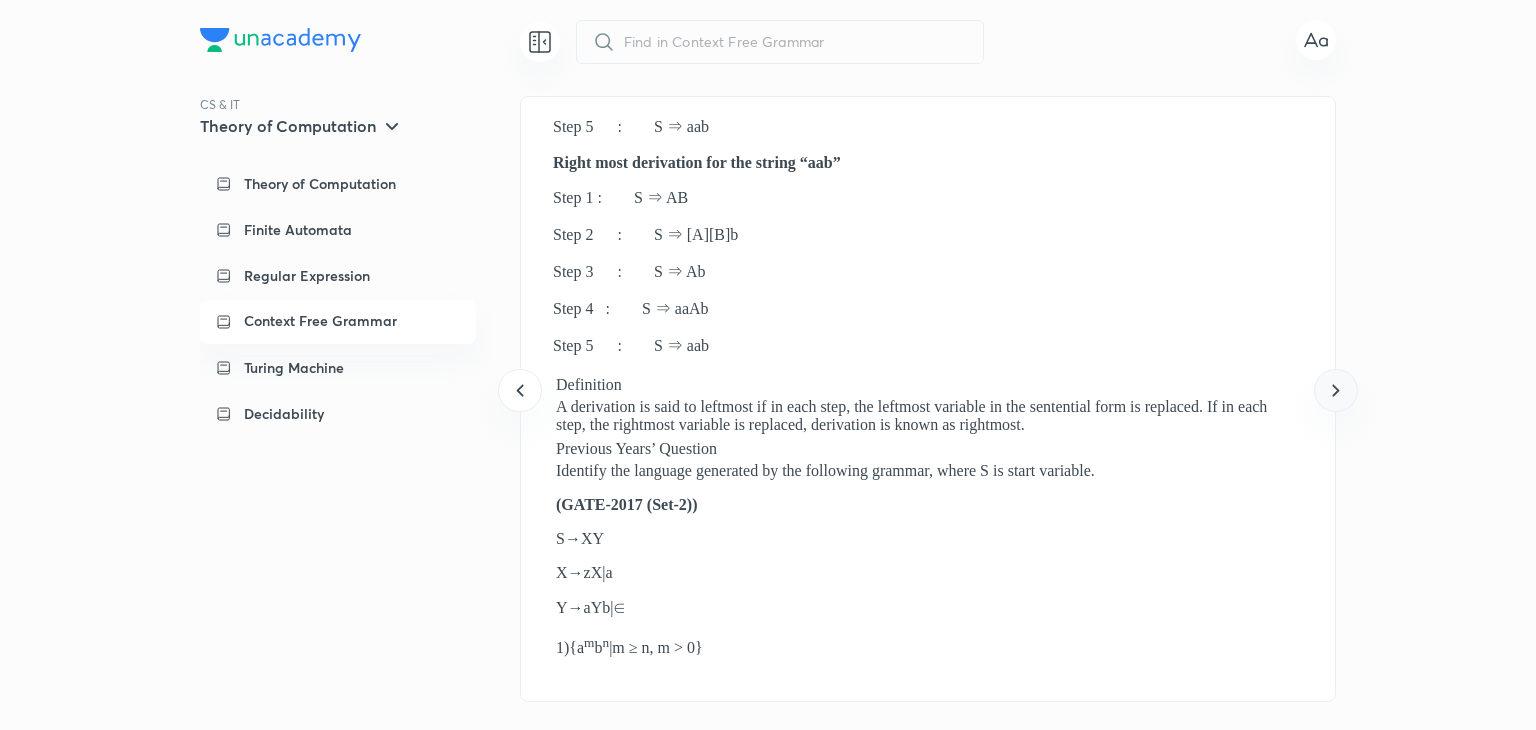 click 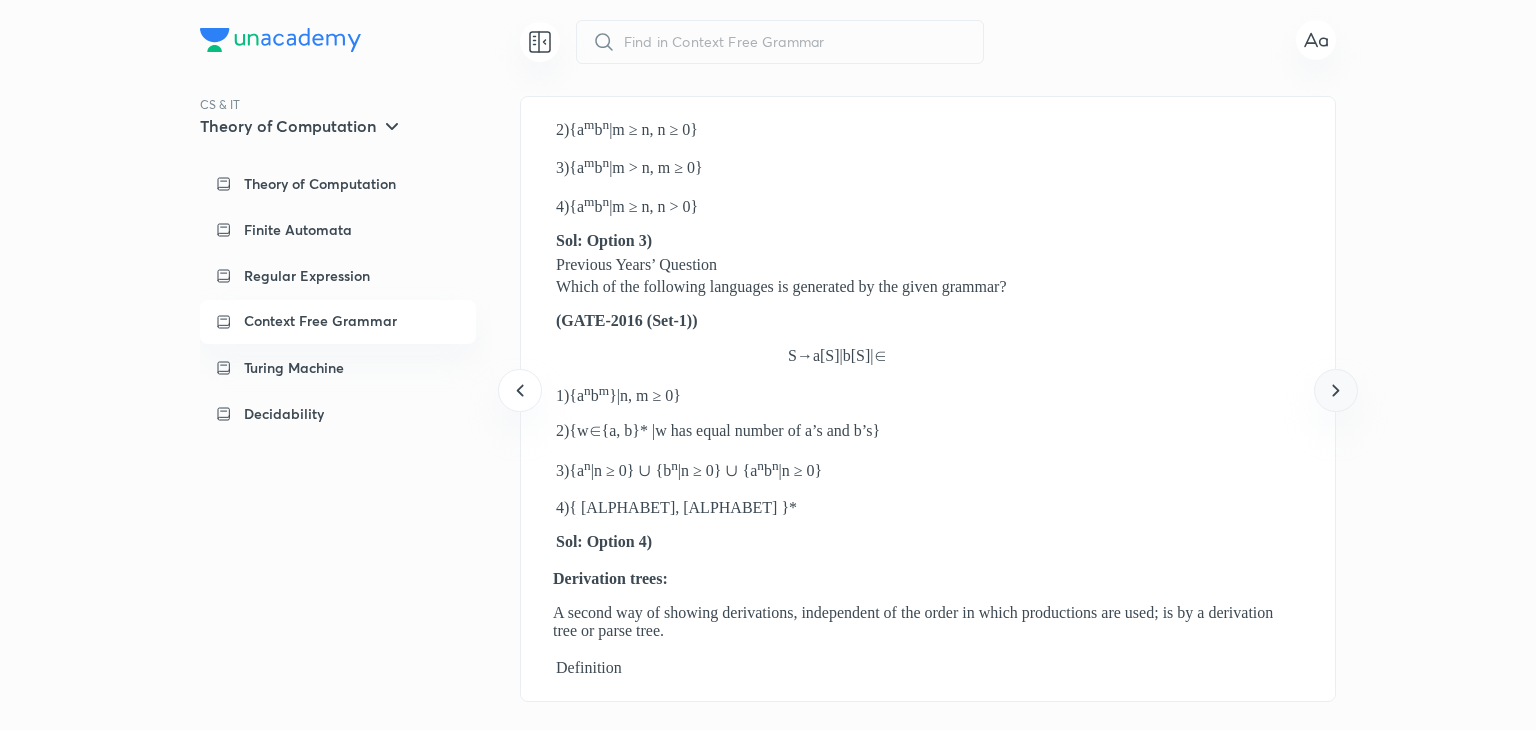 click 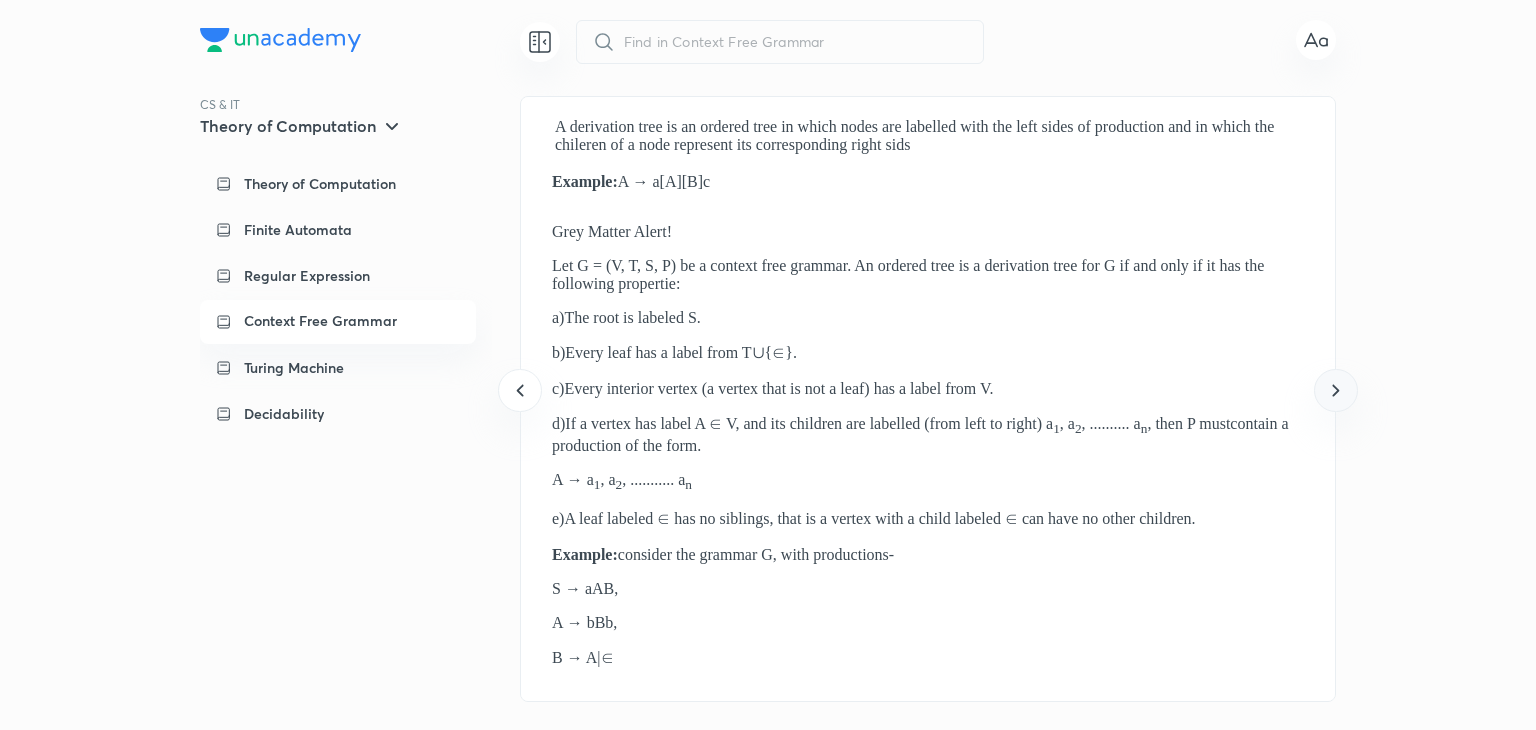 click 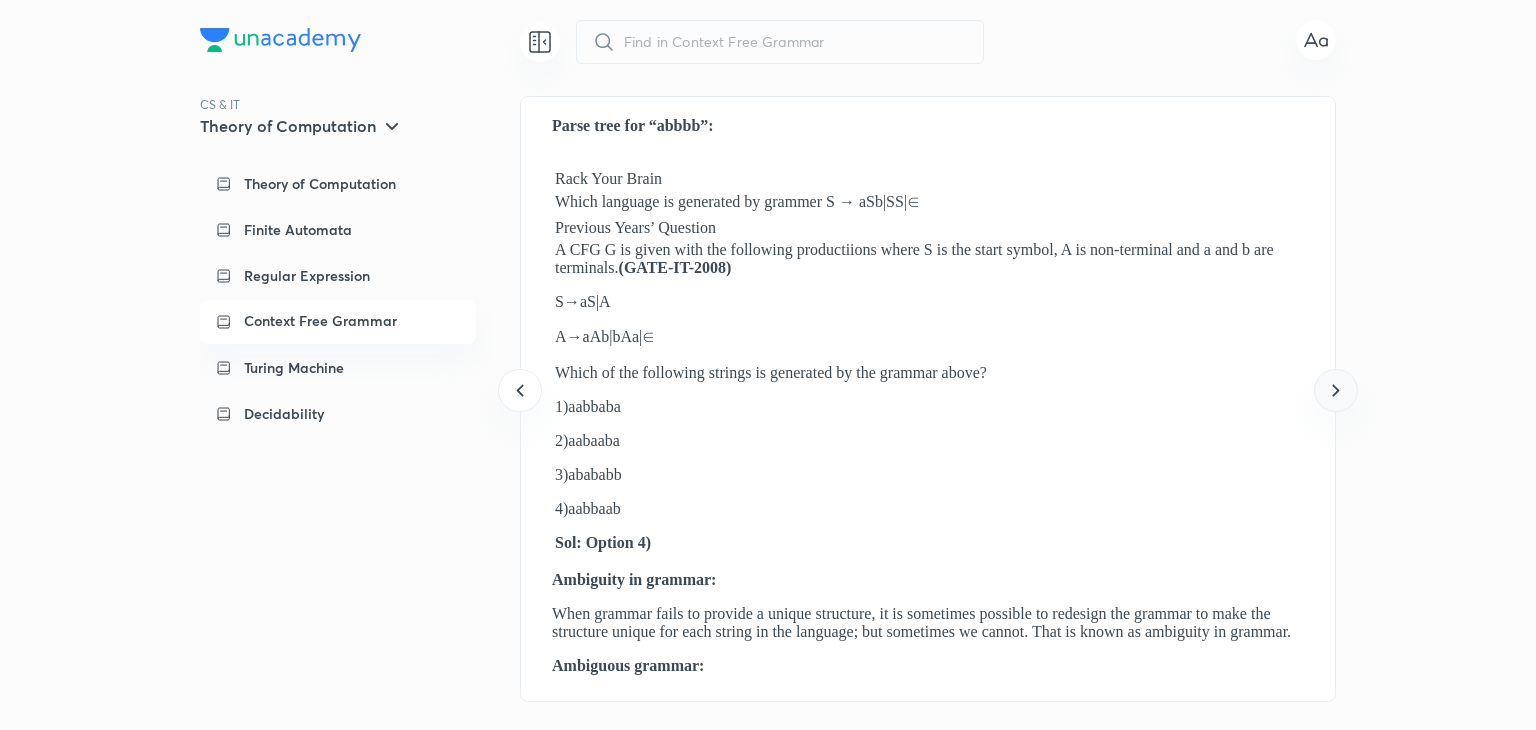 click 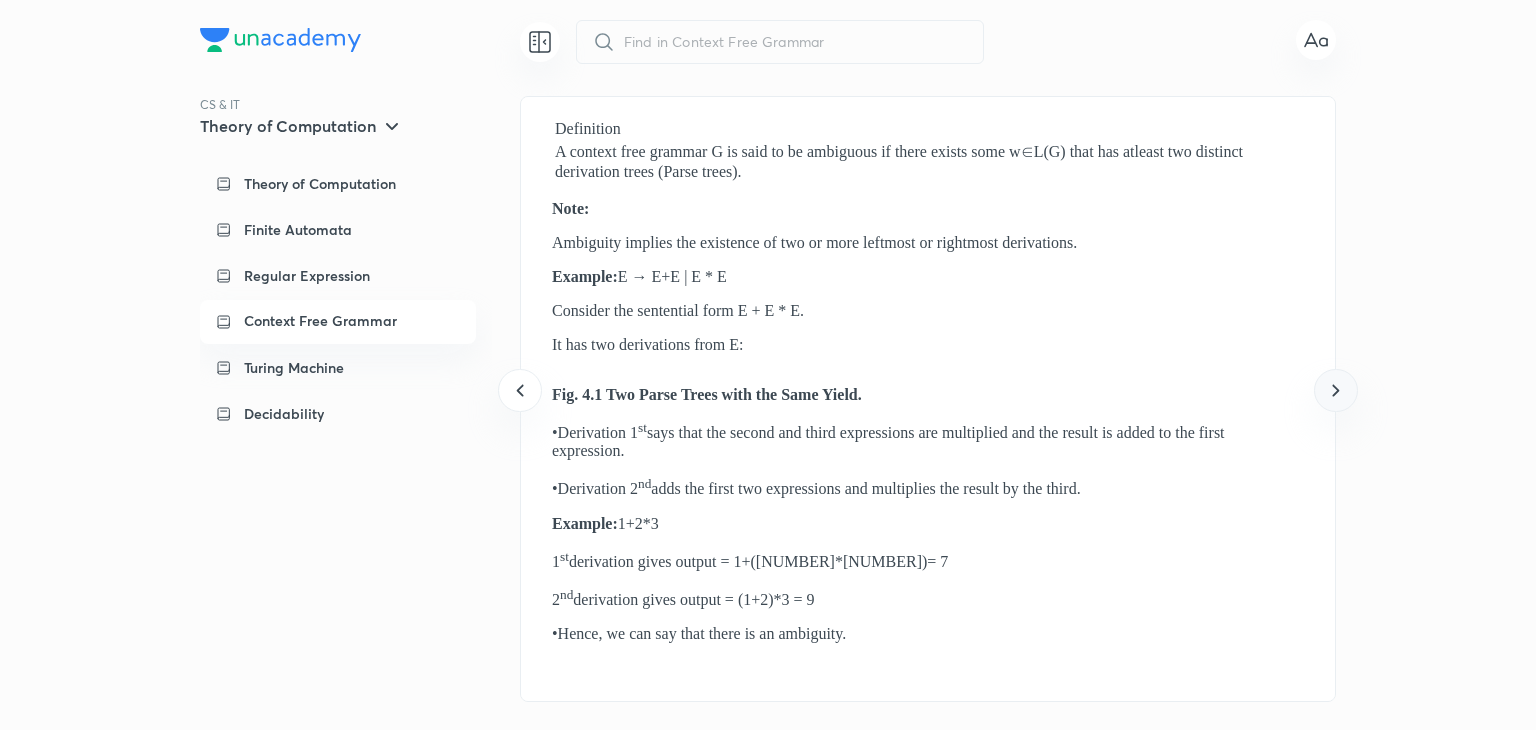 click 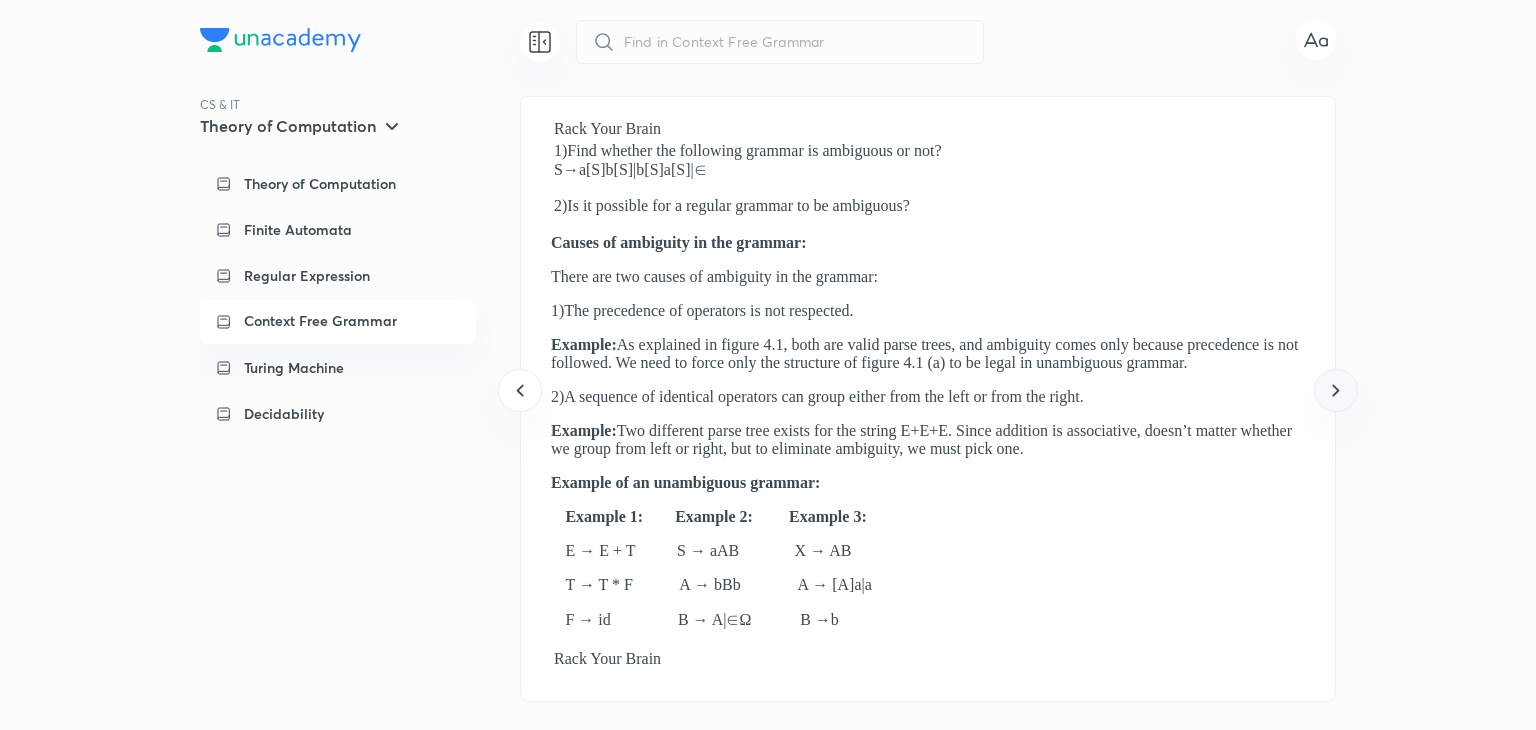 click 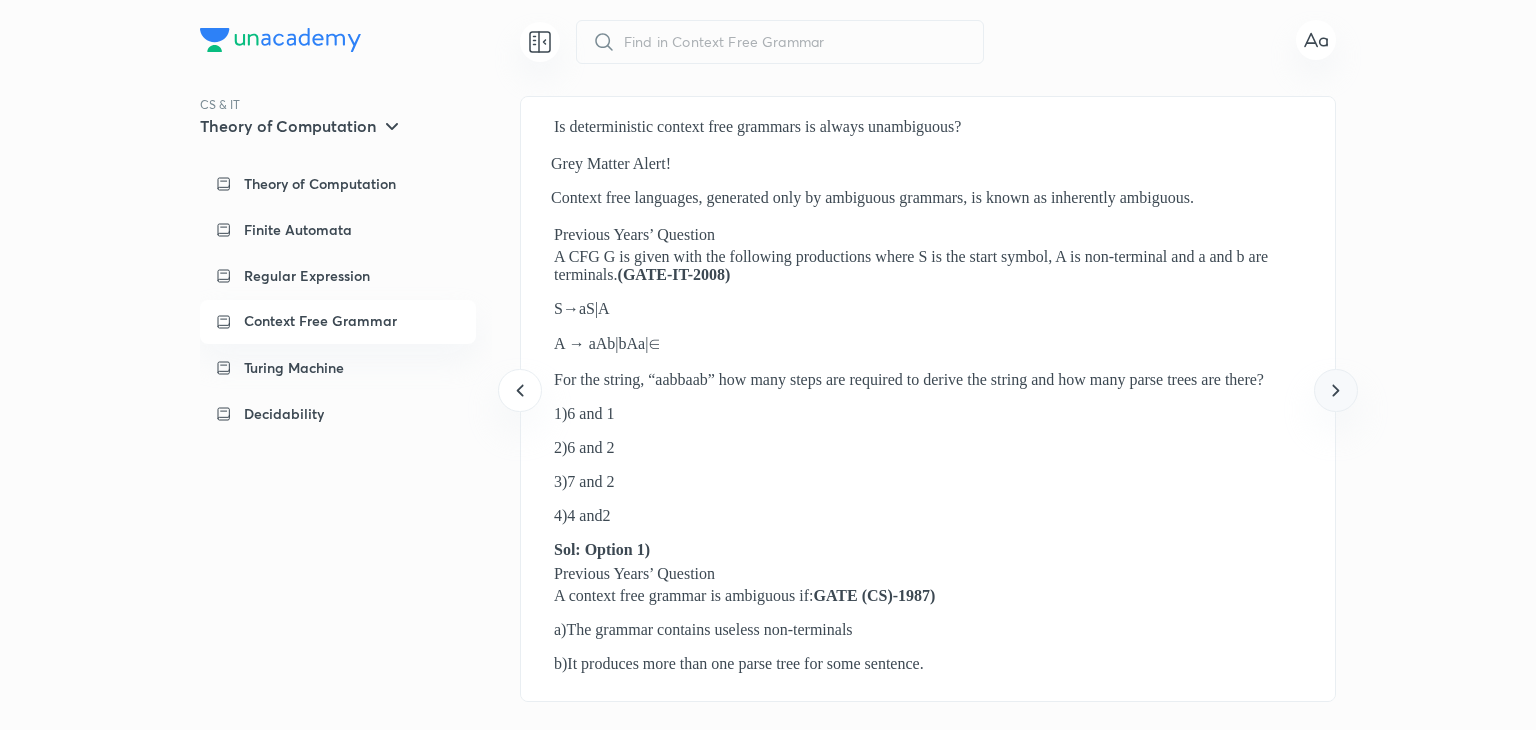 click 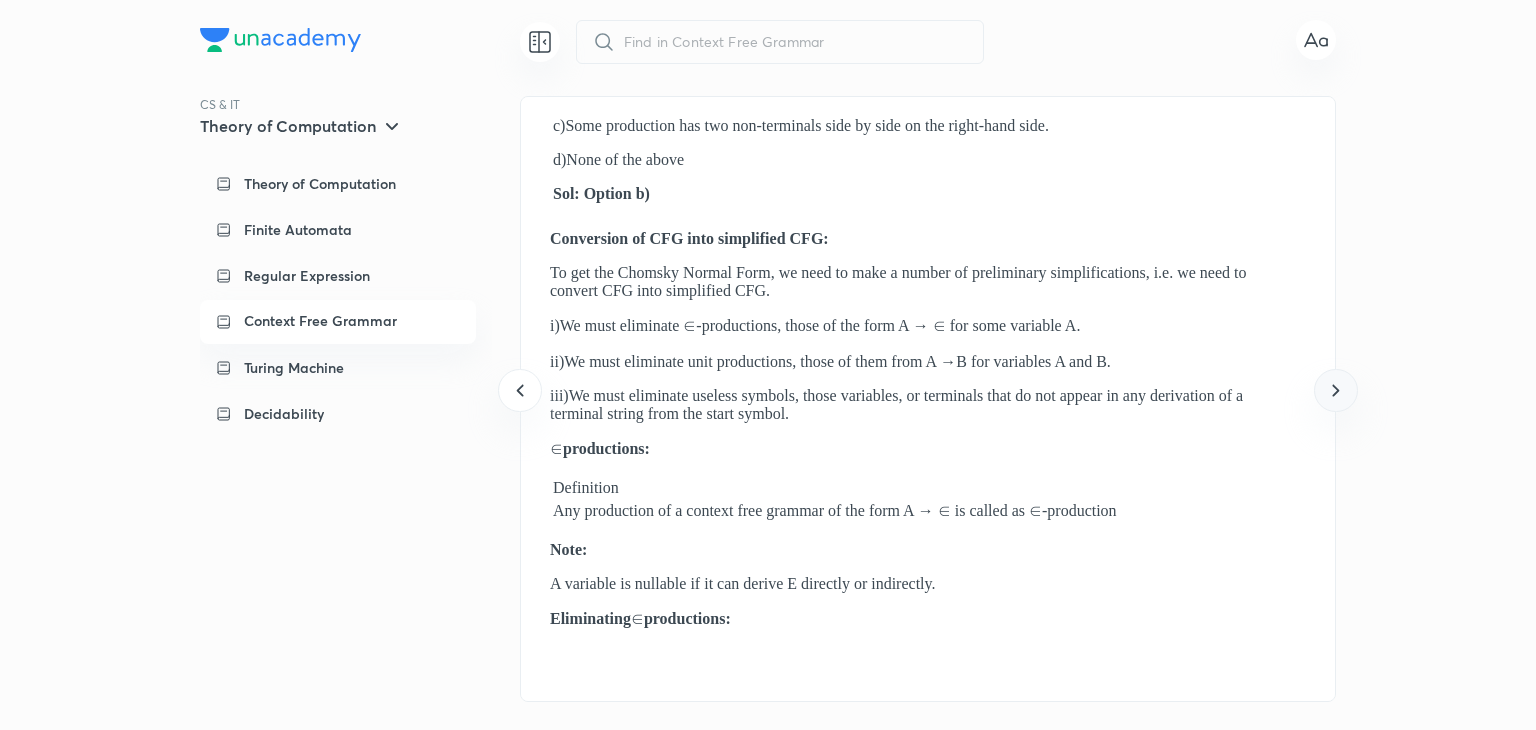 click 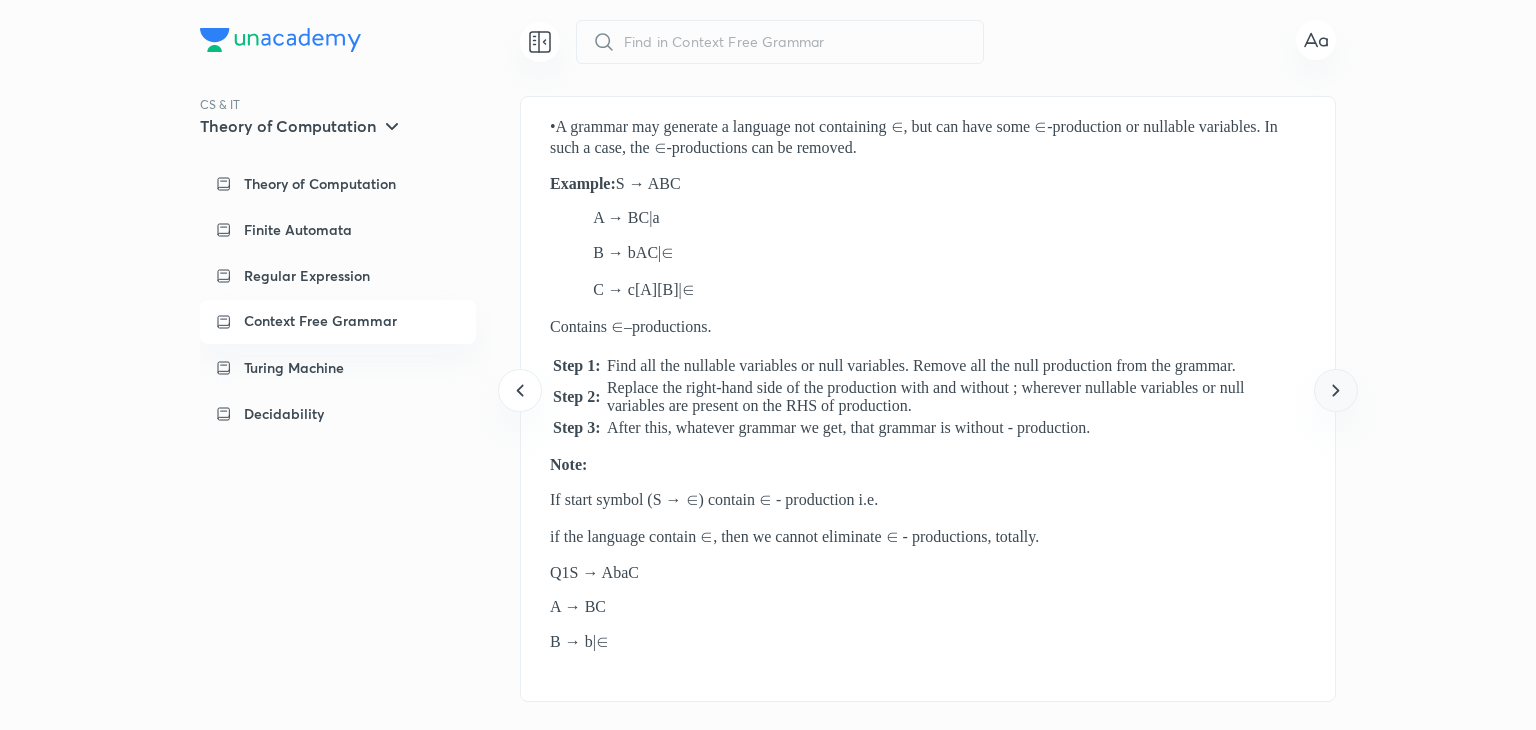 click 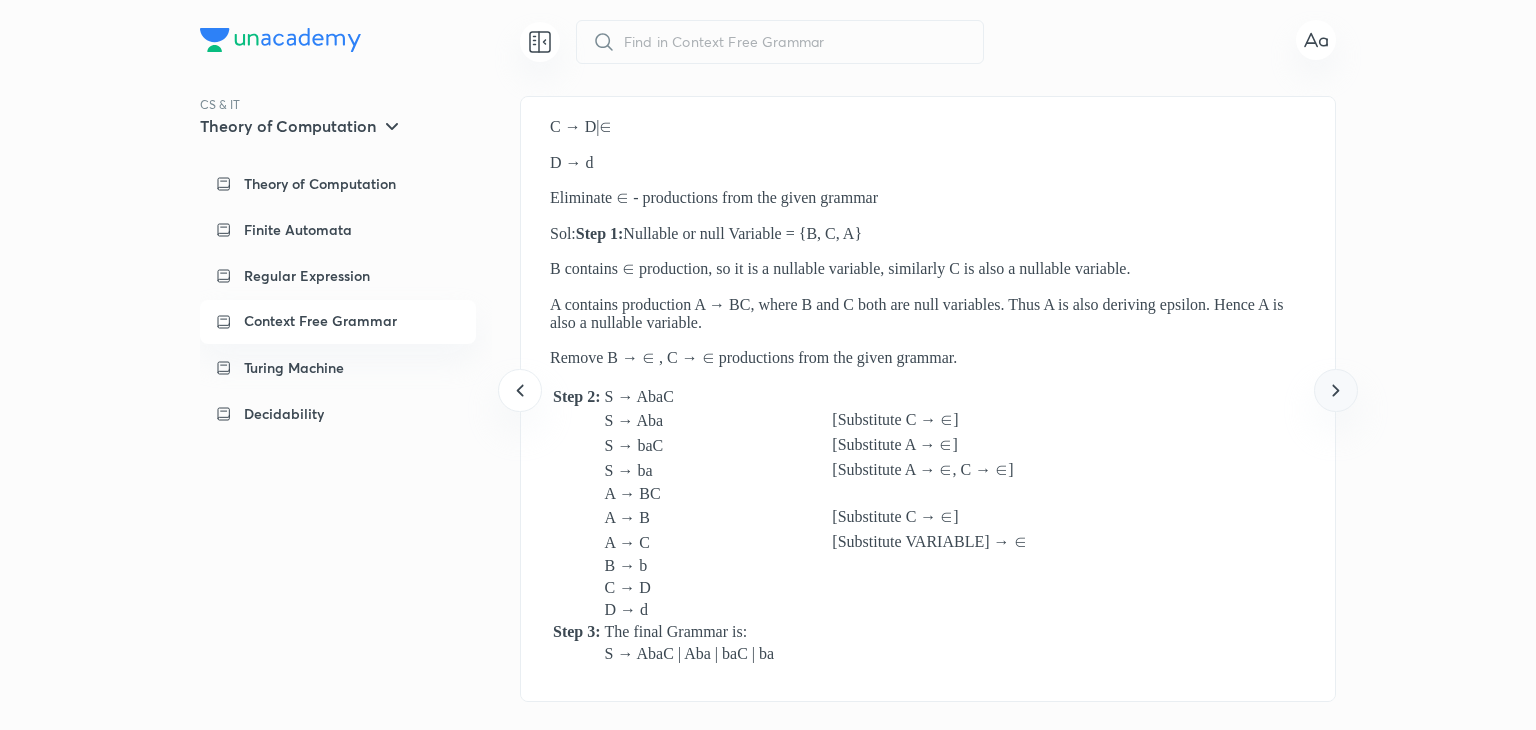 click 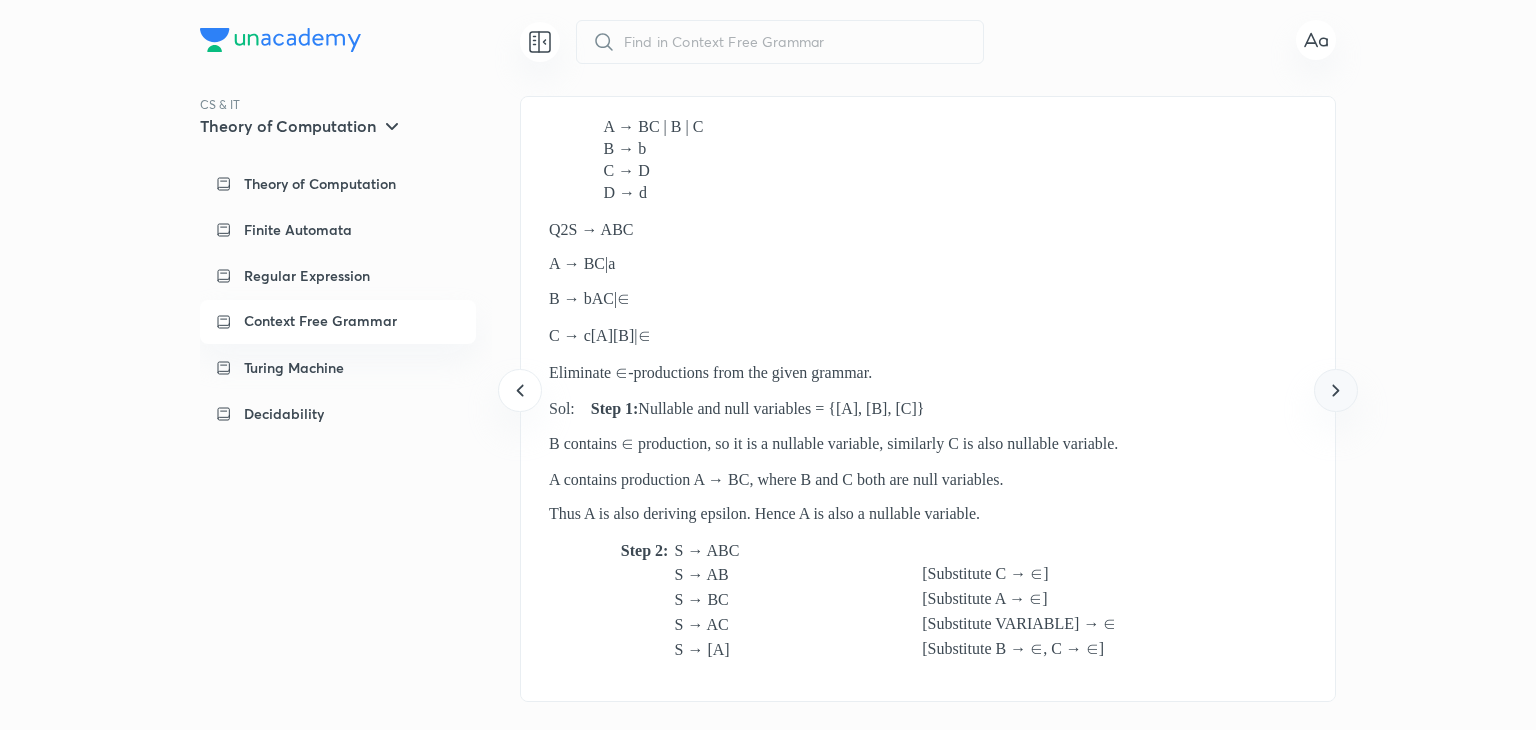 click 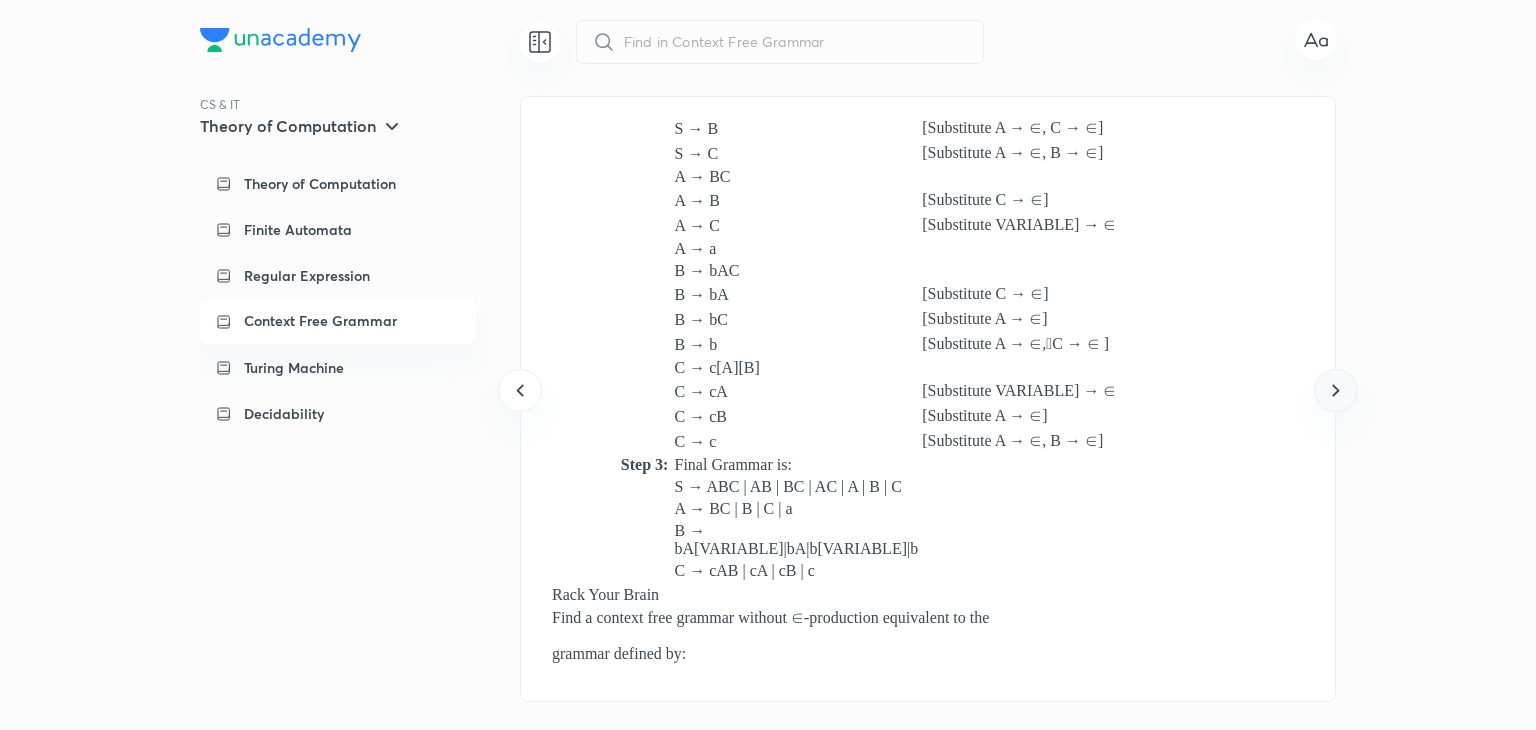 click 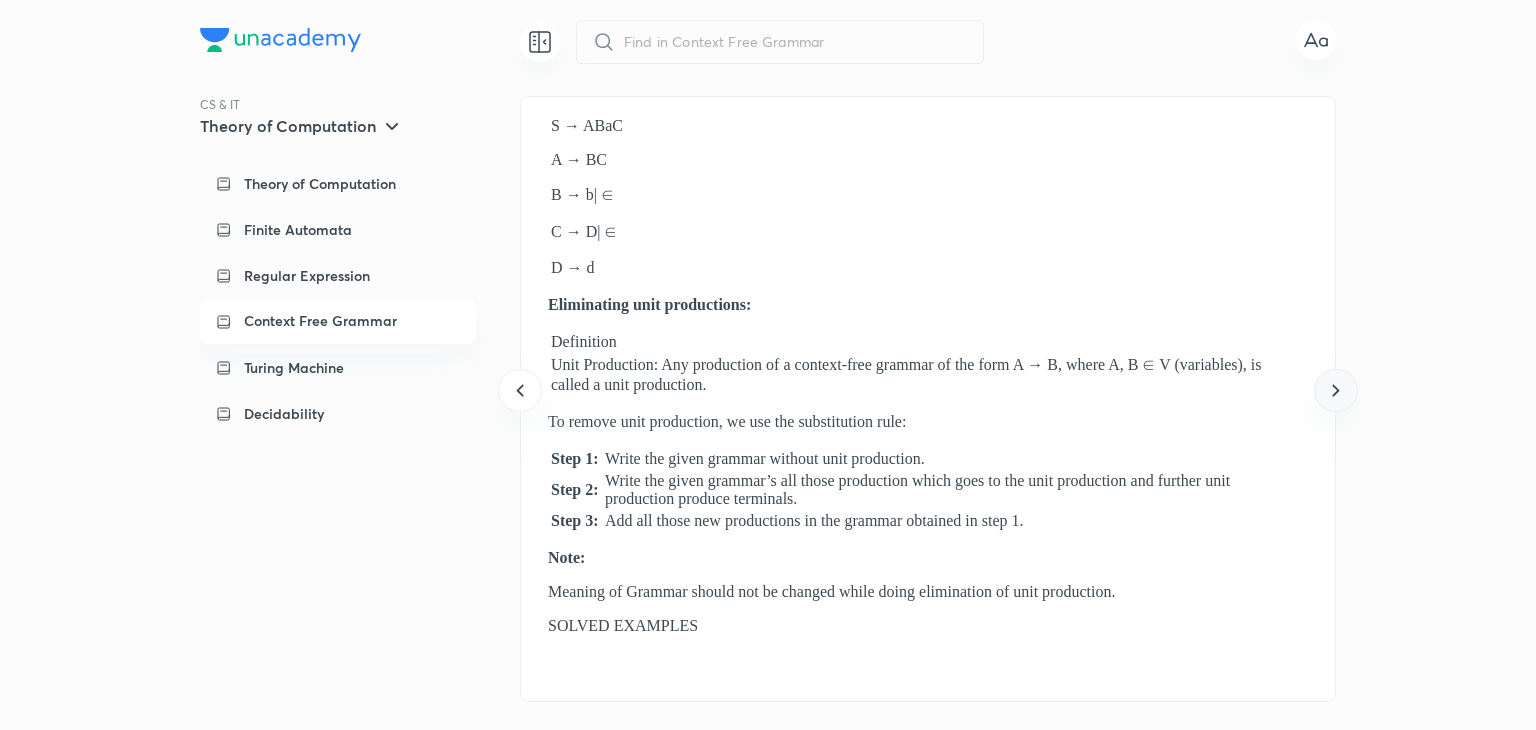 click 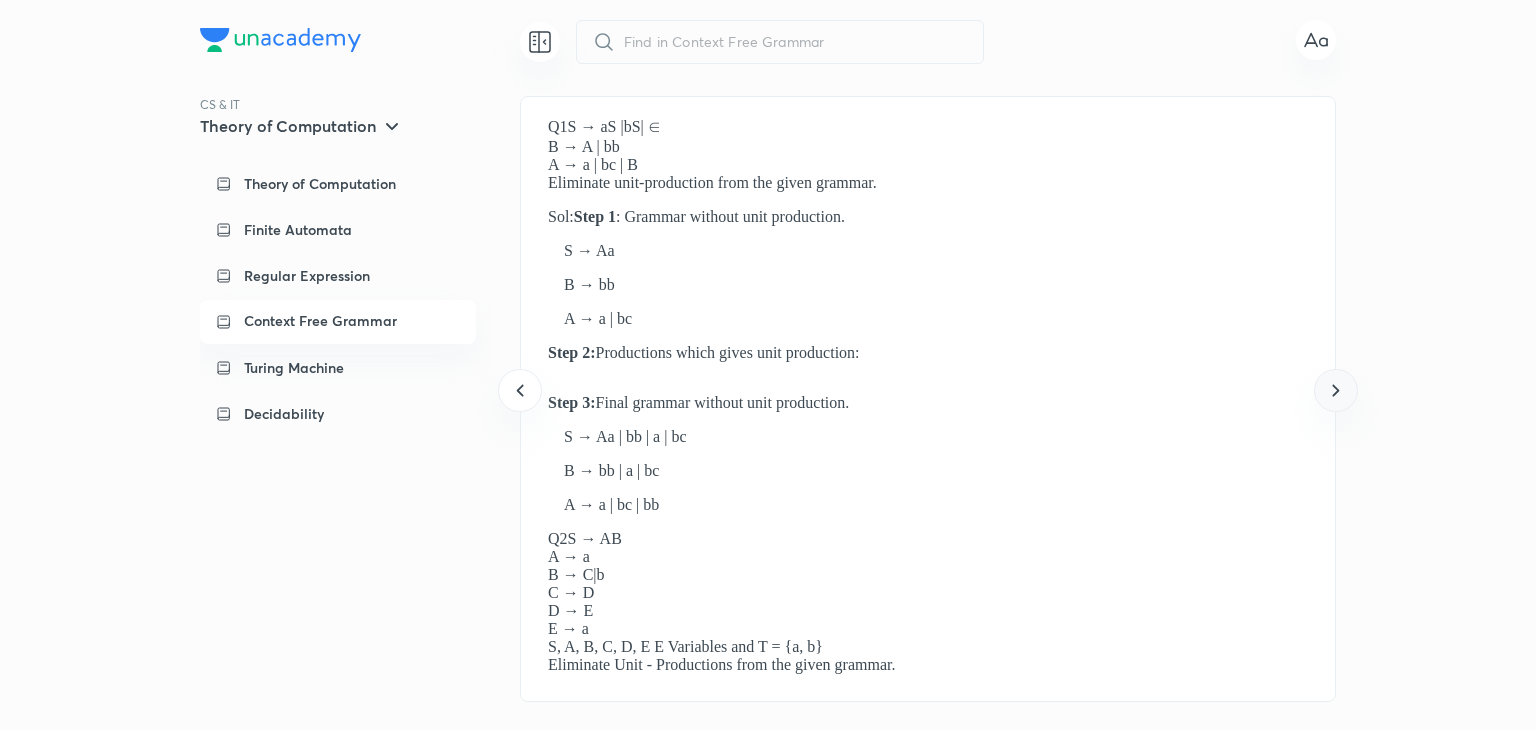 click 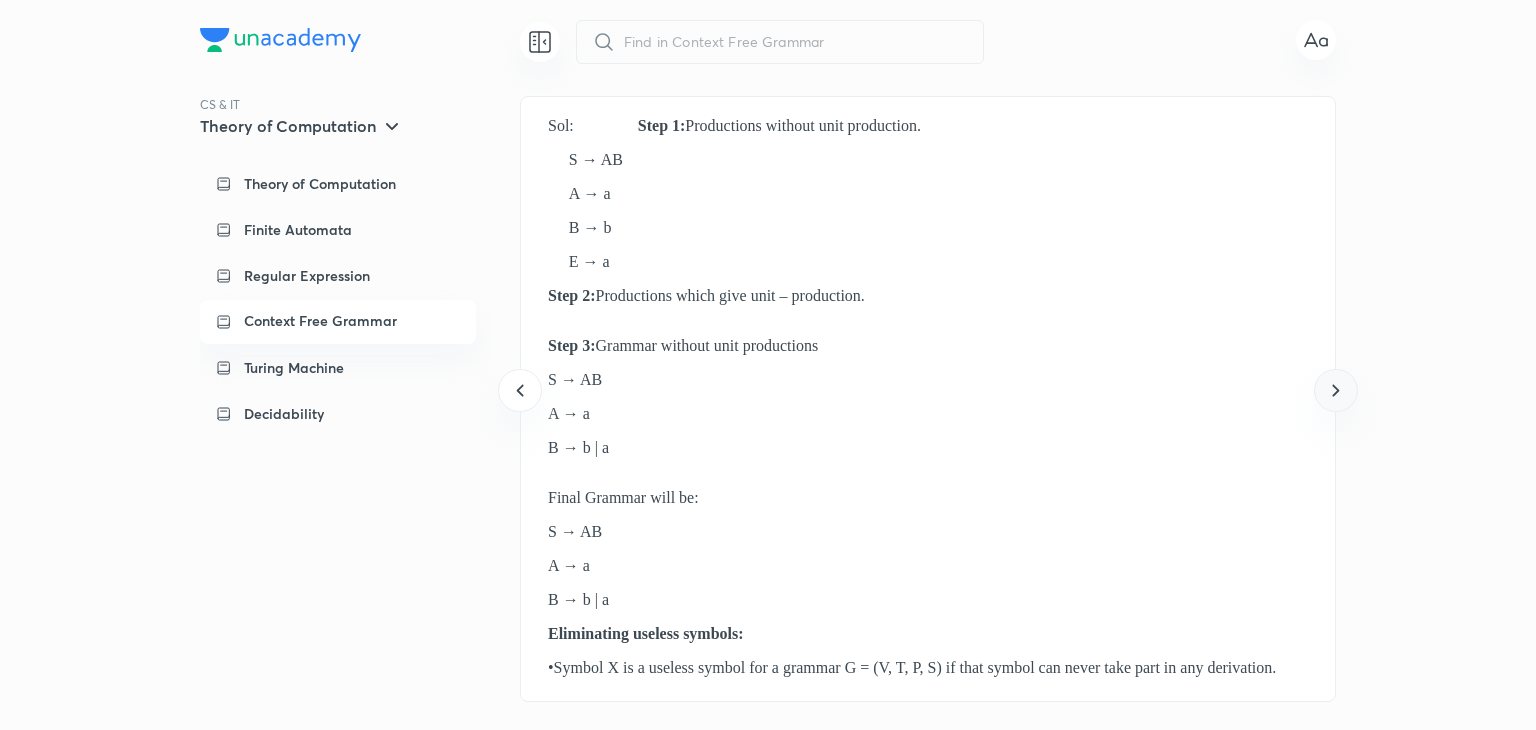 click 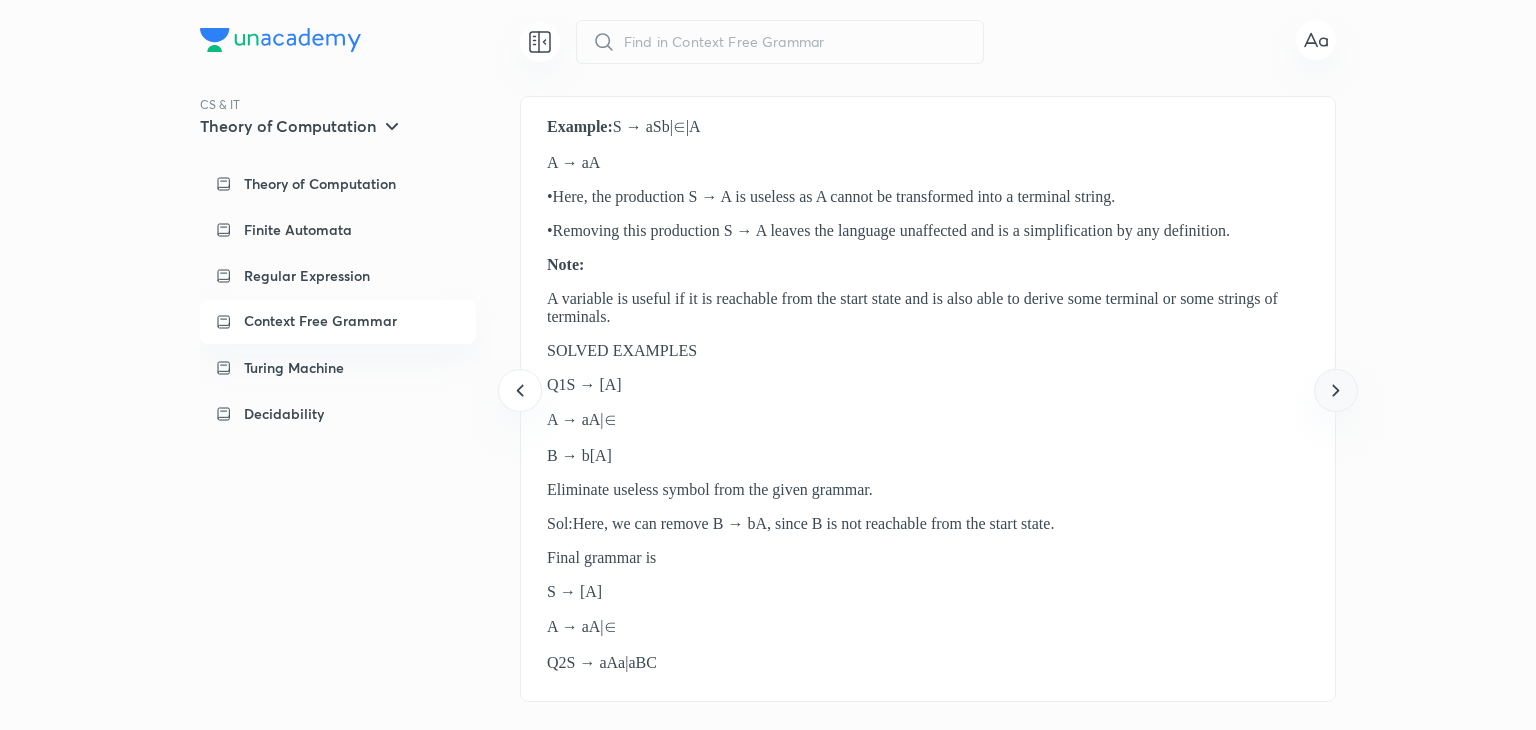 click 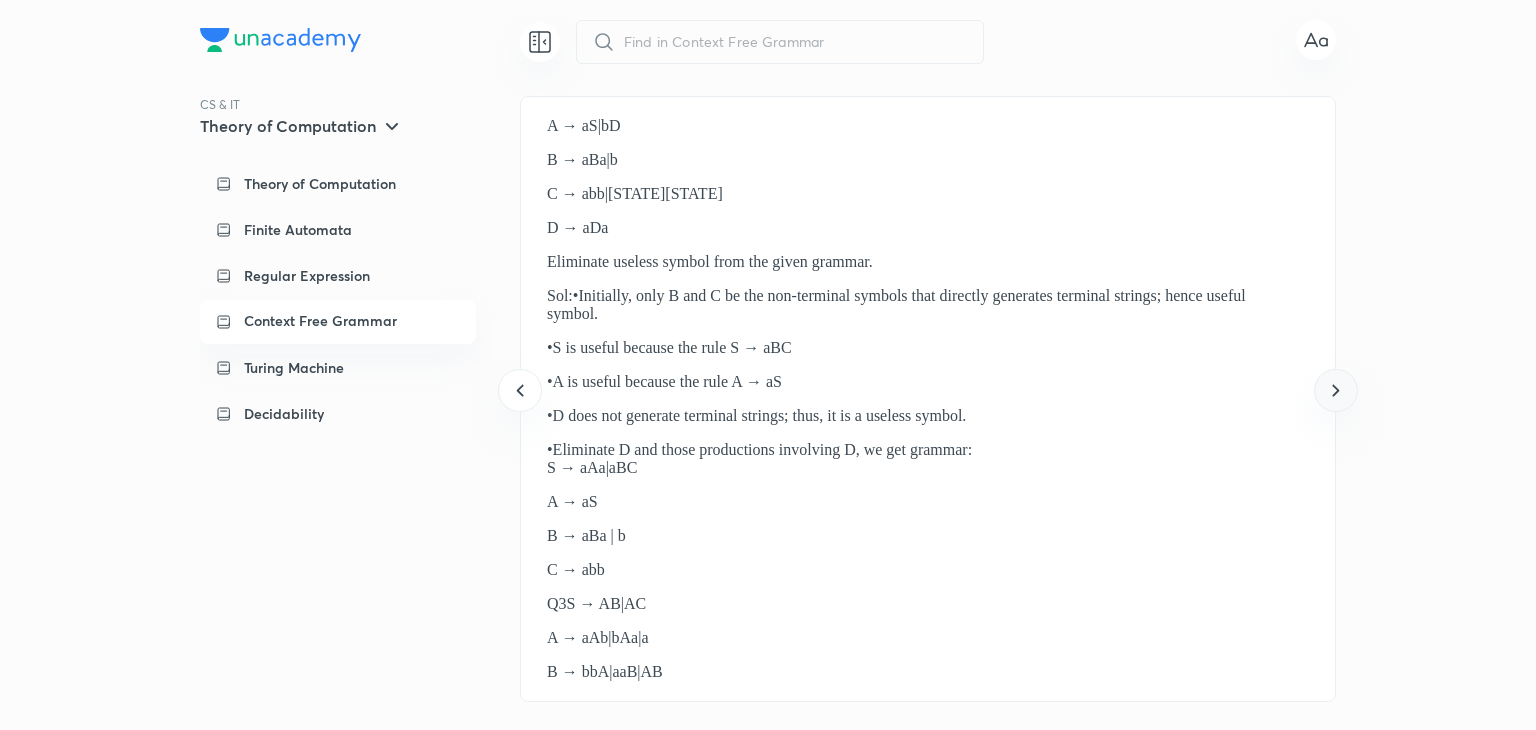 click 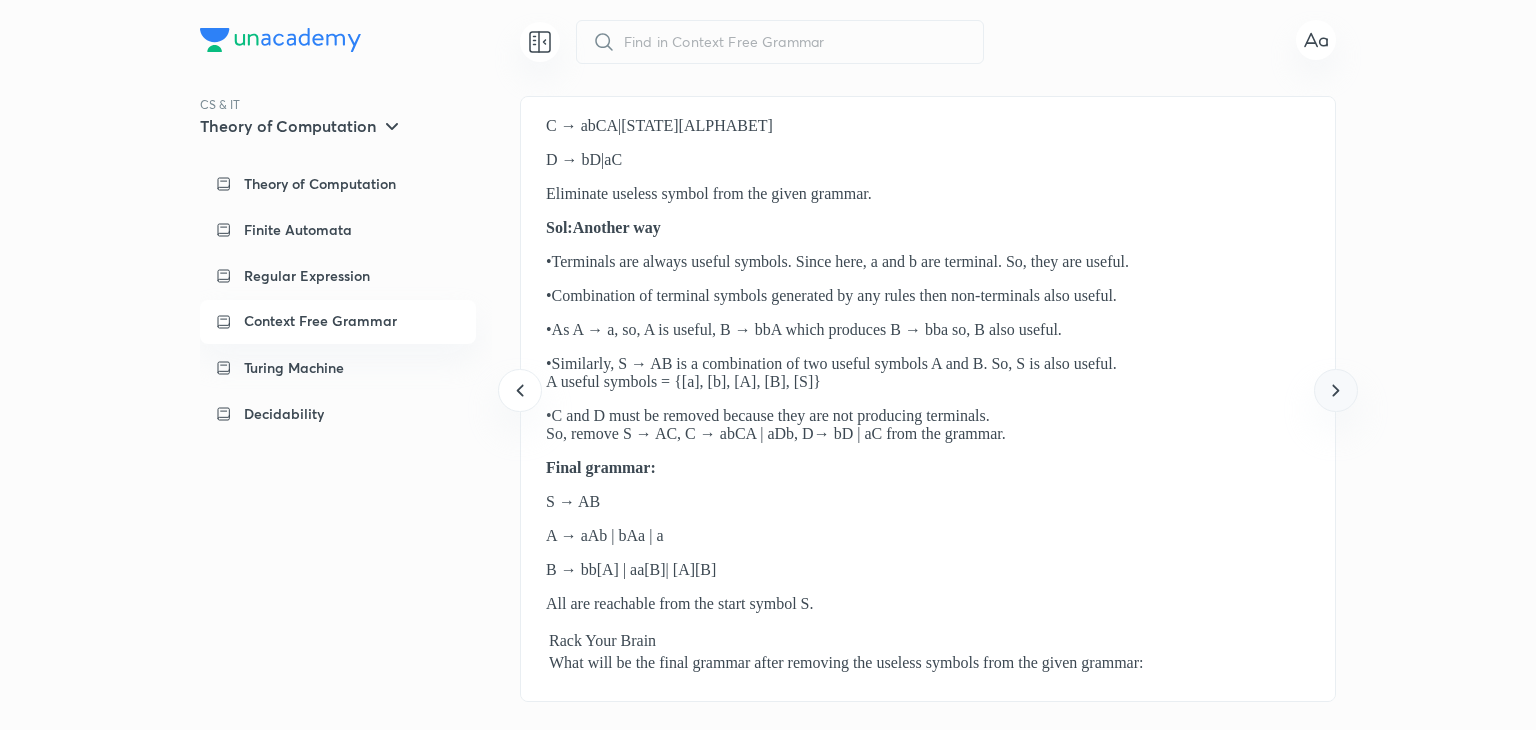 click 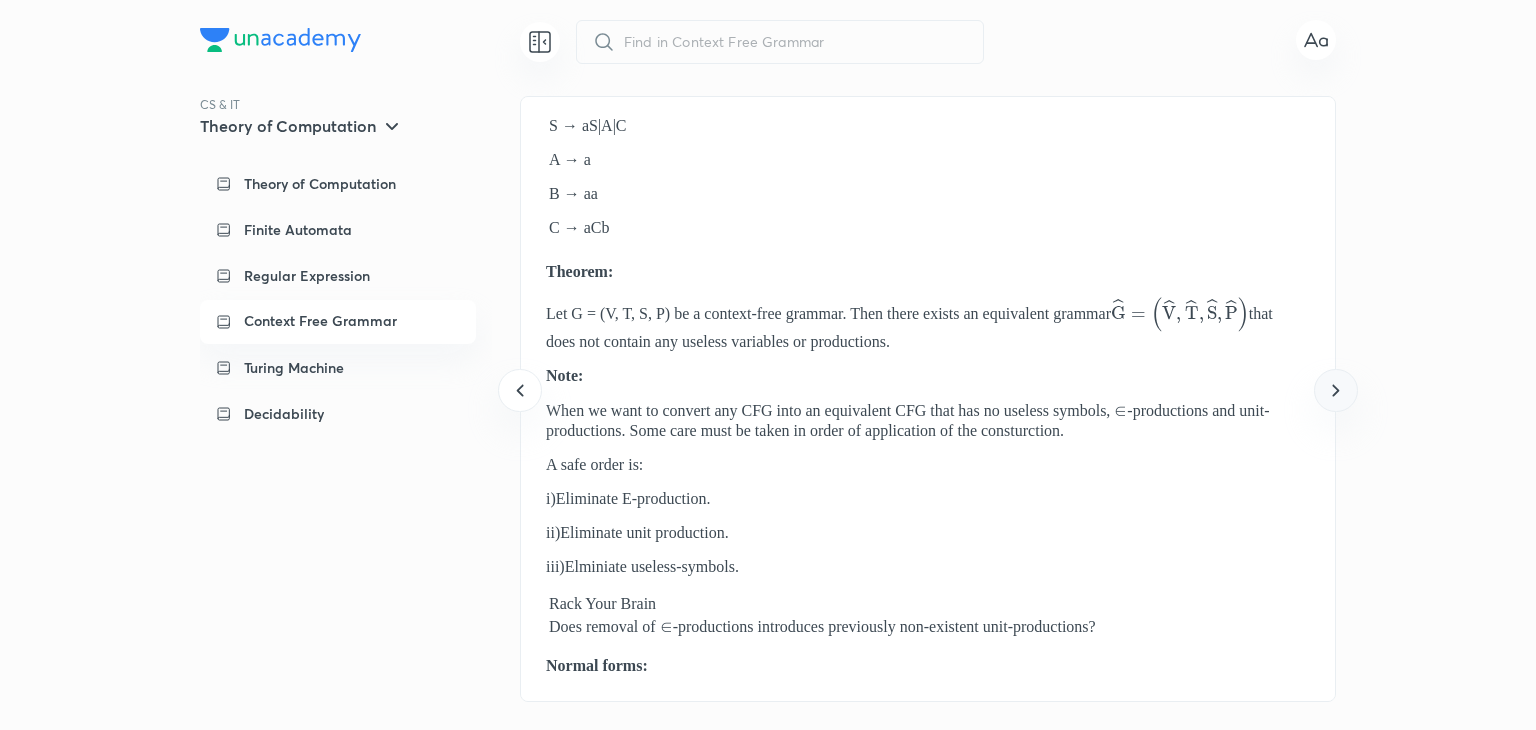 click 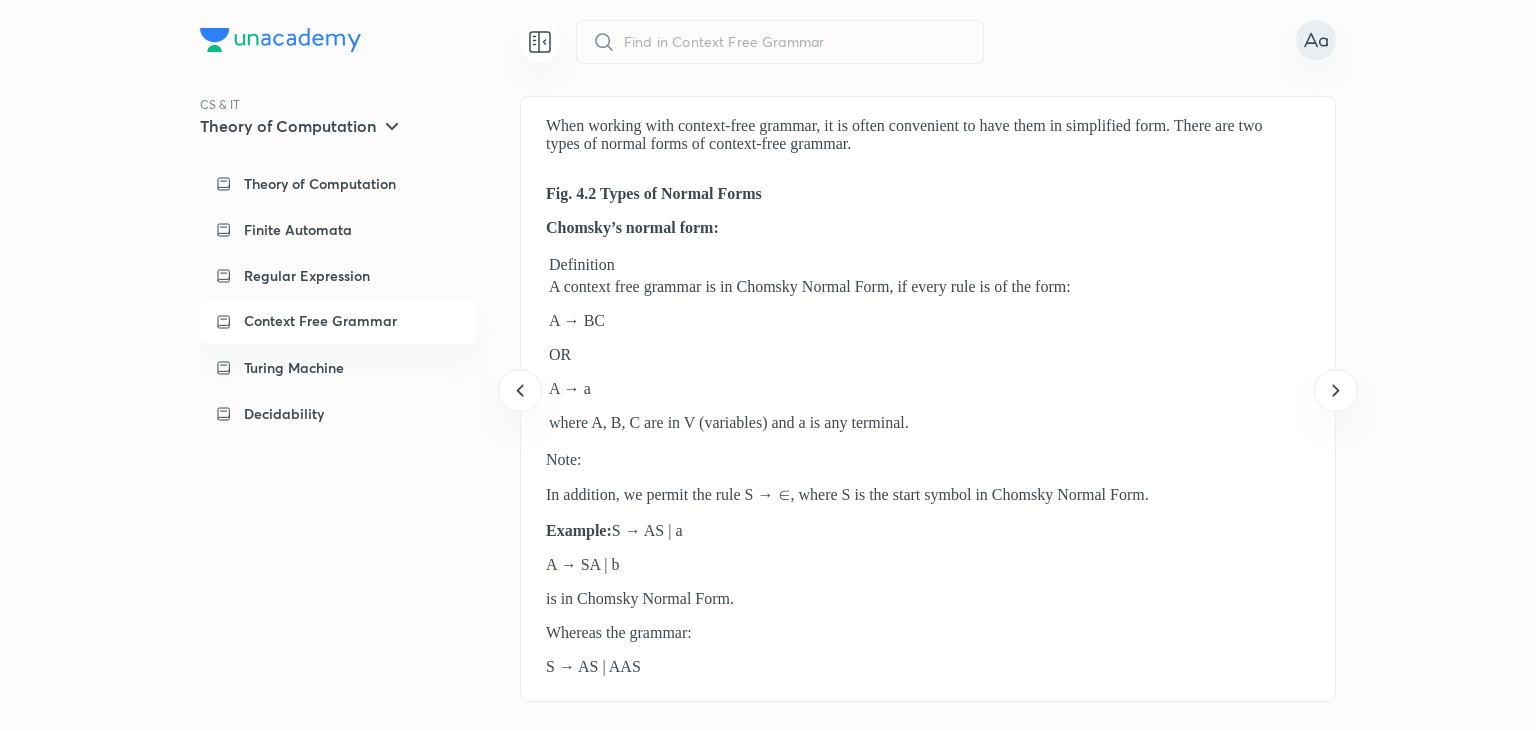 click 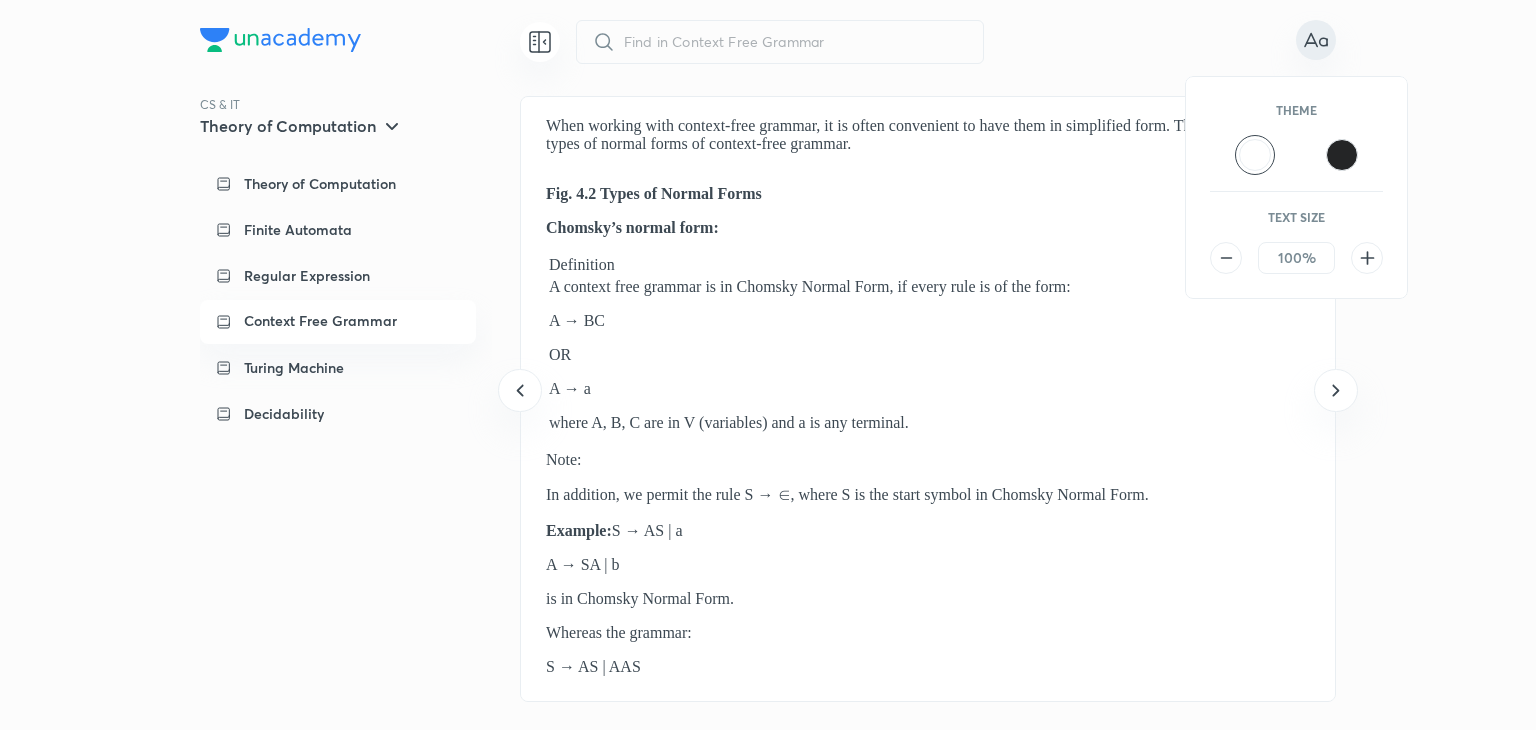 click at bounding box center (768, 365) 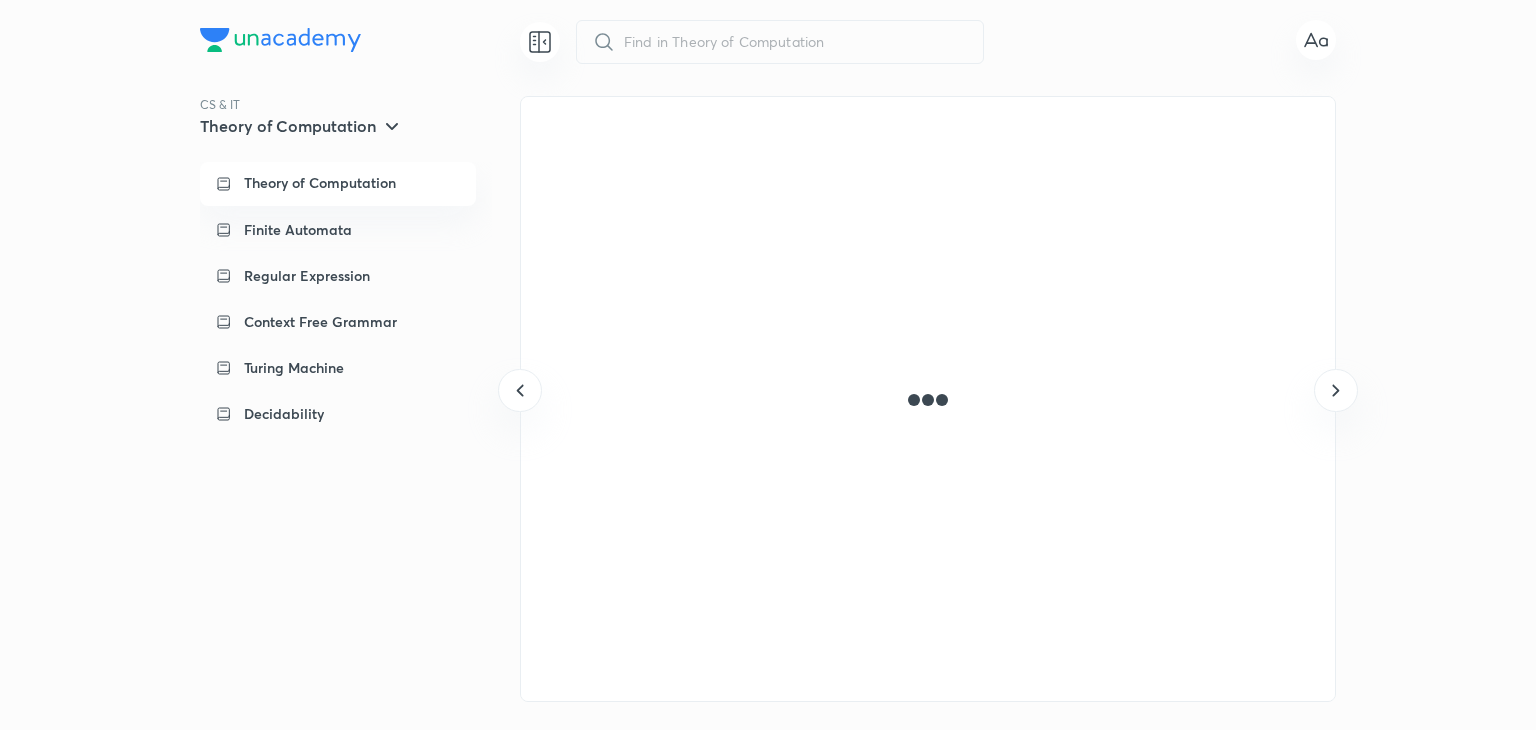 scroll, scrollTop: 0, scrollLeft: 0, axis: both 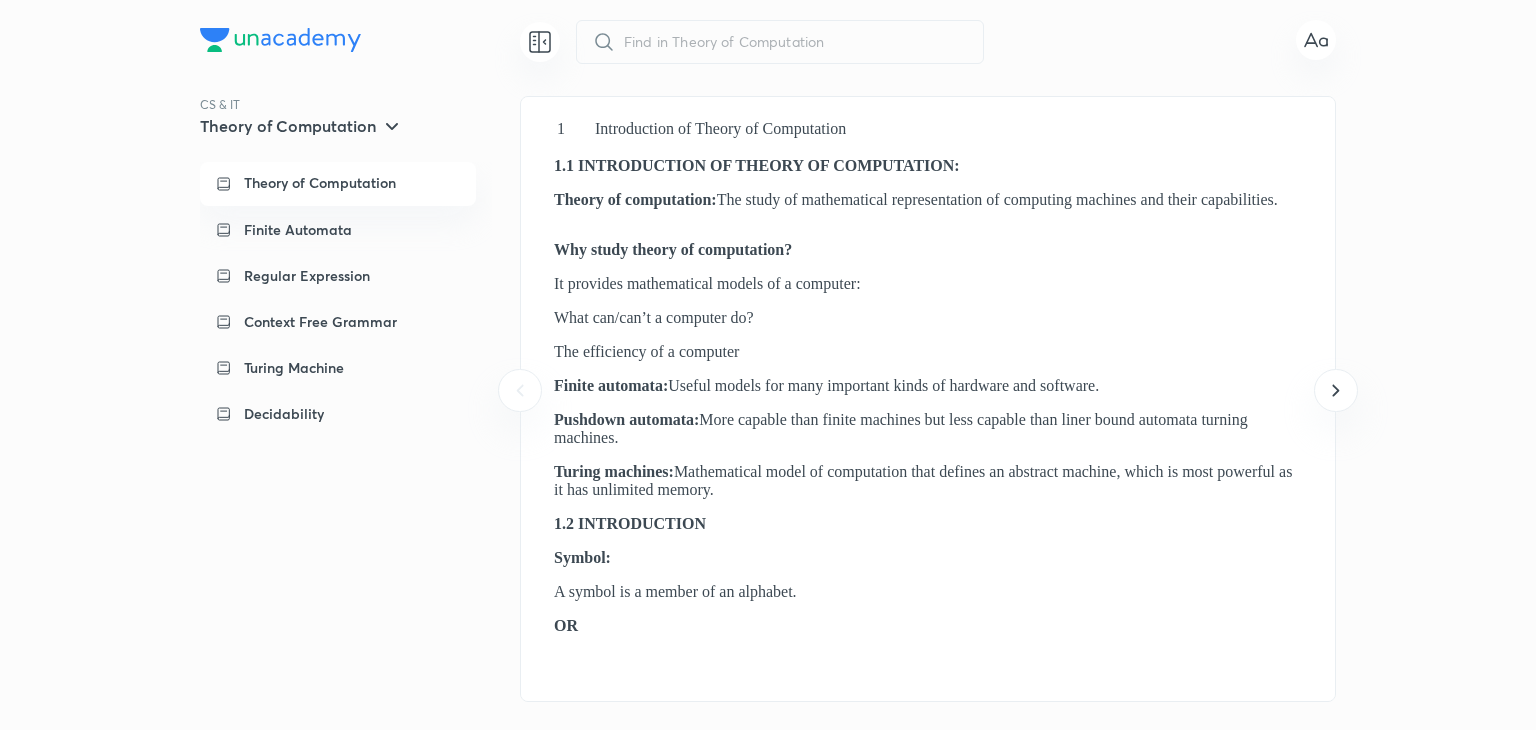 click 